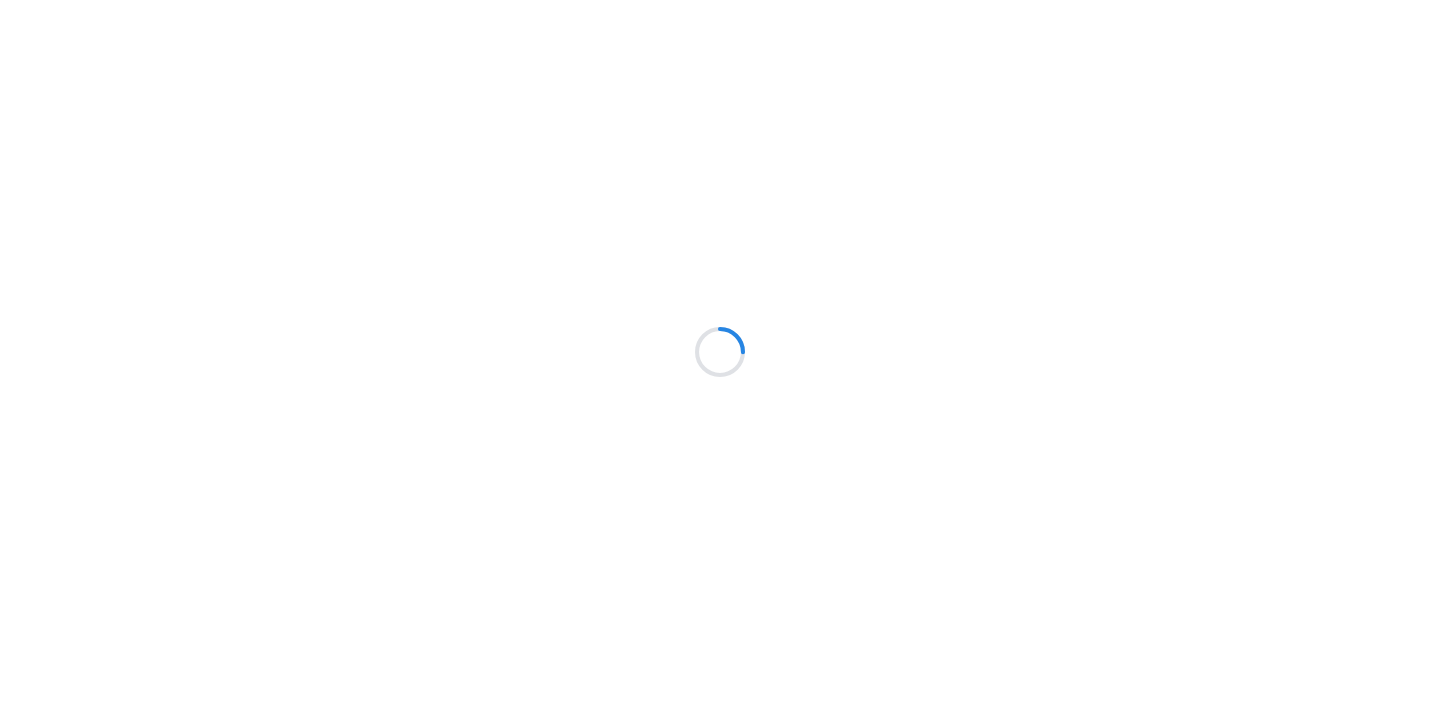 scroll, scrollTop: 0, scrollLeft: 0, axis: both 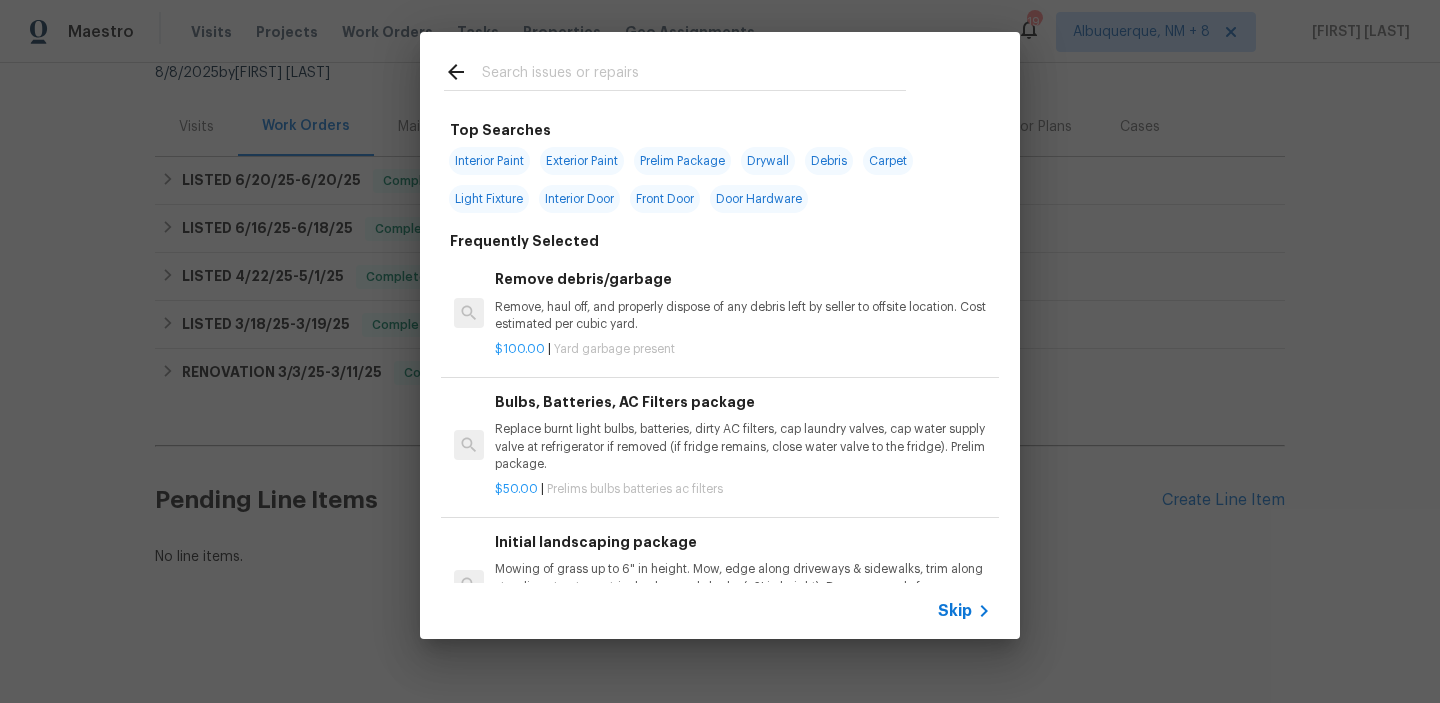click on "Remove debris/garbage" at bounding box center (743, 279) 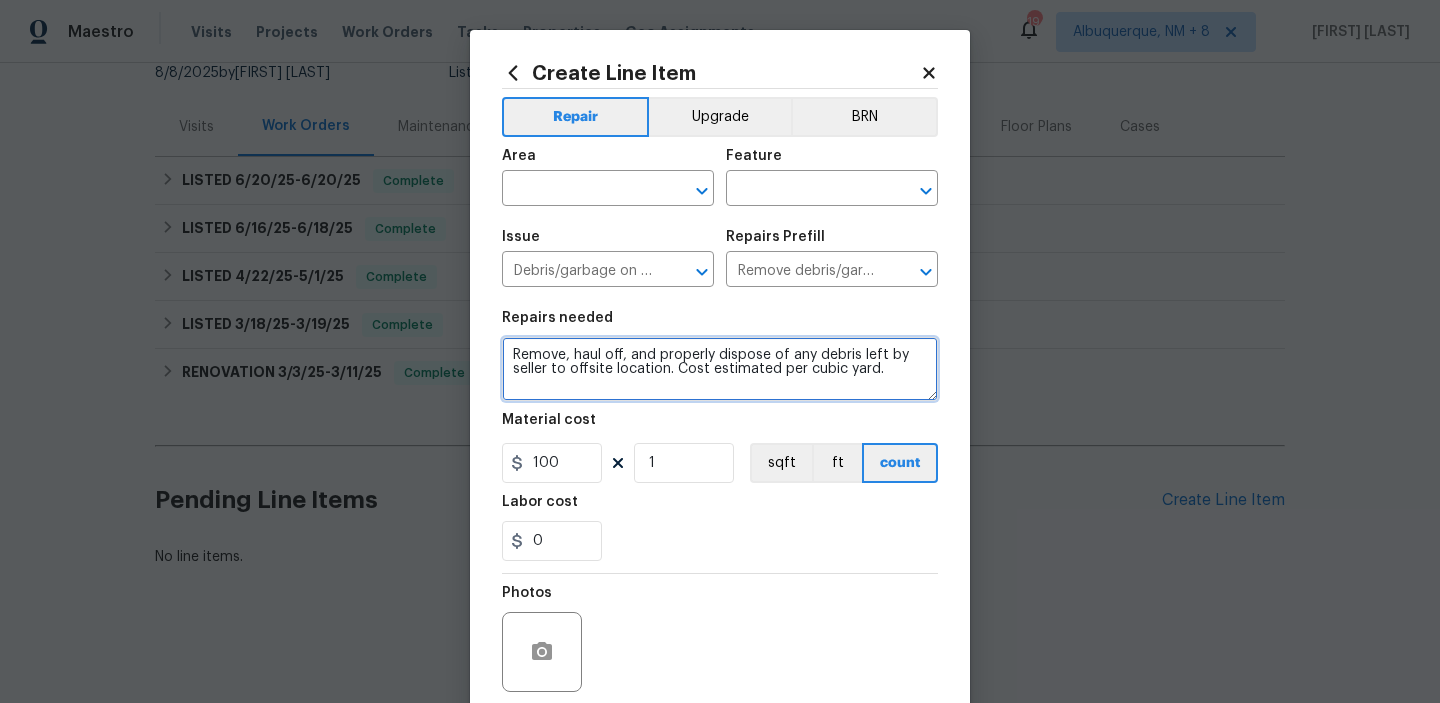 click on "Remove, haul off, and properly dispose of any debris left by seller to offsite location. Cost estimated per cubic yard." at bounding box center (720, 369) 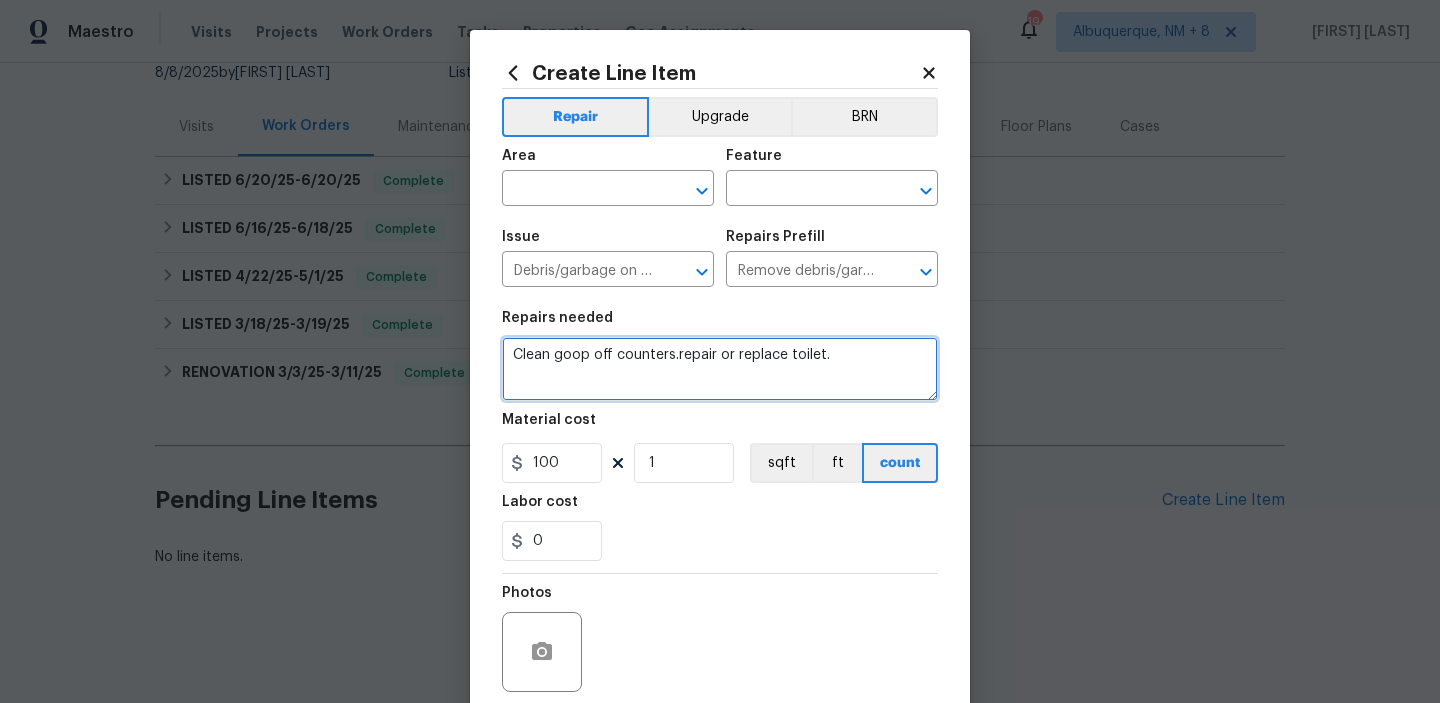 click on "Clean goop off counters.repair or replace toilet." at bounding box center [720, 369] 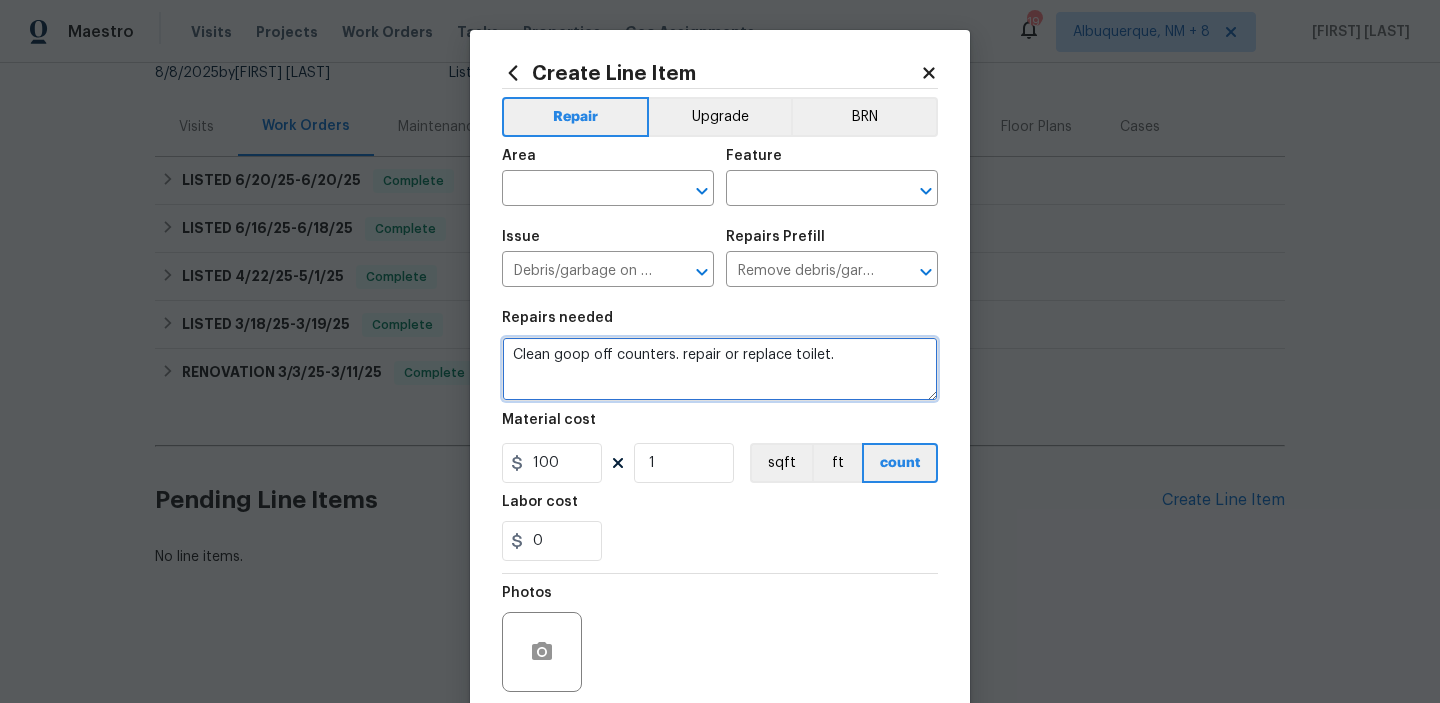 click on "Clean goop off counters. repair or replace toilet." at bounding box center (720, 369) 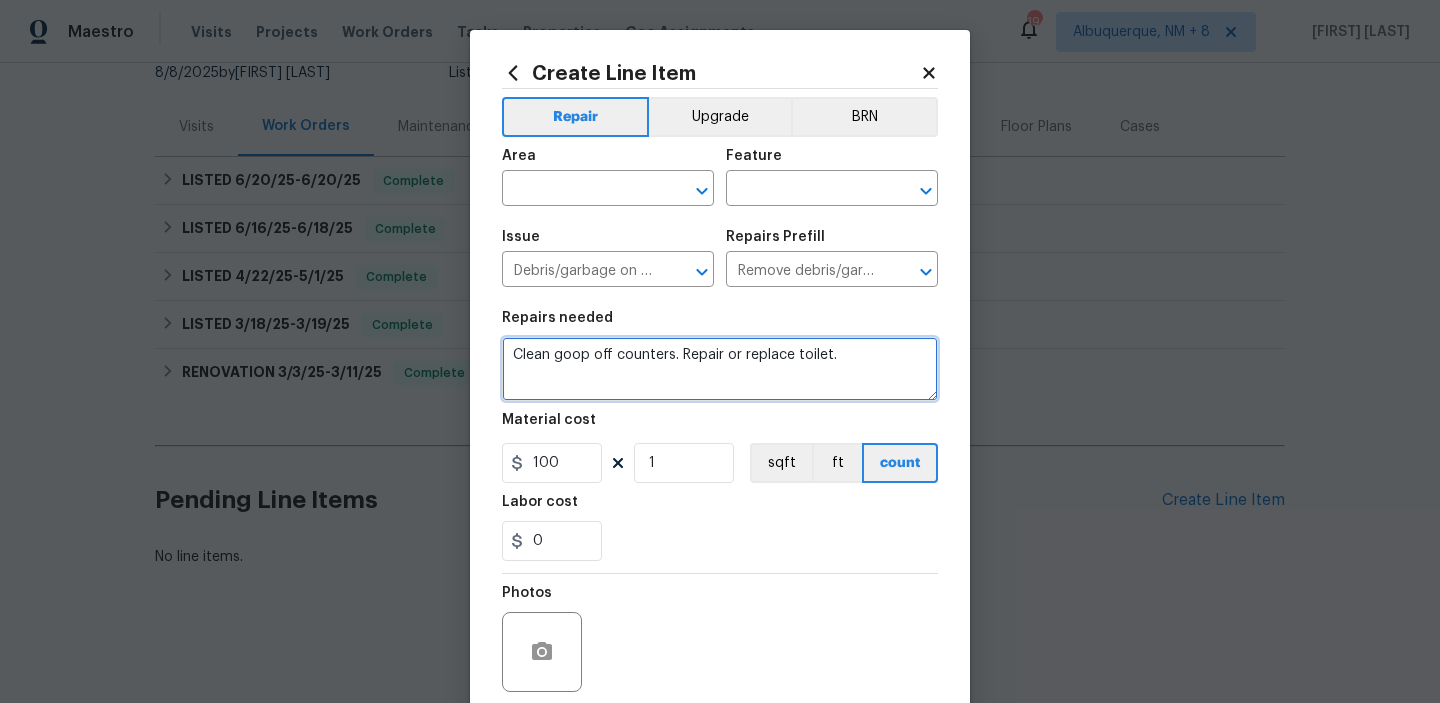 click on "Clean goop off counters. Repair or replace toilet." at bounding box center (720, 369) 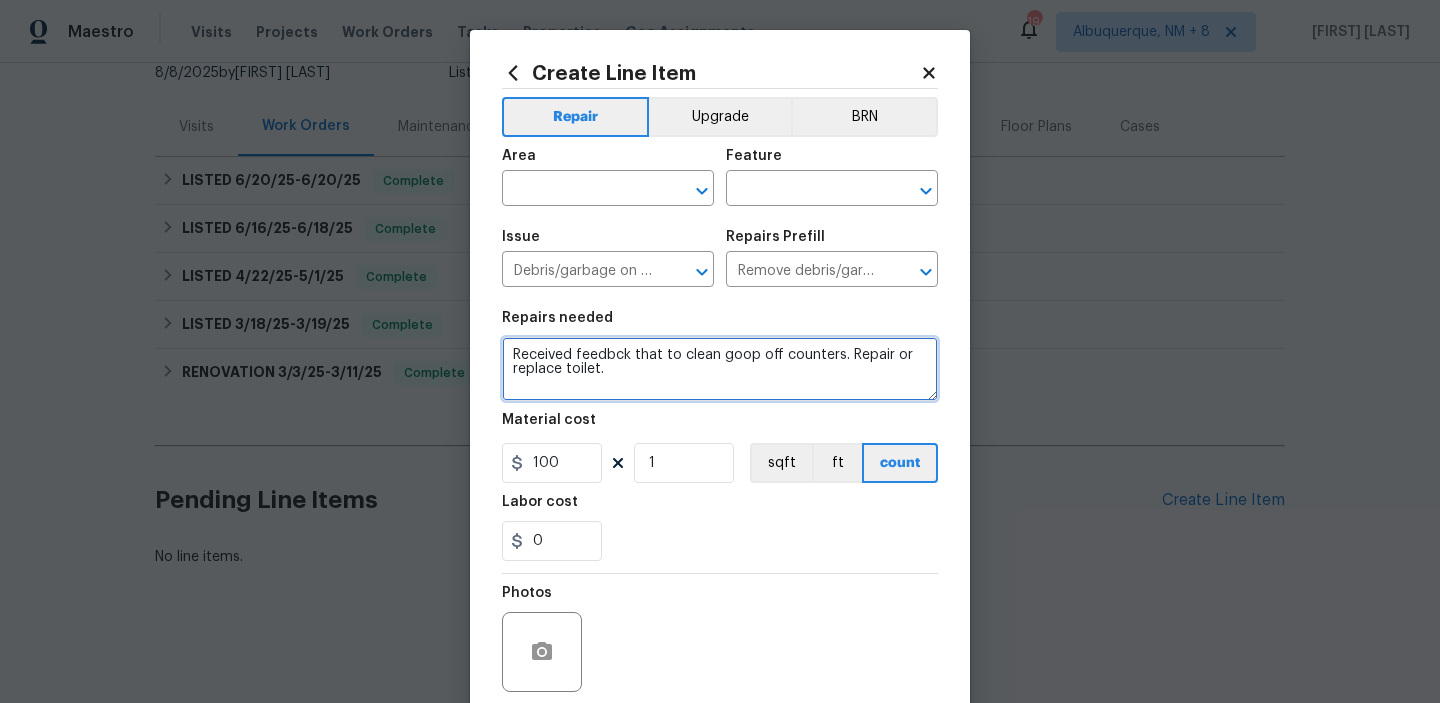 click on "toilet." at bounding box center (0, 0) 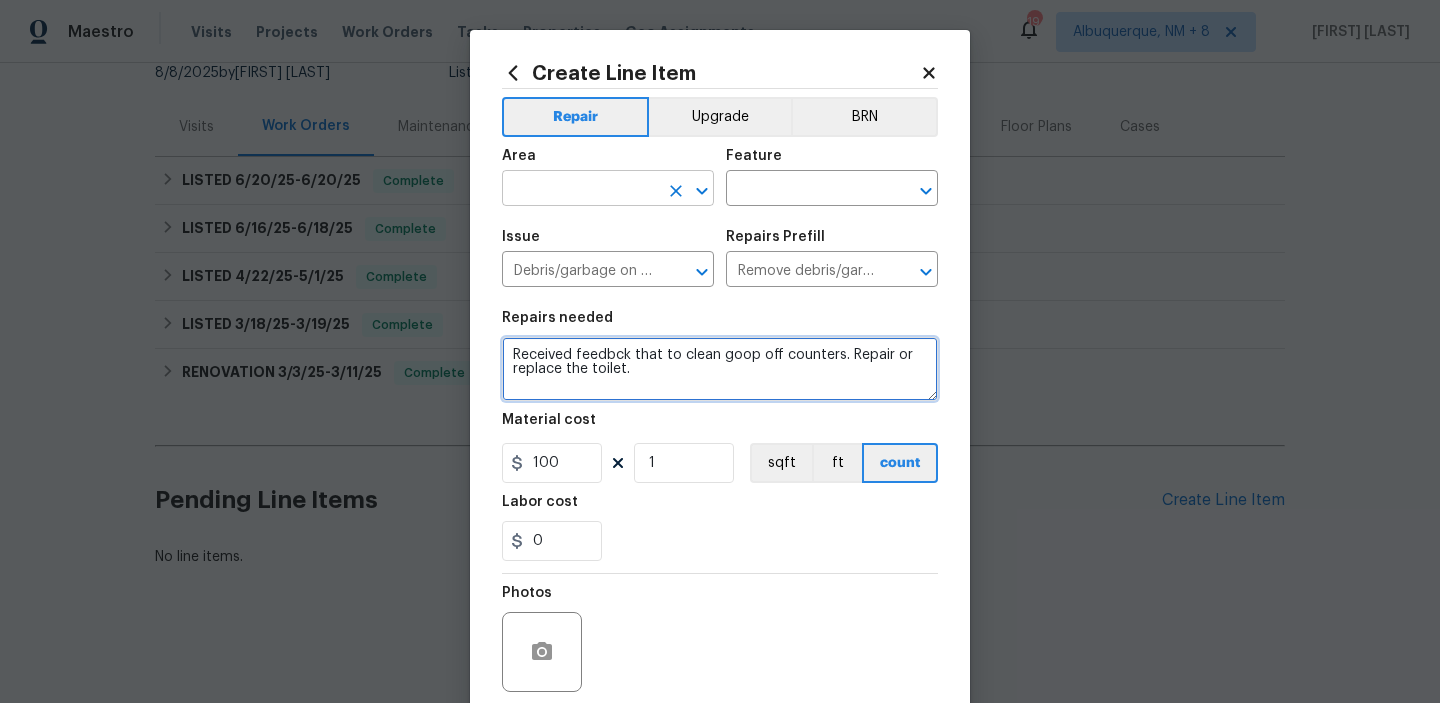 click on "​" at bounding box center (608, 190) 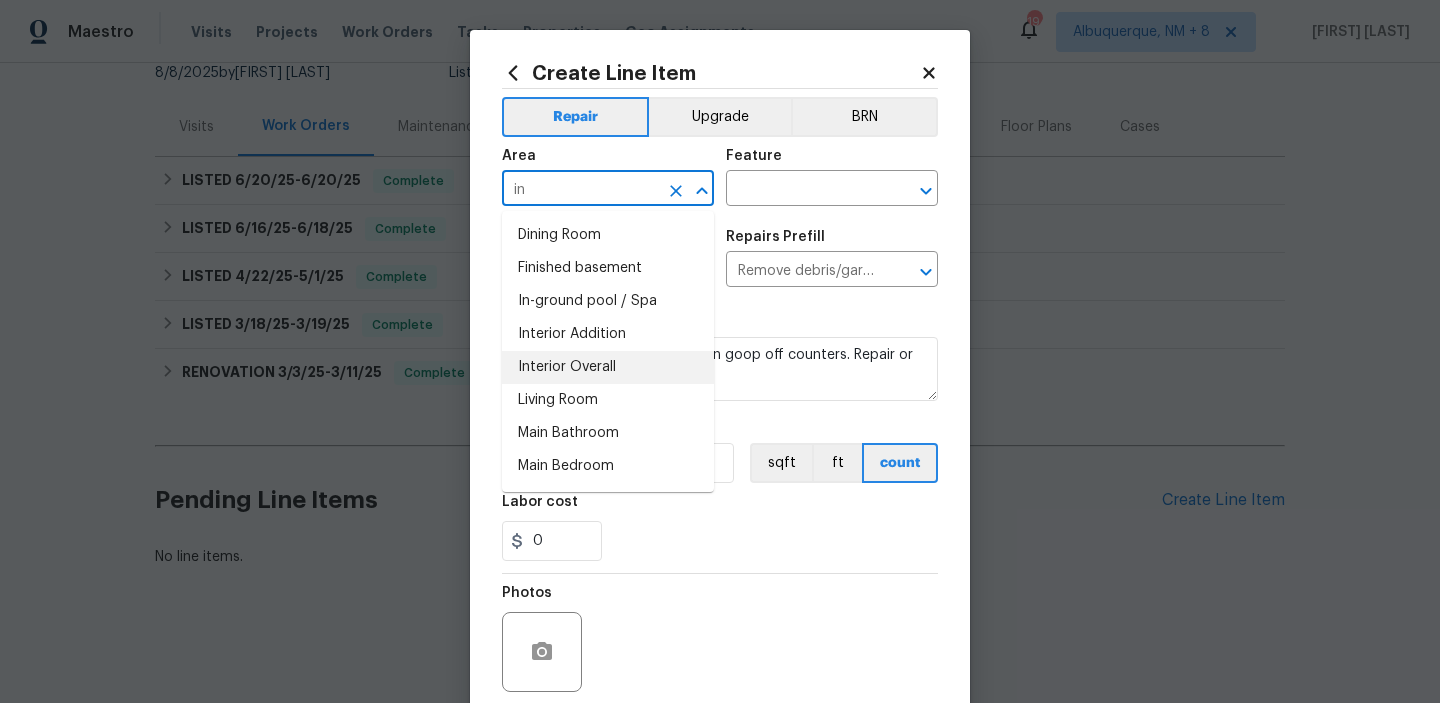 click on "Interior Overall" at bounding box center [608, 367] 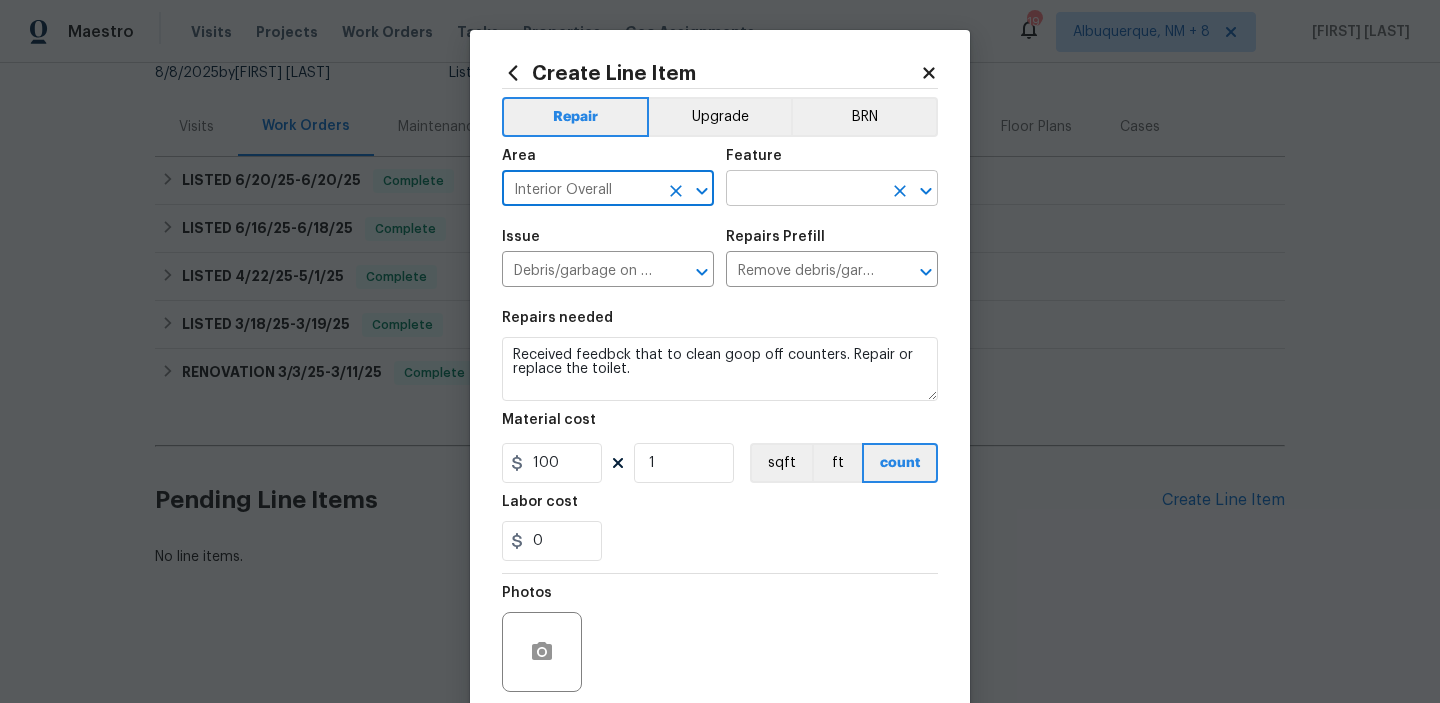 click 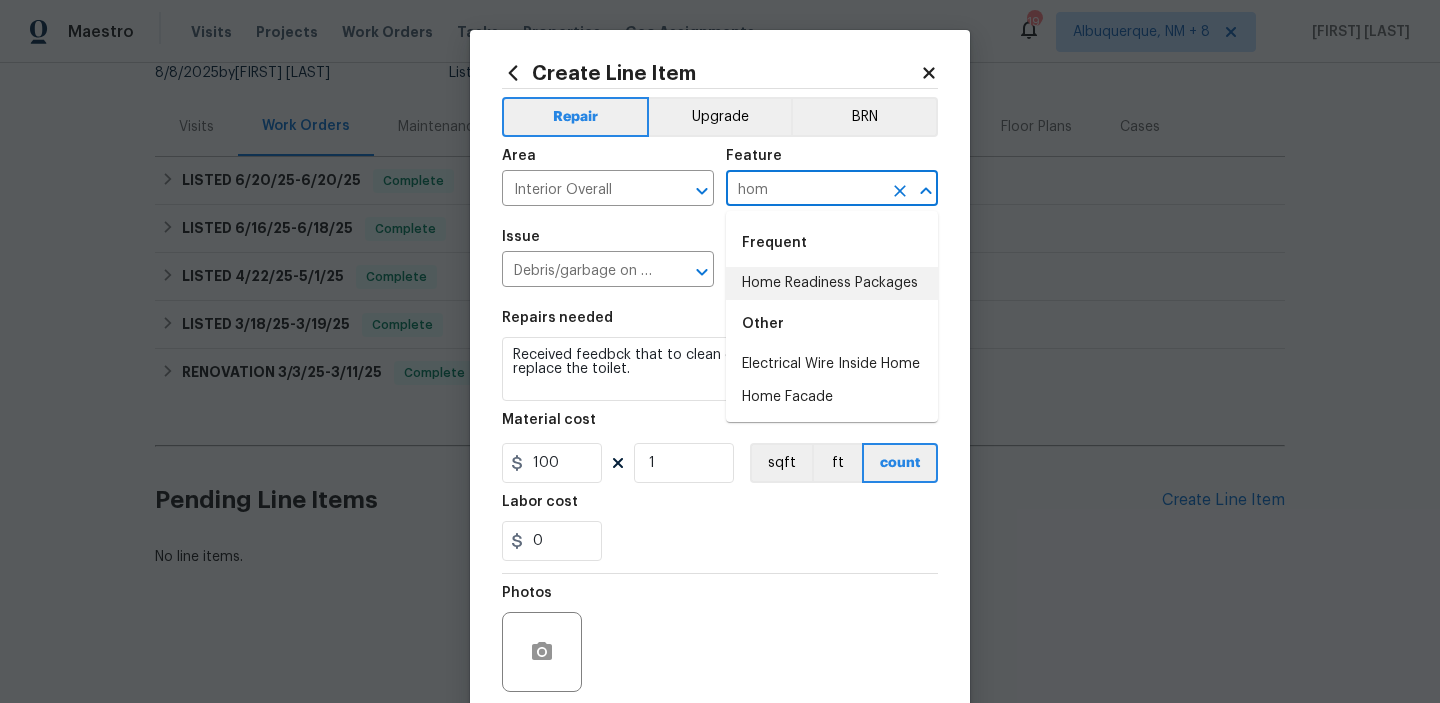click on "Home Readiness Packages" at bounding box center (832, 283) 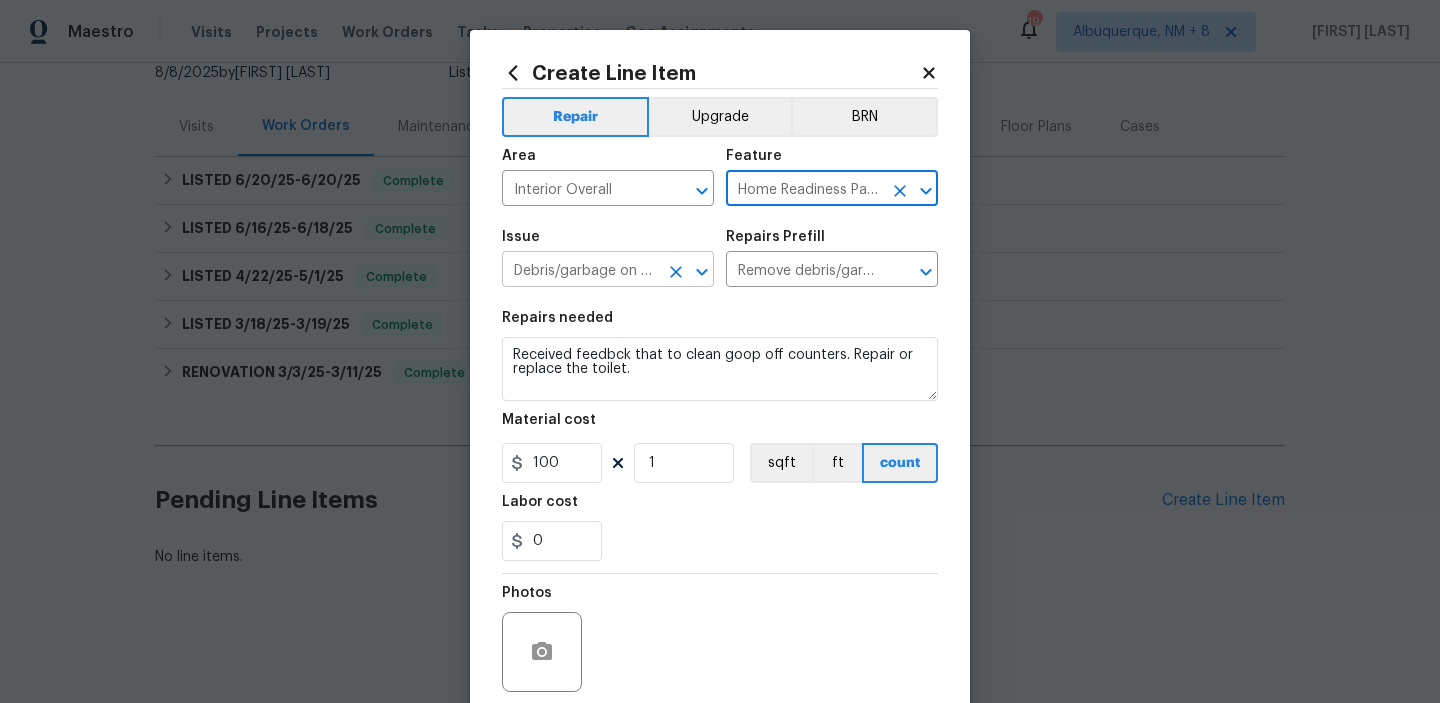 click 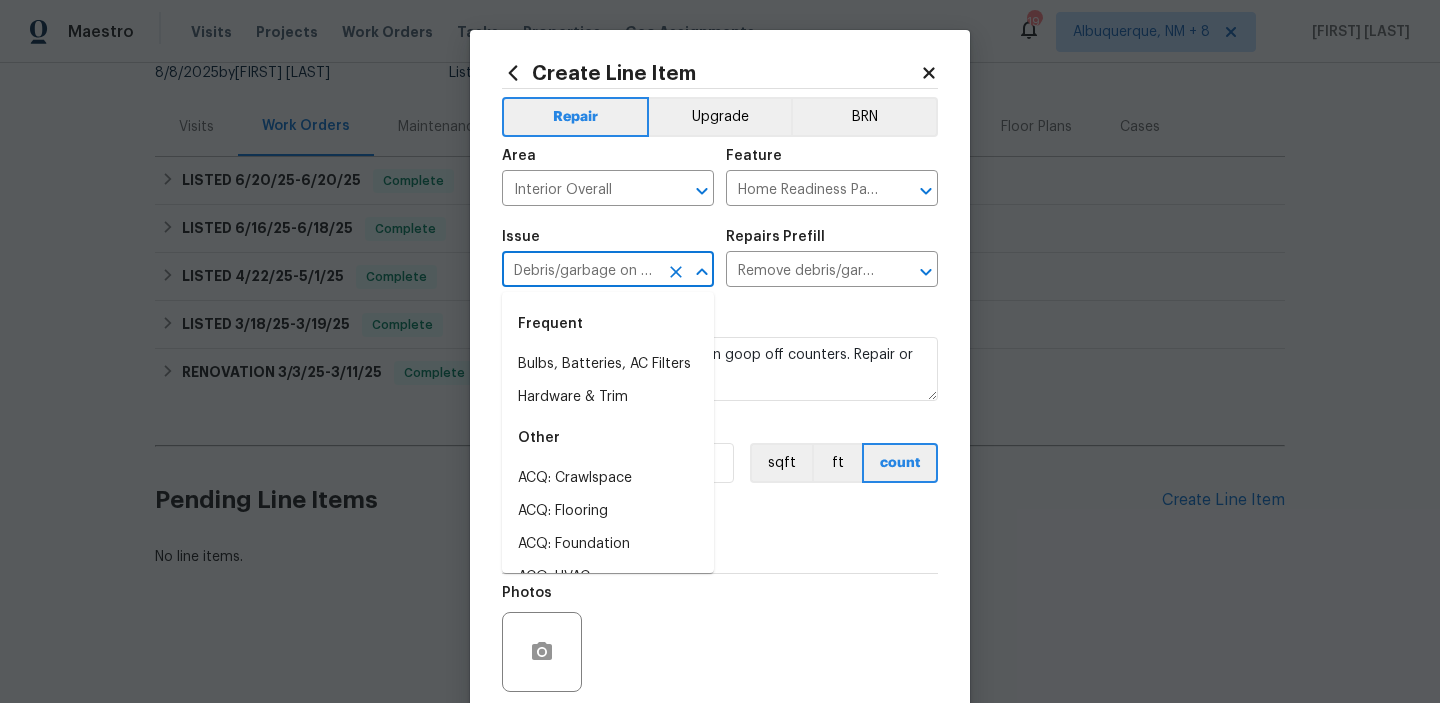 scroll, scrollTop: 0, scrollLeft: 5, axis: horizontal 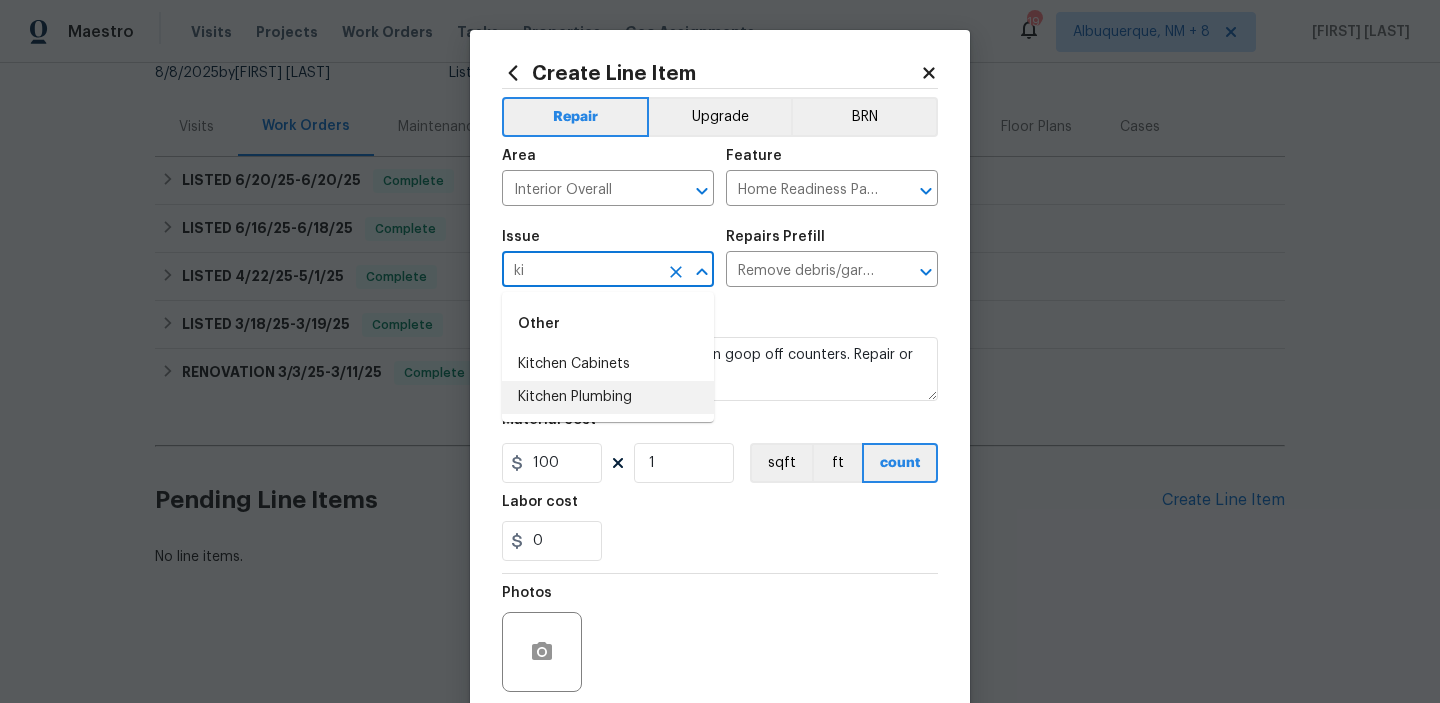 type on "k" 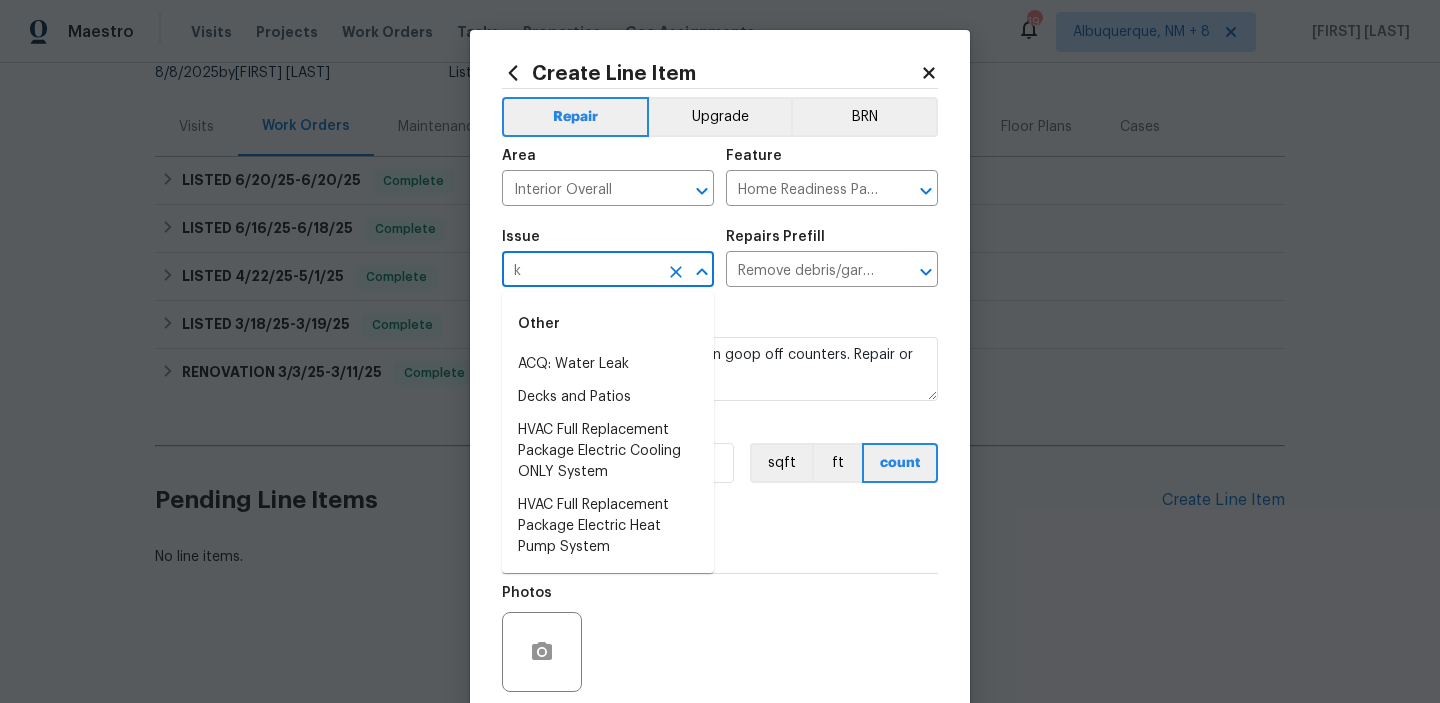 type 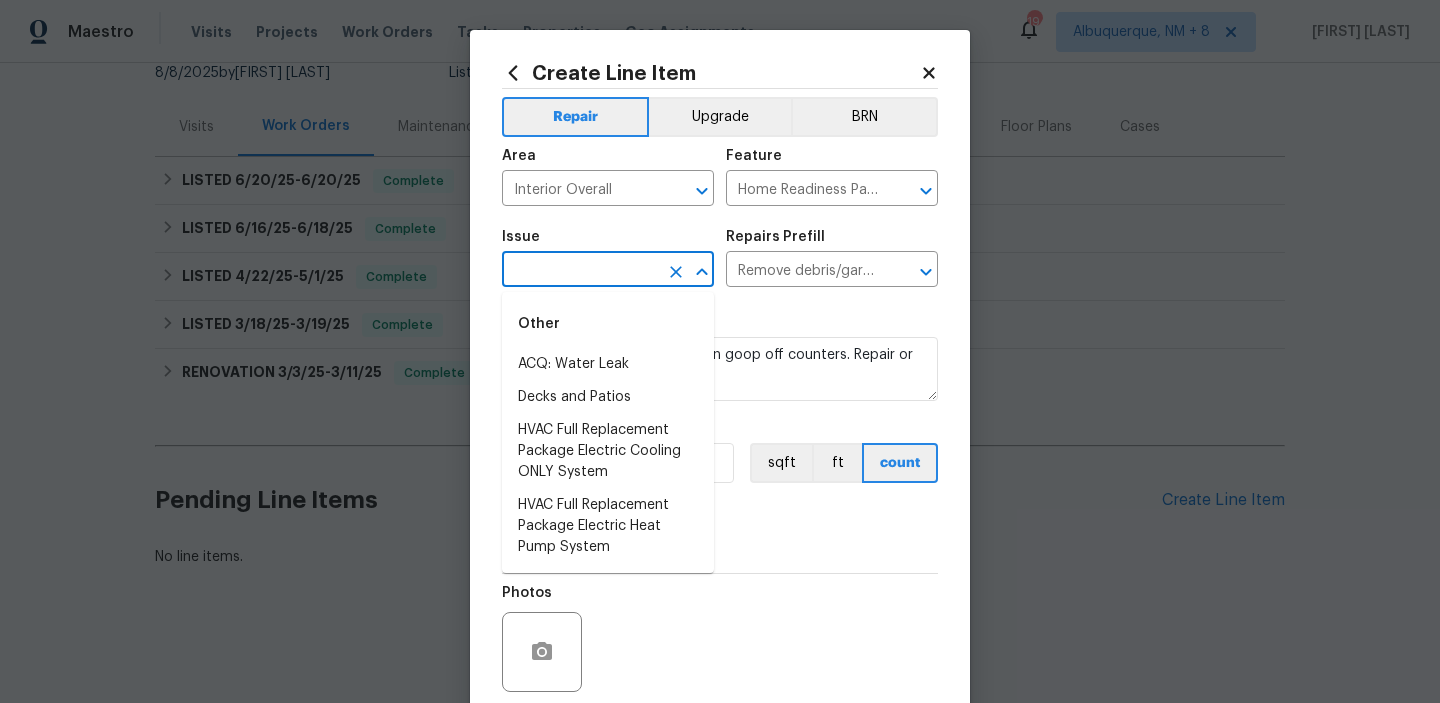 type 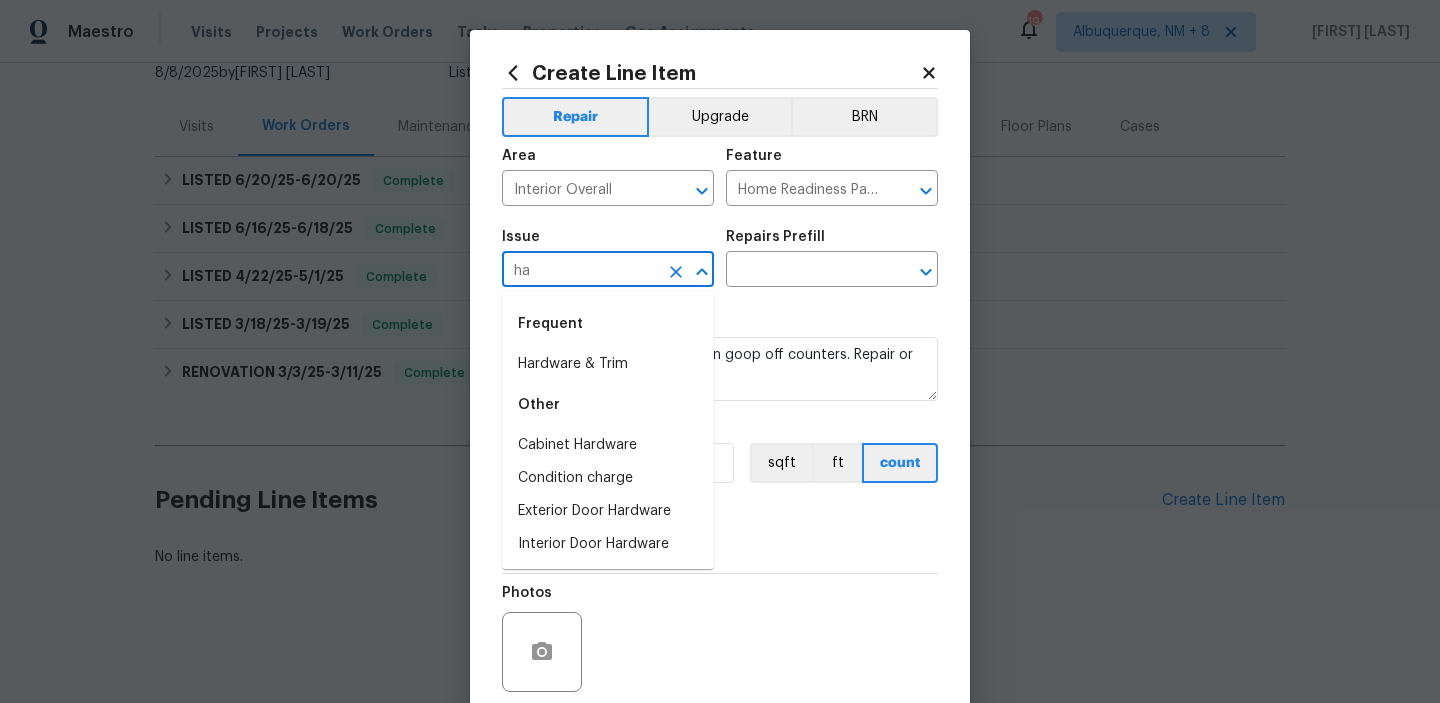 type on "h" 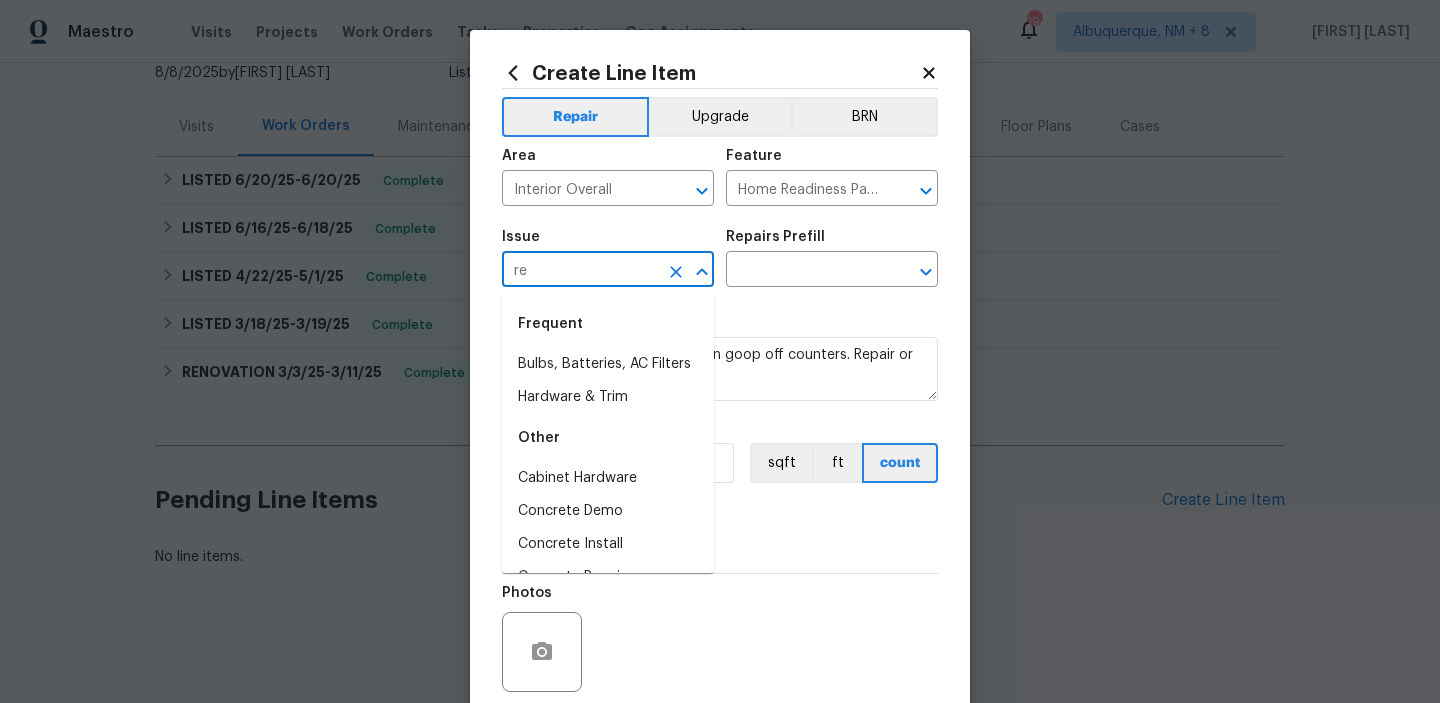 type on "r" 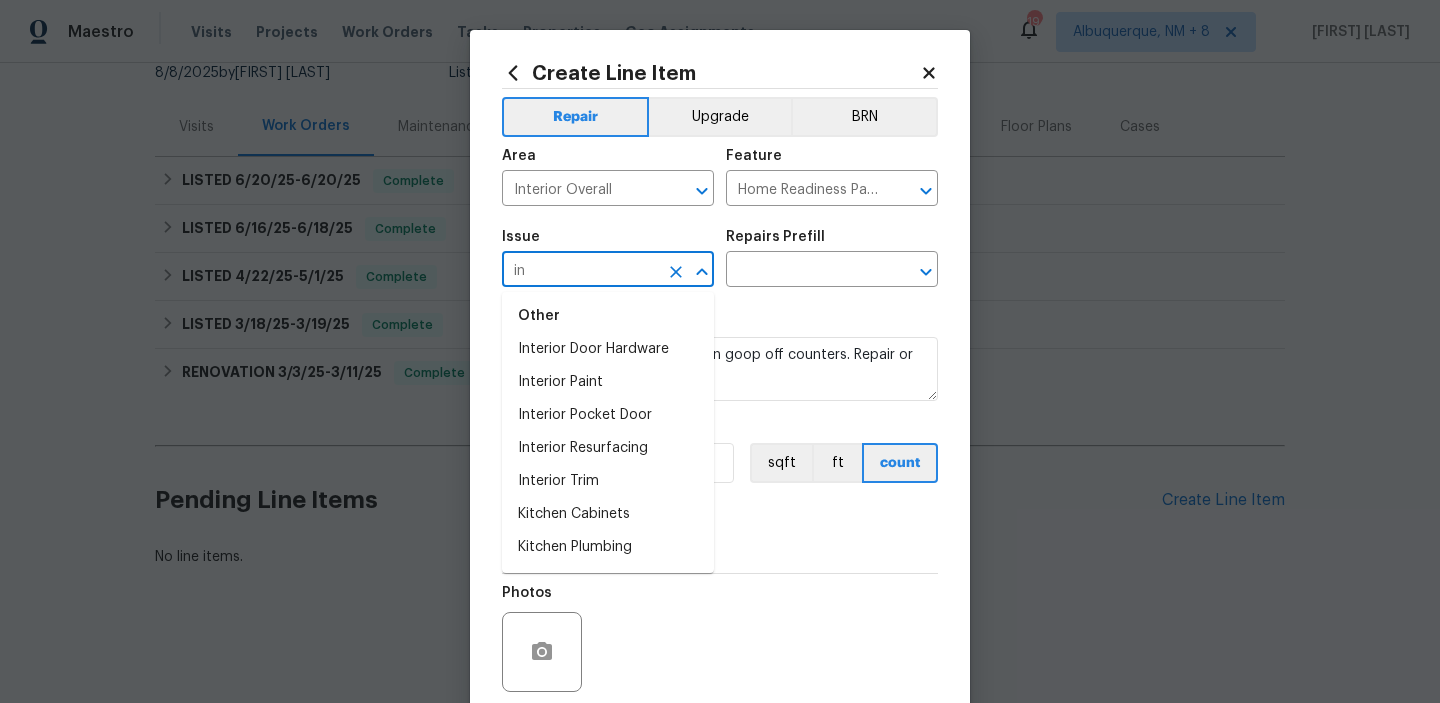 scroll, scrollTop: 1026, scrollLeft: 0, axis: vertical 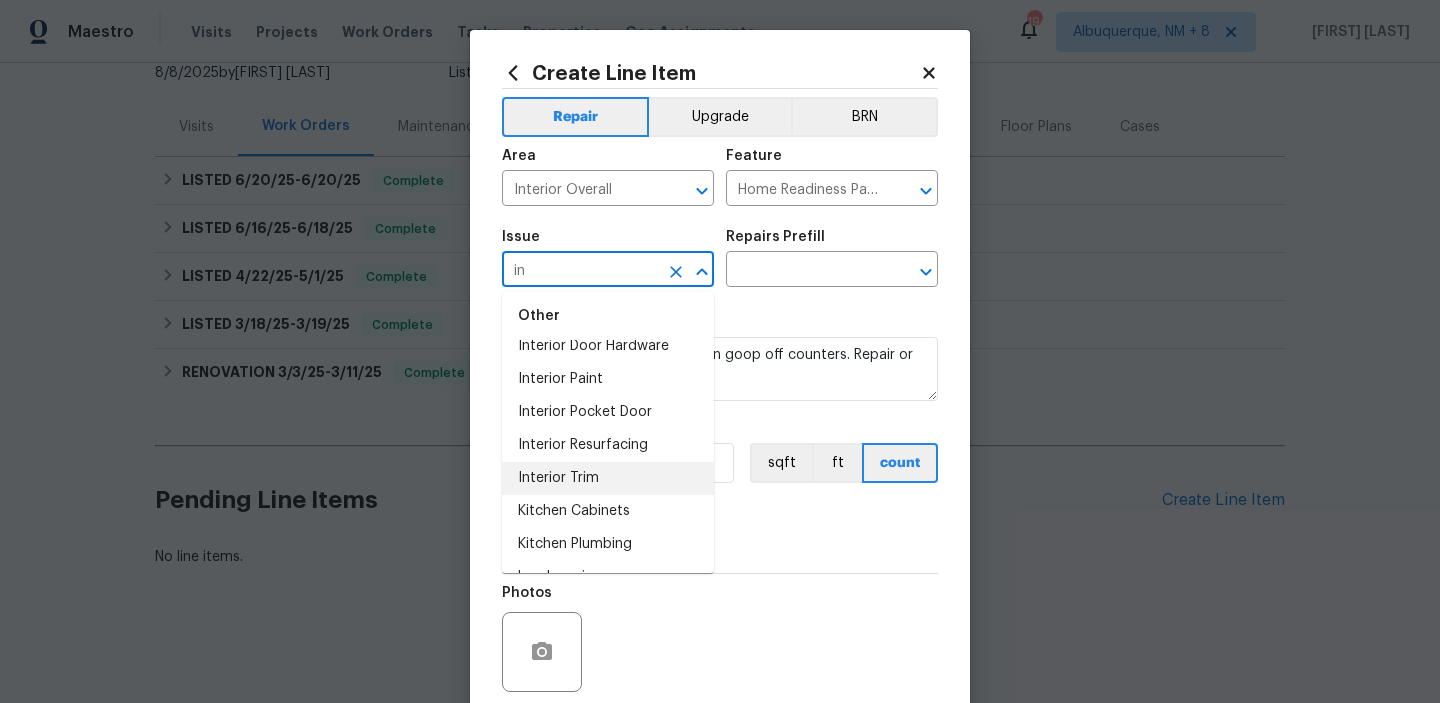 click on "Interior Trim" at bounding box center [608, 478] 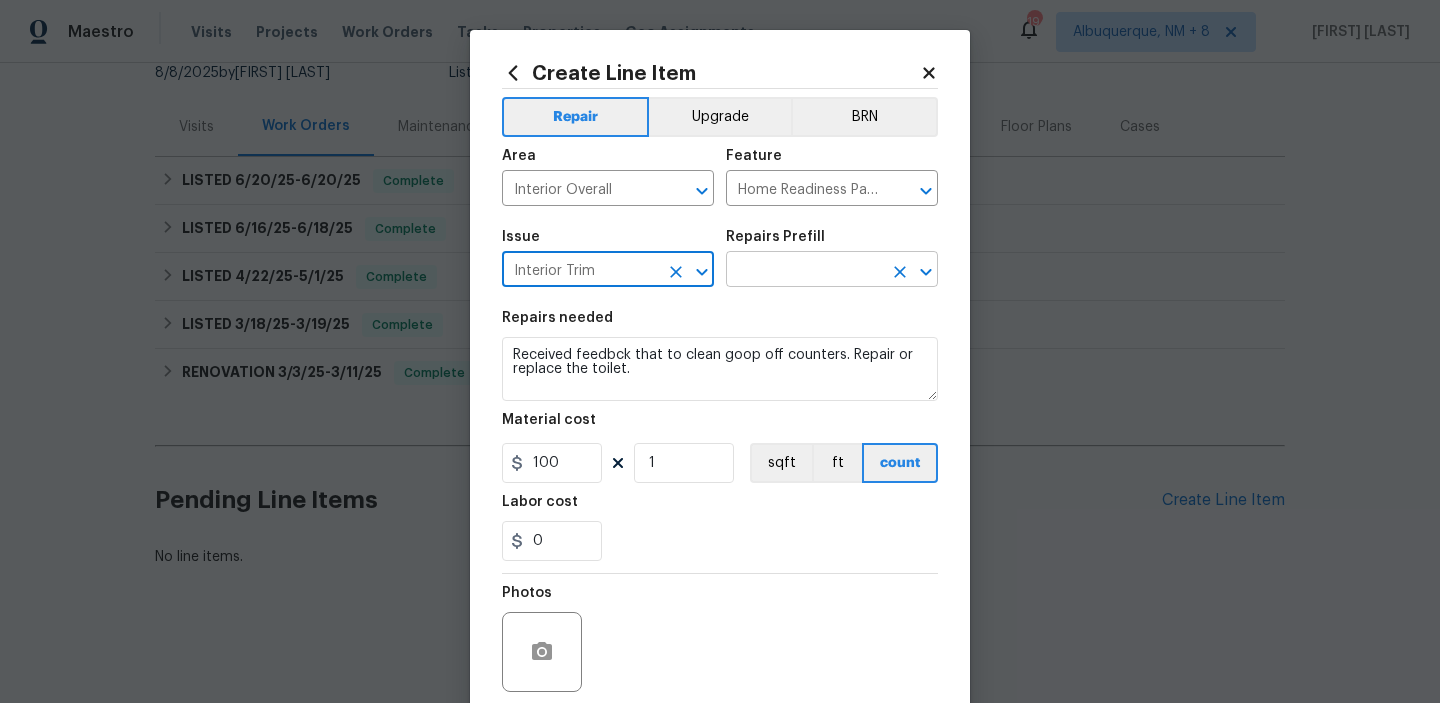 click 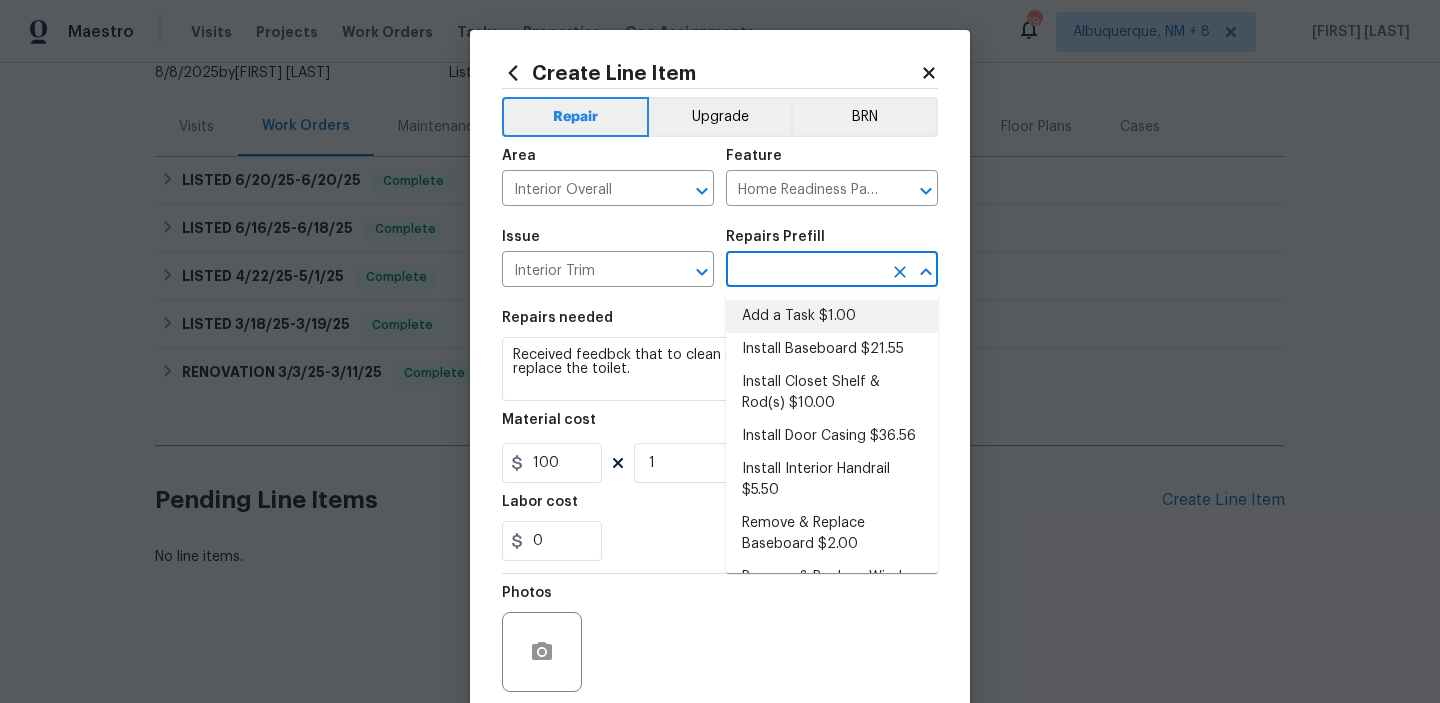 click on "Add a Task $1.00" at bounding box center (832, 316) 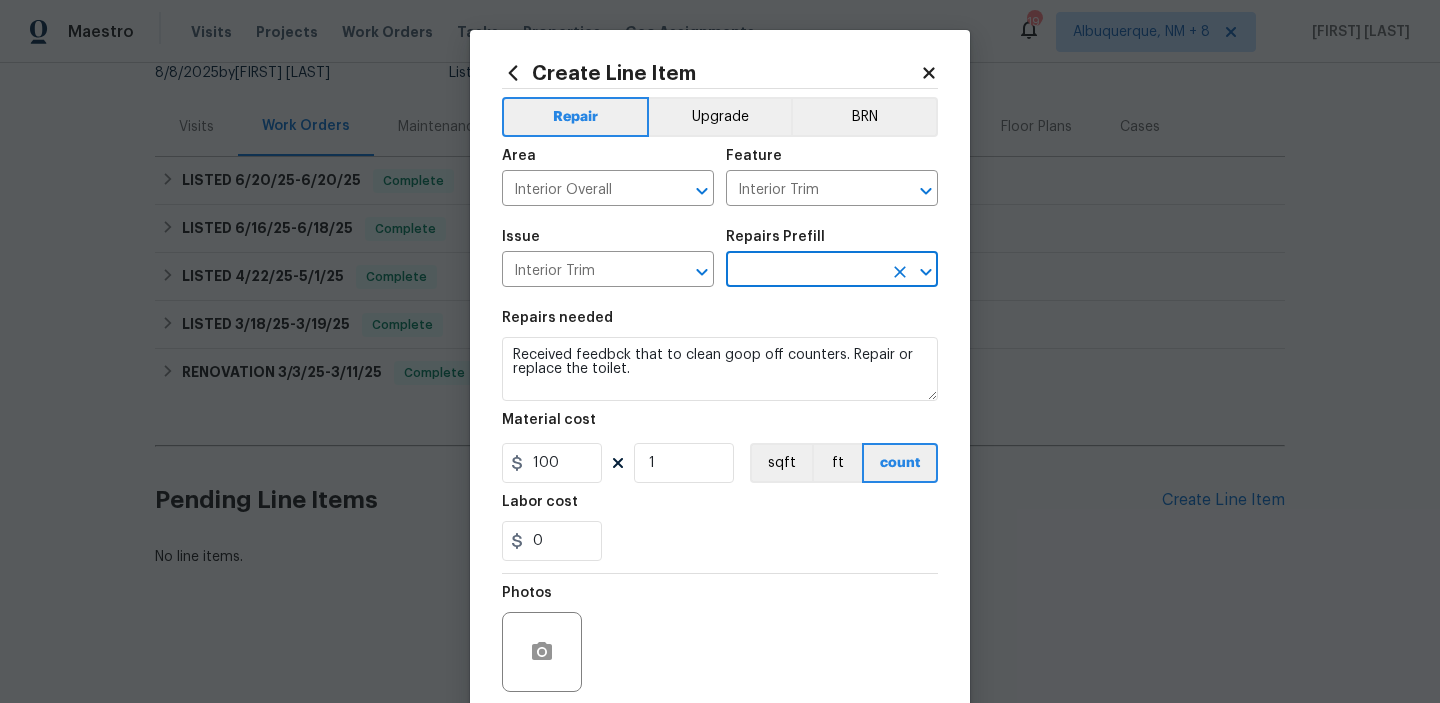 type on "Add a Task $1.00" 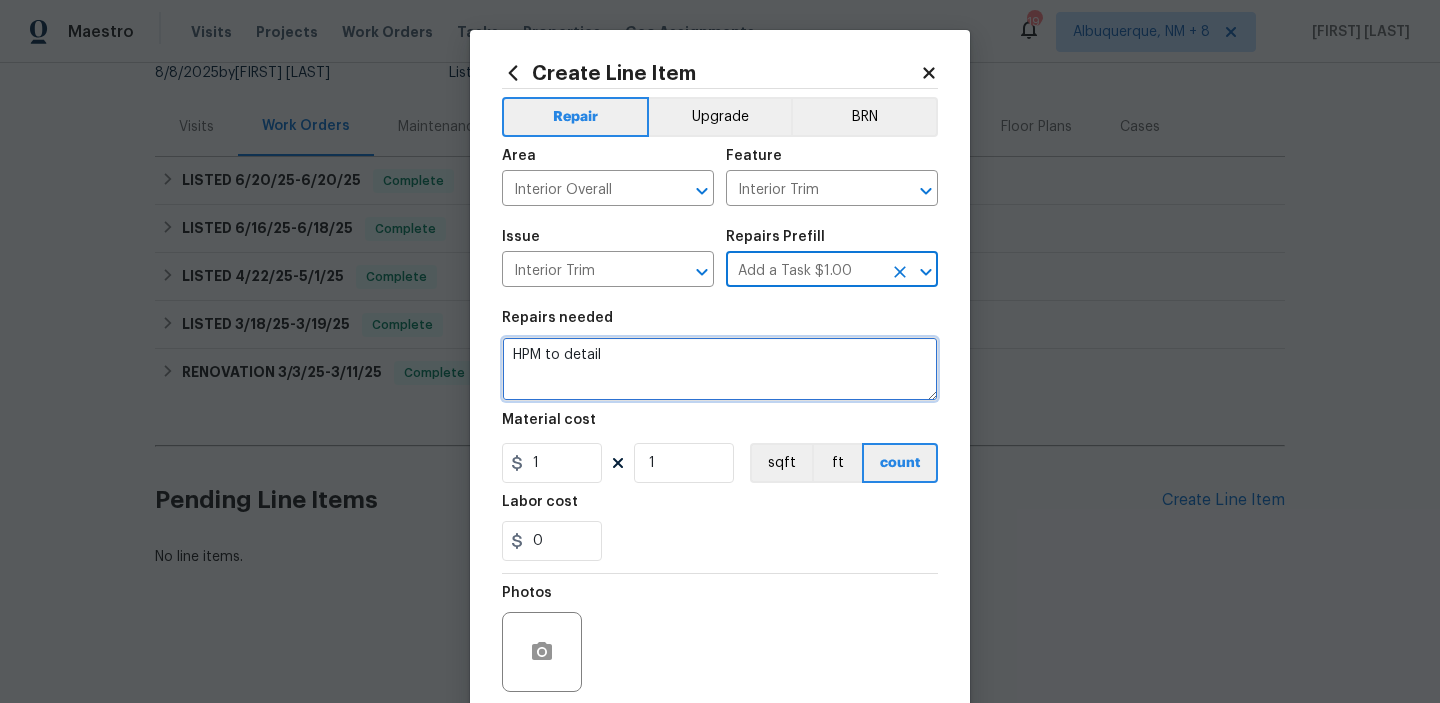 click on "HPM to detail" at bounding box center (720, 369) 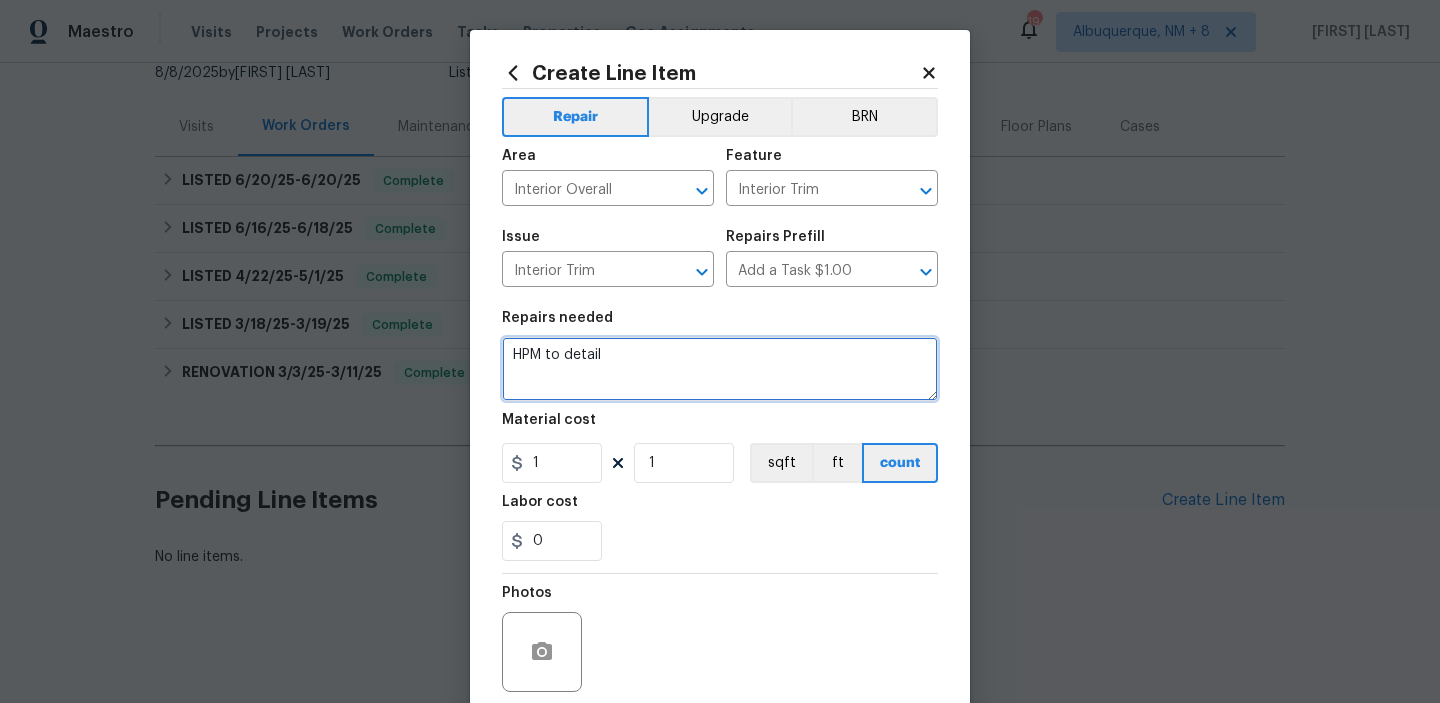 click on "HPM to detail" at bounding box center (720, 369) 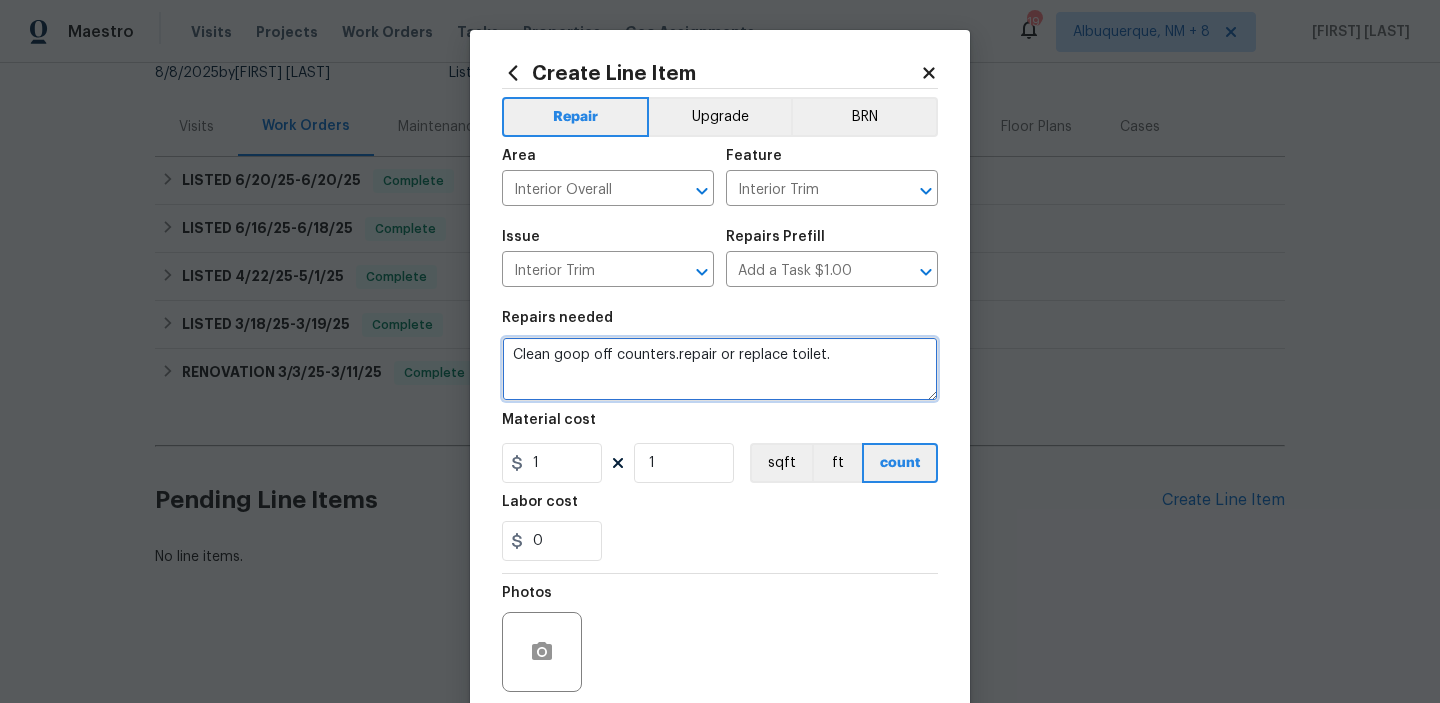 click on "Clean goop off counters.repair or replace toilet." at bounding box center [720, 369] 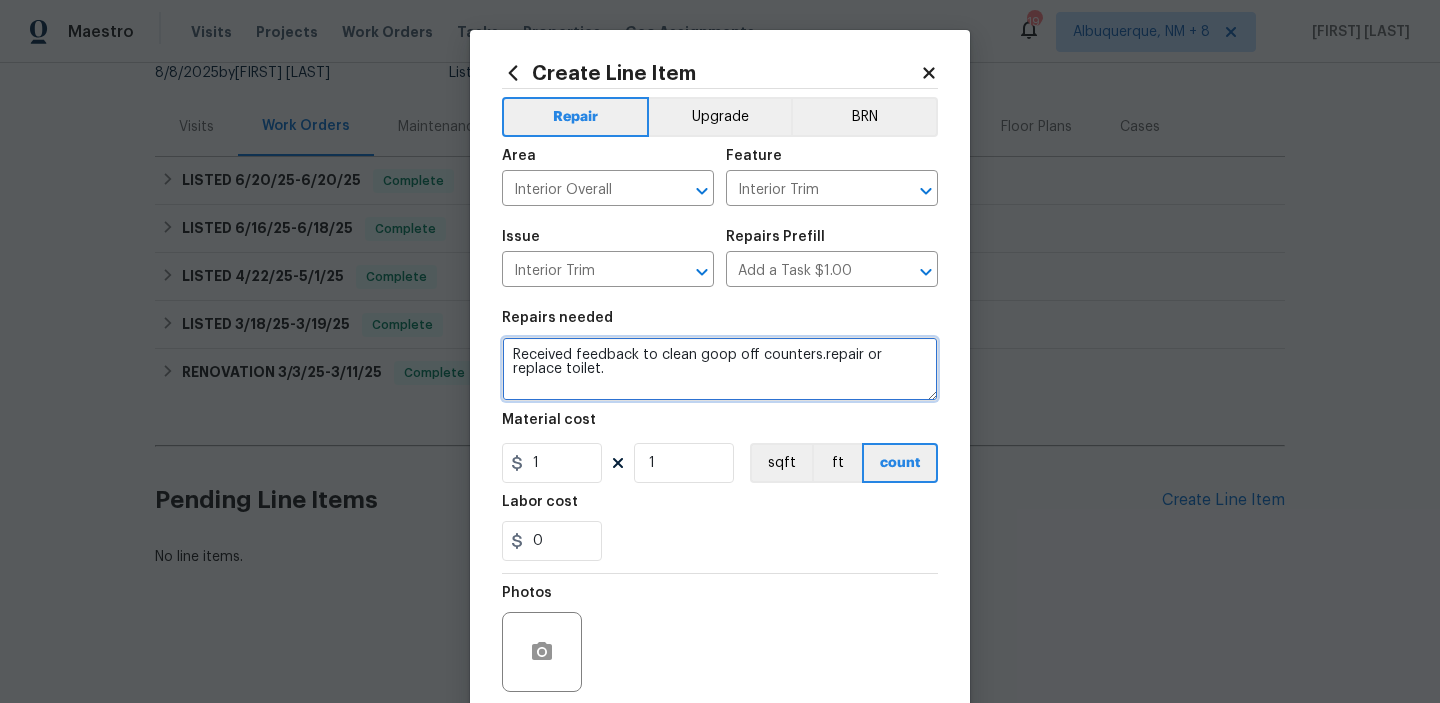 click on "Replace with" at bounding box center [0, 0] 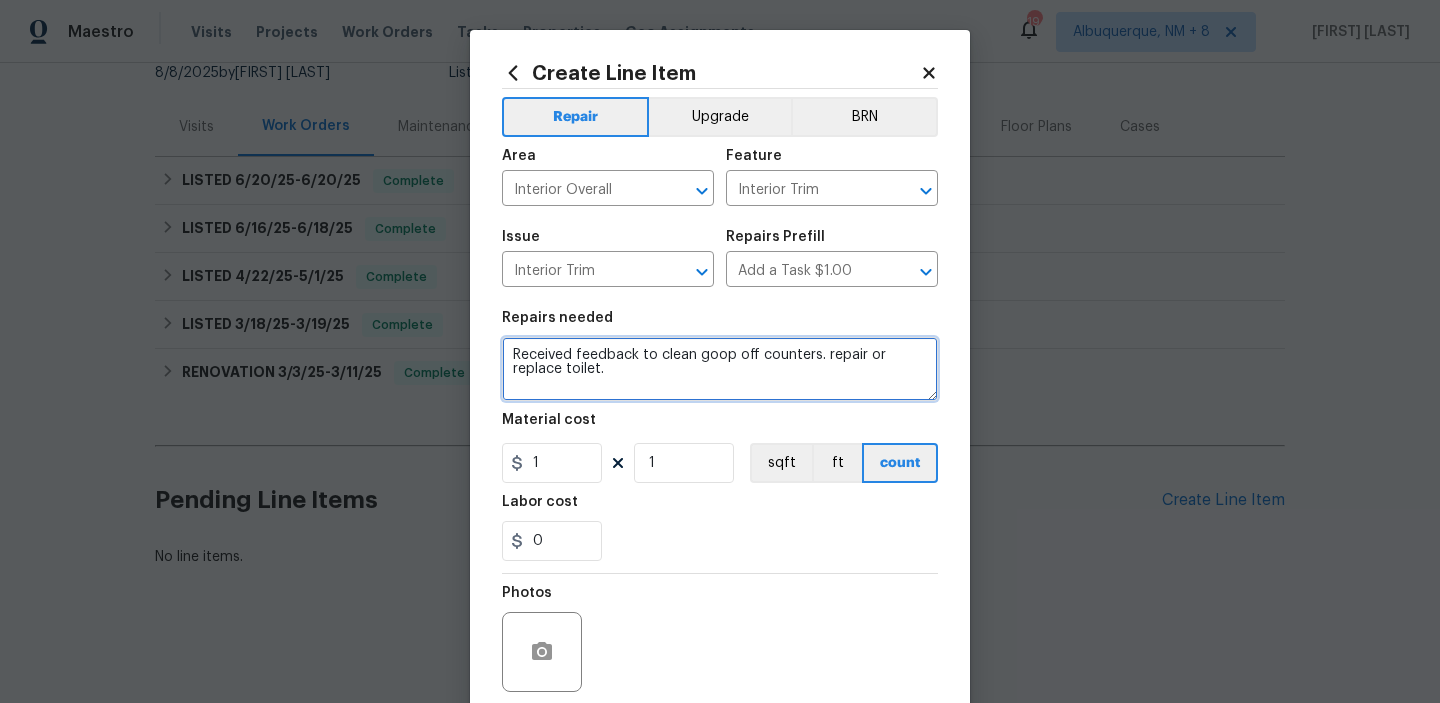 click on "the" at bounding box center (0, 0) 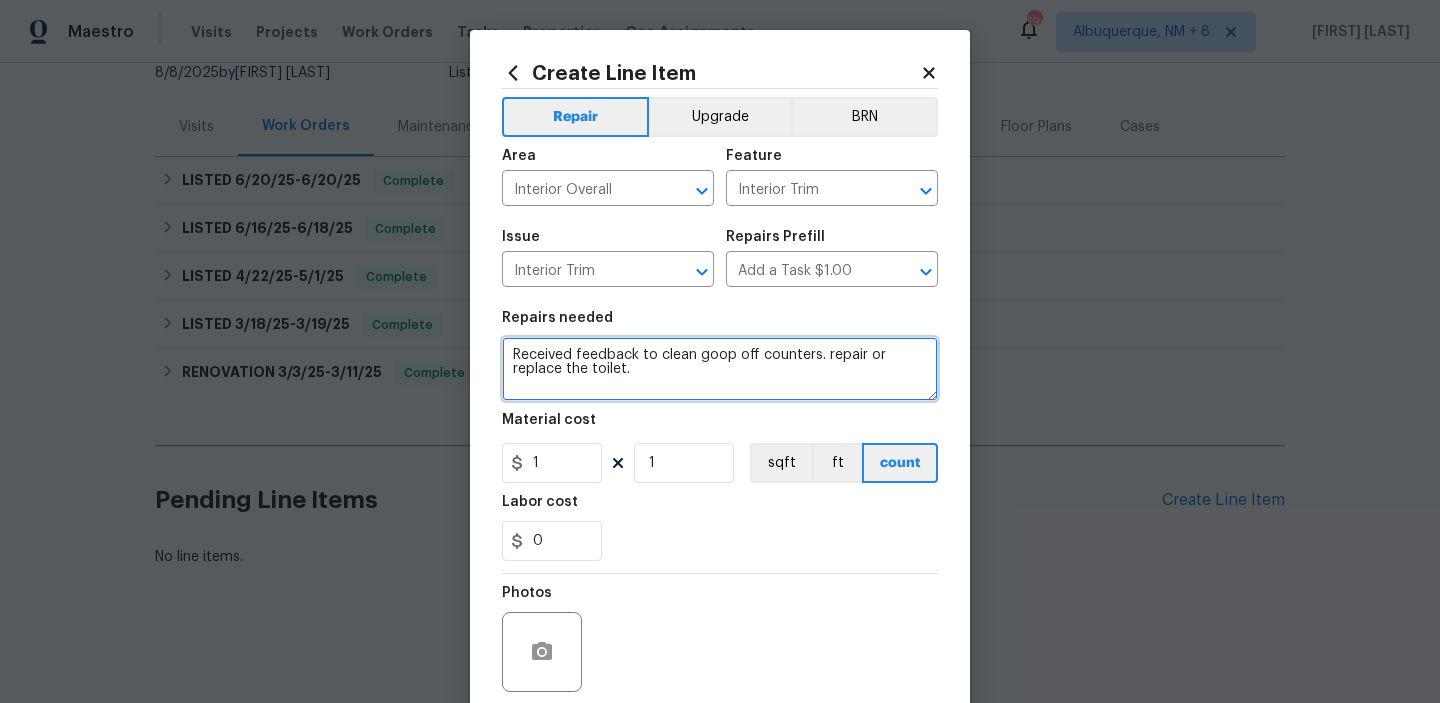 type on "Received feedback to clean goop off counters. repair or replace the toilet." 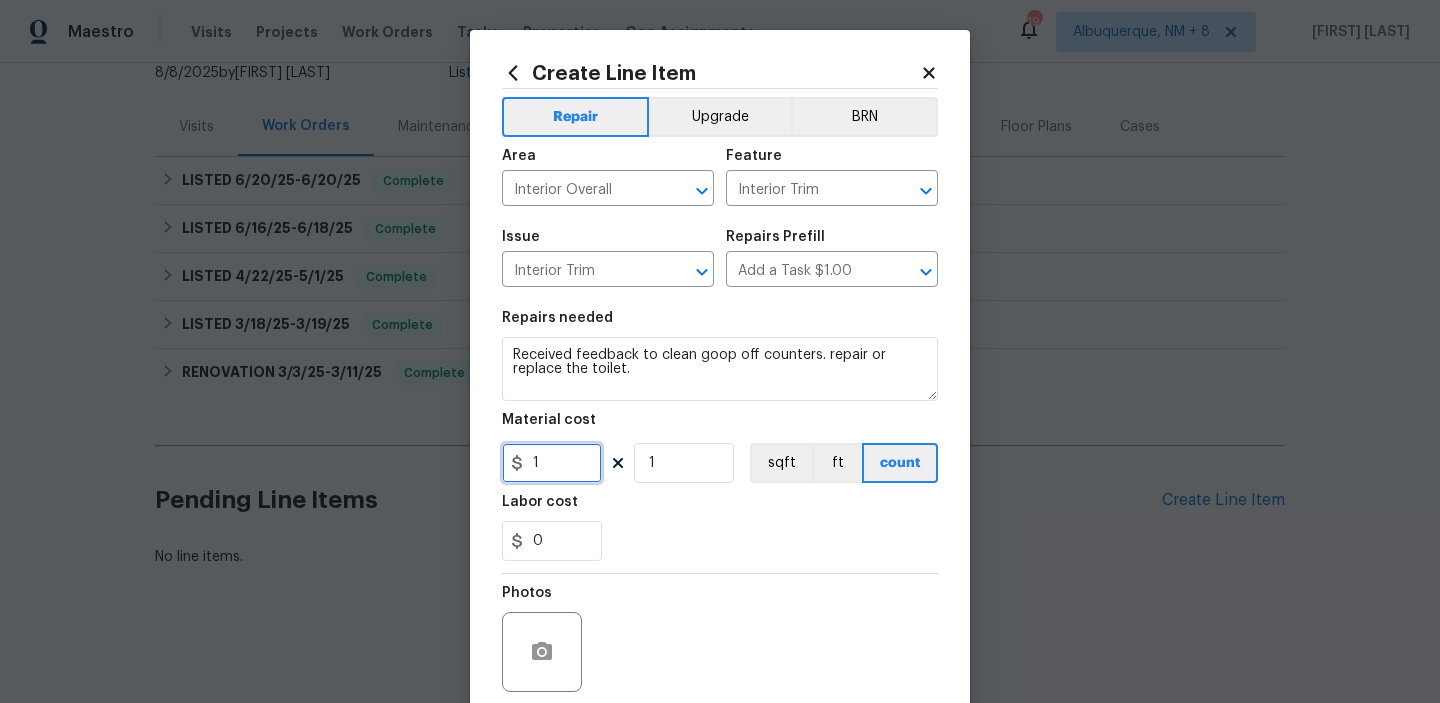 click on "1" at bounding box center (552, 463) 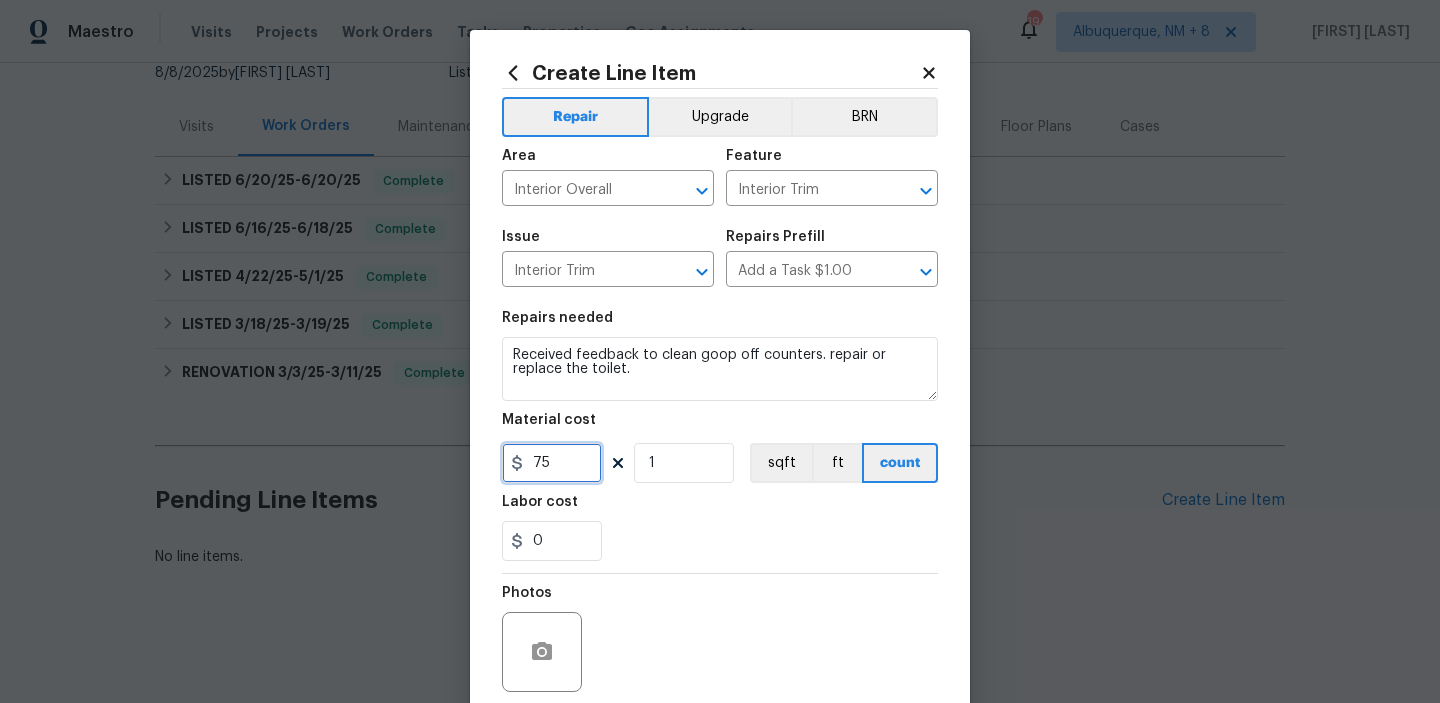 type on "75" 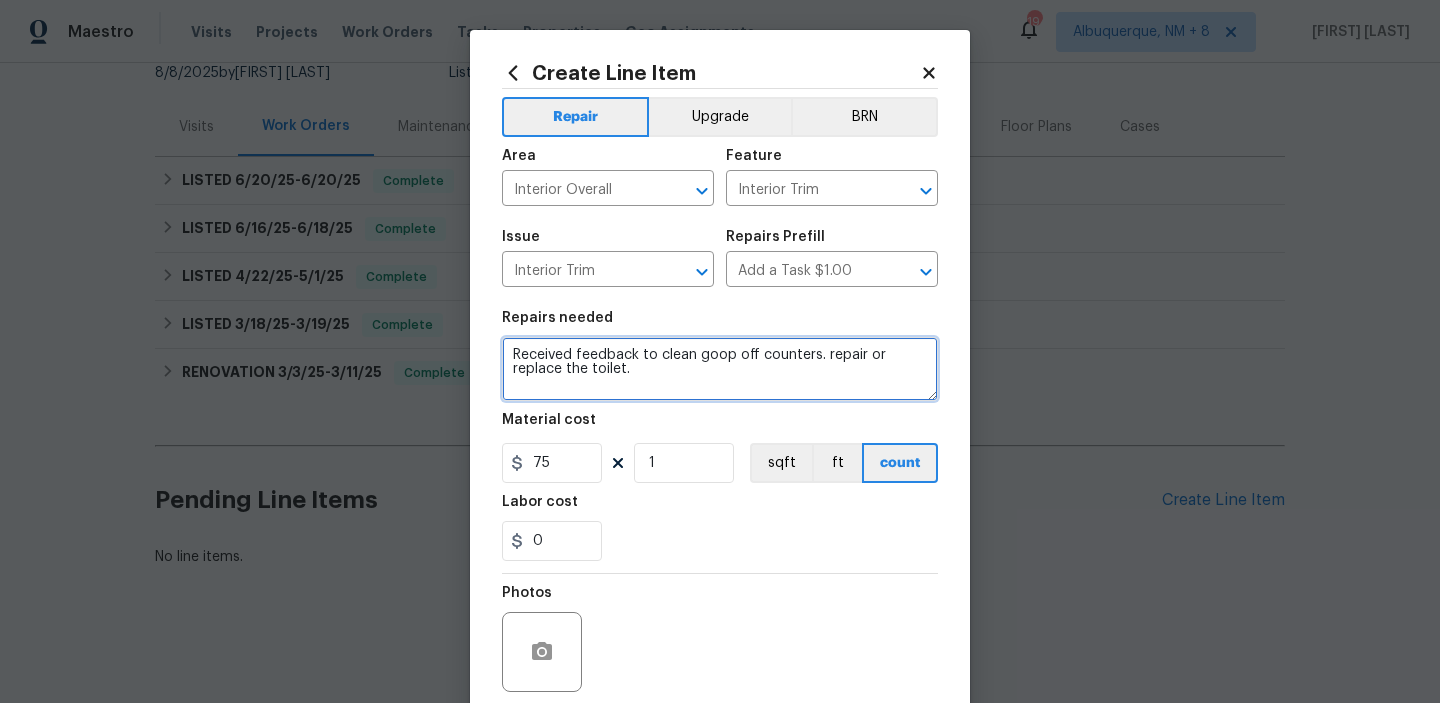 click on "Received feedback to clean goop off counters. repair or replace the toilet." at bounding box center [720, 369] 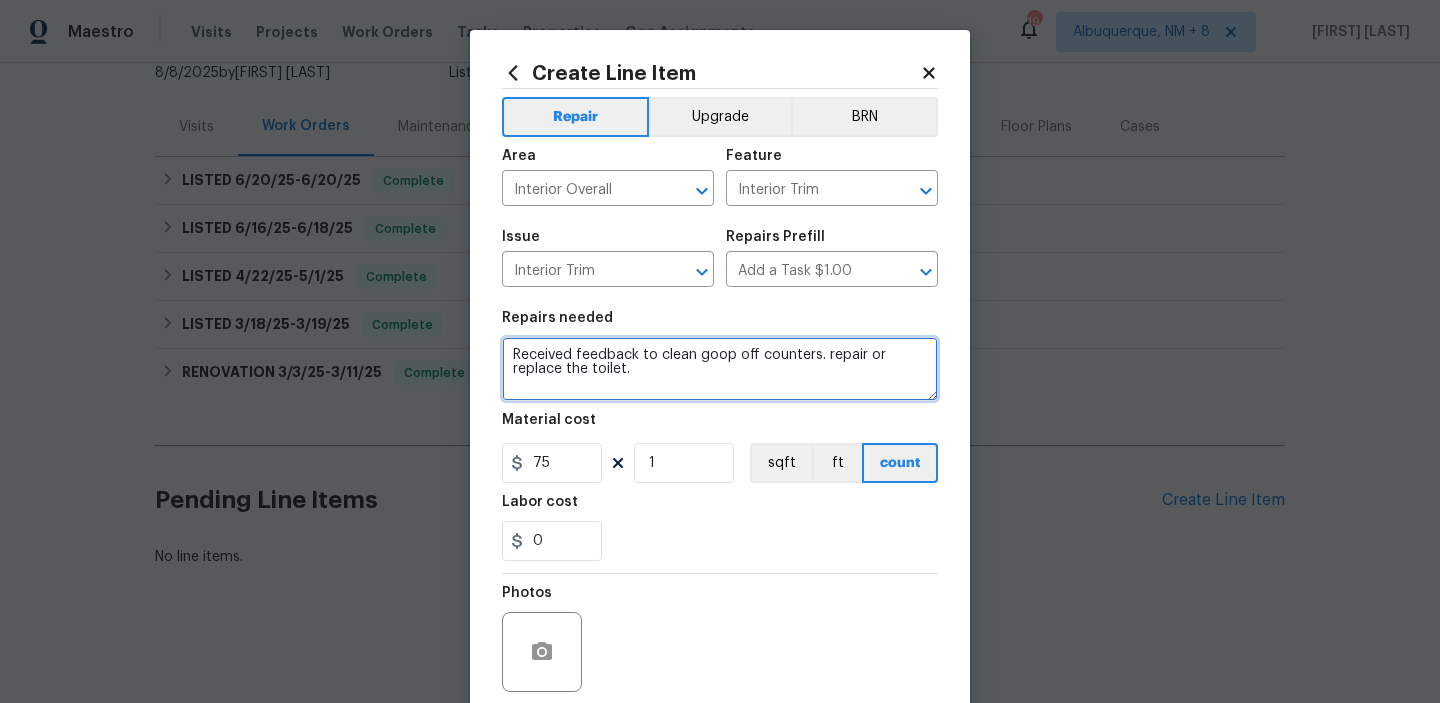 drag, startPoint x: 820, startPoint y: 354, endPoint x: 846, endPoint y: 372, distance: 31.622776 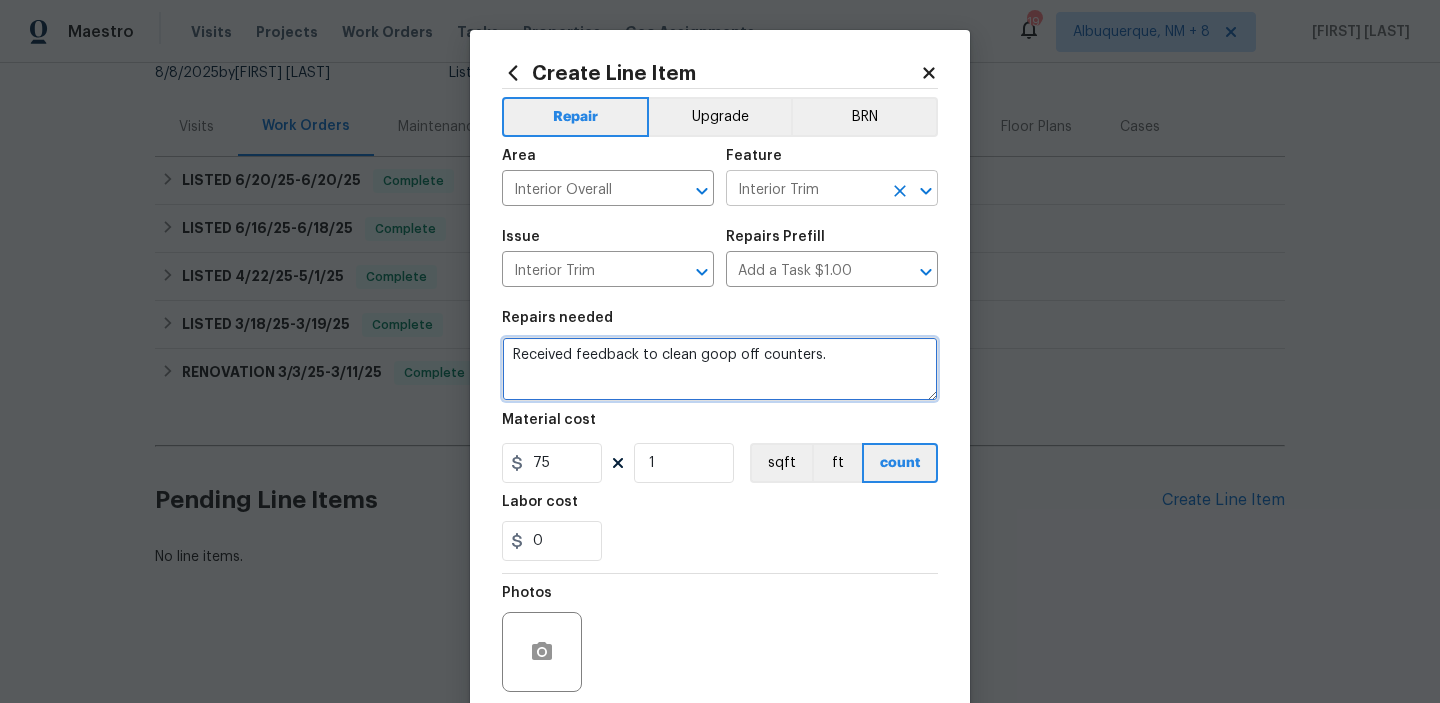 click 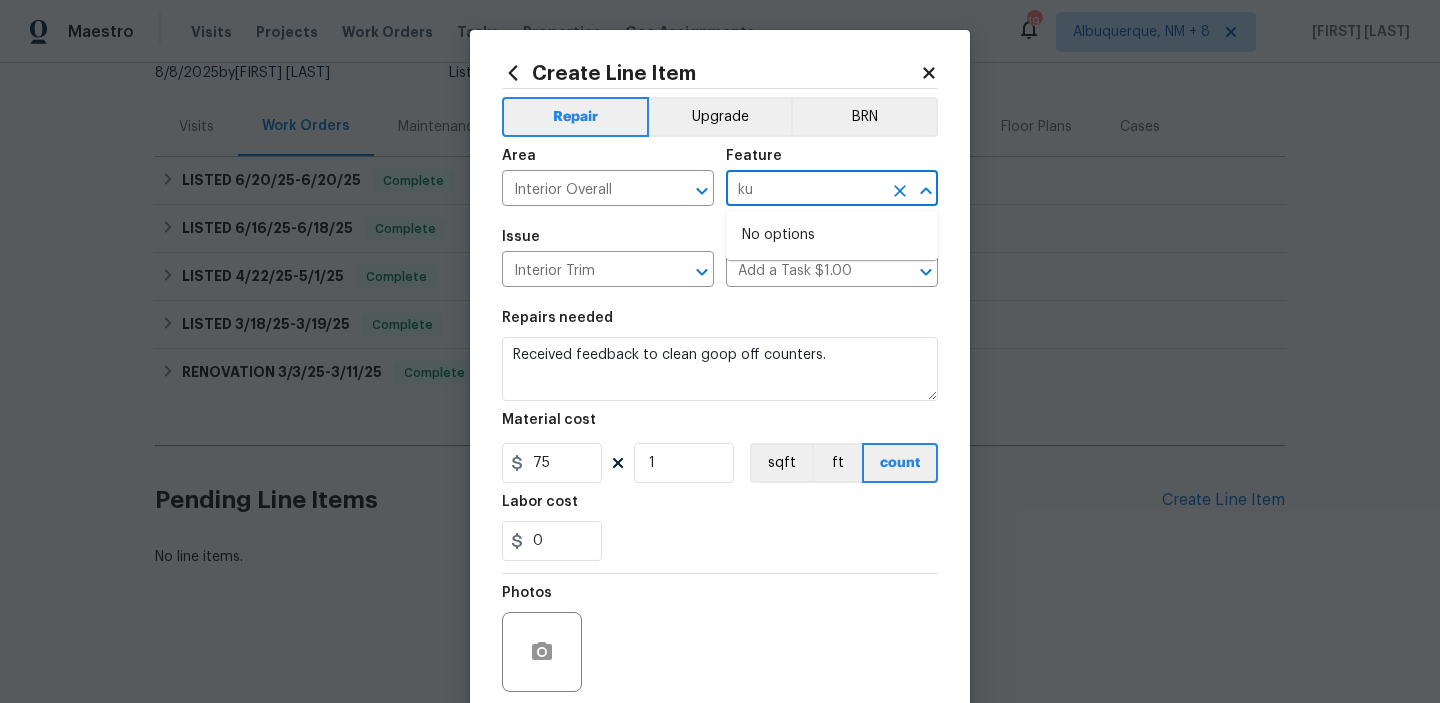 type on "k" 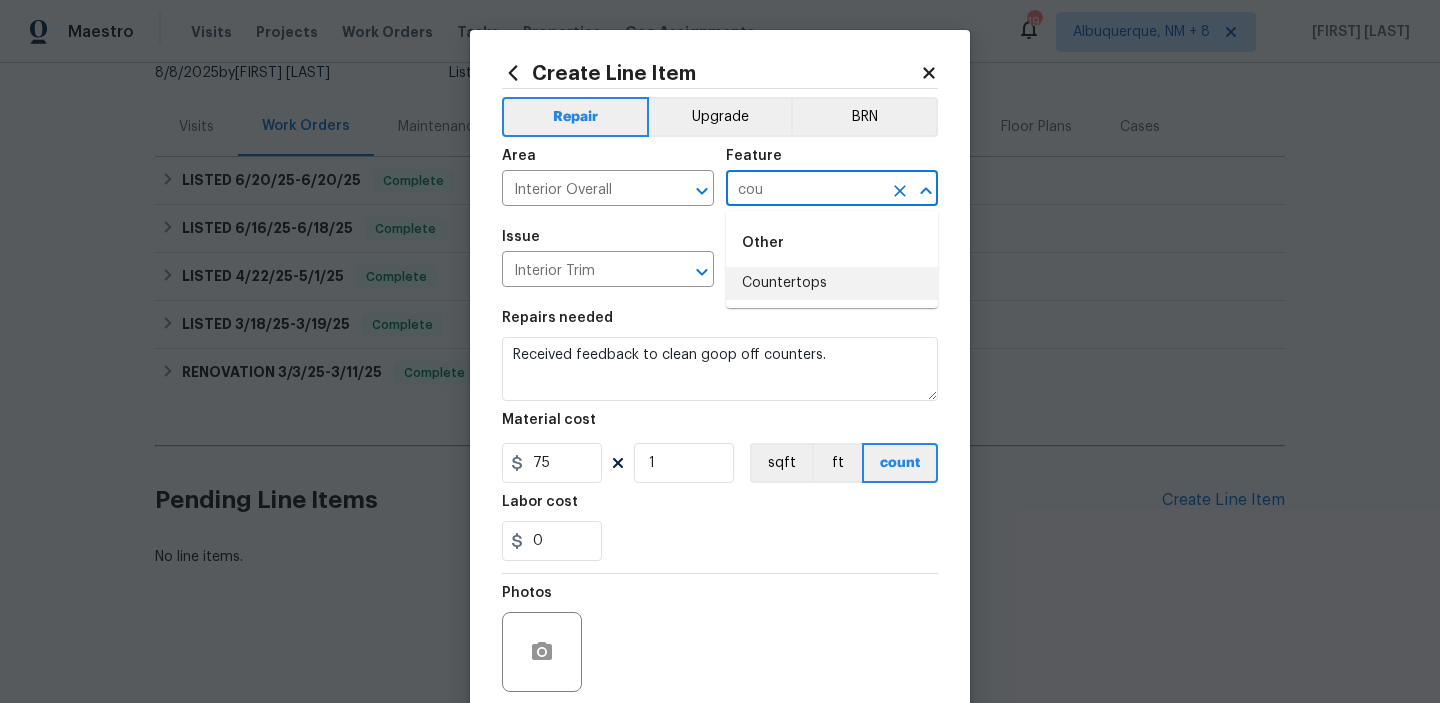 click on "Countertops" at bounding box center [832, 283] 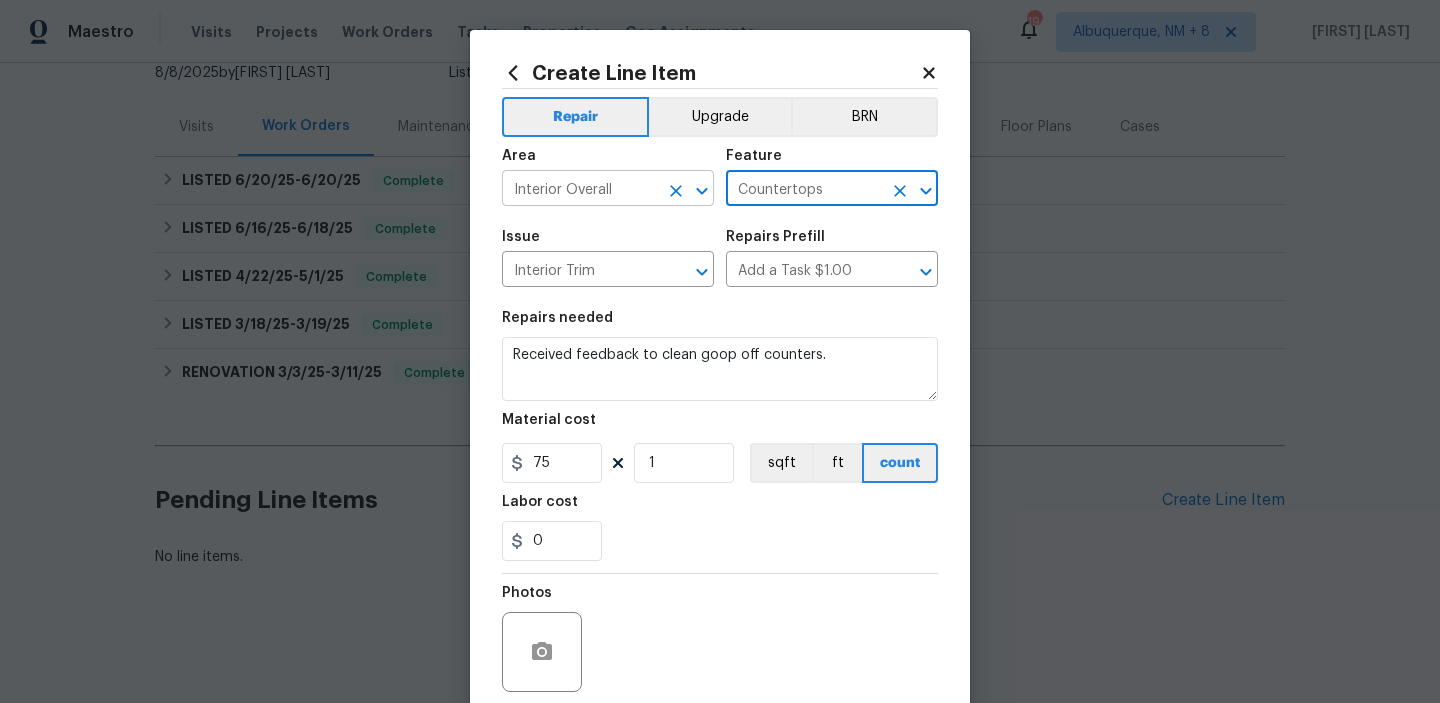 click 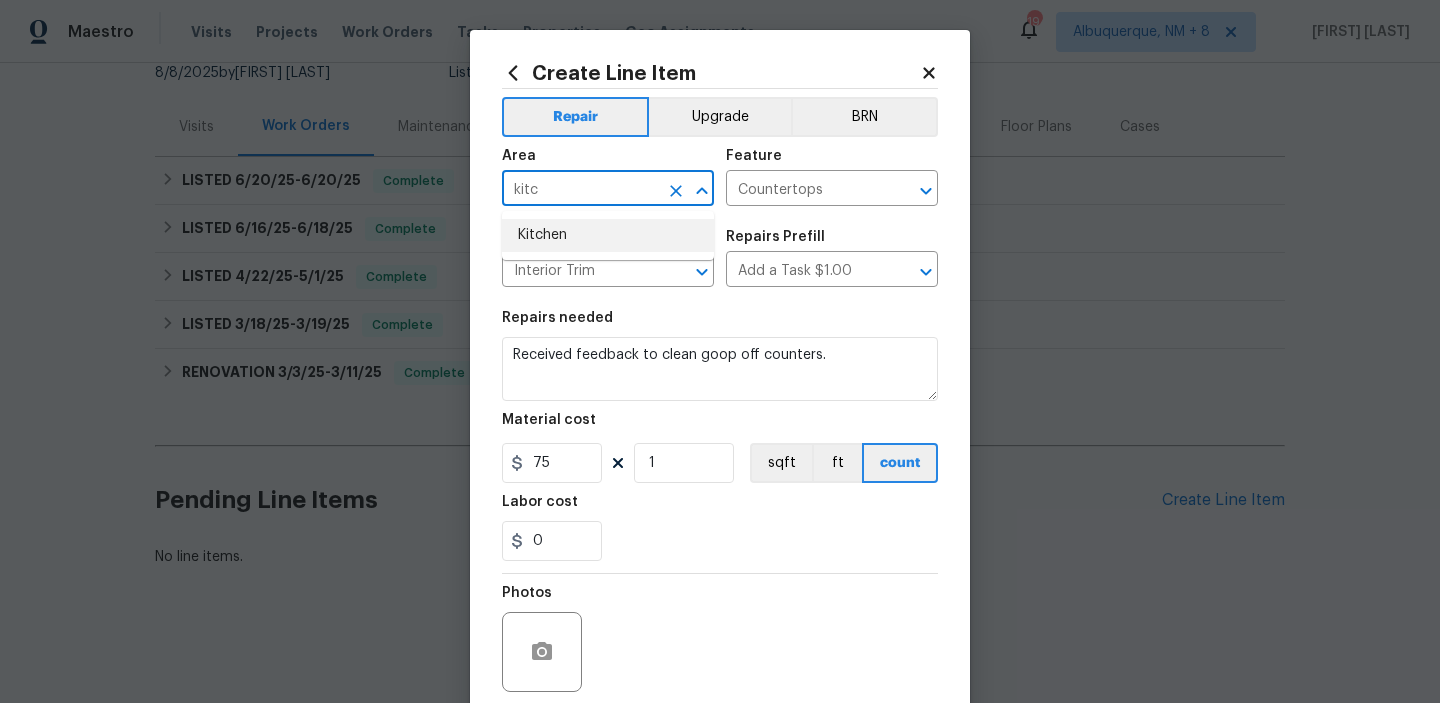 click on "Kitchen" at bounding box center (608, 235) 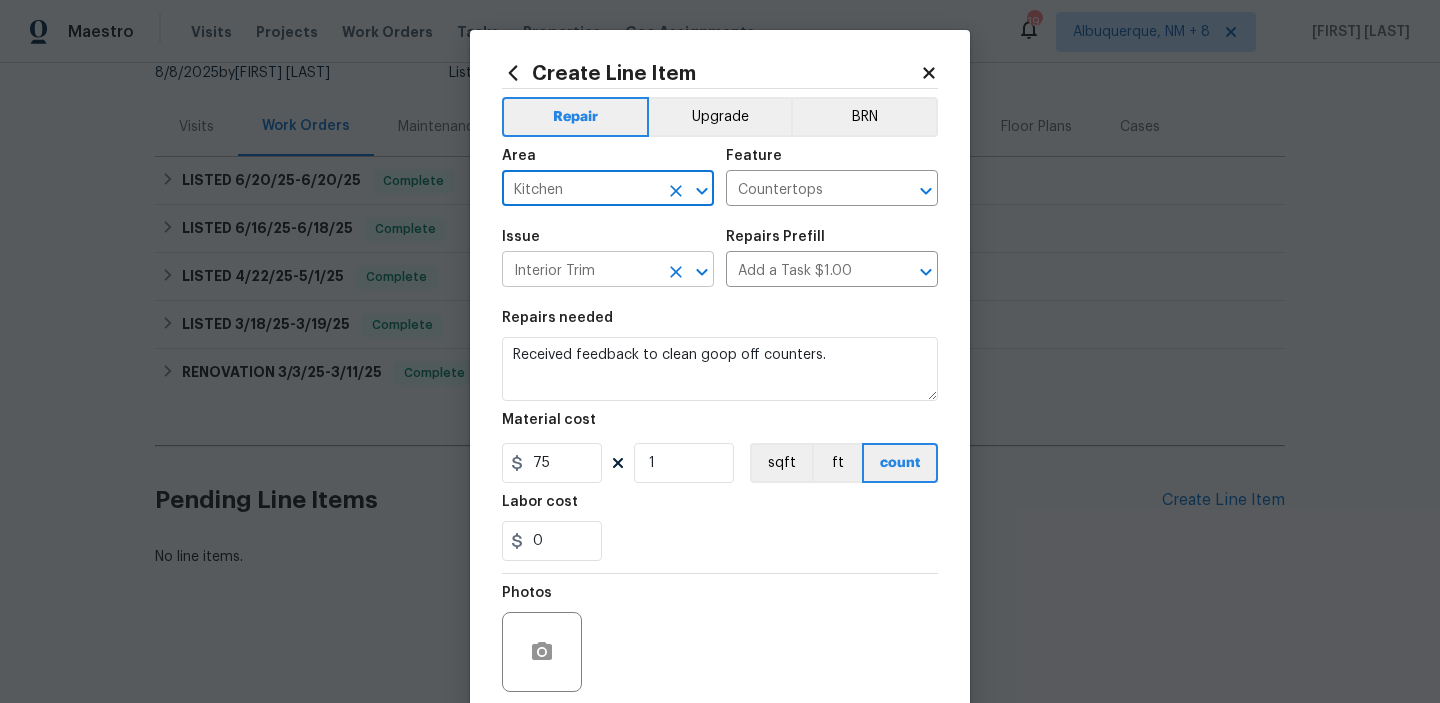 click at bounding box center [702, 272] 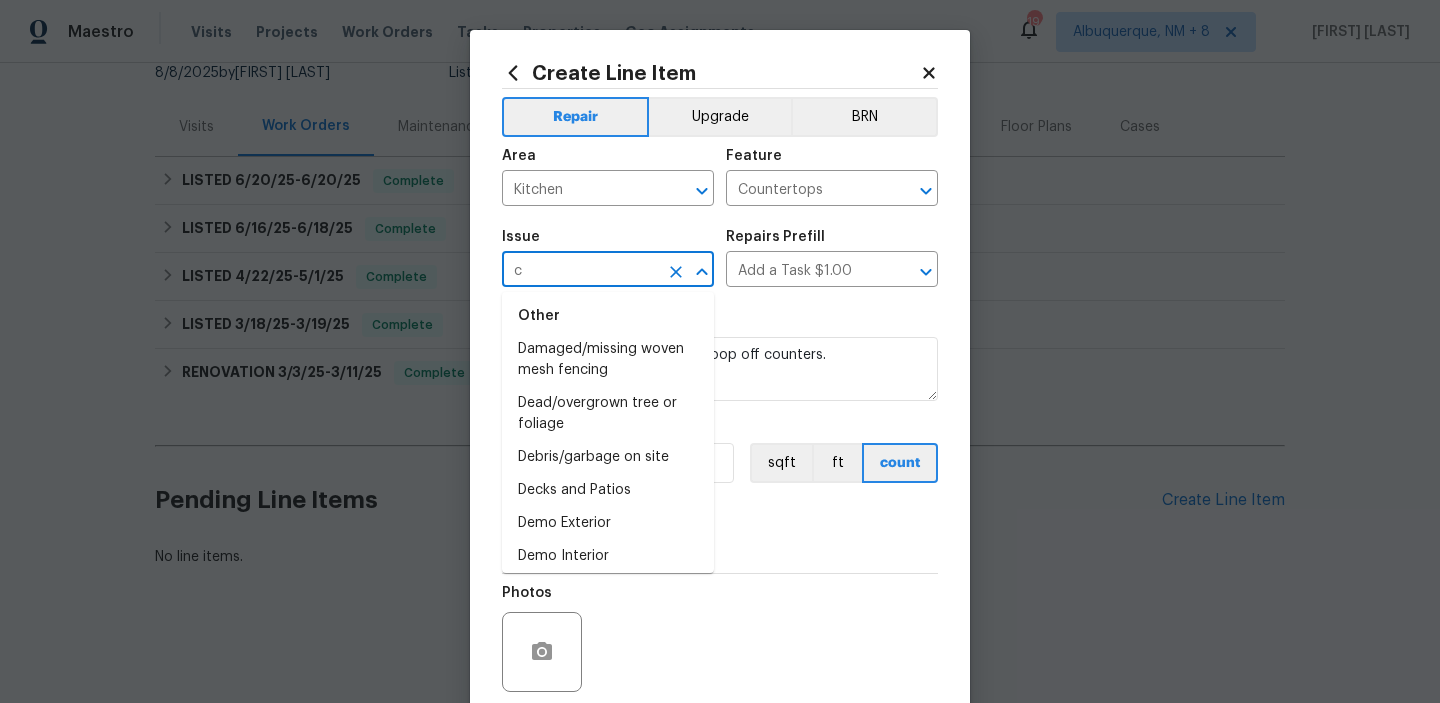 scroll, scrollTop: 0, scrollLeft: 0, axis: both 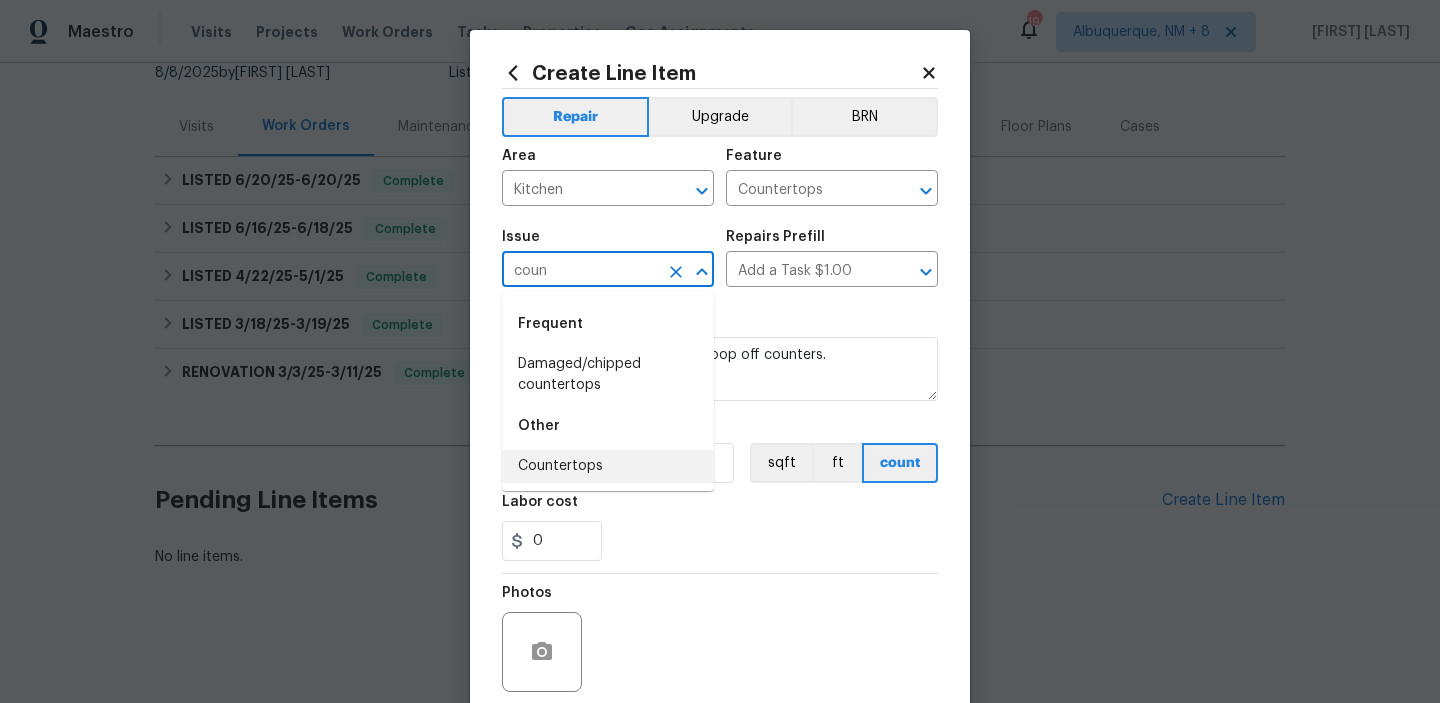 click on "Countertops" at bounding box center (608, 466) 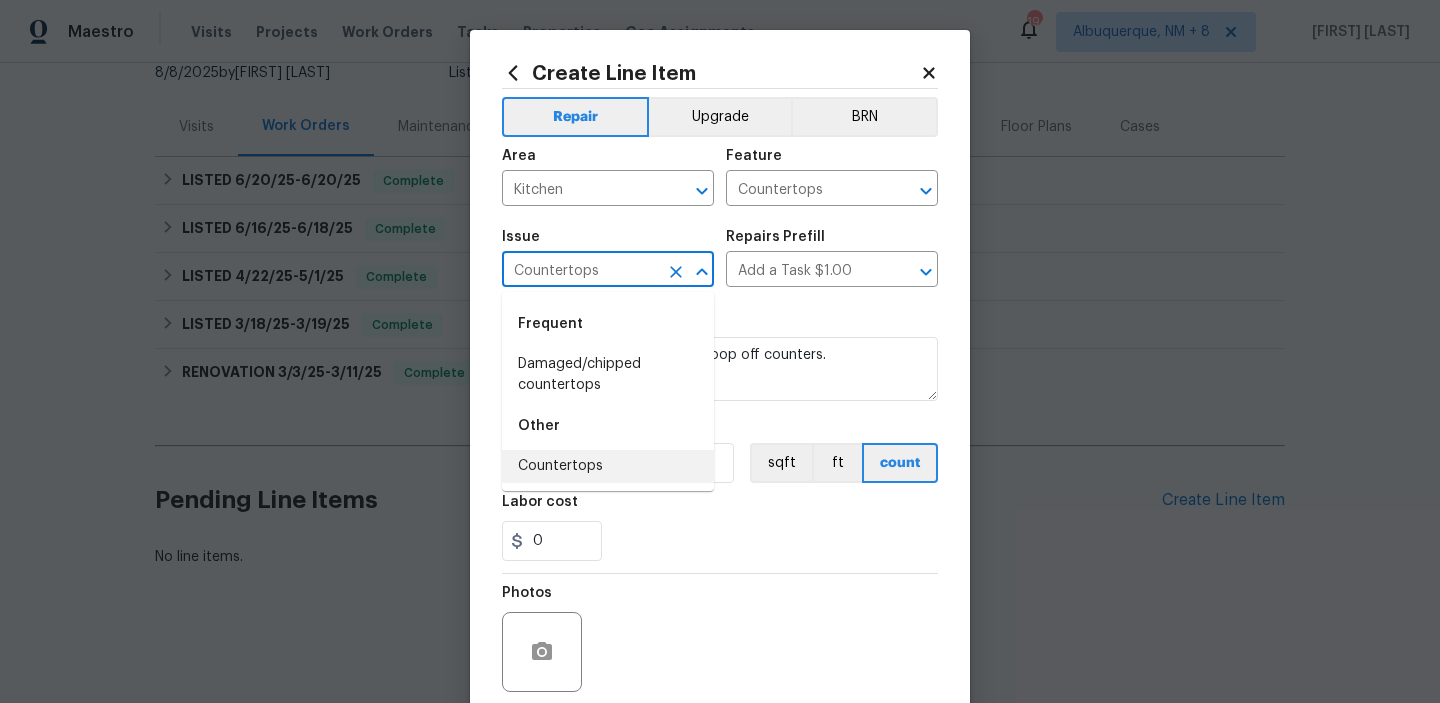 type 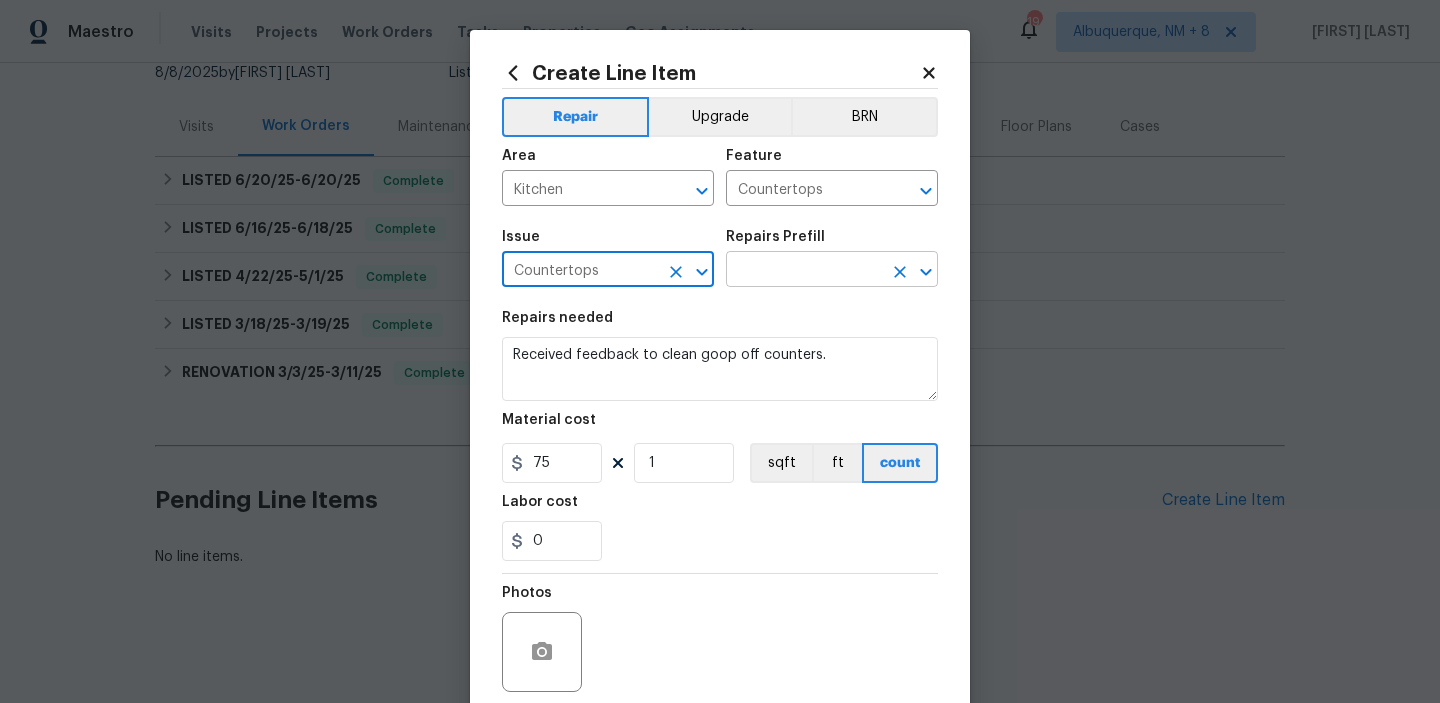 click on "​" at bounding box center [832, 271] 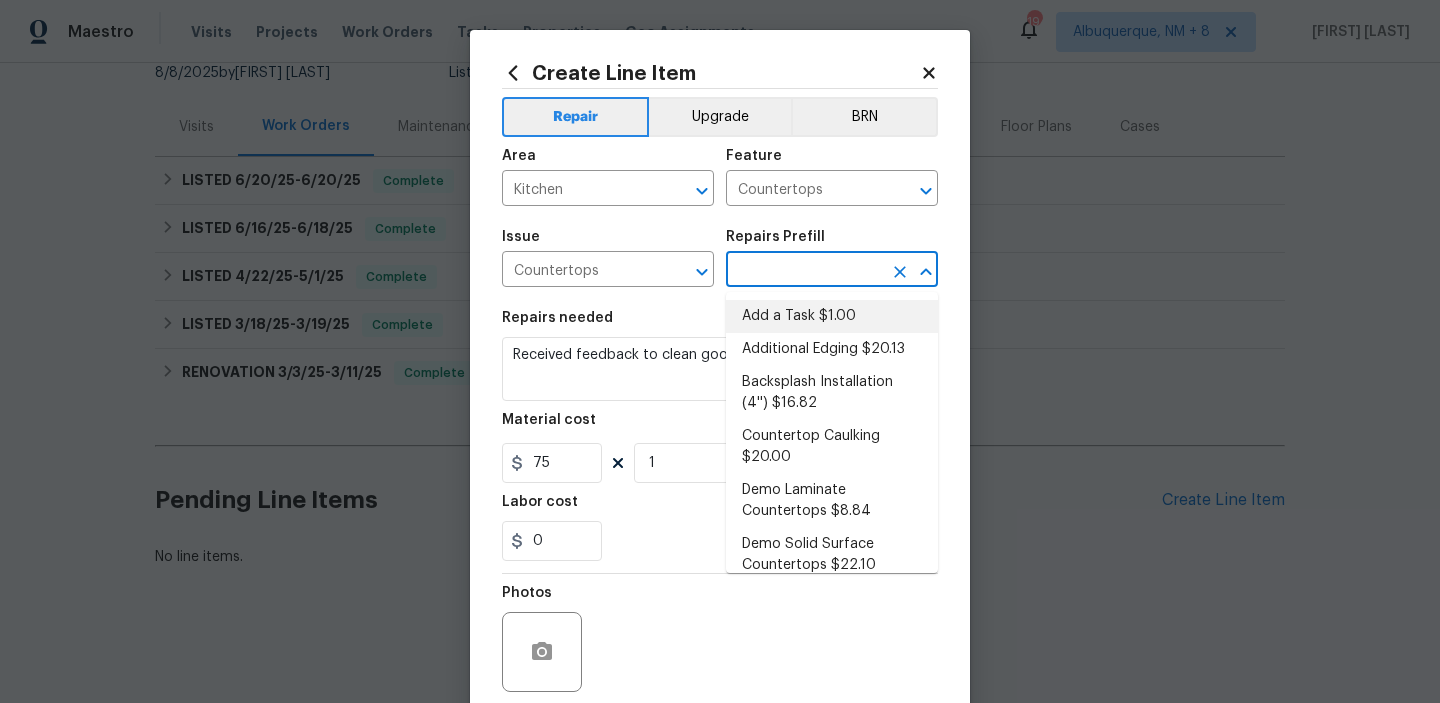 click on "Add a Task $1.00" at bounding box center (832, 316) 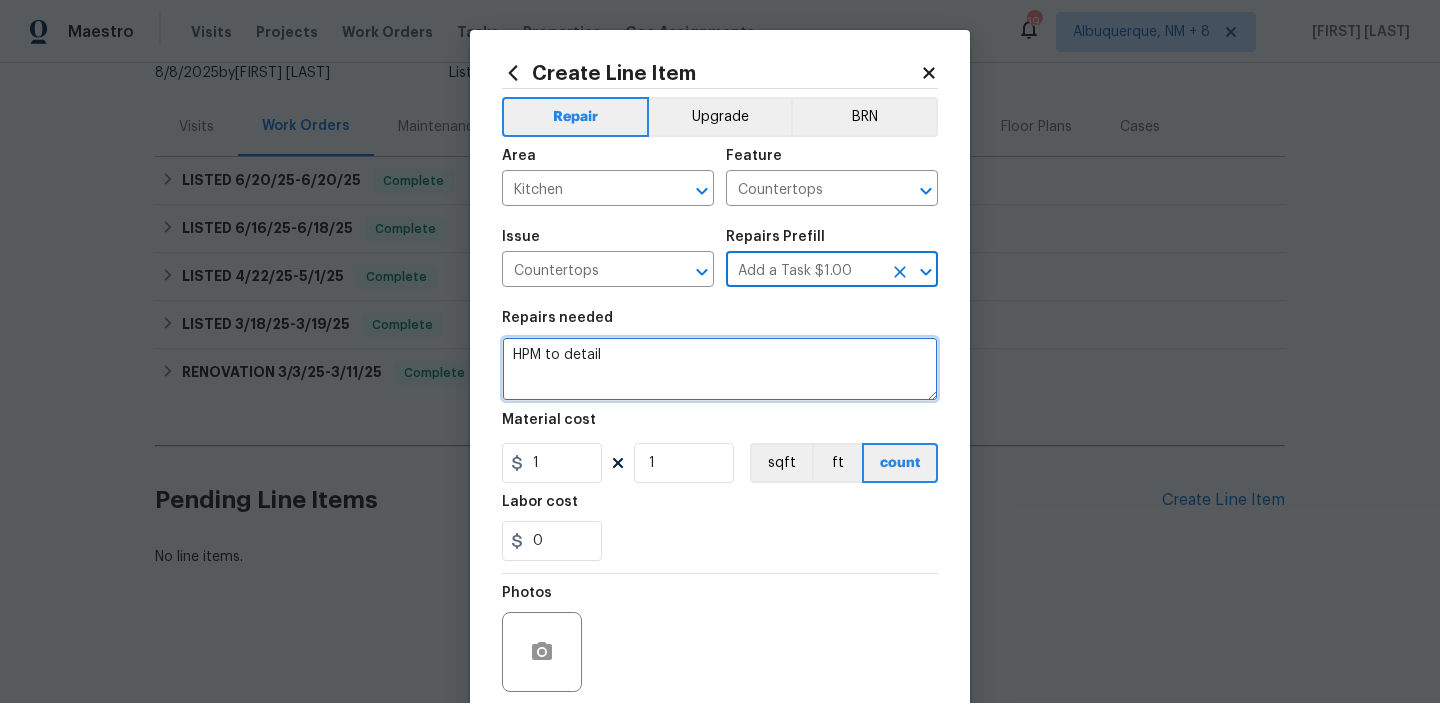 click on "HPM to detail" at bounding box center [720, 369] 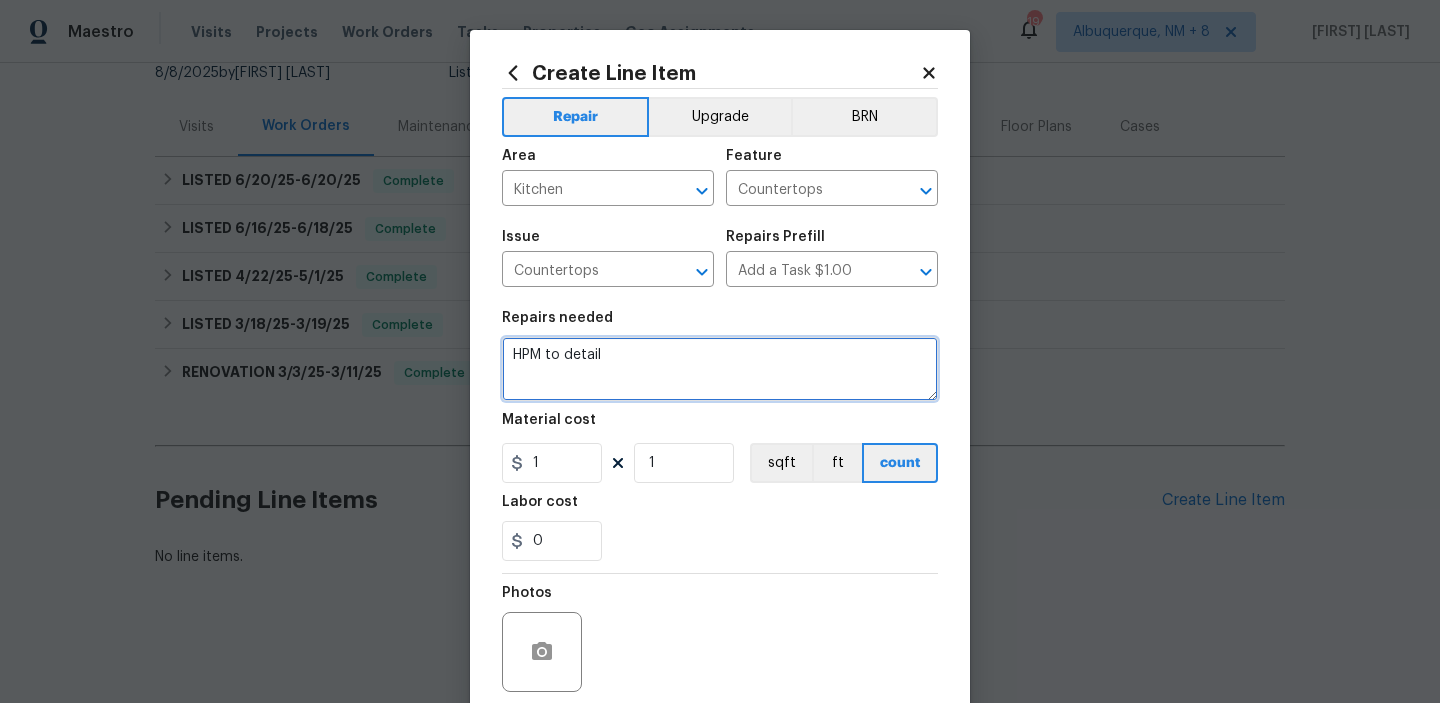 click on "HPM to detail" at bounding box center (720, 369) 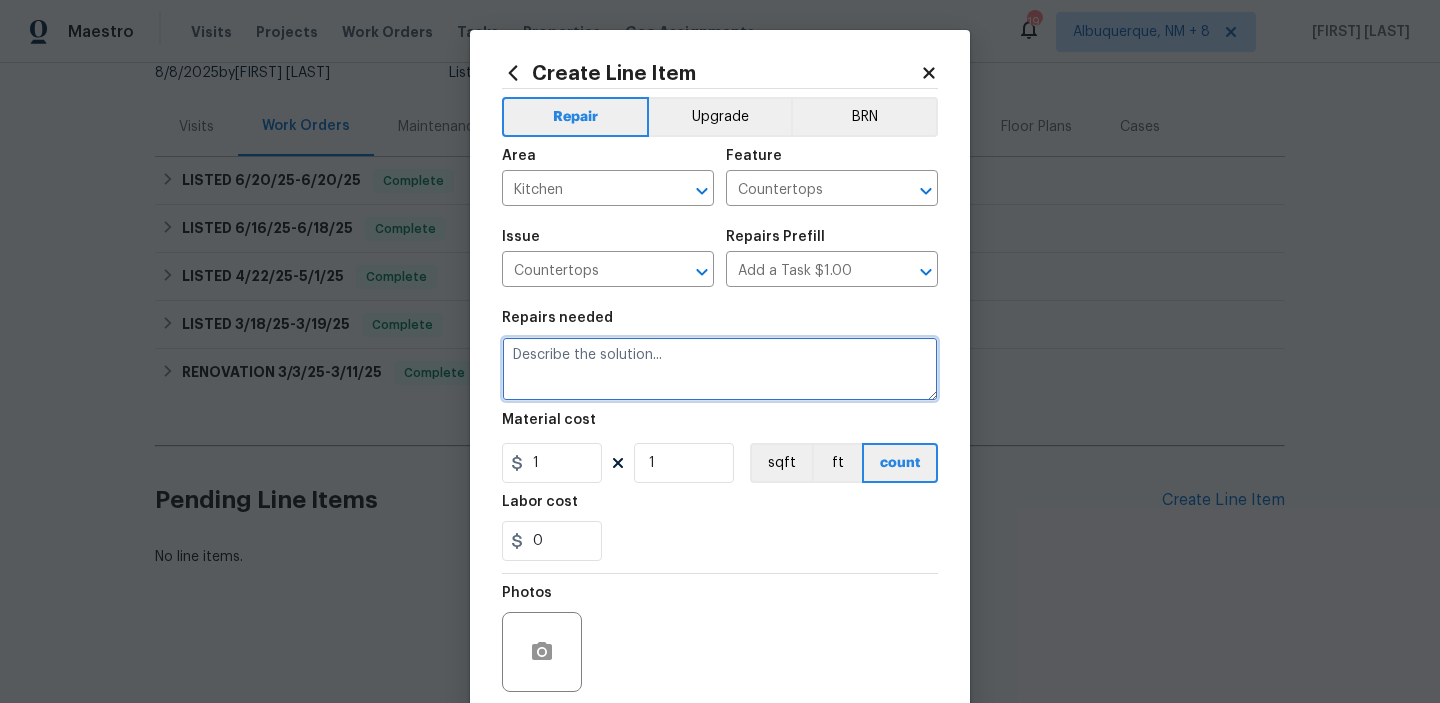 paste 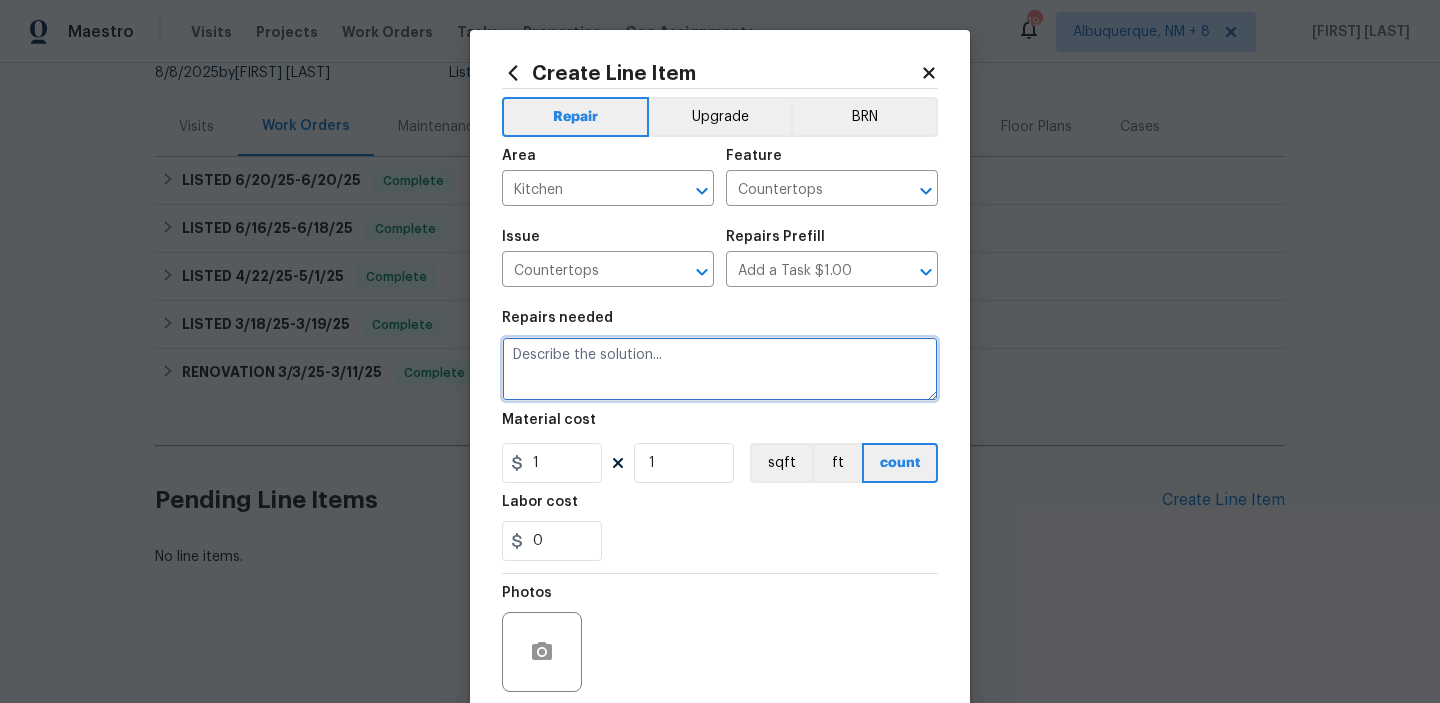 paste on "Clean goop off counters.r" 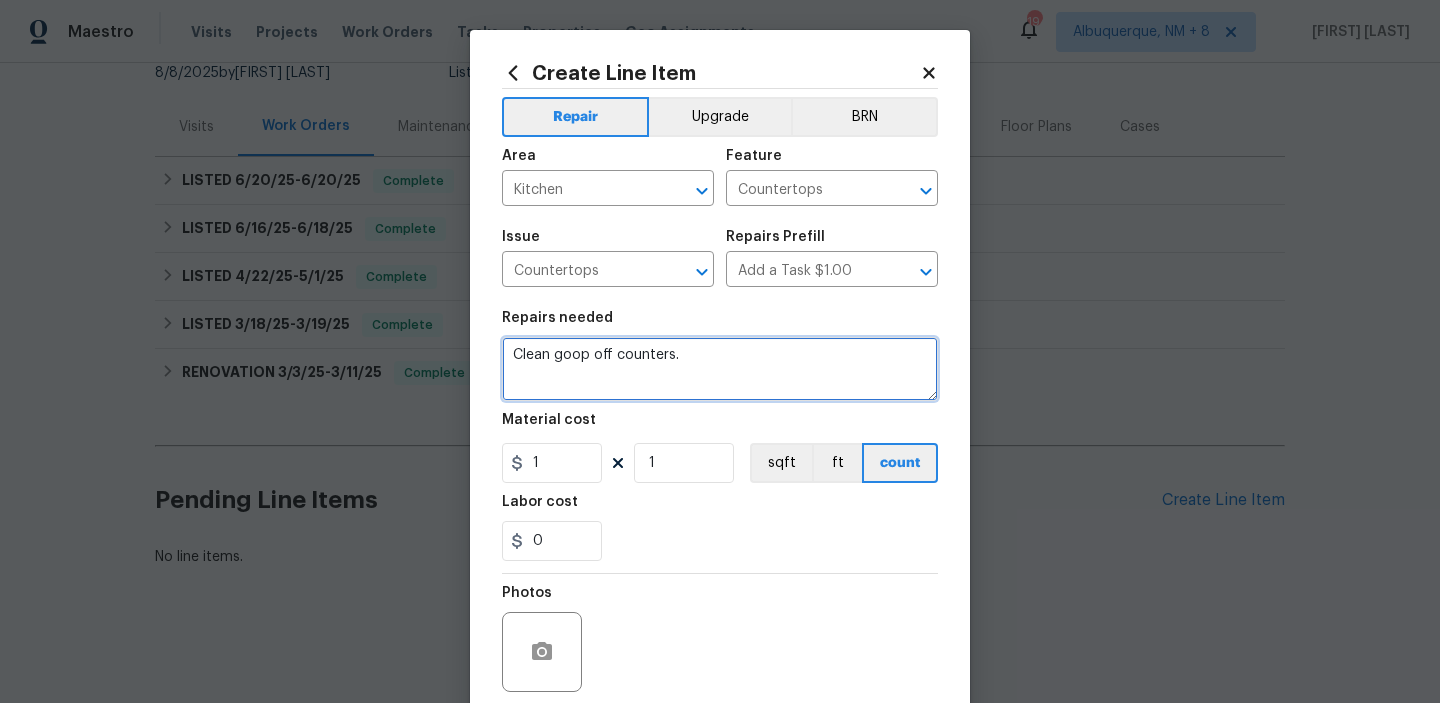 click on "Clean goop off counters." at bounding box center [720, 369] 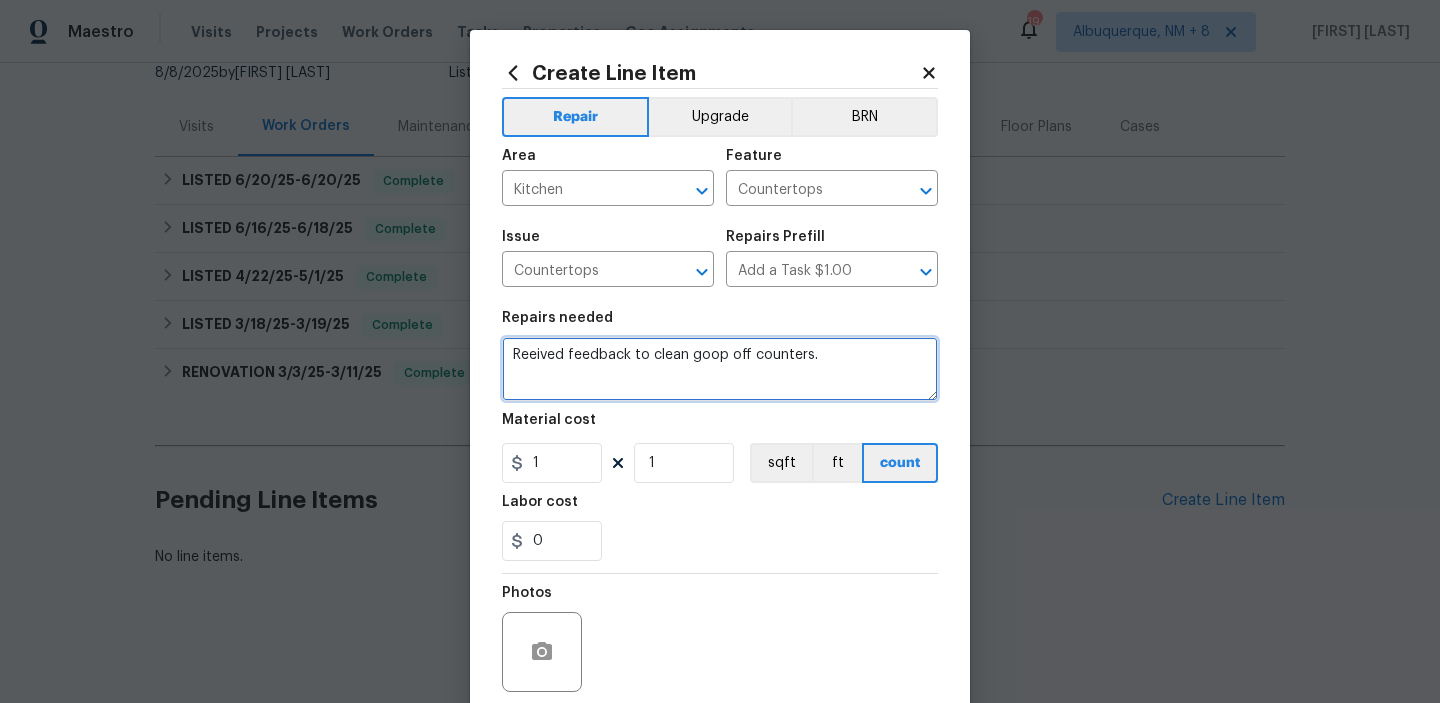 type on "Reeived feedback to clean goop off counters." 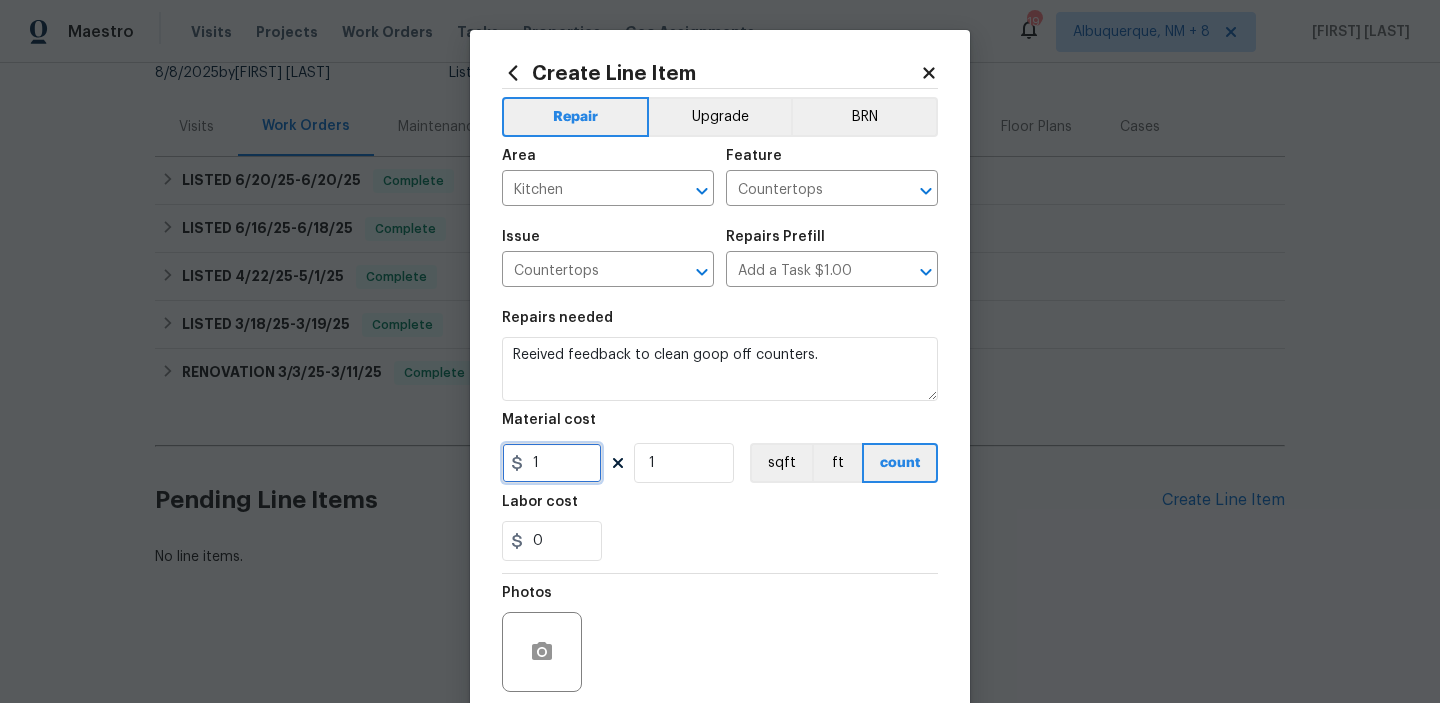 click on "1" at bounding box center [552, 463] 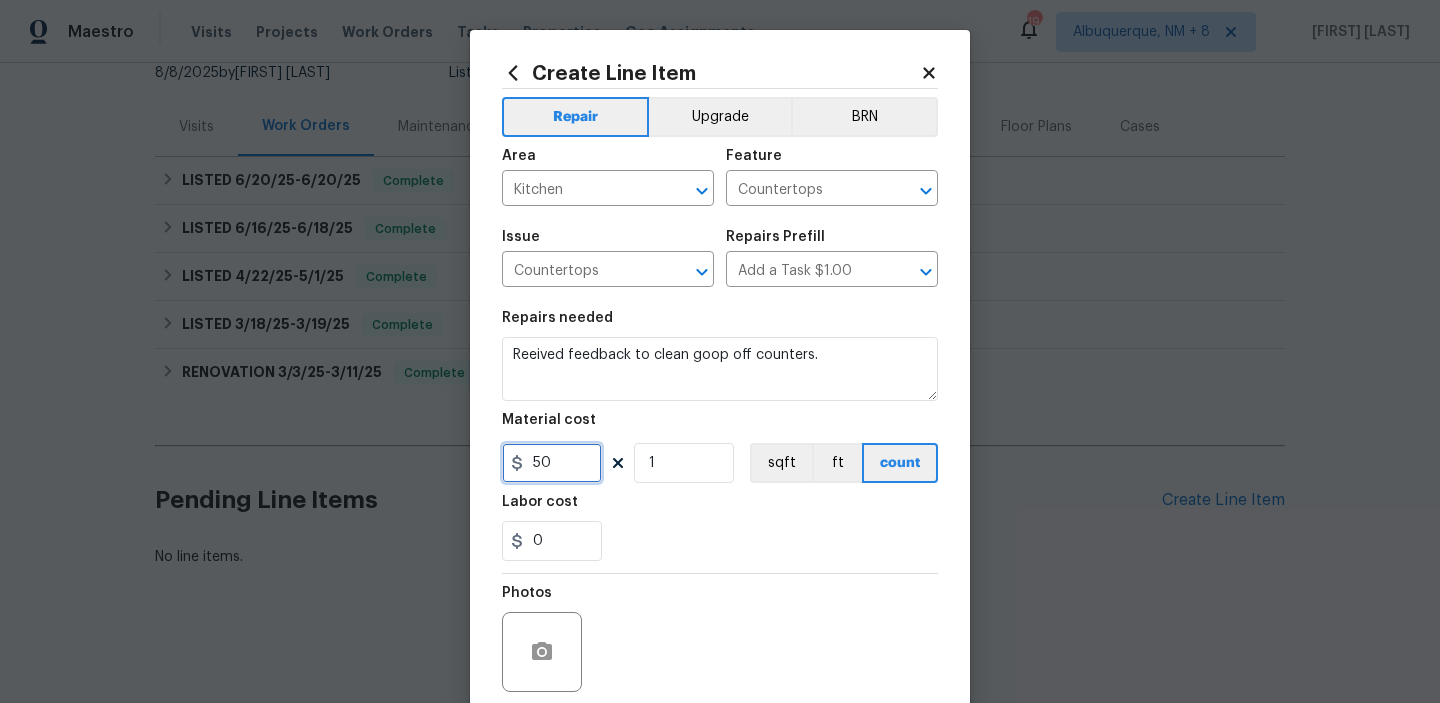 scroll, scrollTop: 159, scrollLeft: 0, axis: vertical 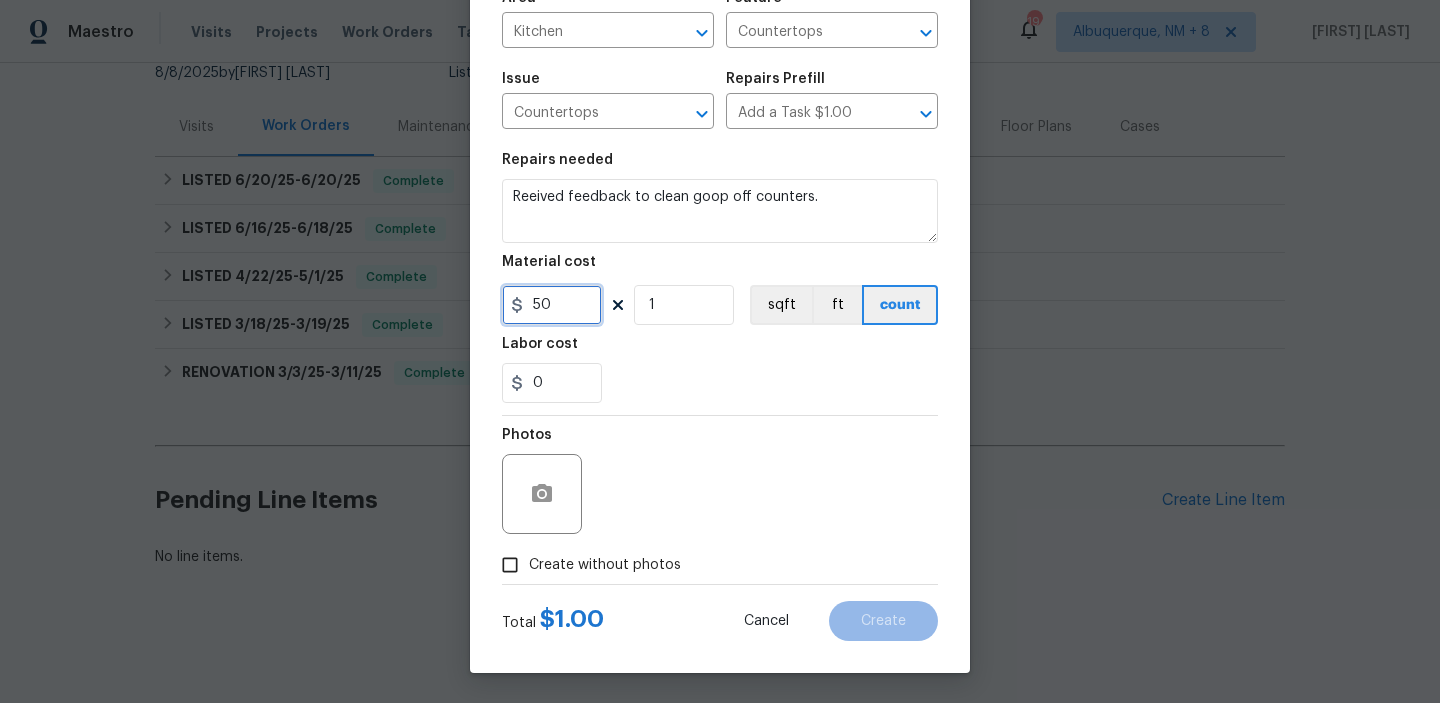 type on "50" 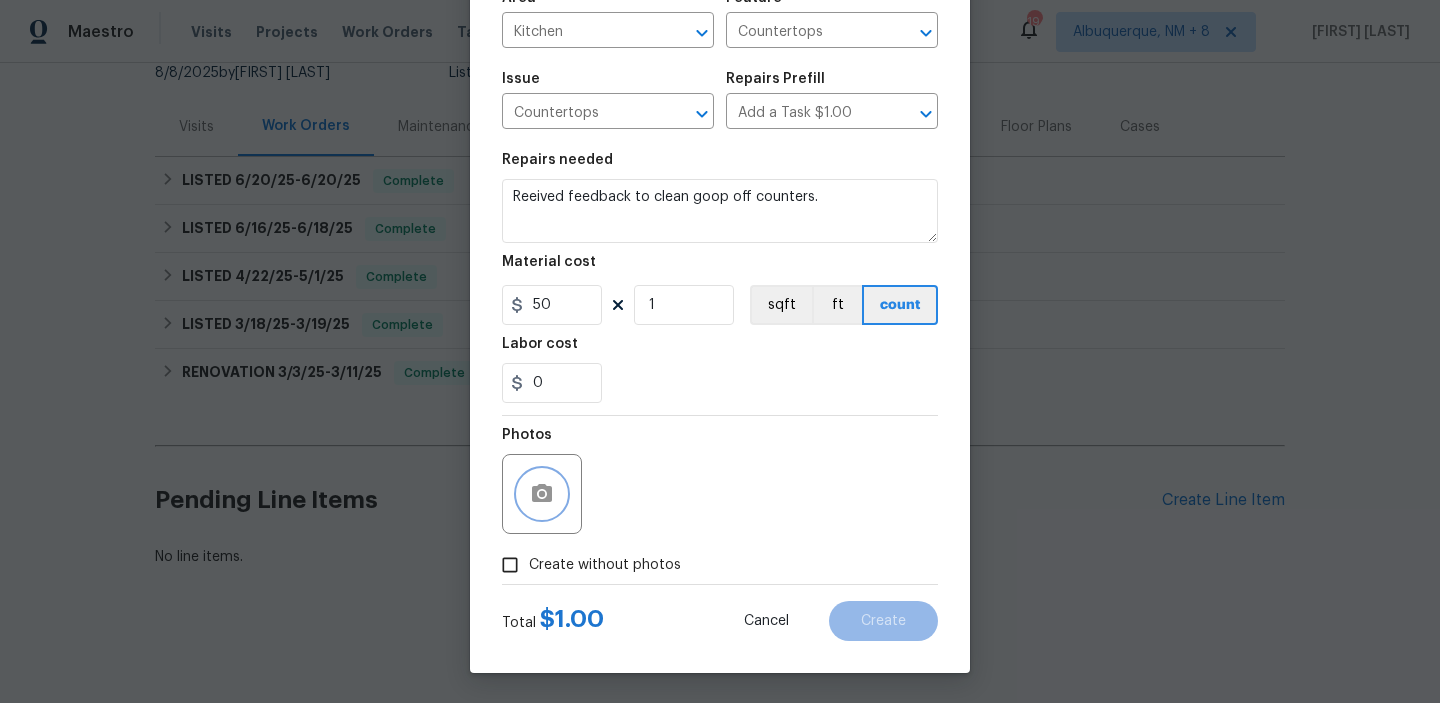 click 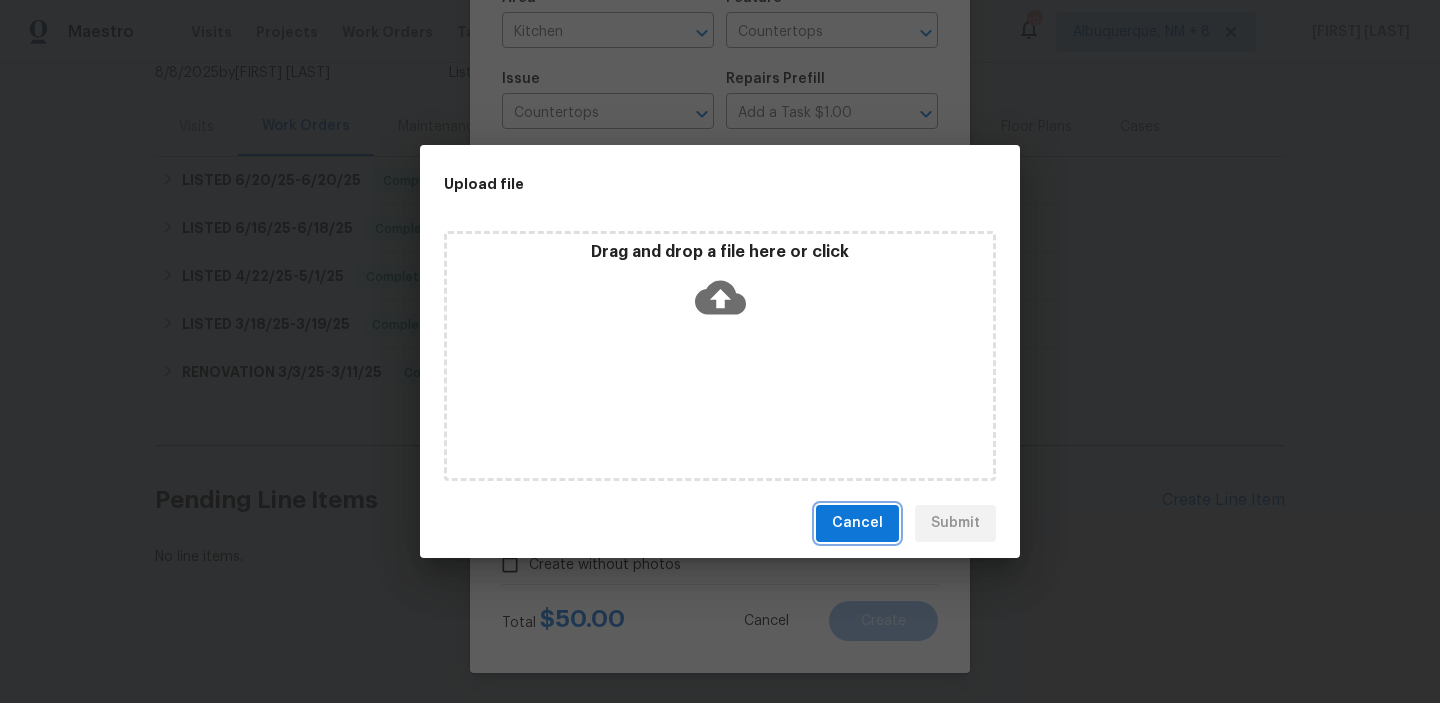 click on "Cancel" at bounding box center [857, 523] 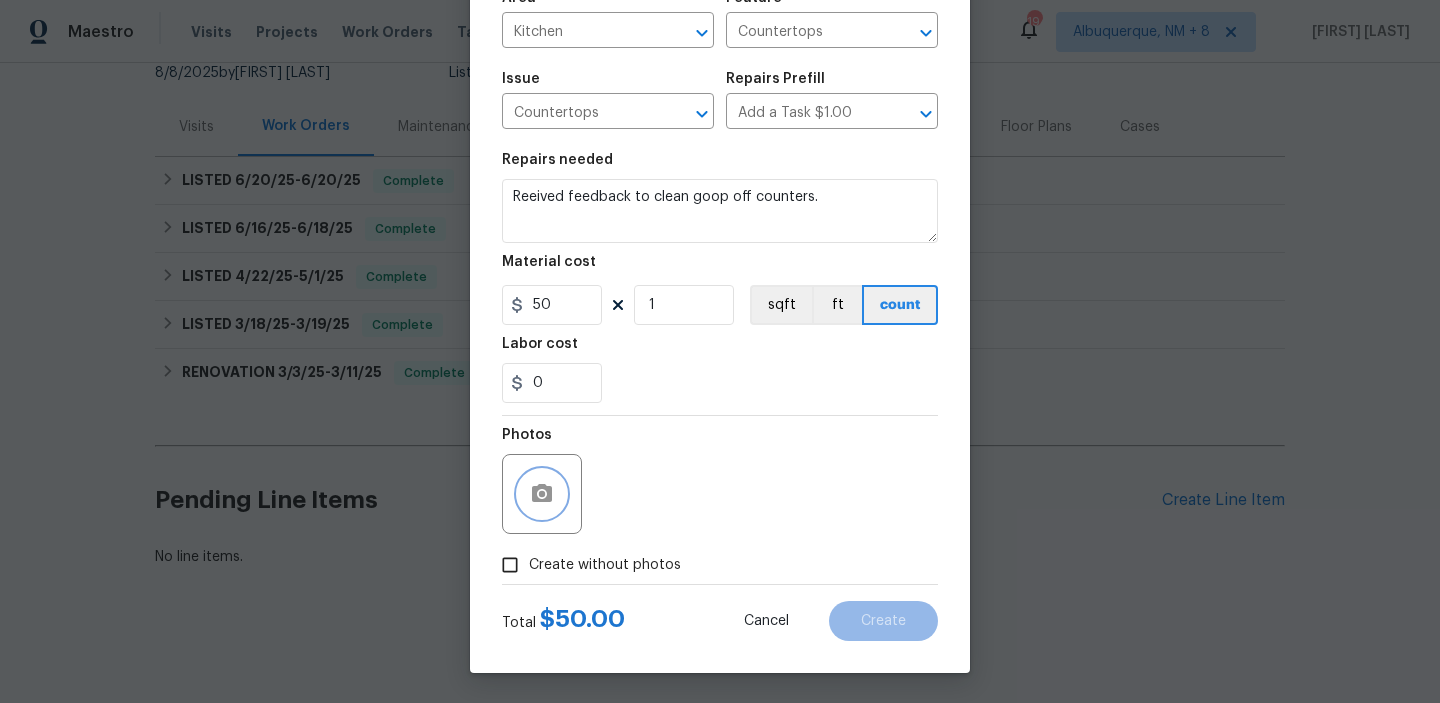 click on "Received" at bounding box center [0, 0] 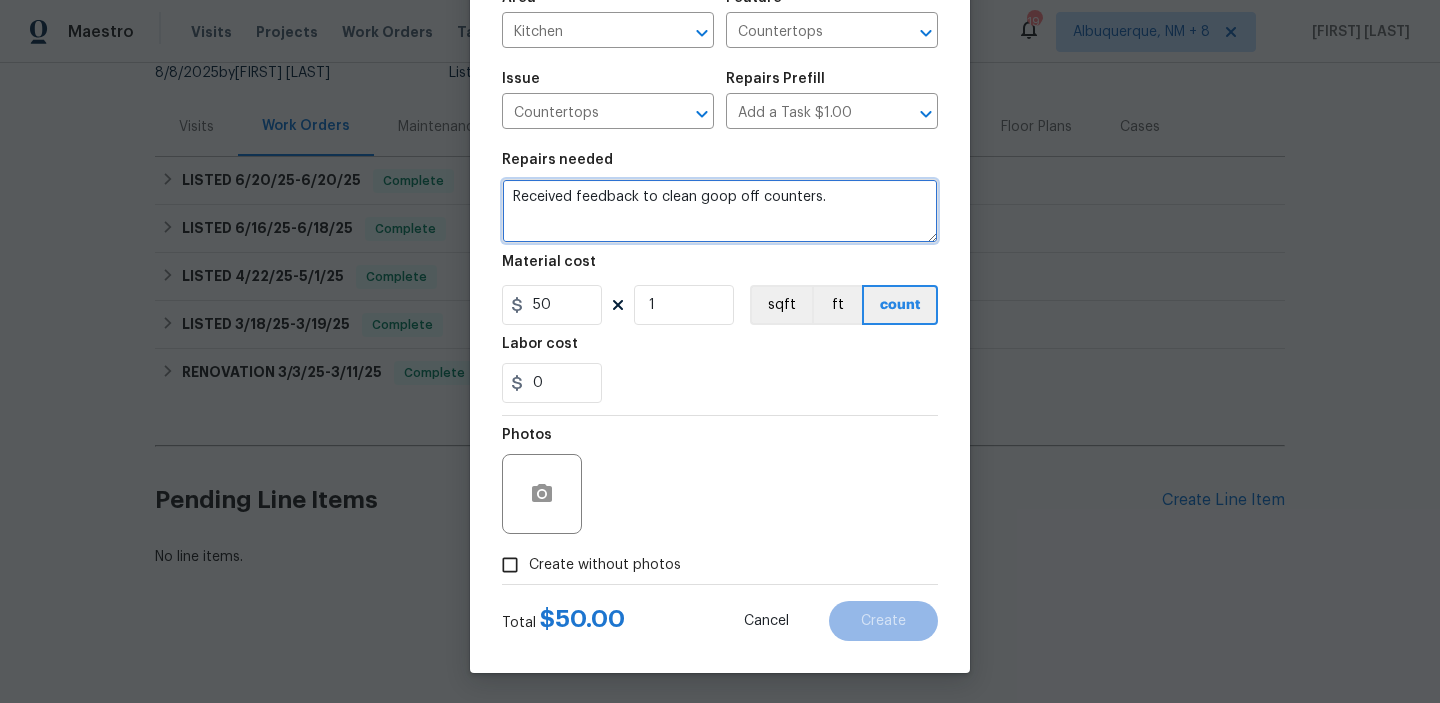 type on "Received feedback to clean goop off counters." 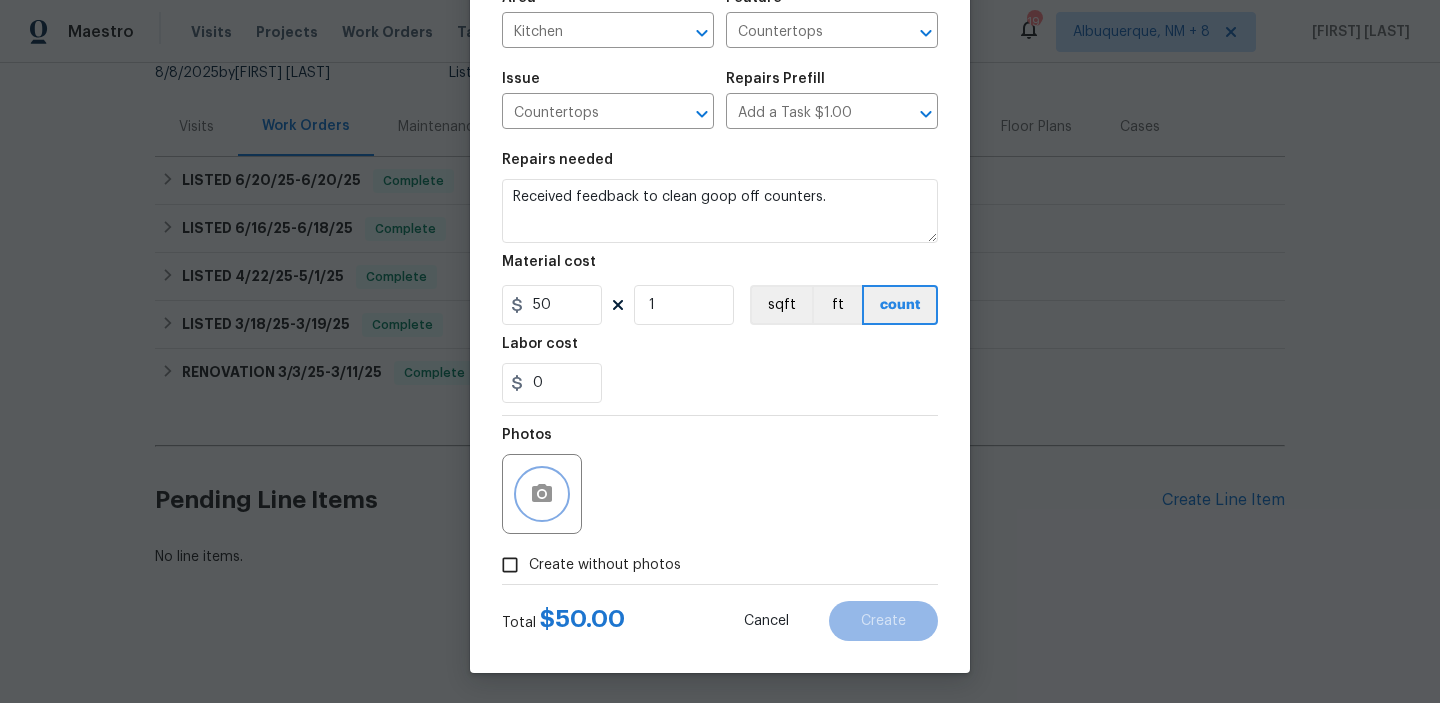 click at bounding box center (542, 494) 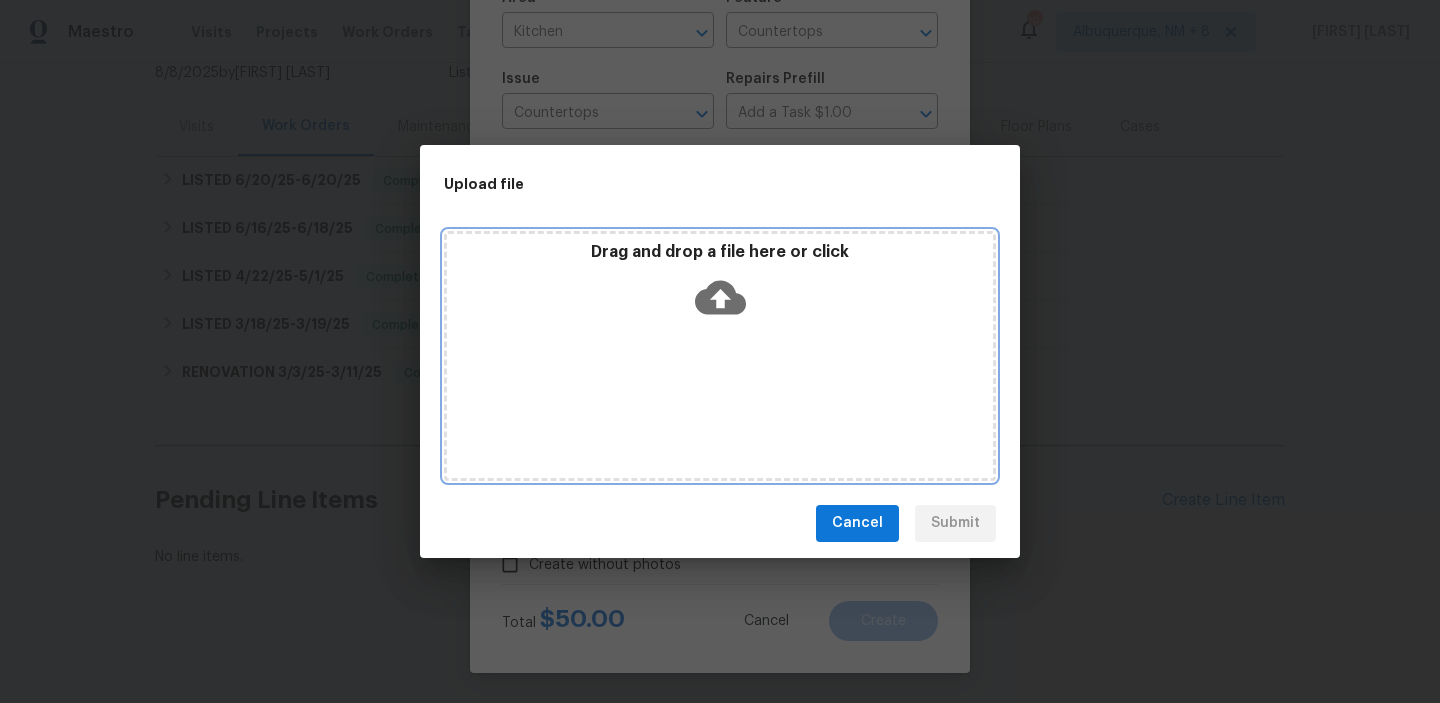 click 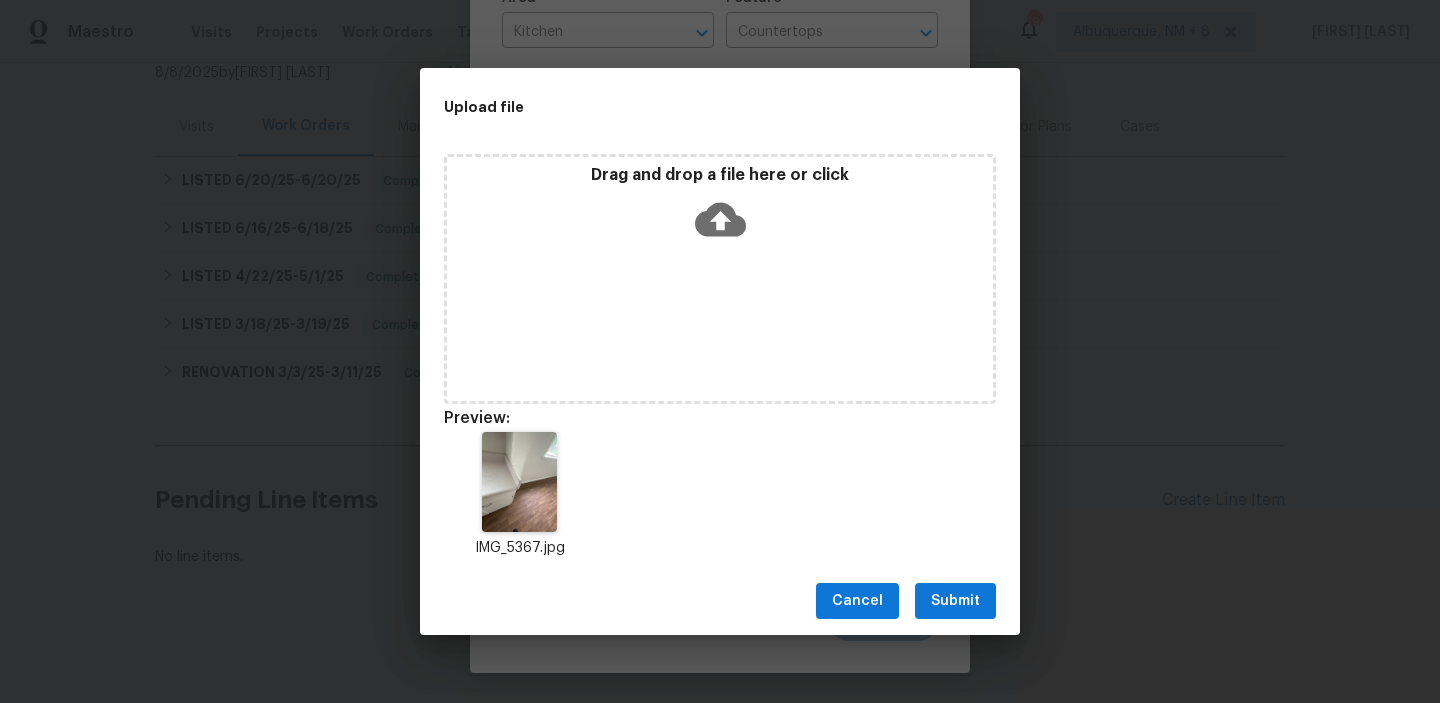 click on "Submit" at bounding box center [955, 601] 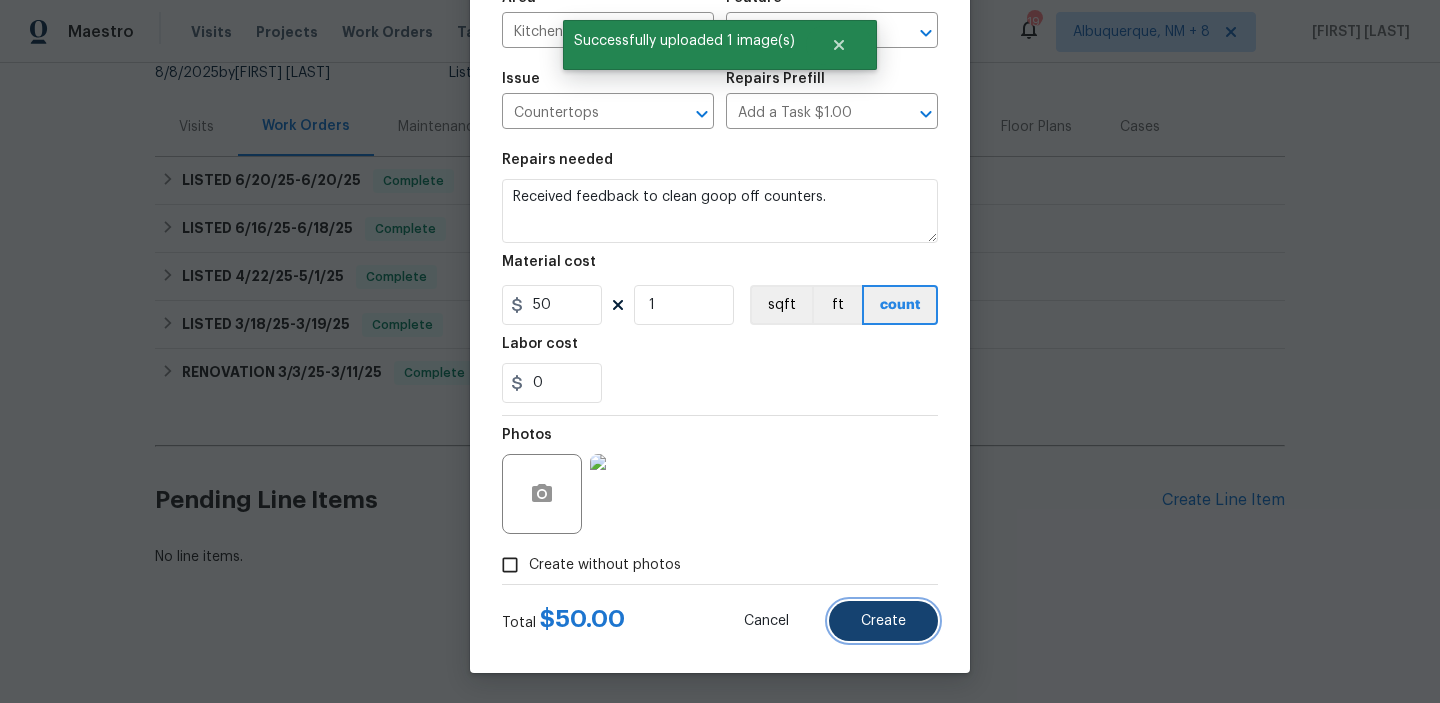 click on "Create" at bounding box center [883, 621] 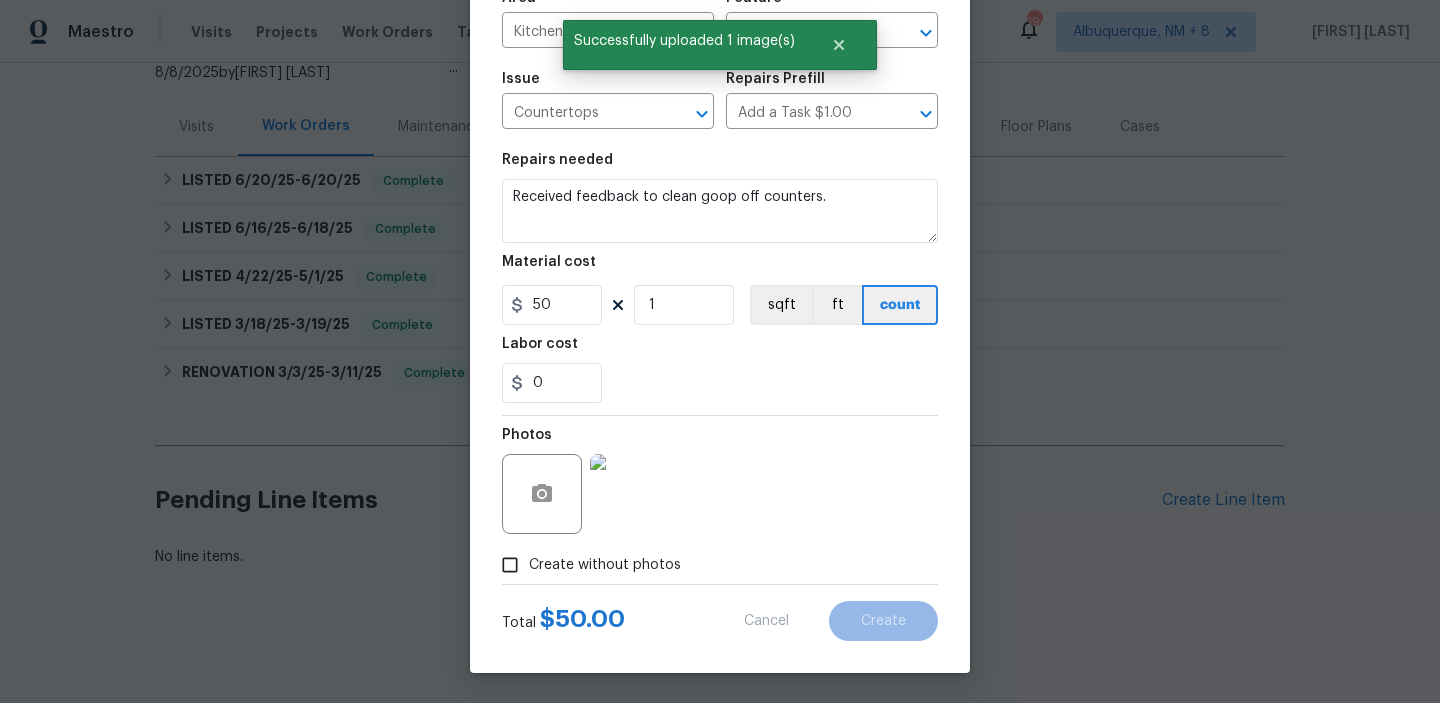 type 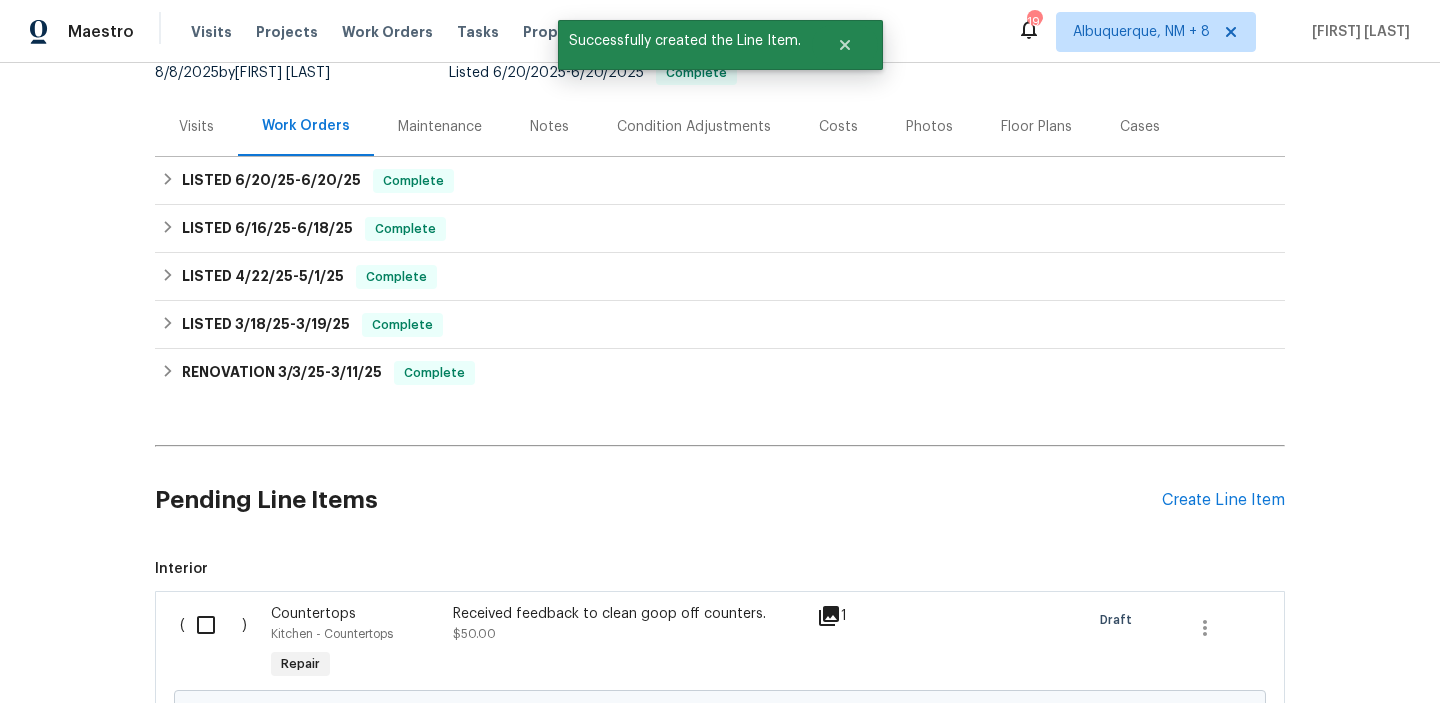 click at bounding box center (213, 625) 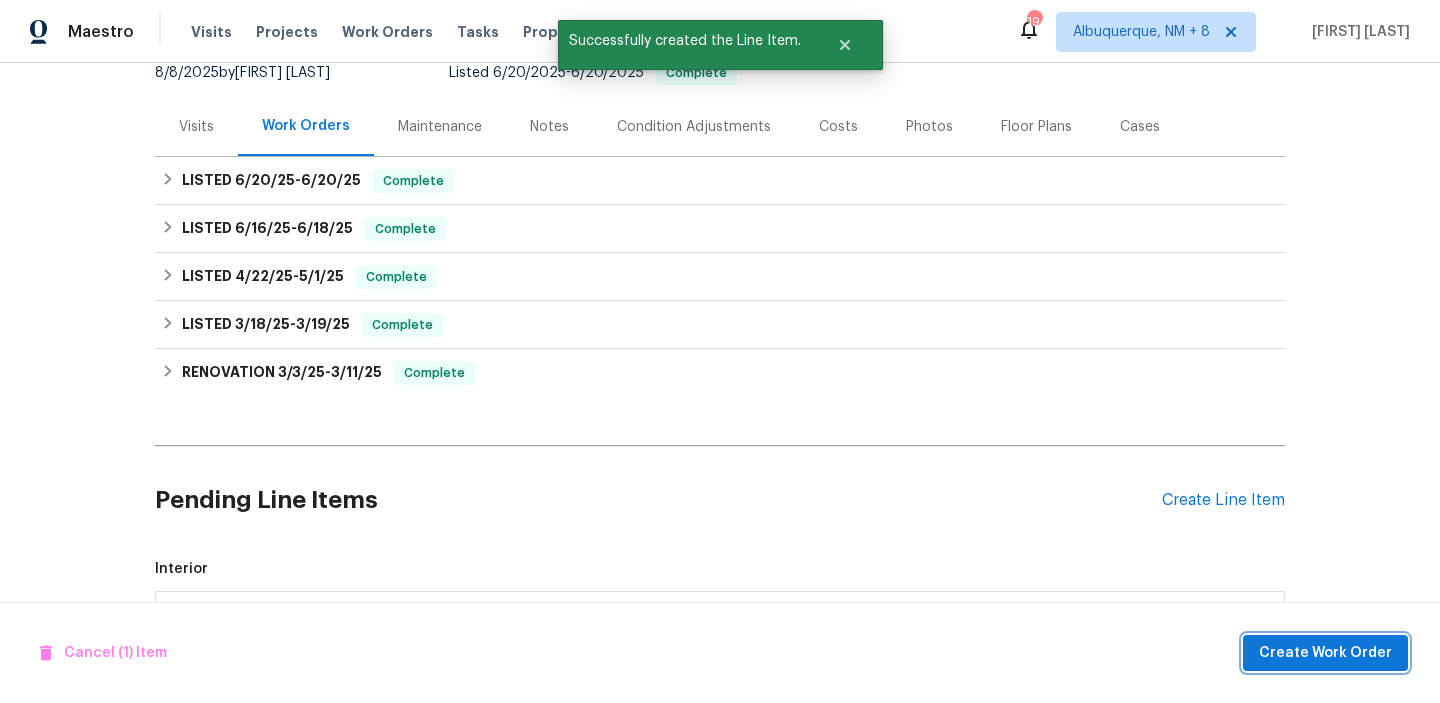 click on "Create Work Order" at bounding box center [1325, 653] 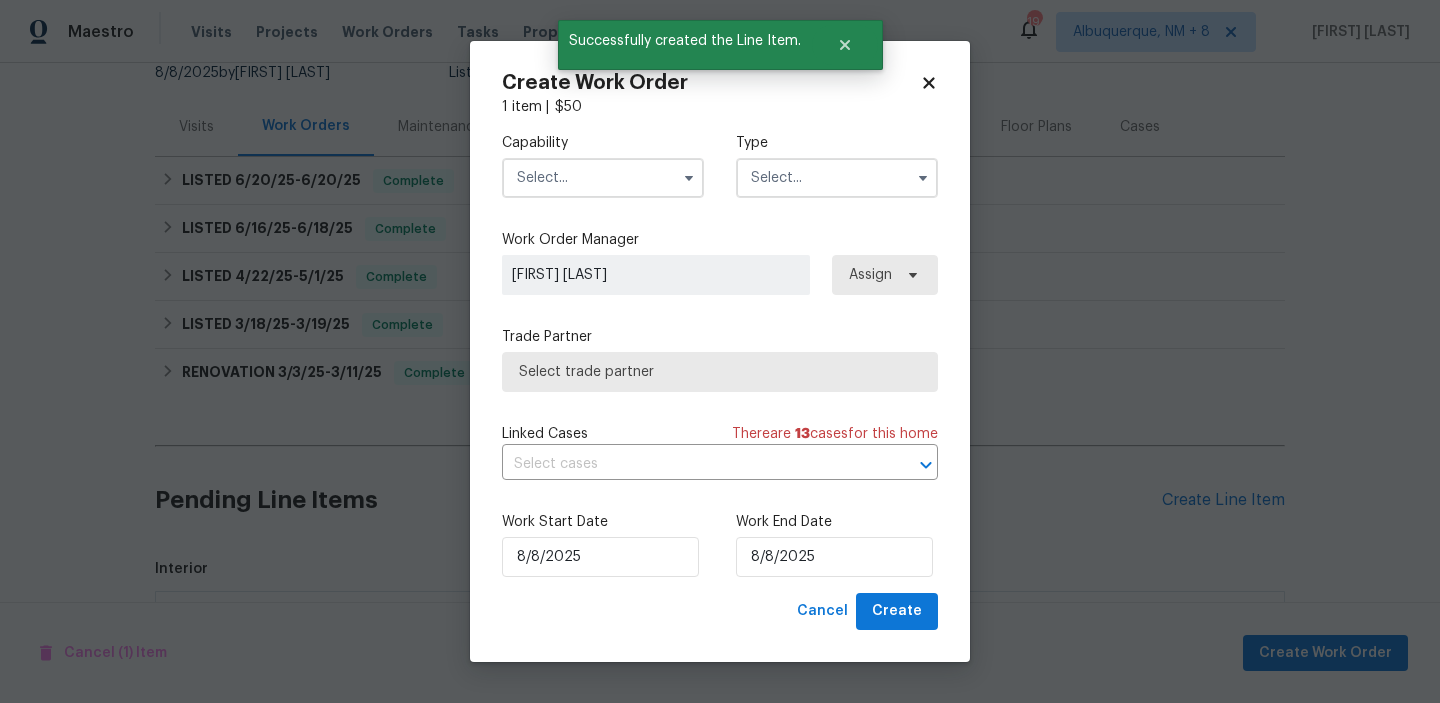 click at bounding box center (603, 178) 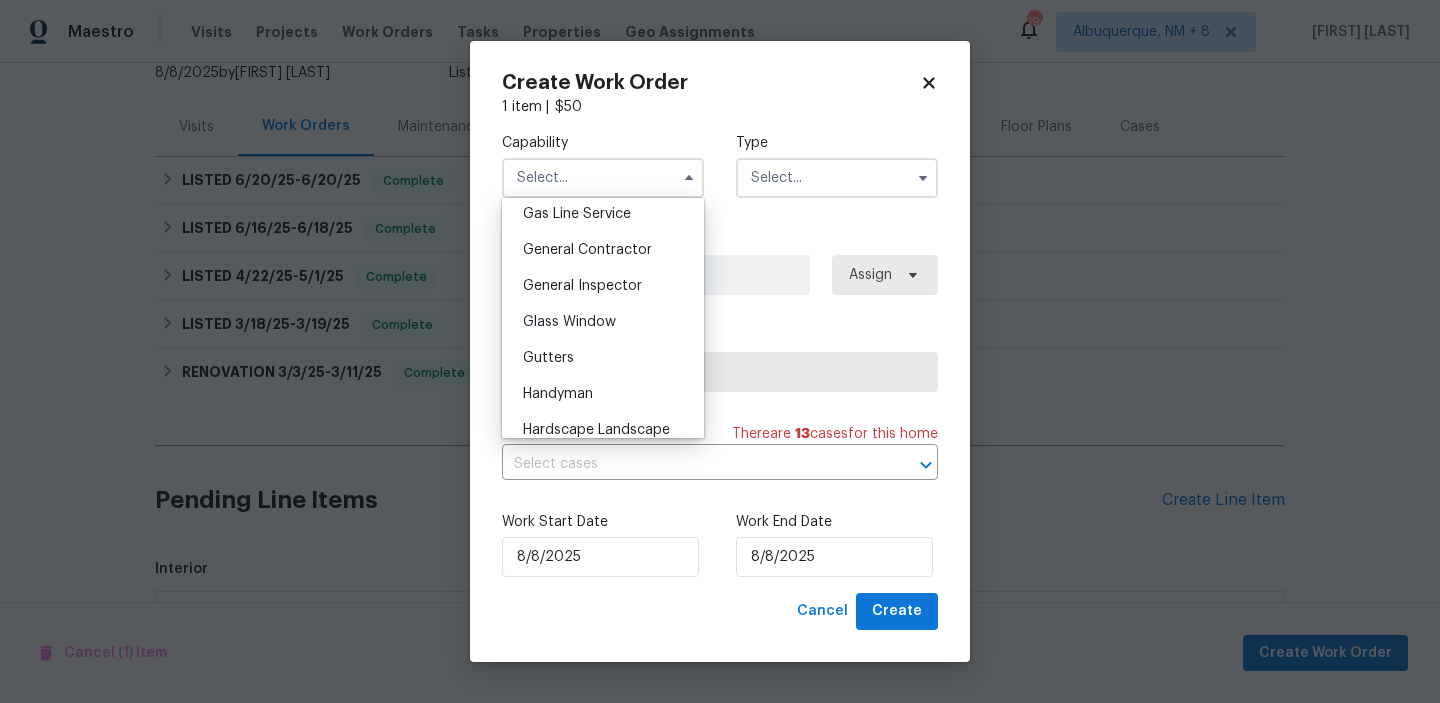 scroll, scrollTop: 897, scrollLeft: 0, axis: vertical 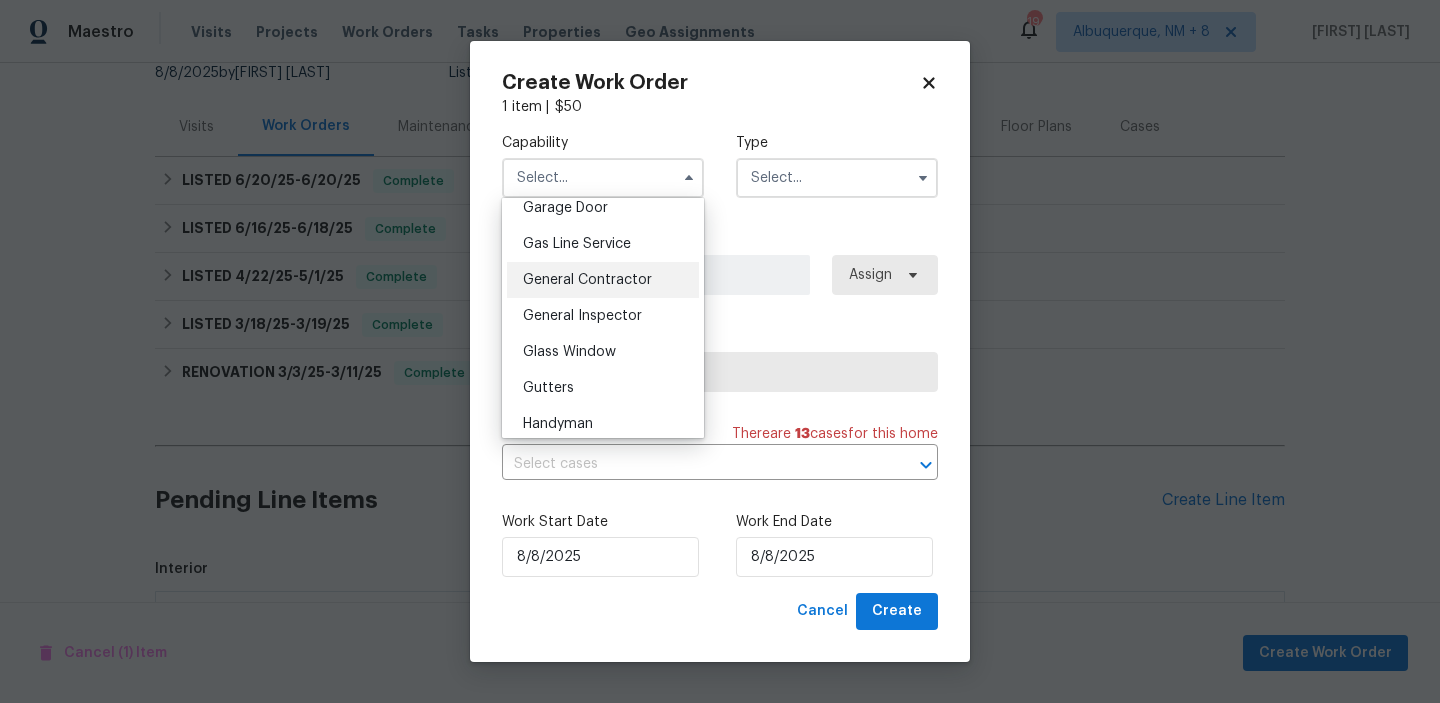 click on "General Contractor" at bounding box center [587, 280] 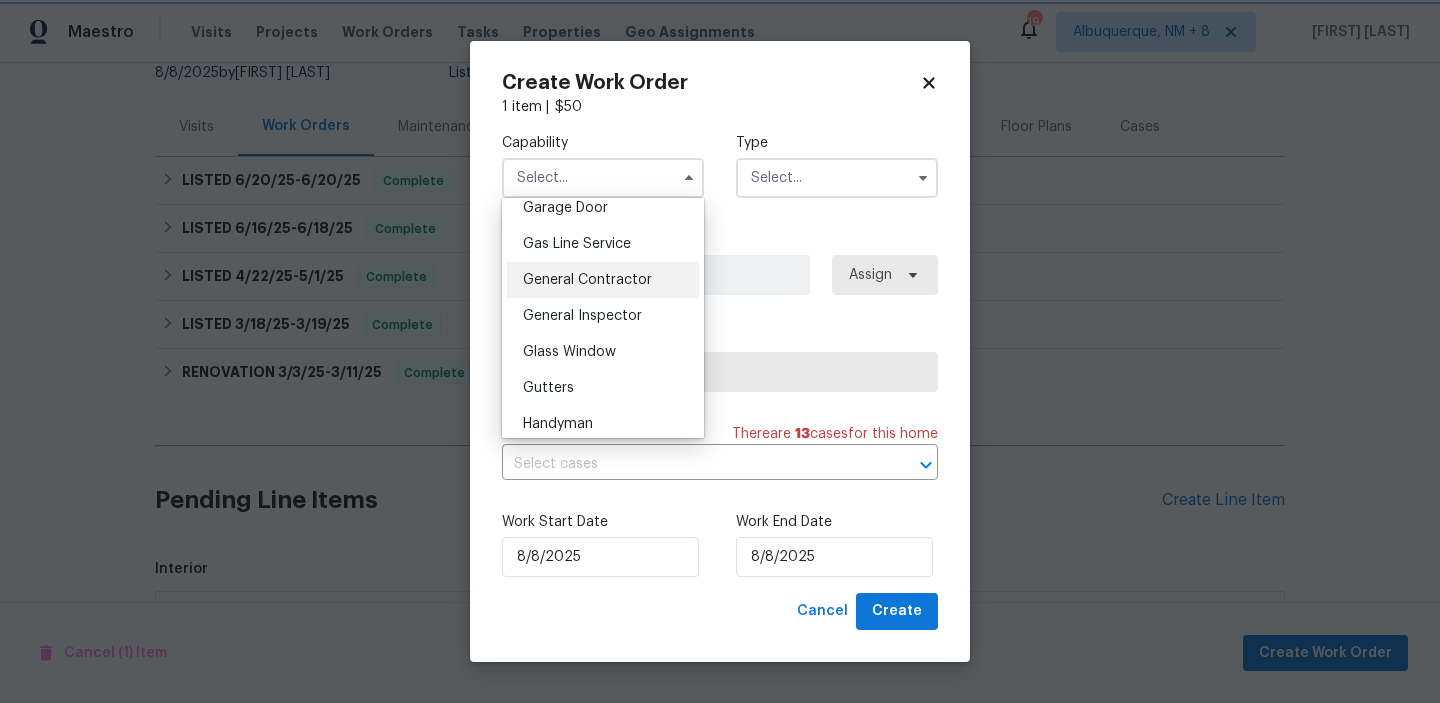 type on "General Contractor" 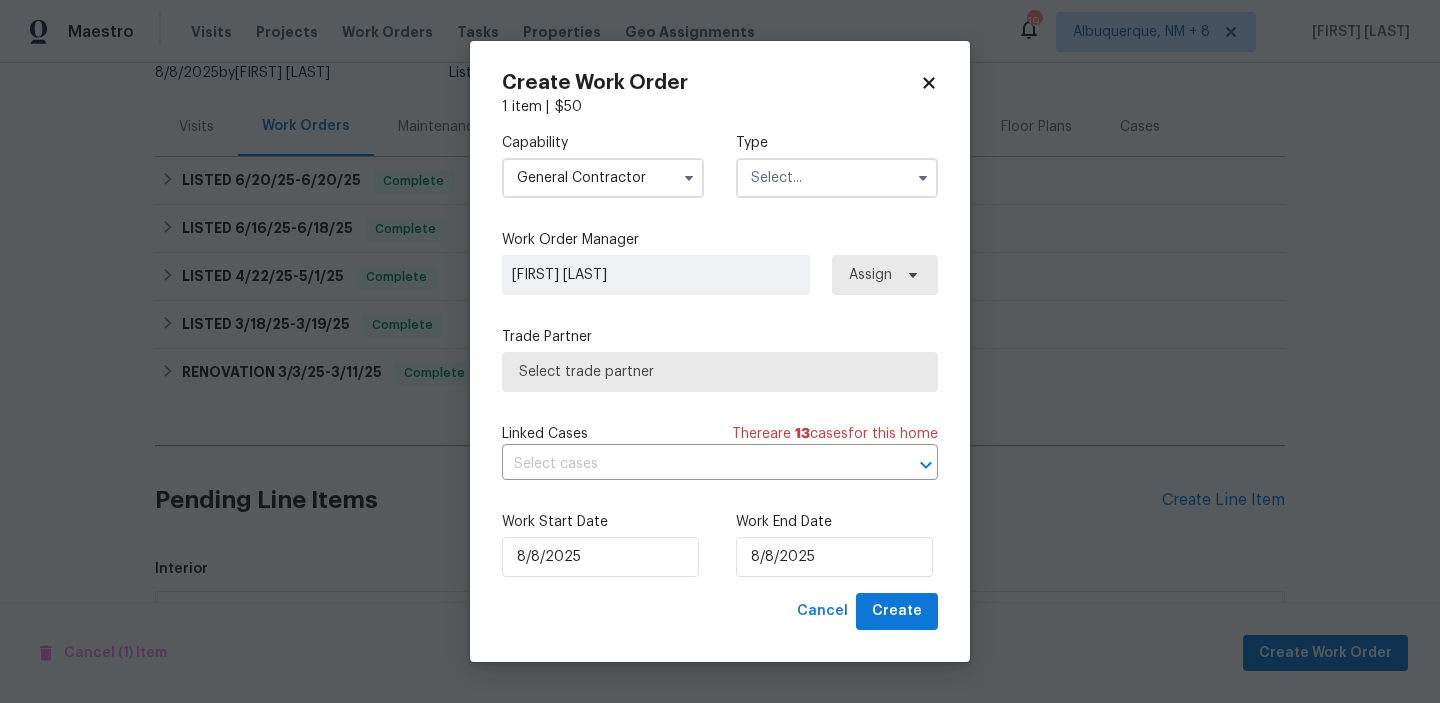 click at bounding box center (837, 178) 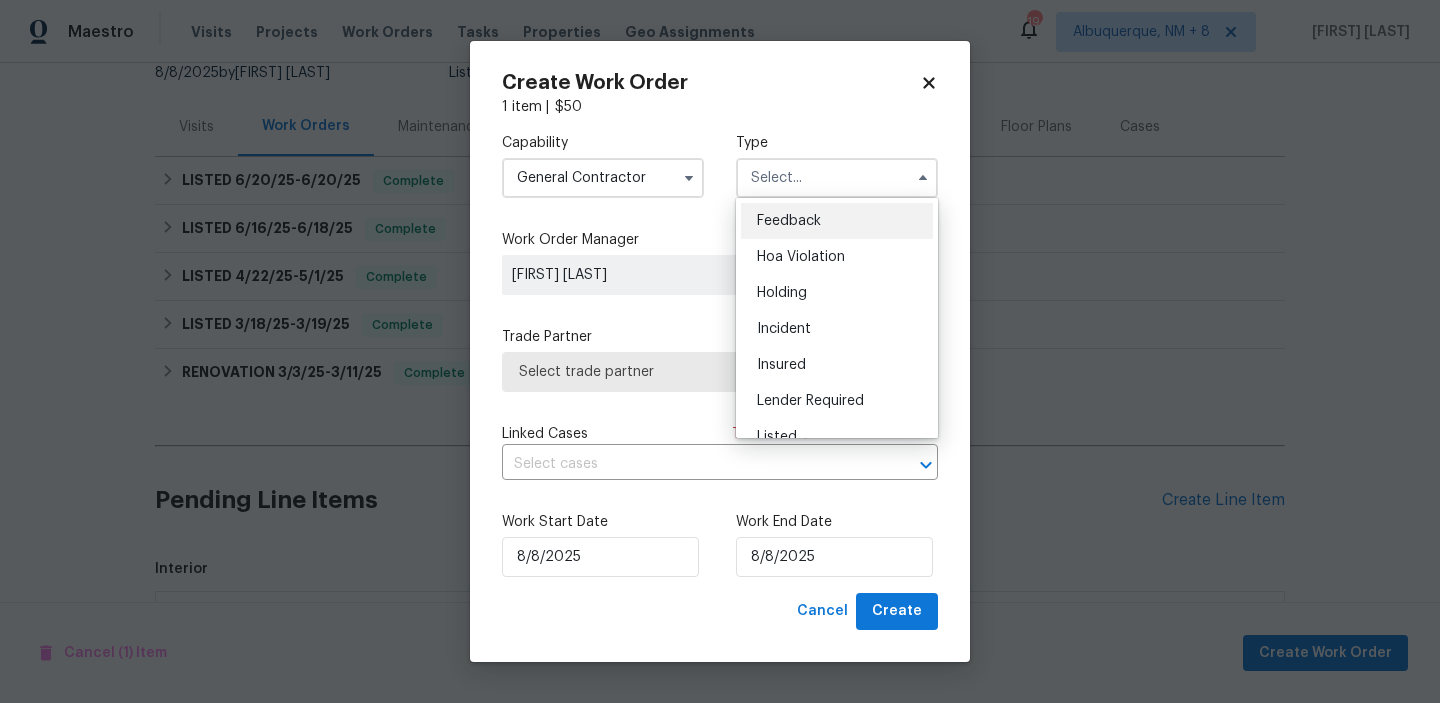 click on "Feedback" at bounding box center (837, 221) 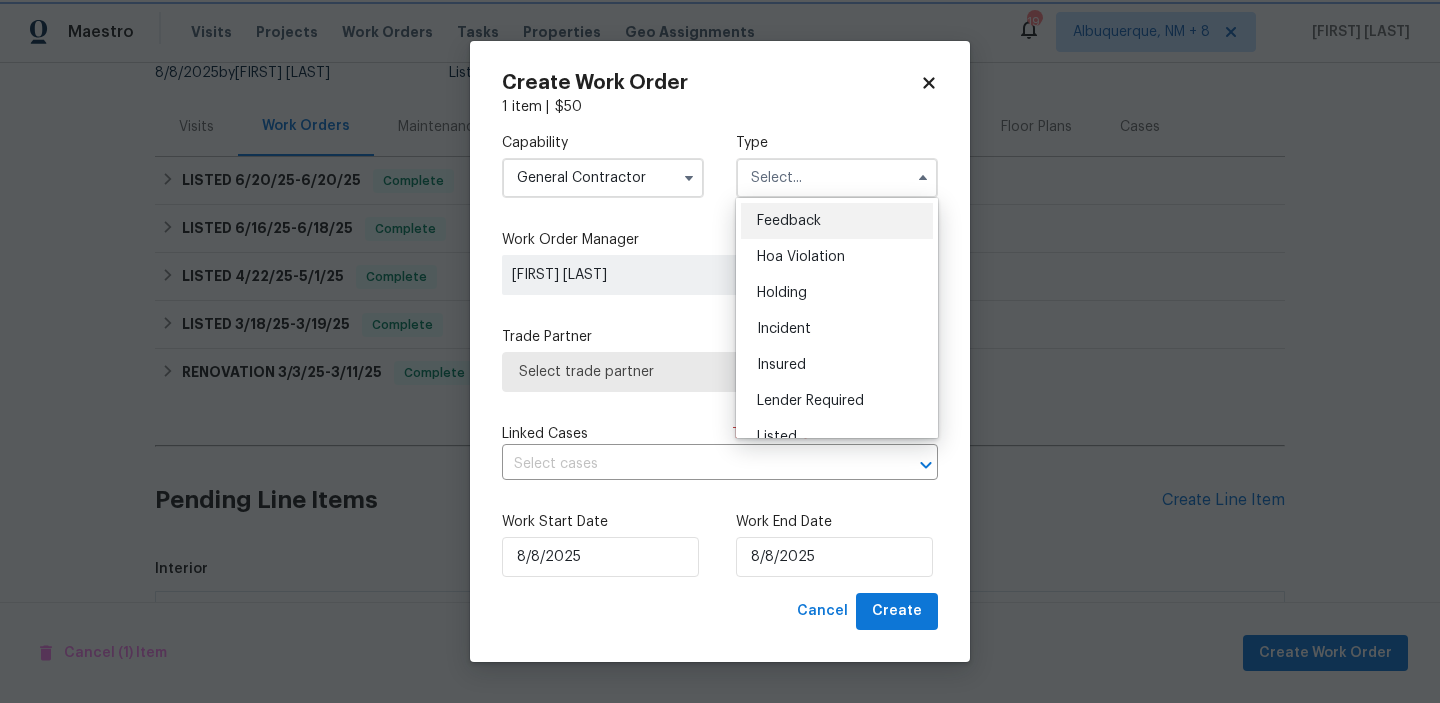type on "Feedback" 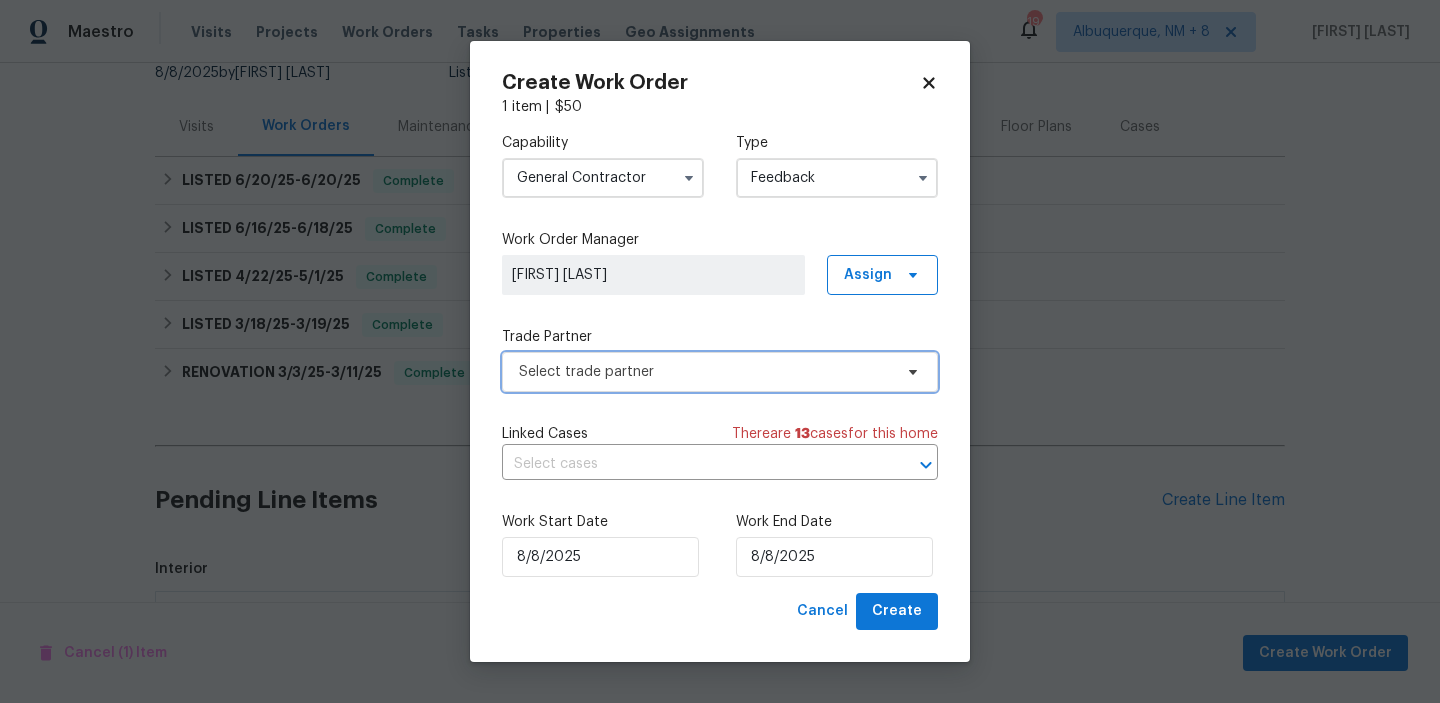 click on "Select trade partner" at bounding box center [705, 372] 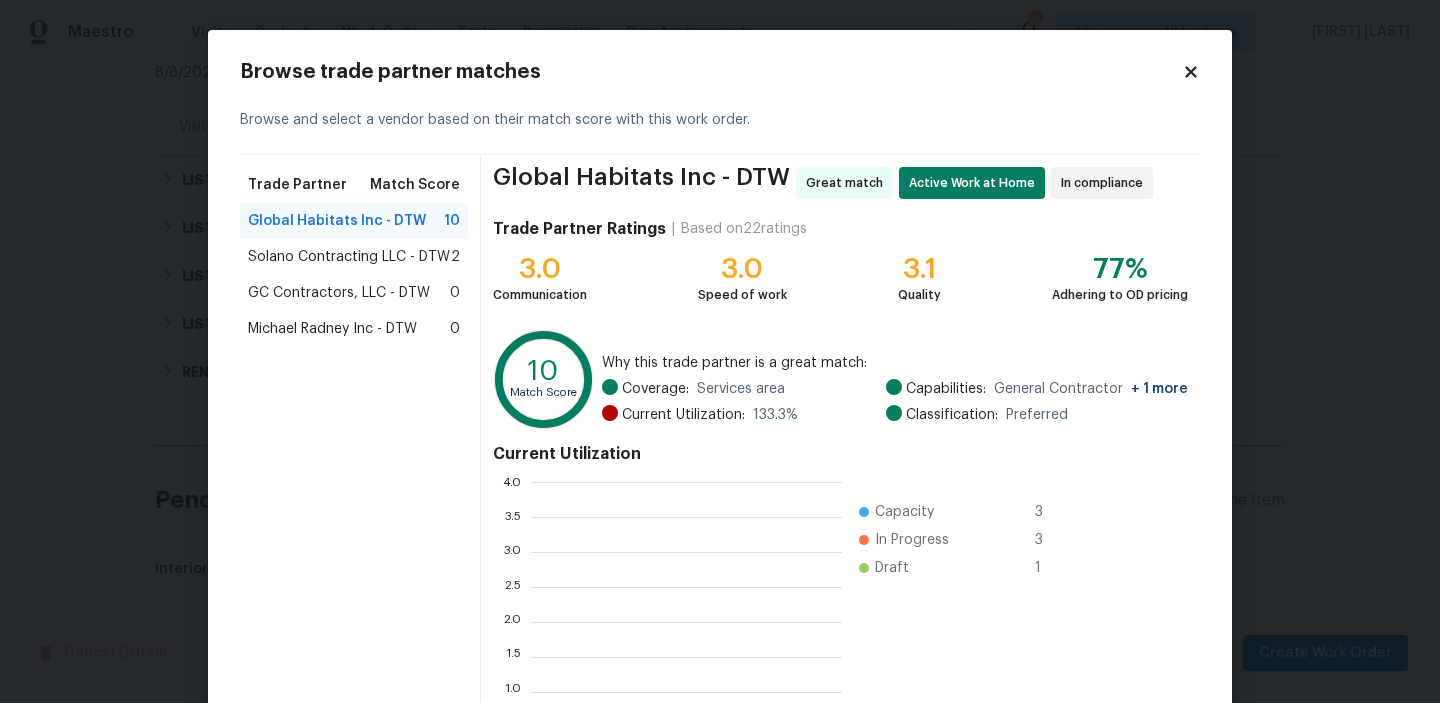 scroll, scrollTop: 2, scrollLeft: 1, axis: both 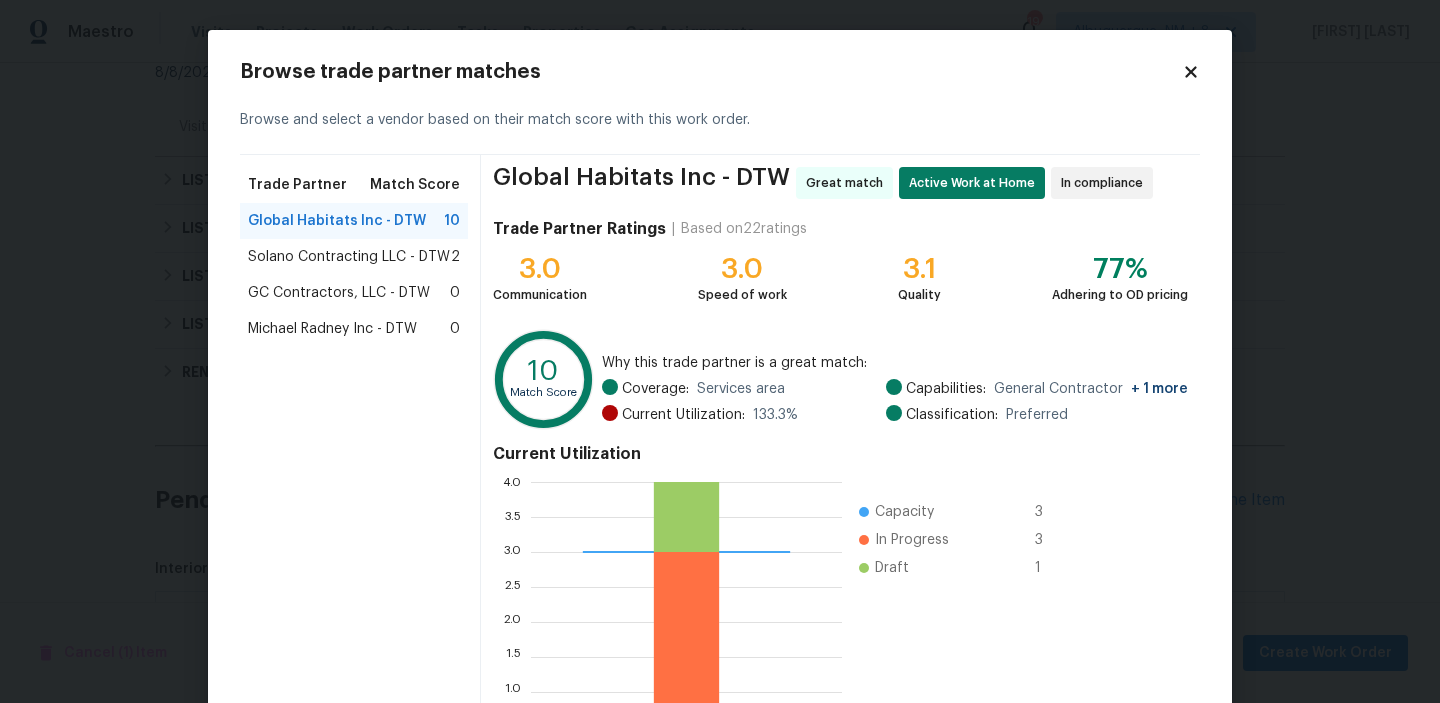 click on "Solano Contracting LLC - DTW" at bounding box center (349, 257) 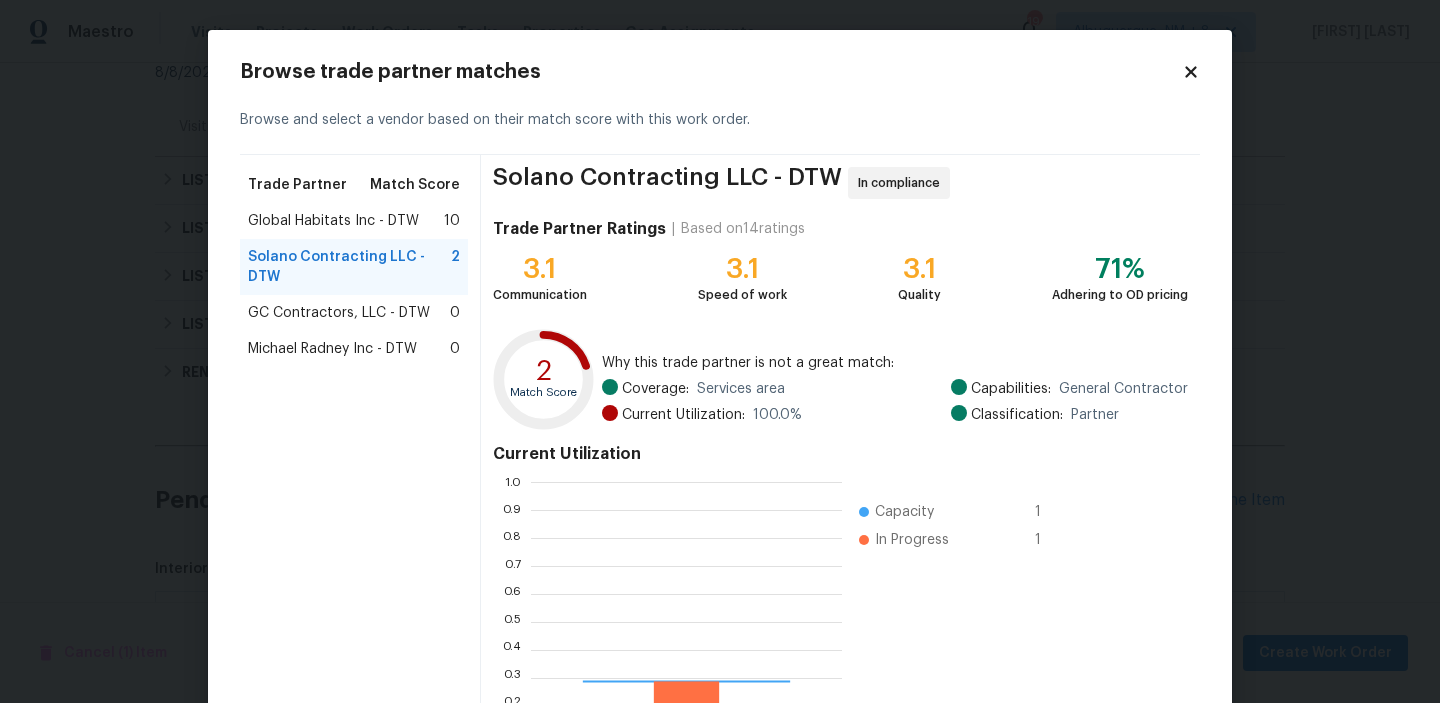 scroll, scrollTop: 179, scrollLeft: 0, axis: vertical 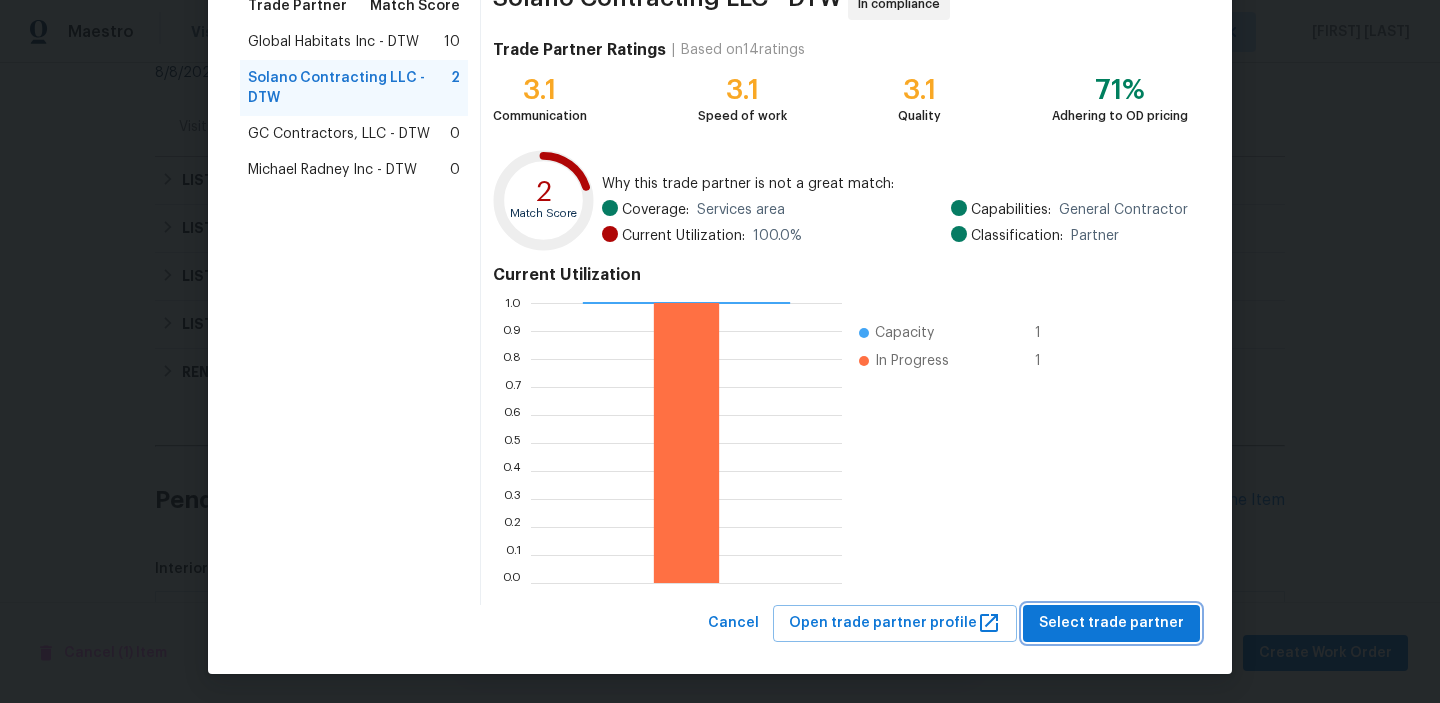click on "Select trade partner" at bounding box center [1111, 623] 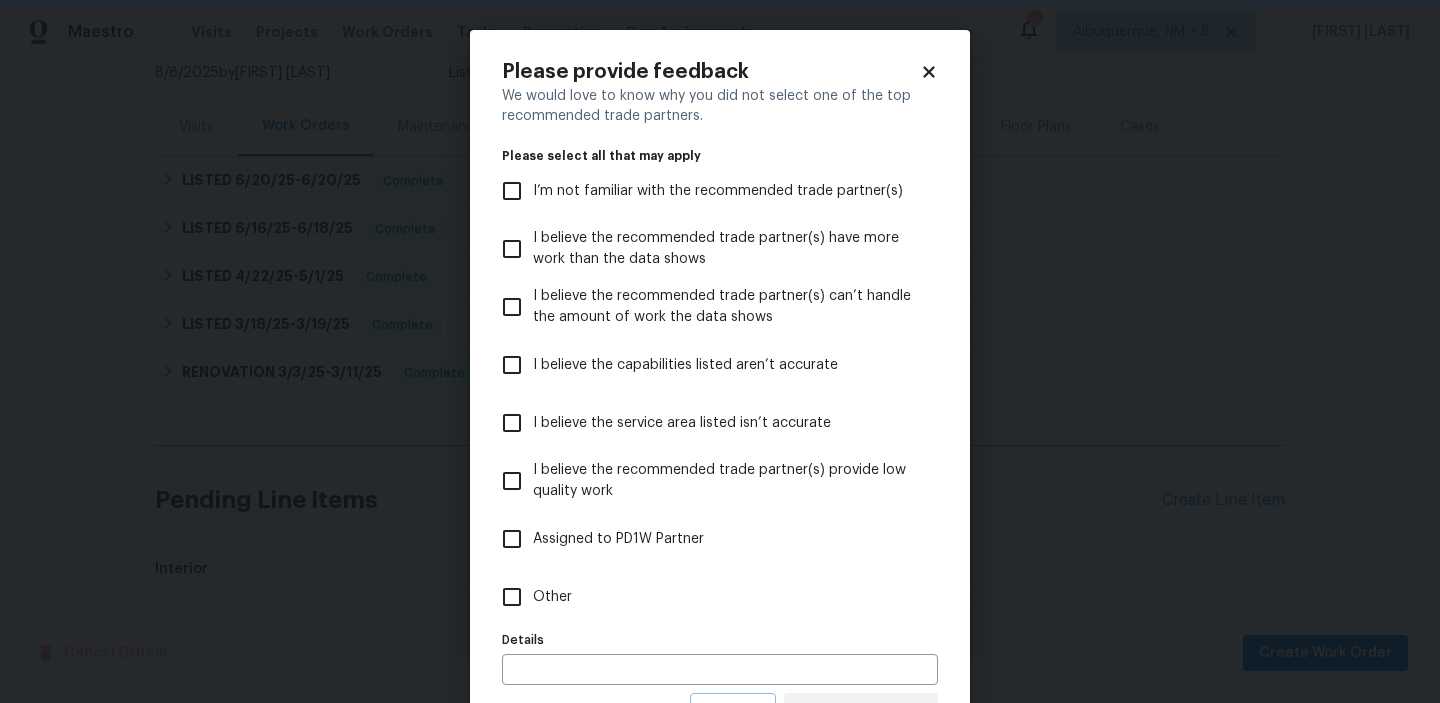 scroll, scrollTop: 0, scrollLeft: 0, axis: both 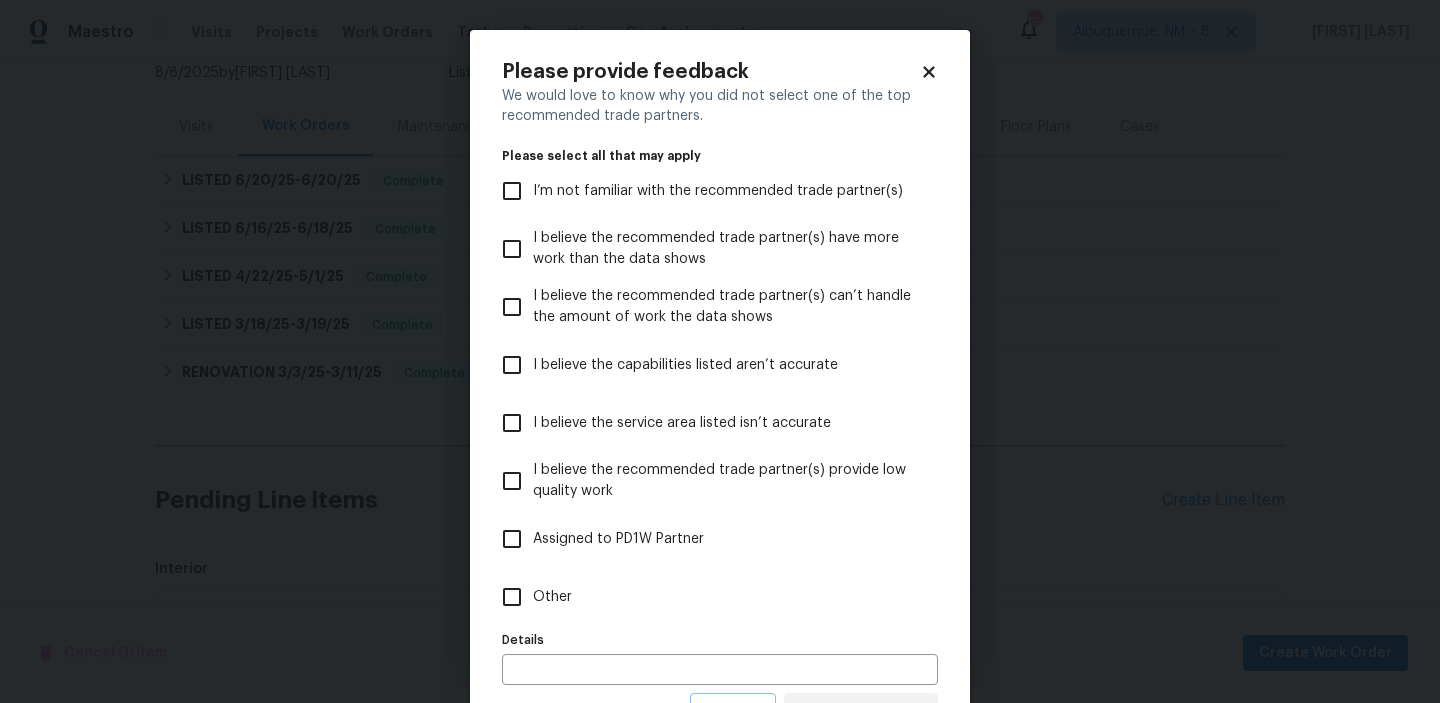 click on "Other" at bounding box center (706, 597) 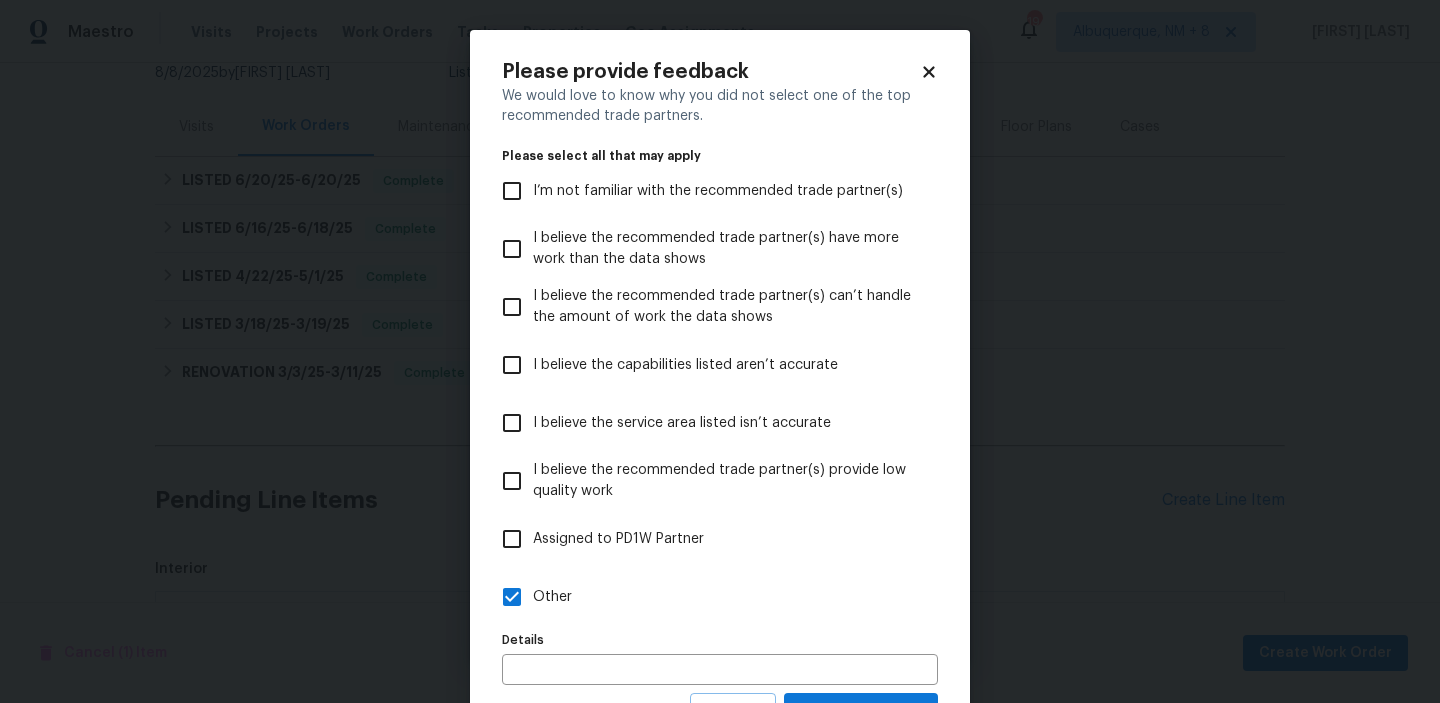 scroll, scrollTop: 89, scrollLeft: 0, axis: vertical 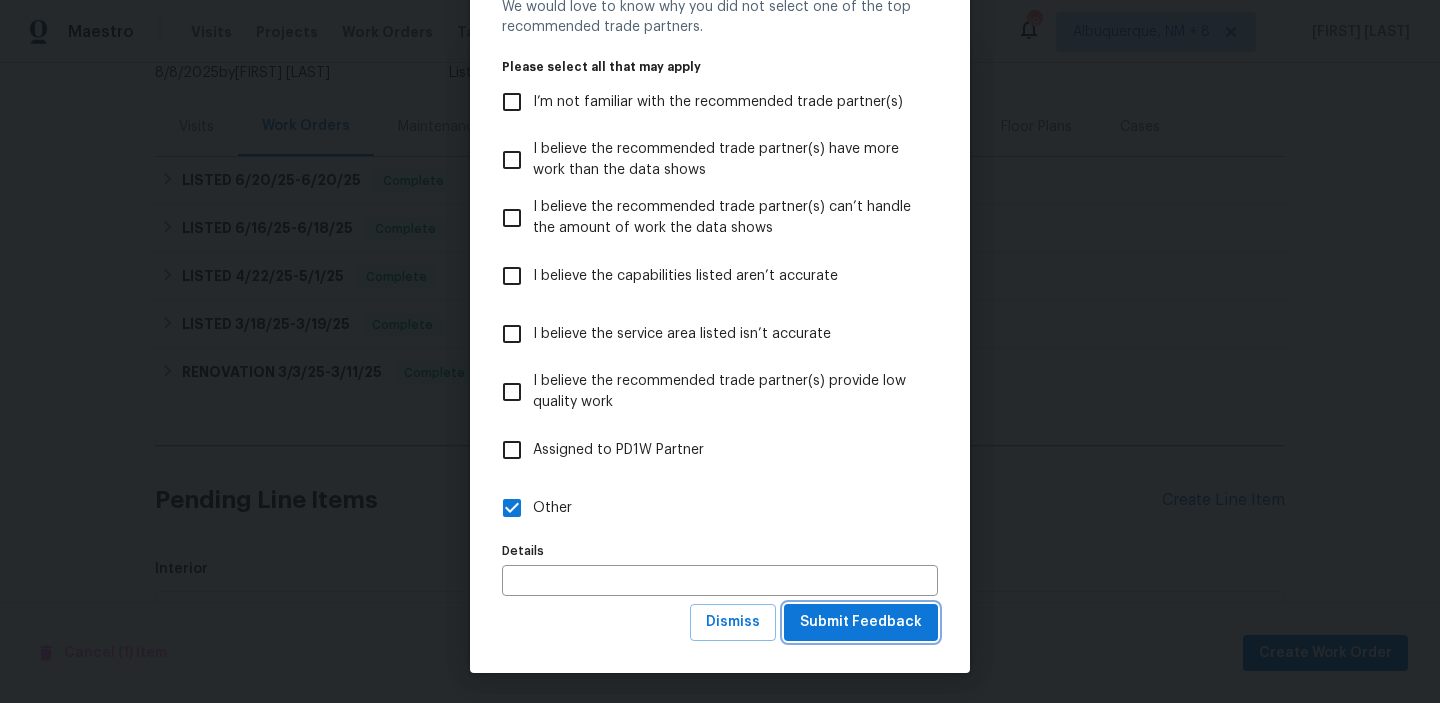 click on "Submit Feedback" at bounding box center [861, 622] 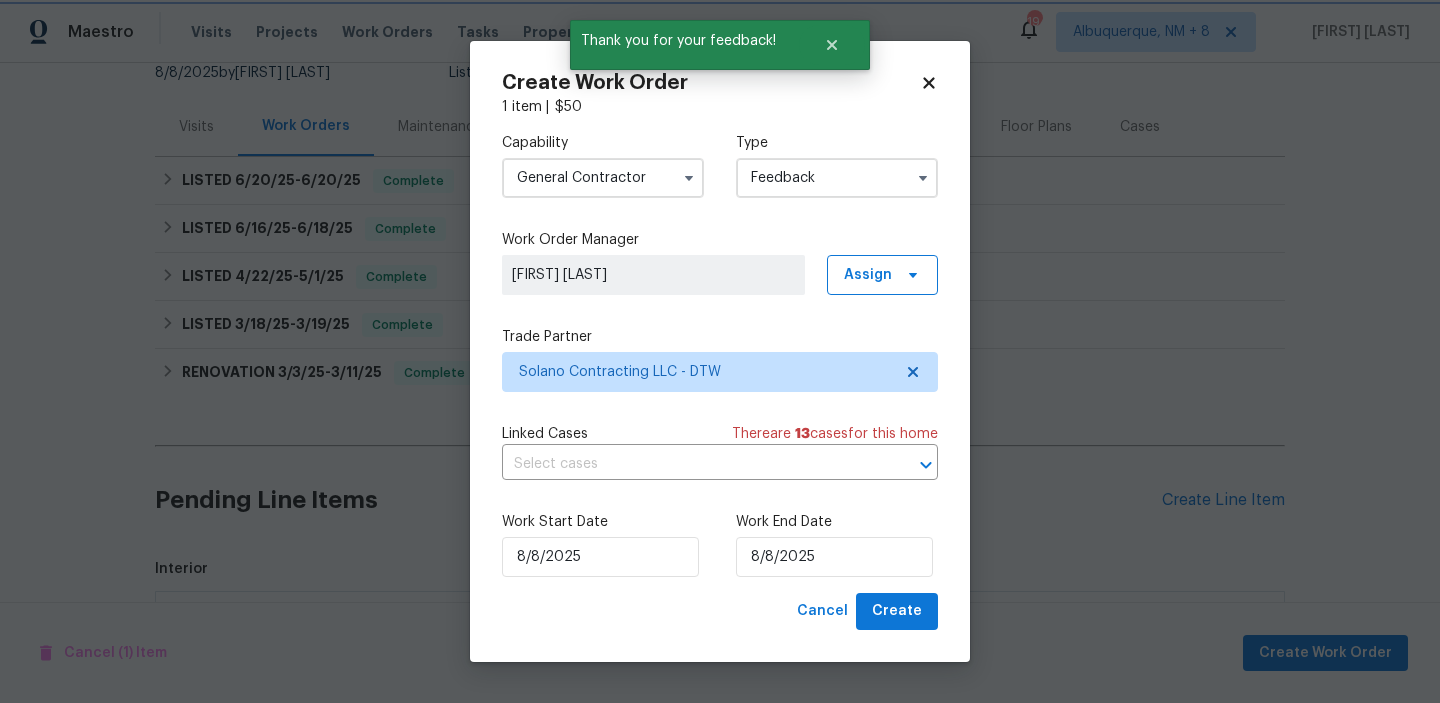 scroll, scrollTop: 0, scrollLeft: 0, axis: both 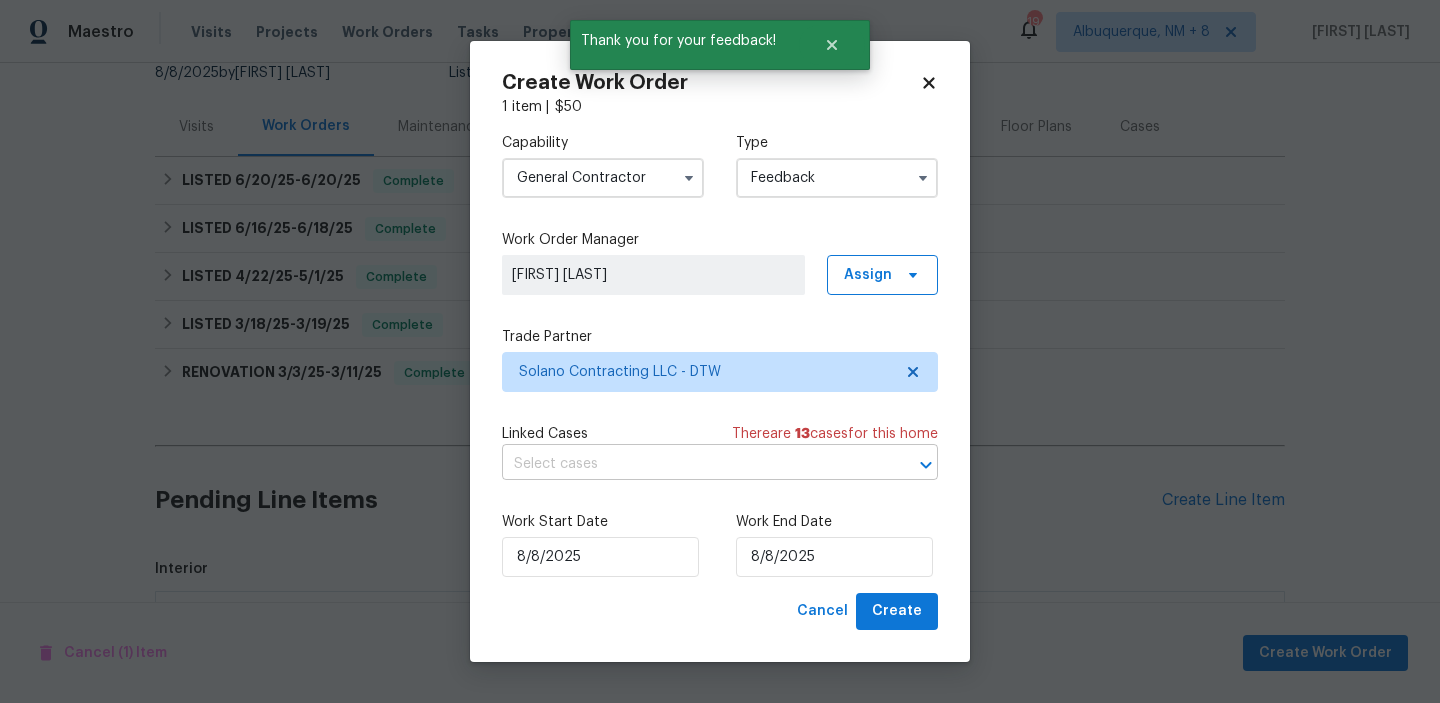 click at bounding box center (692, 464) 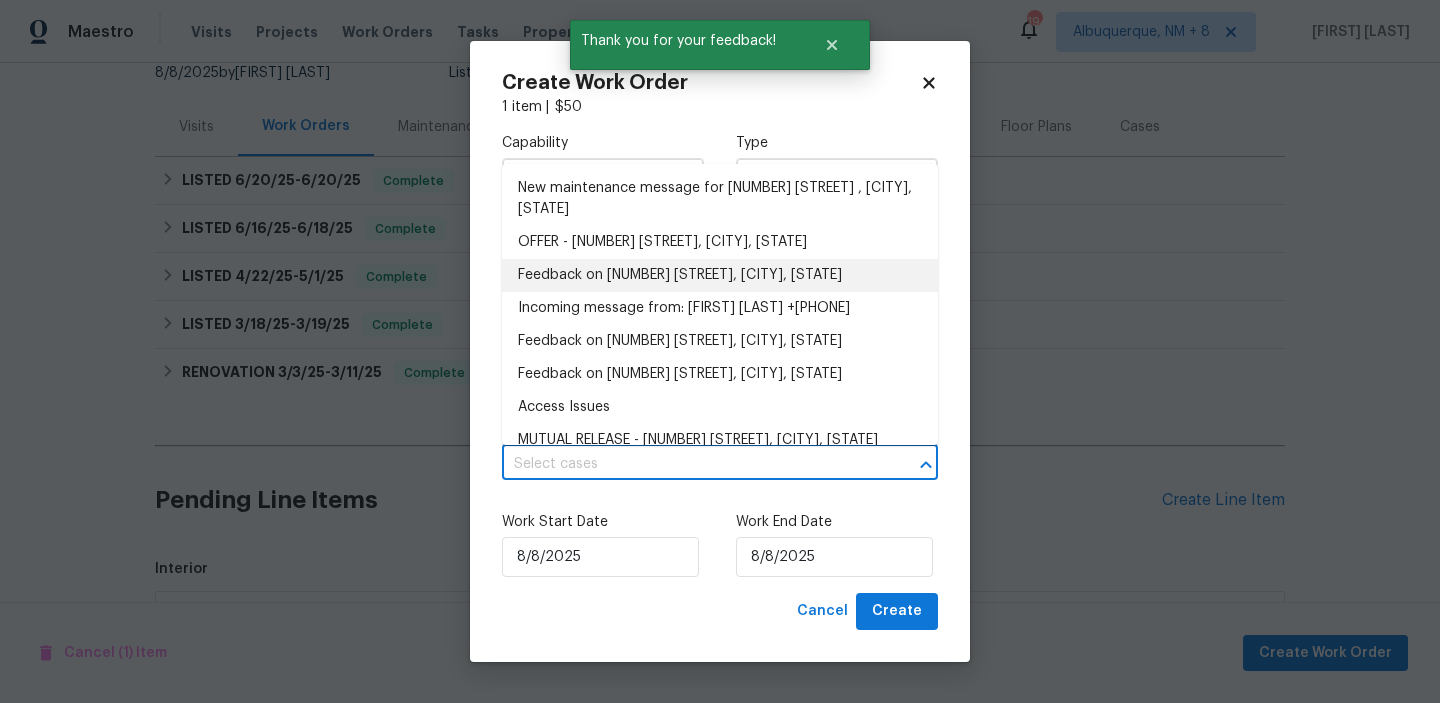 click on "Feedback on 305 W Hudson Ave, Madison Heights, MI 48071" at bounding box center (720, 275) 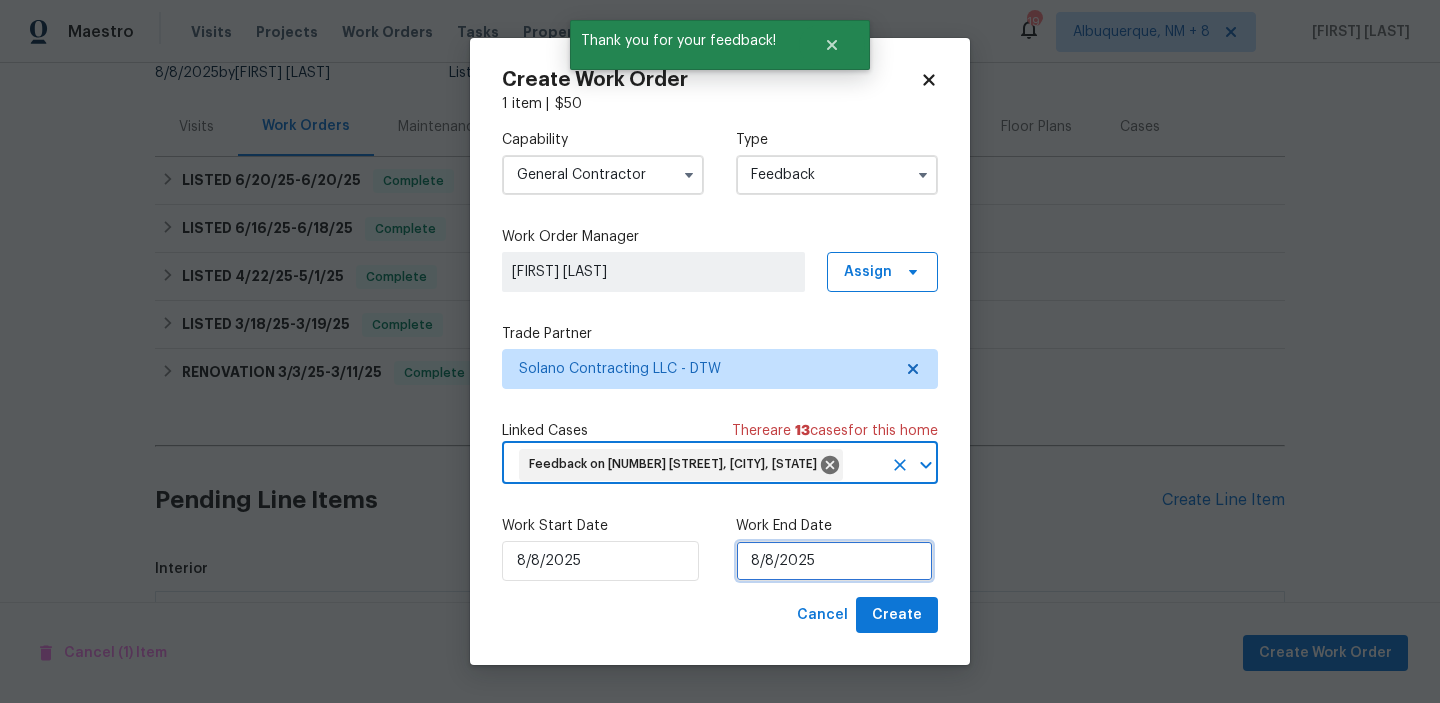 click on "8/8/2025" at bounding box center [834, 561] 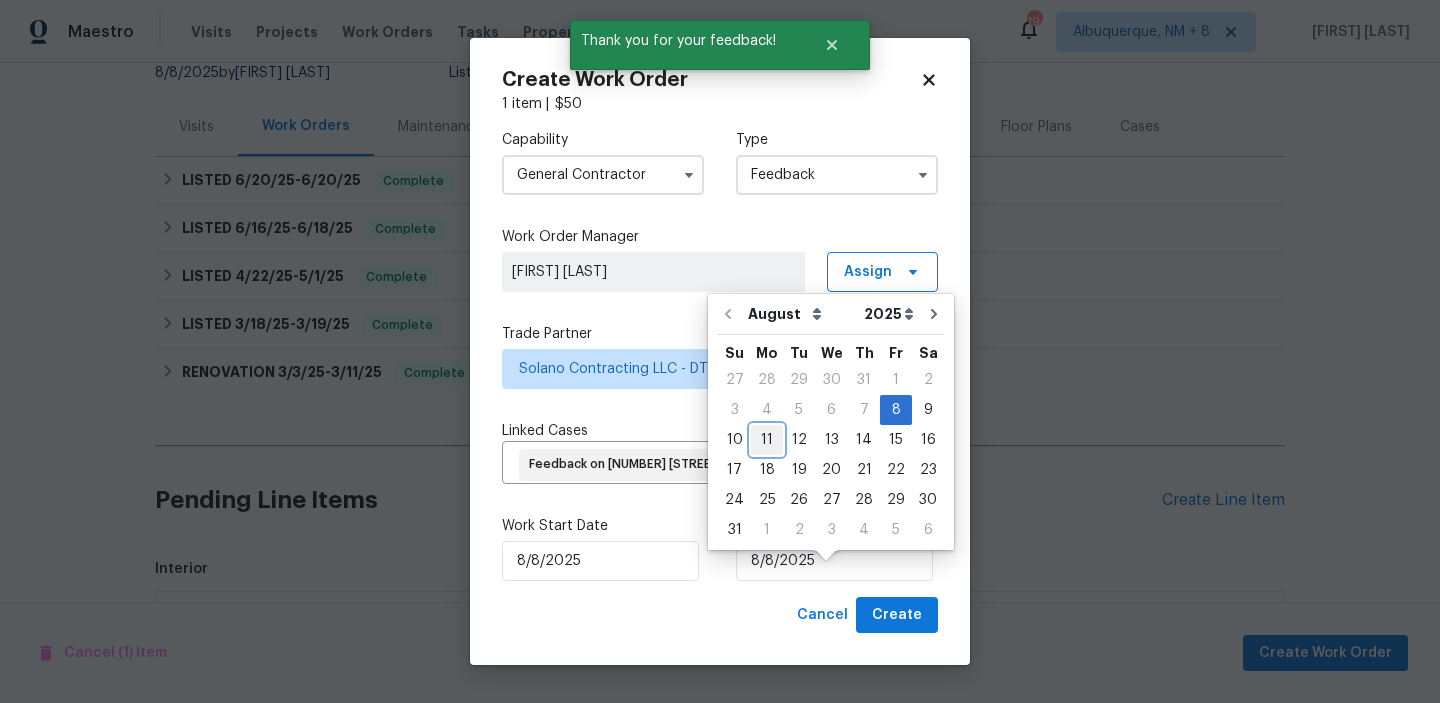 click on "11" at bounding box center (767, 440) 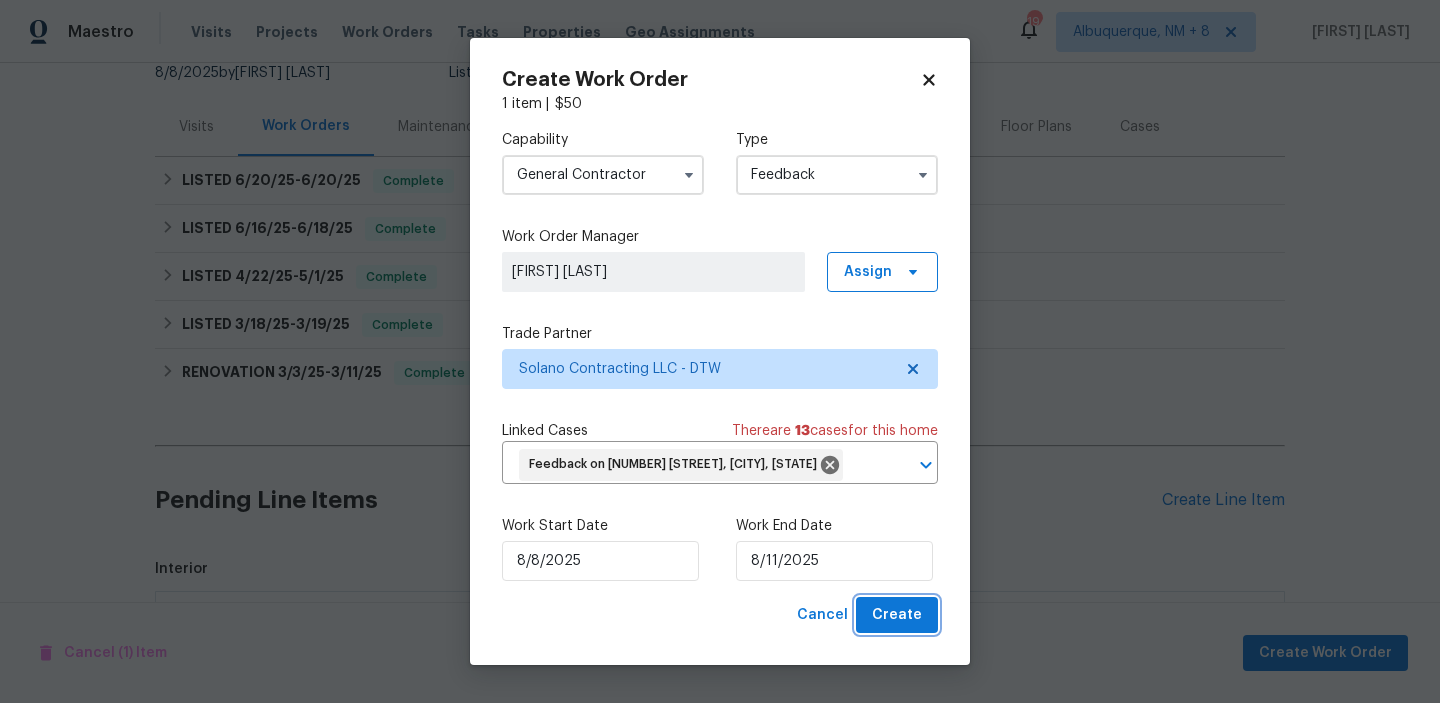 click on "Create" at bounding box center (897, 615) 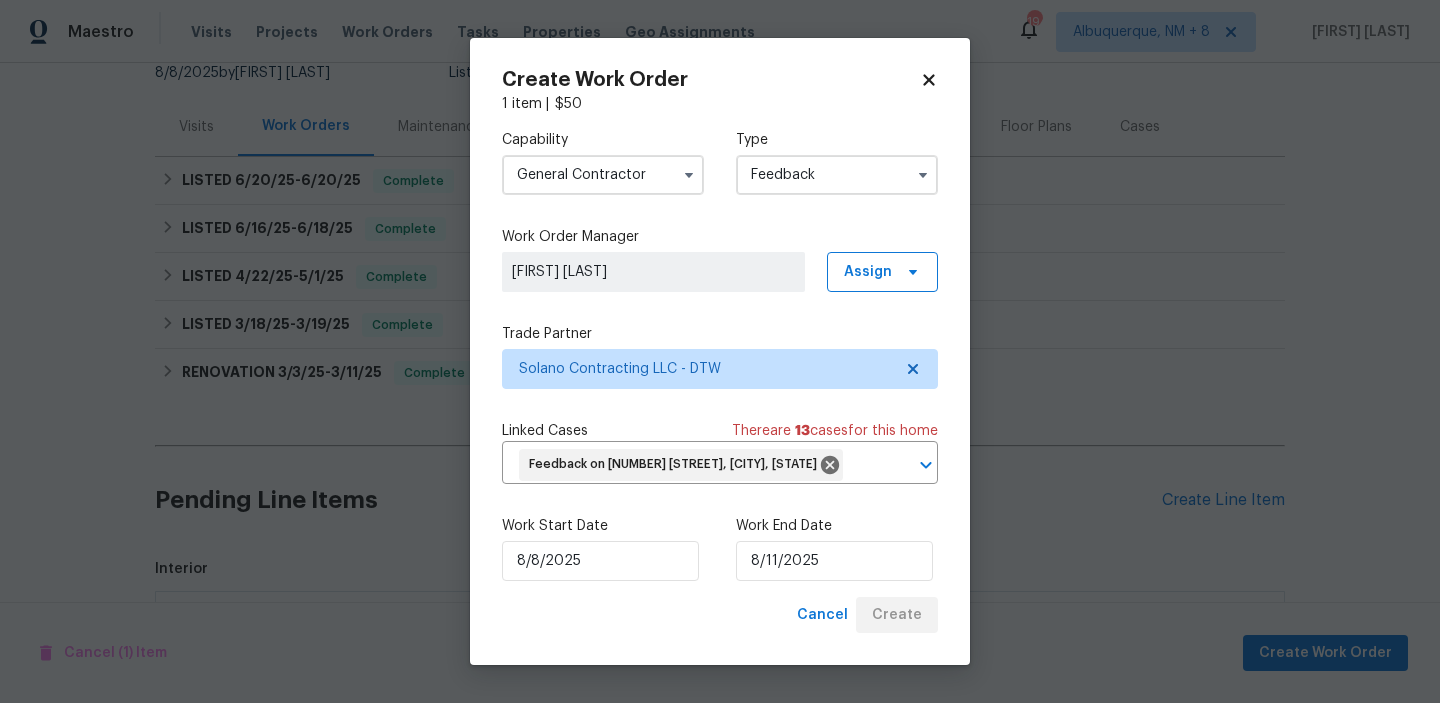 checkbox on "false" 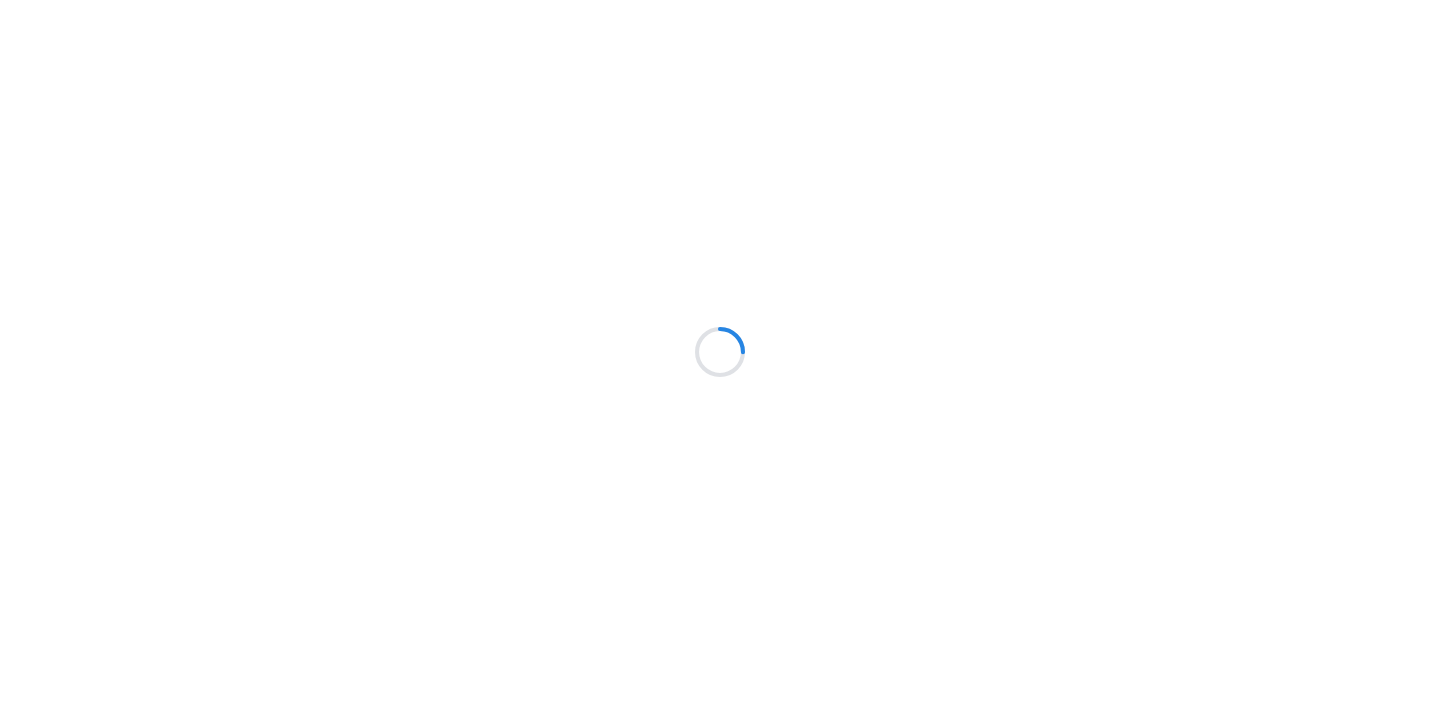 scroll, scrollTop: 0, scrollLeft: 0, axis: both 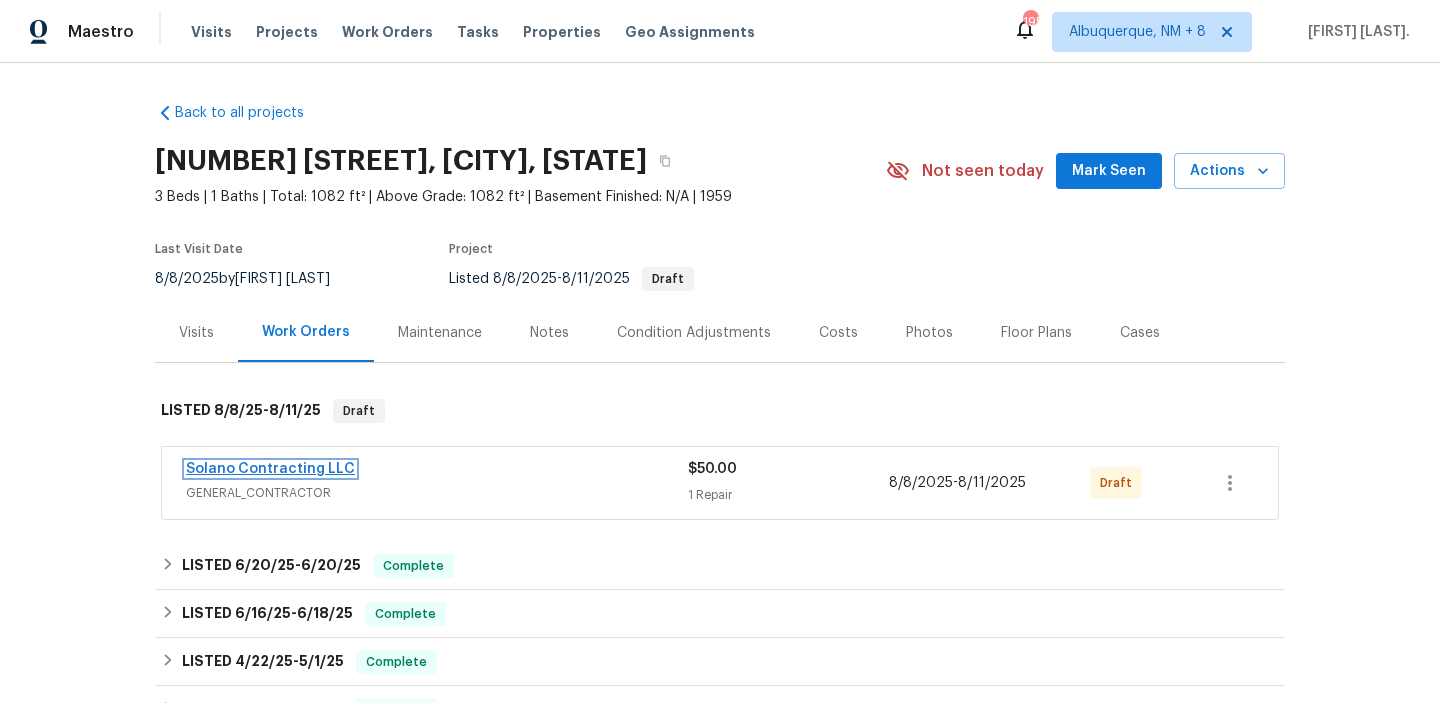 click on "Solano Contracting LLC" at bounding box center (270, 469) 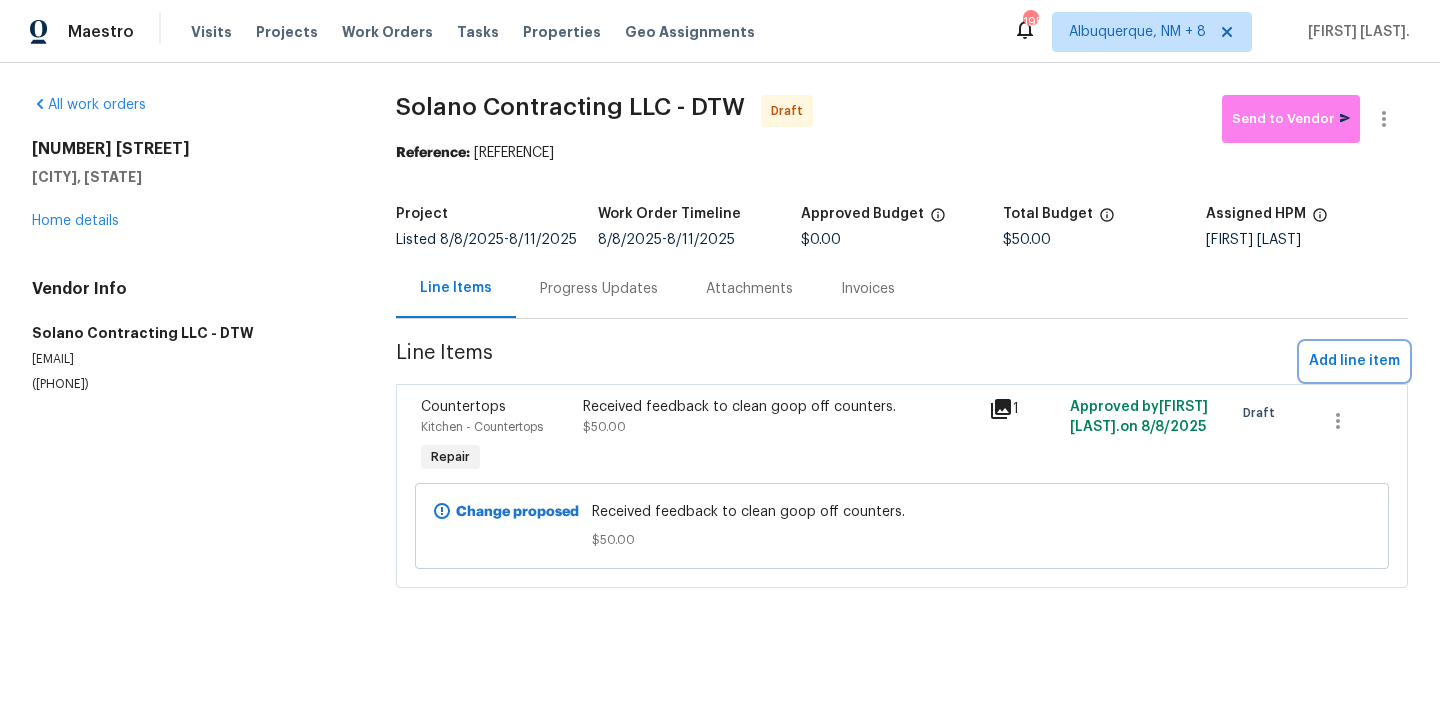 click on "Add line item" at bounding box center [1354, 361] 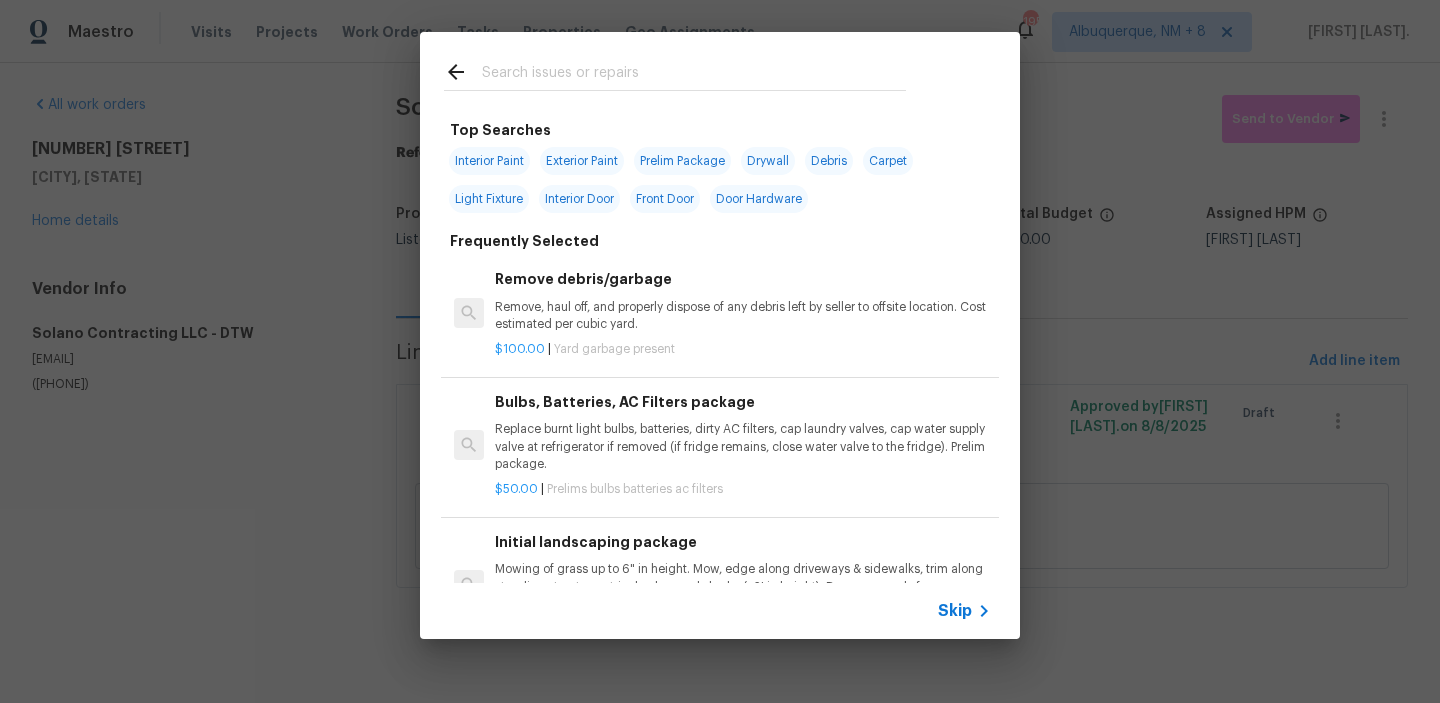 click on "Remove, haul off, and properly dispose of any debris left by seller to offsite location. Cost estimated per cubic yard." at bounding box center [743, 316] 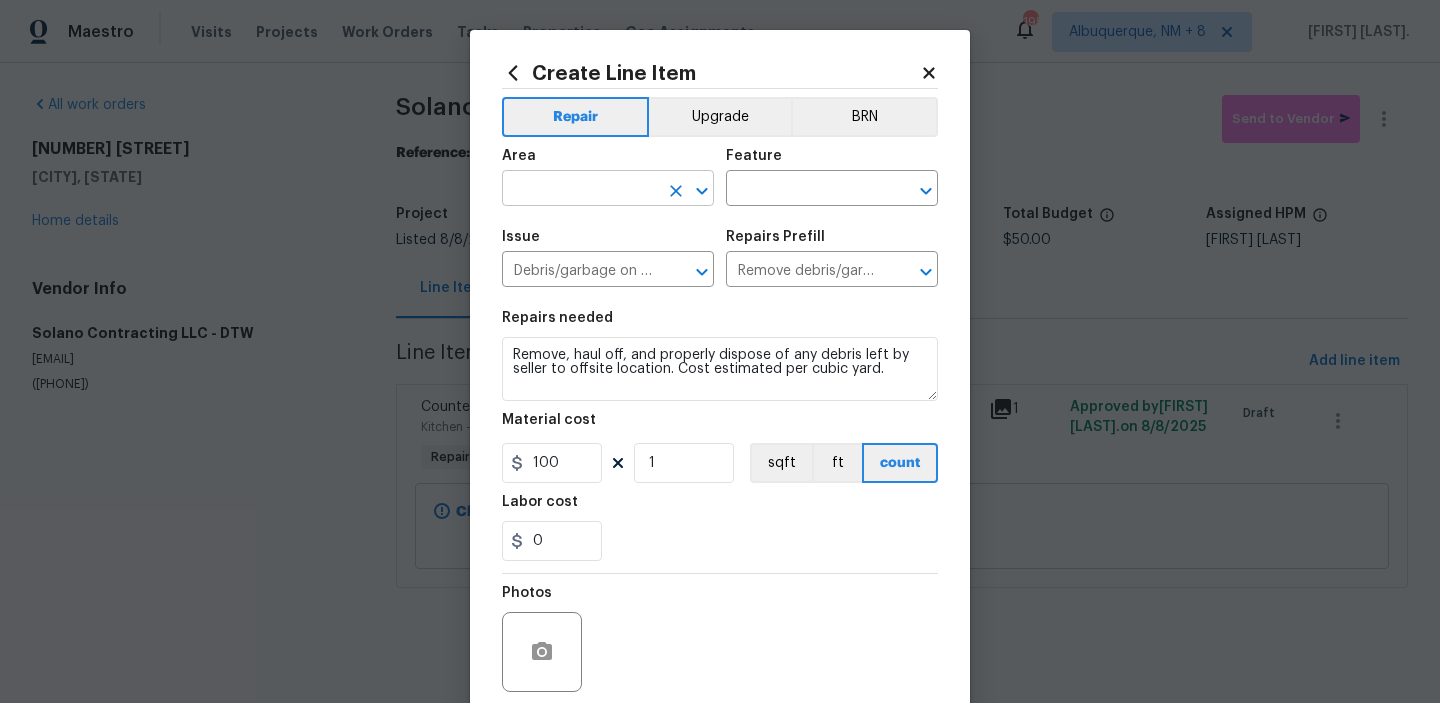 click 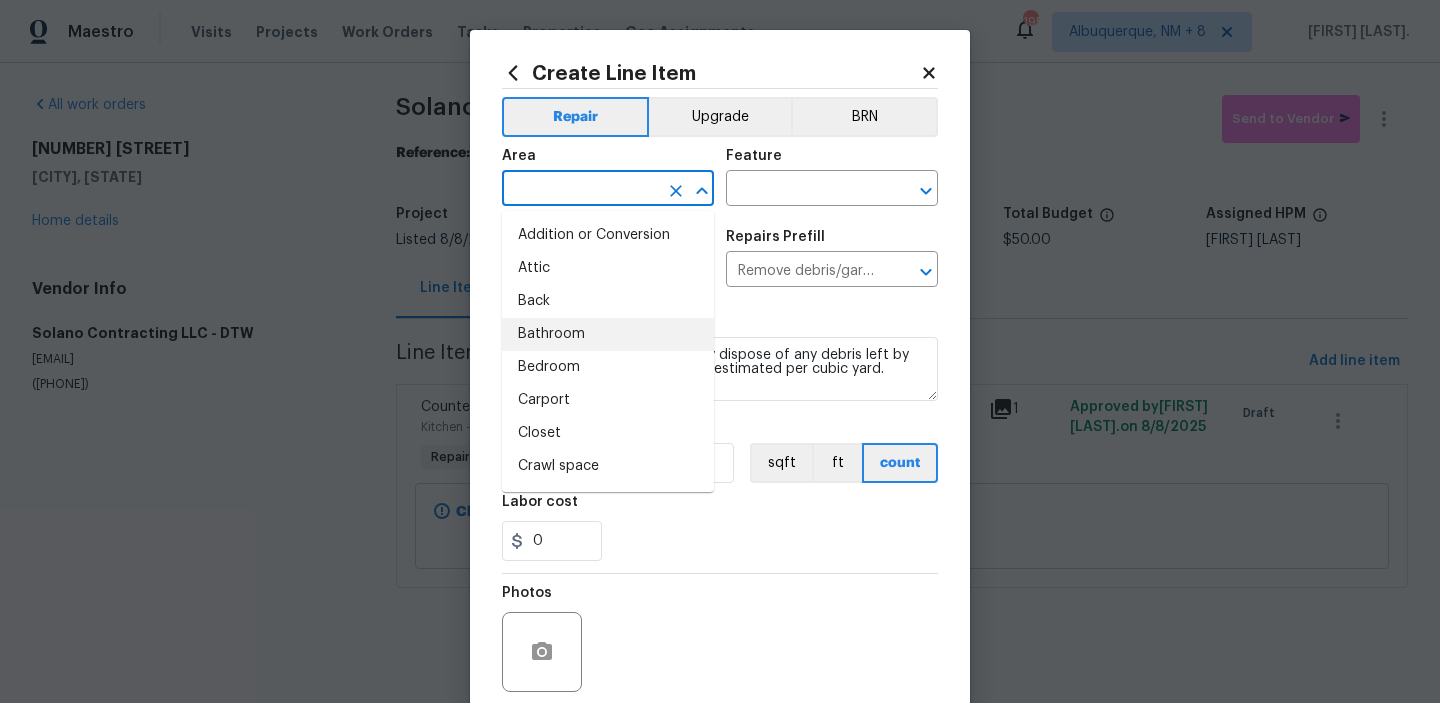 click on "Bathroom" at bounding box center (608, 334) 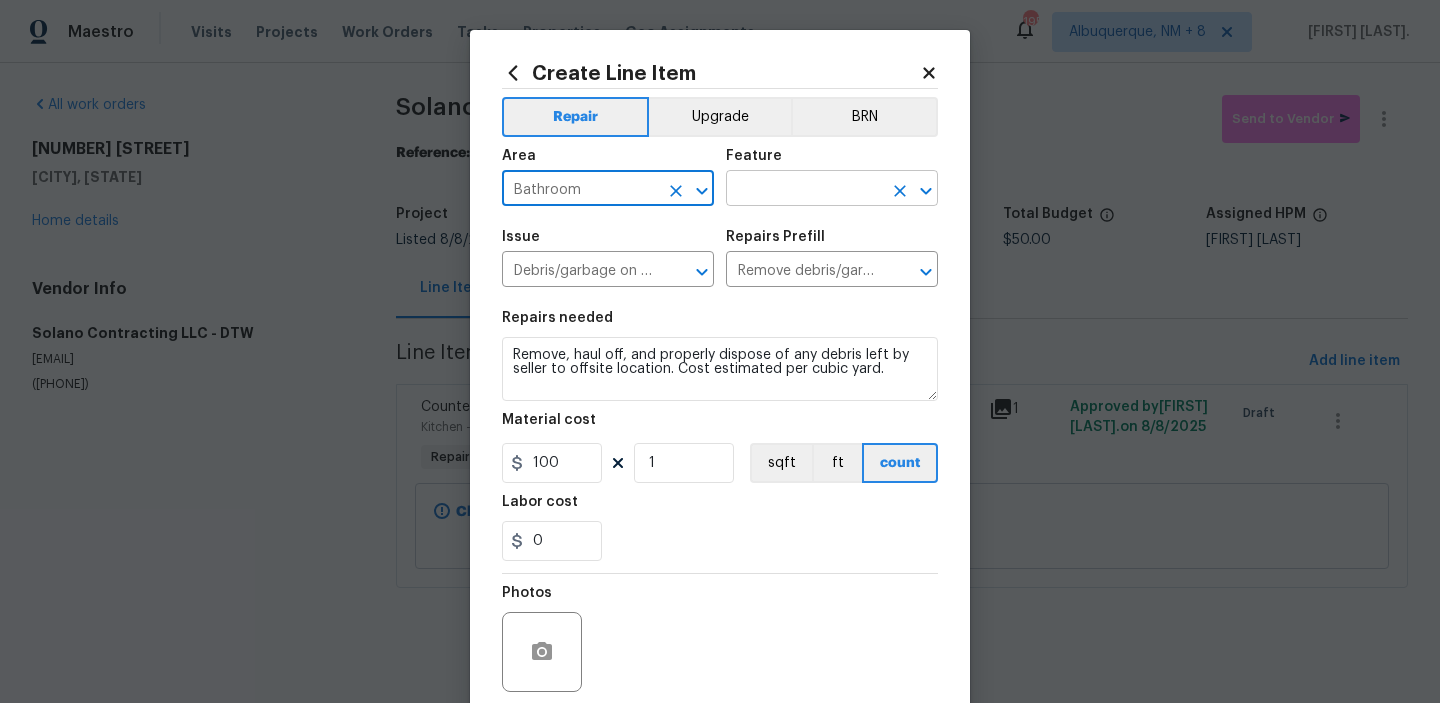 click 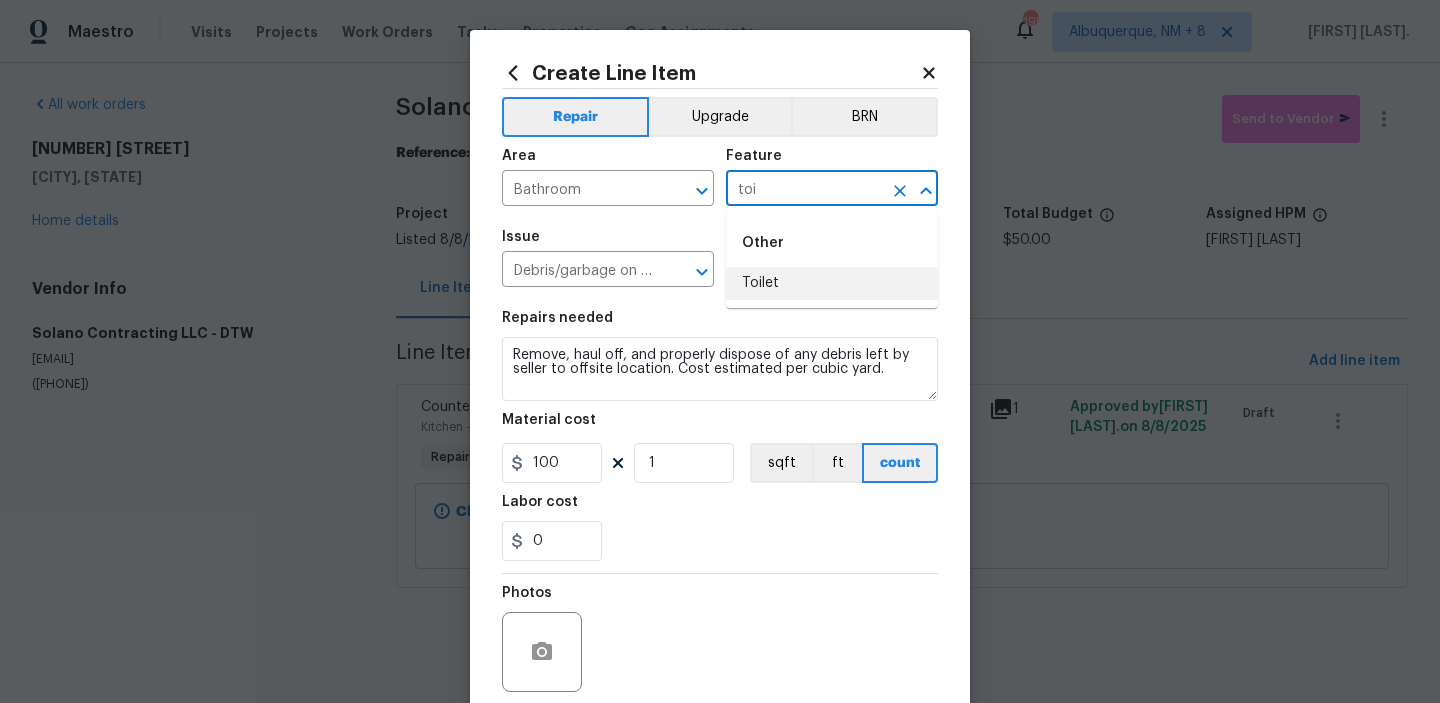 click on "Toilet" at bounding box center (832, 283) 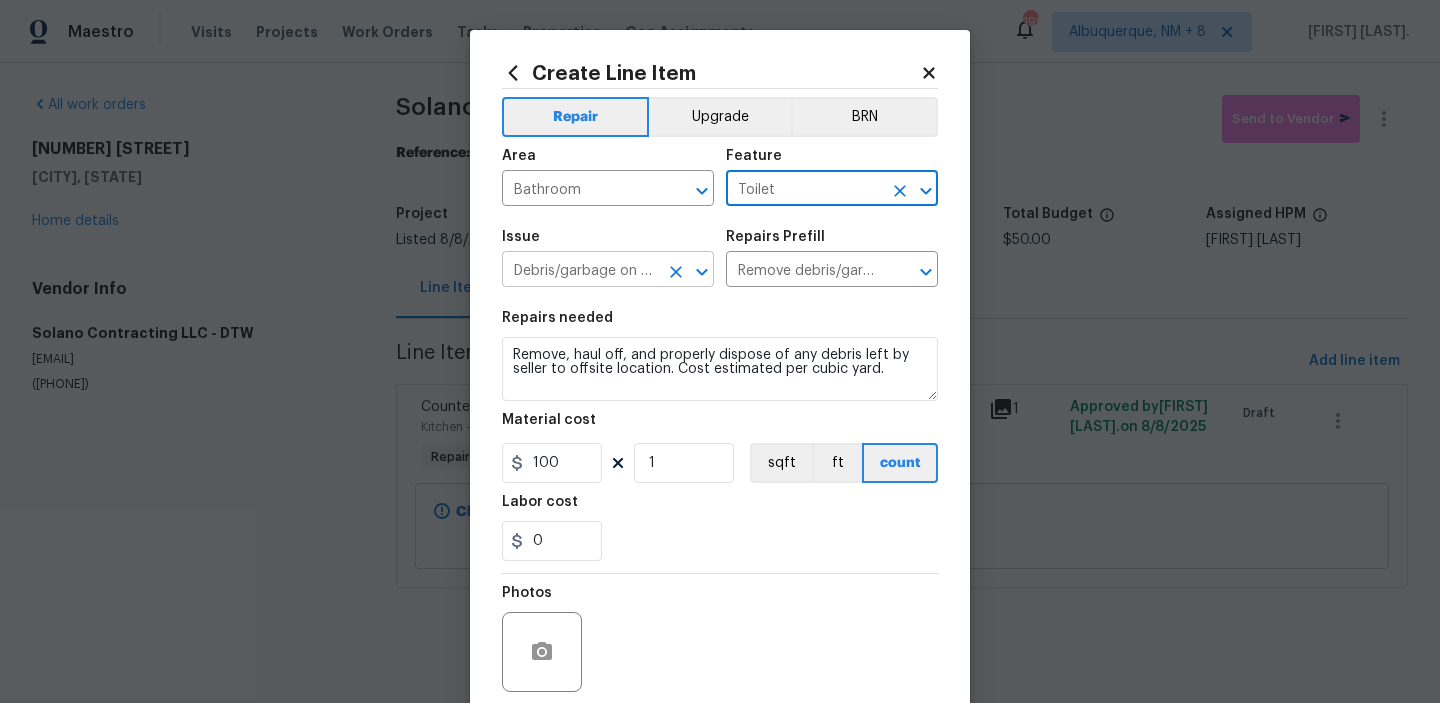 click 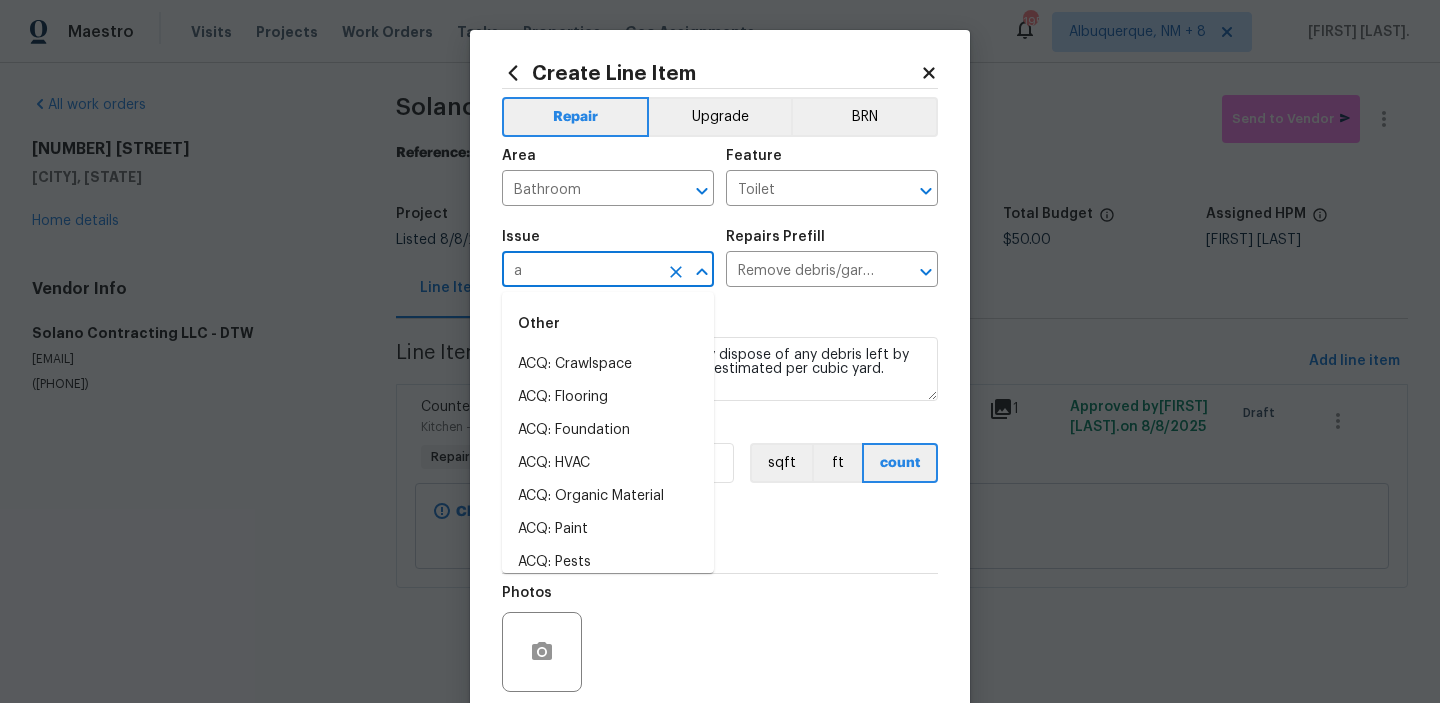 scroll, scrollTop: 0, scrollLeft: 0, axis: both 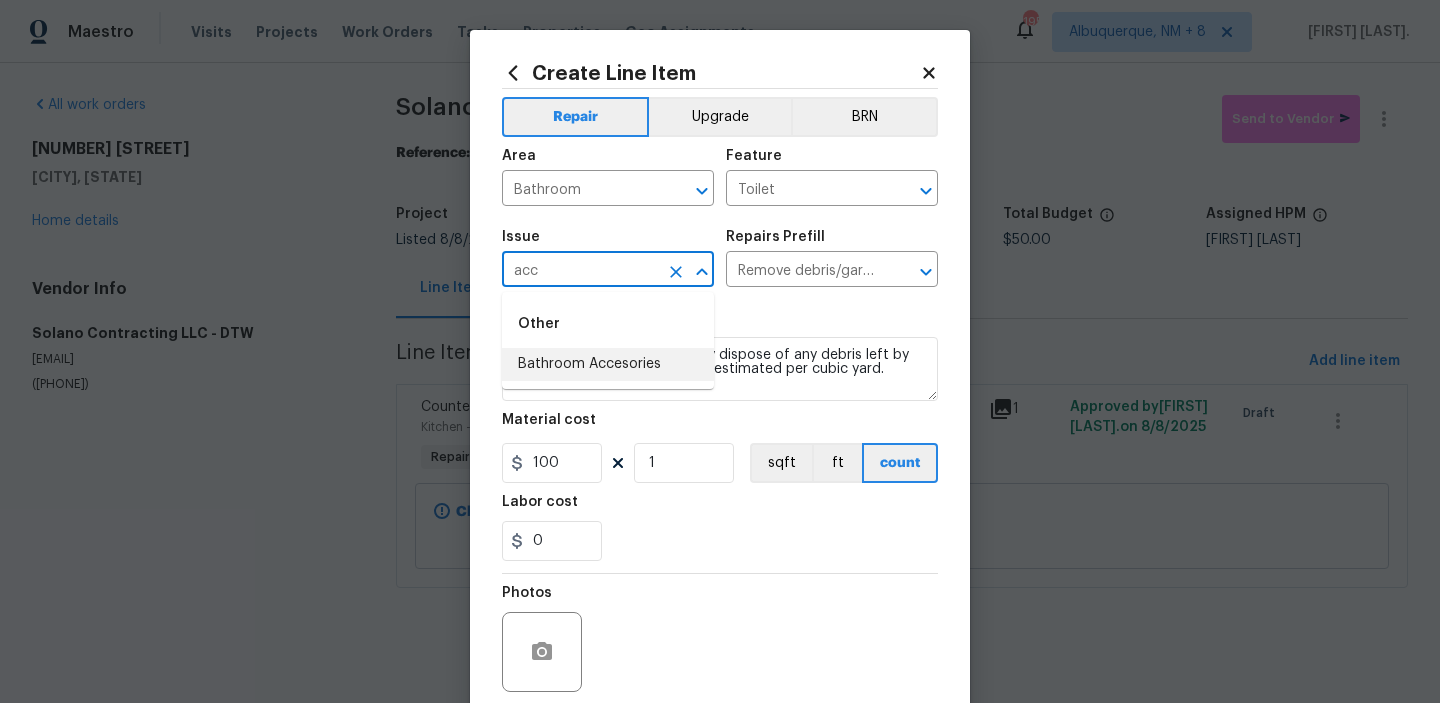 click on "Bathroom Accesories" at bounding box center [608, 364] 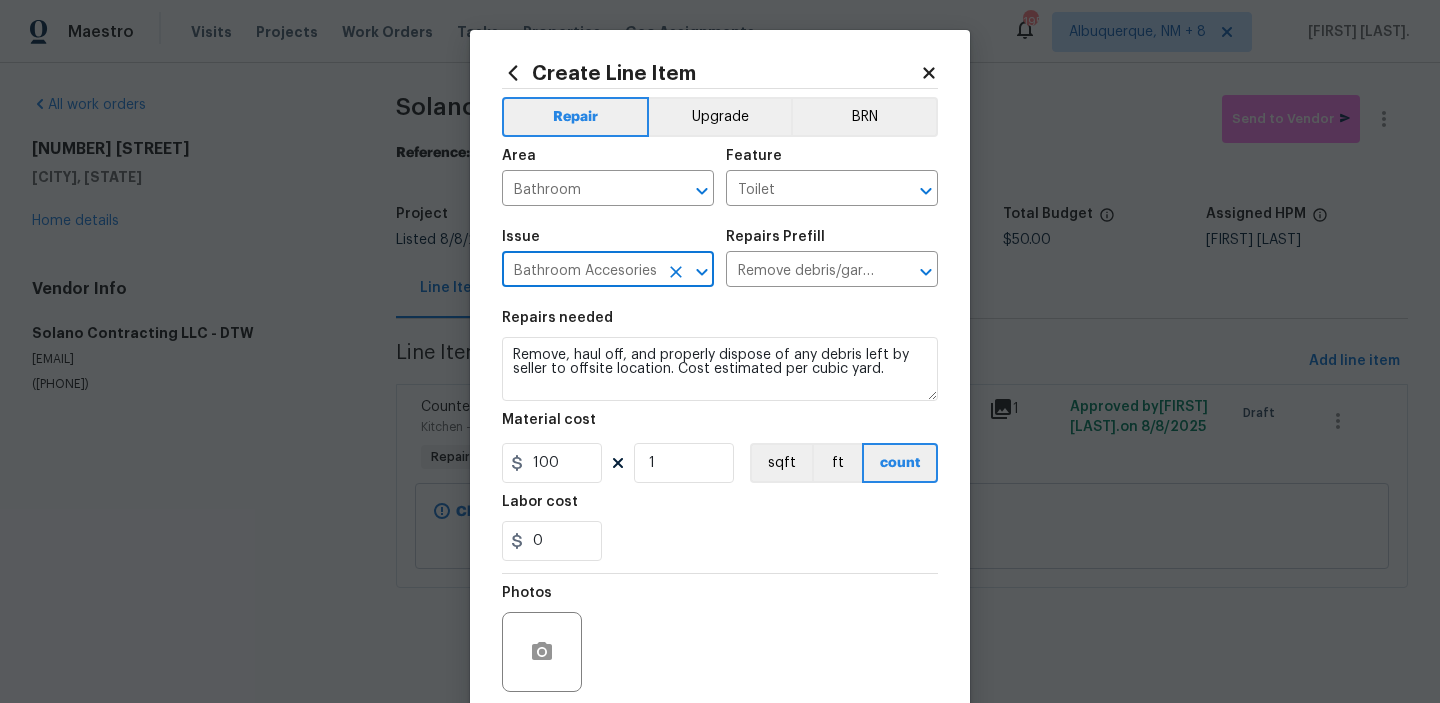 type 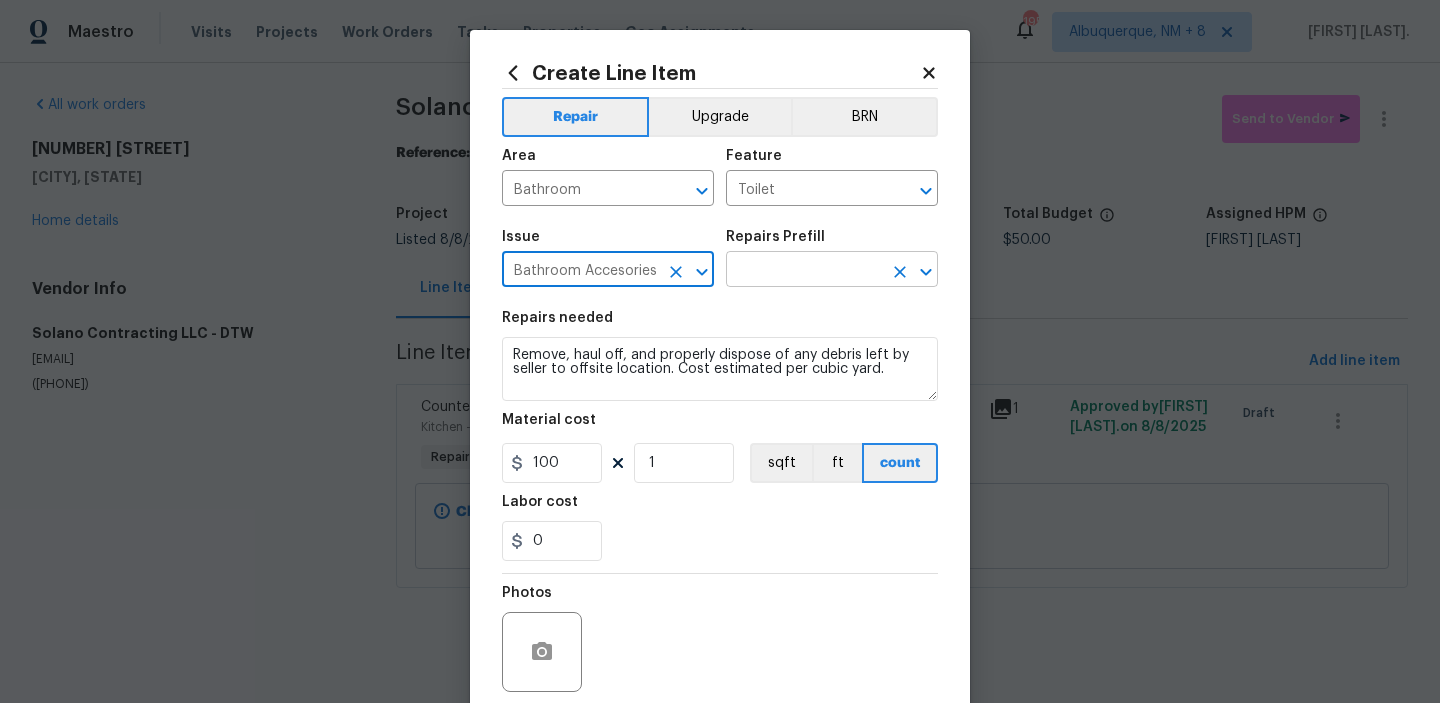 click 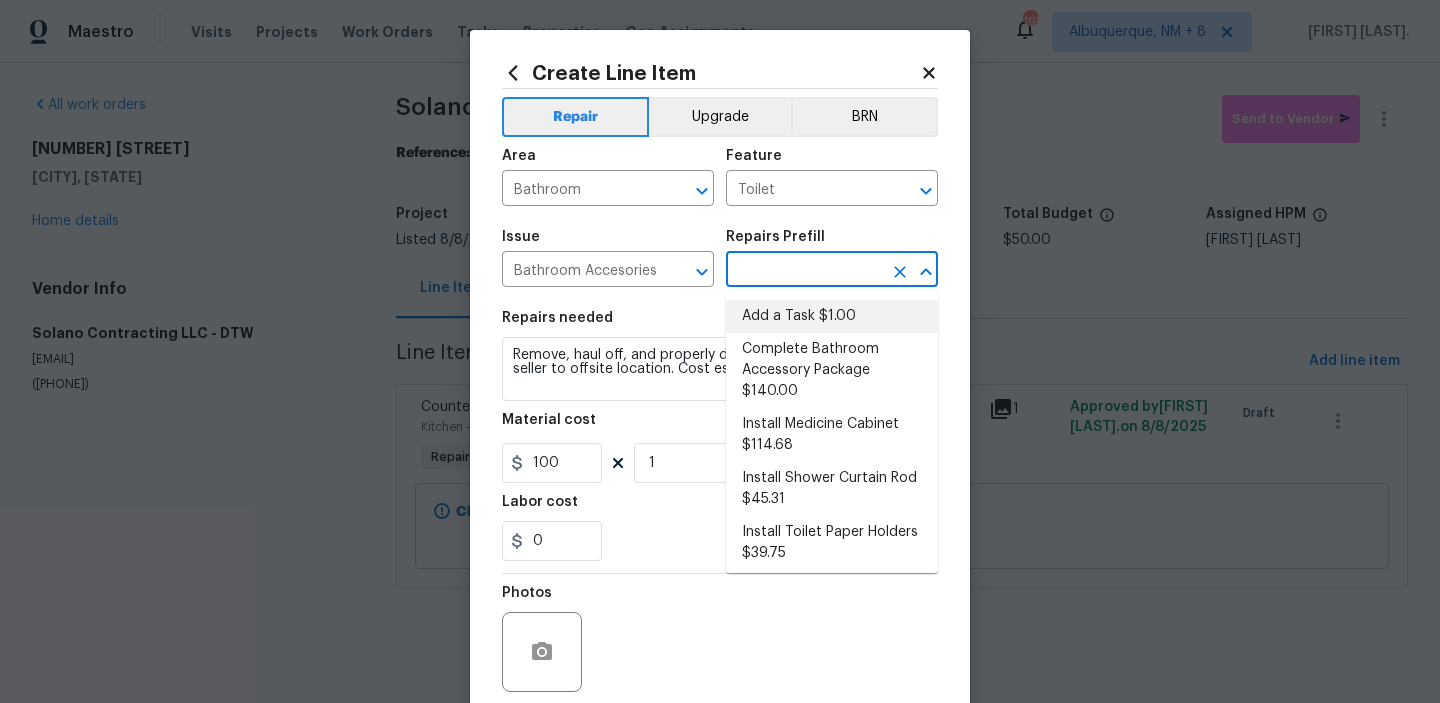 click on "Add a Task $1.00" at bounding box center [832, 316] 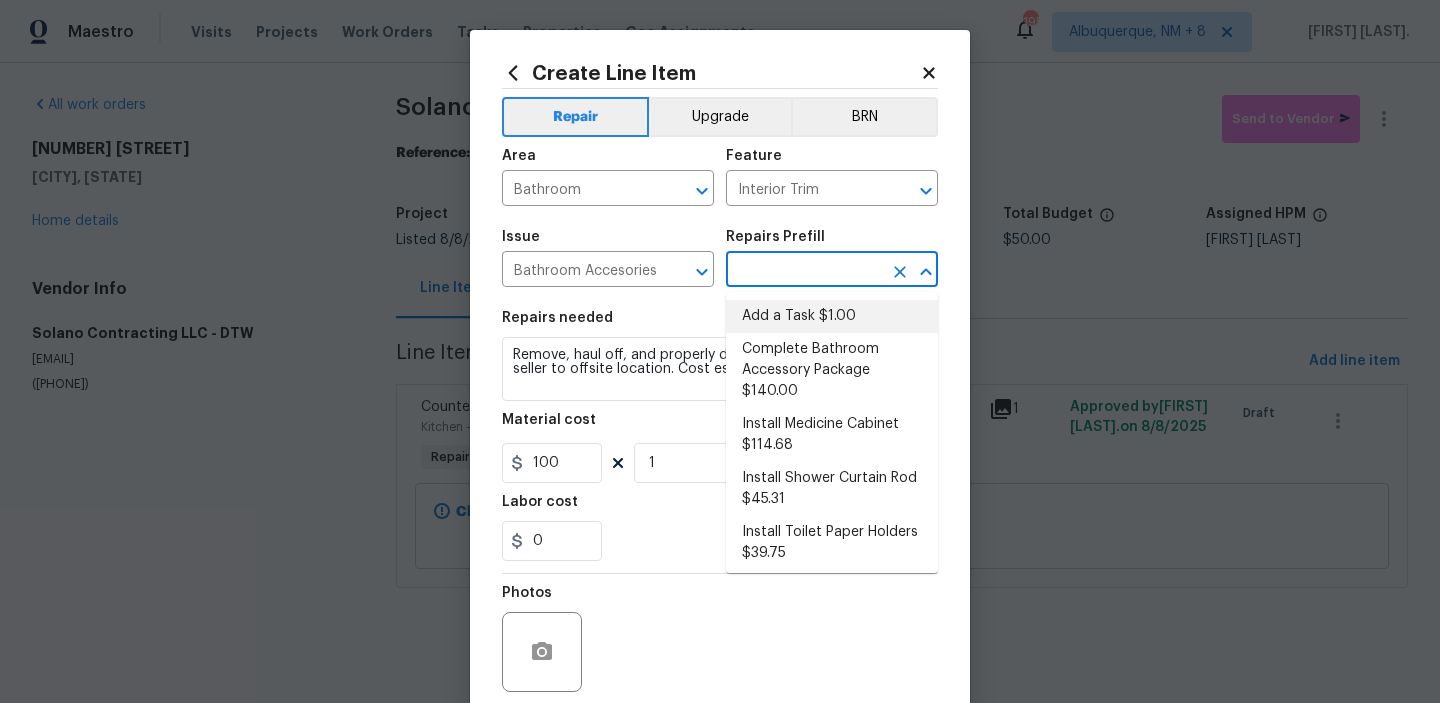 type on "Add a Task $1.00" 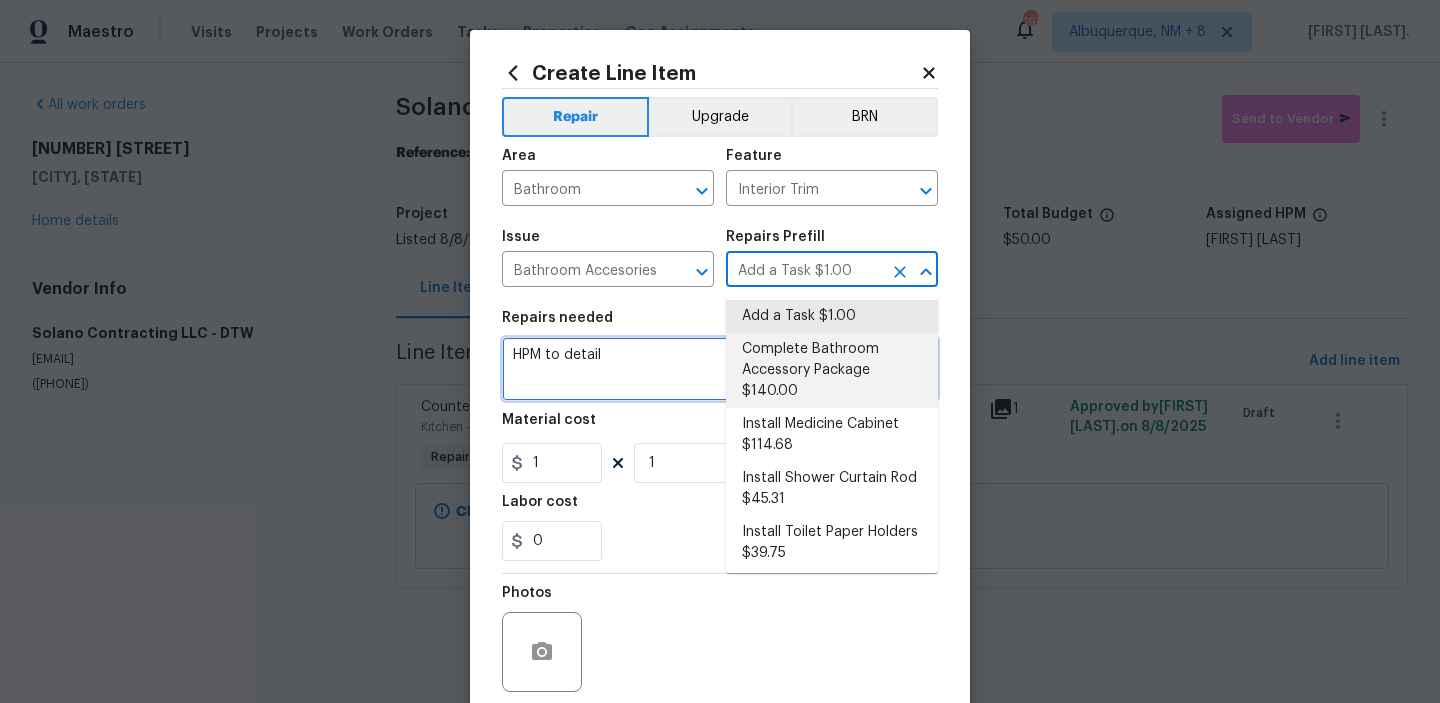 click on "HPM to detail" at bounding box center (720, 369) 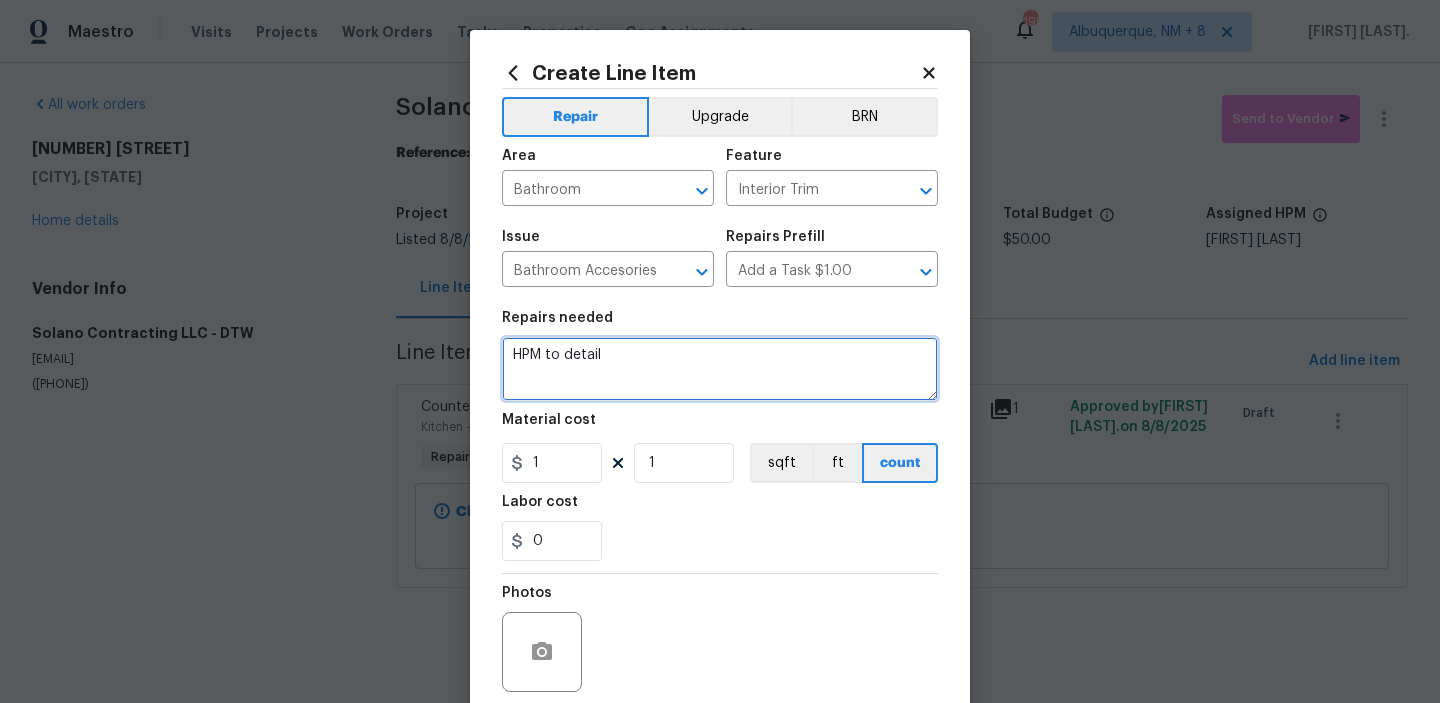 click on "HPM to detail" at bounding box center (720, 369) 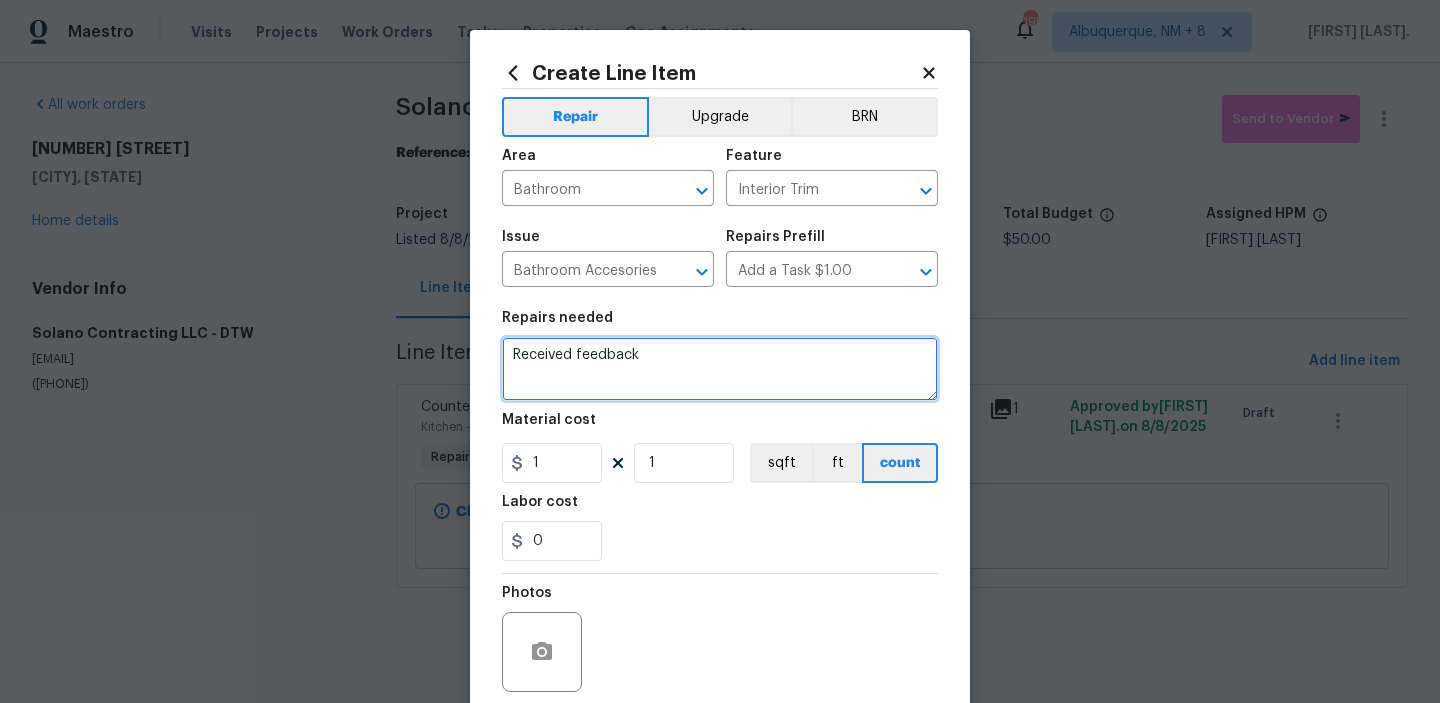 paste on "repair or replace toilet." 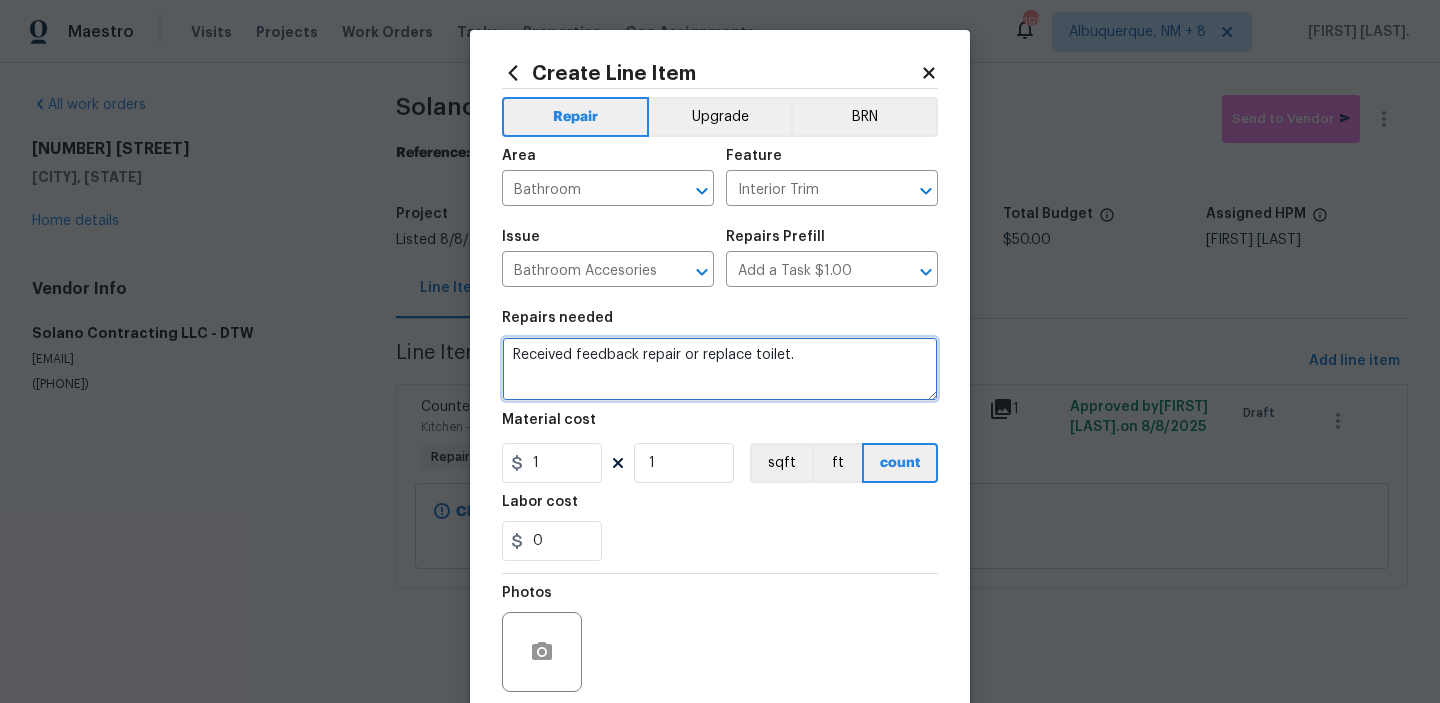 click on "Received feedback repair or replace toilet." at bounding box center (720, 369) 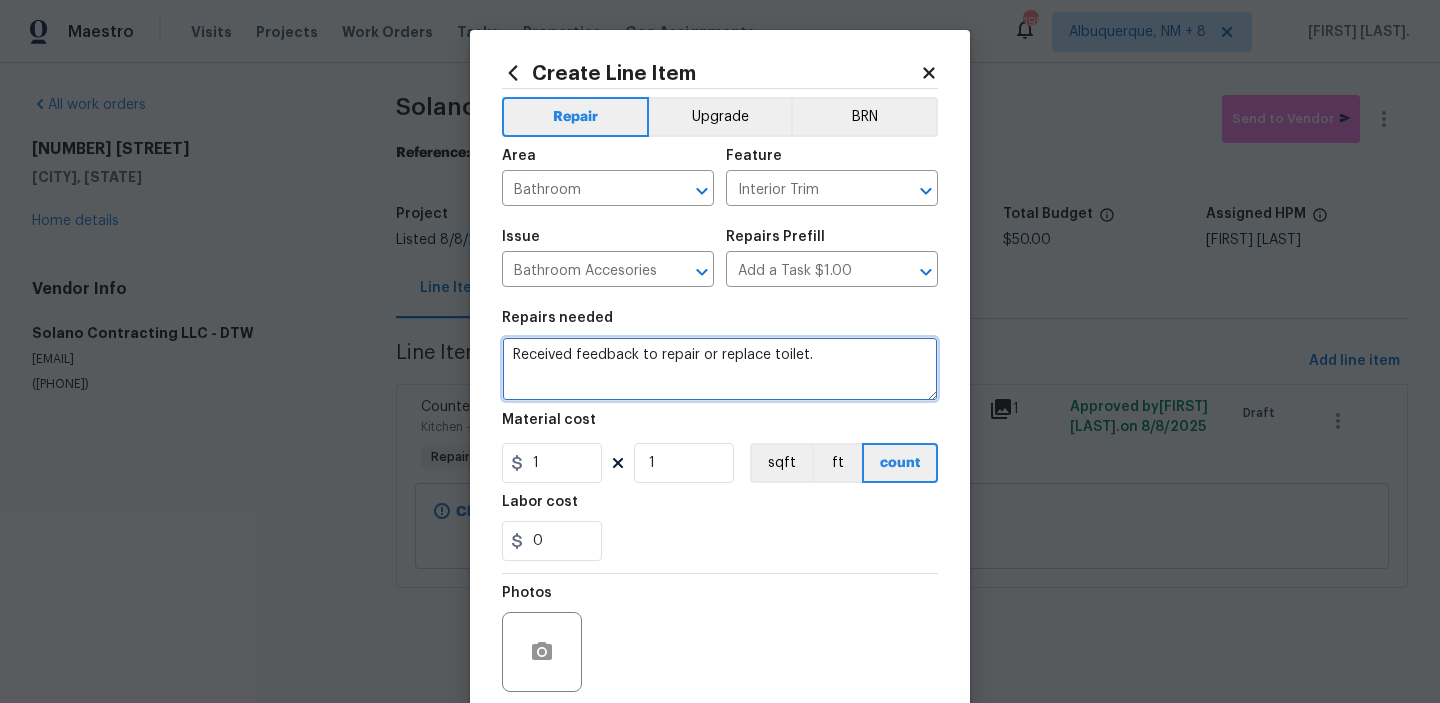 click on "Fix the preposition" at bounding box center [0, 0] 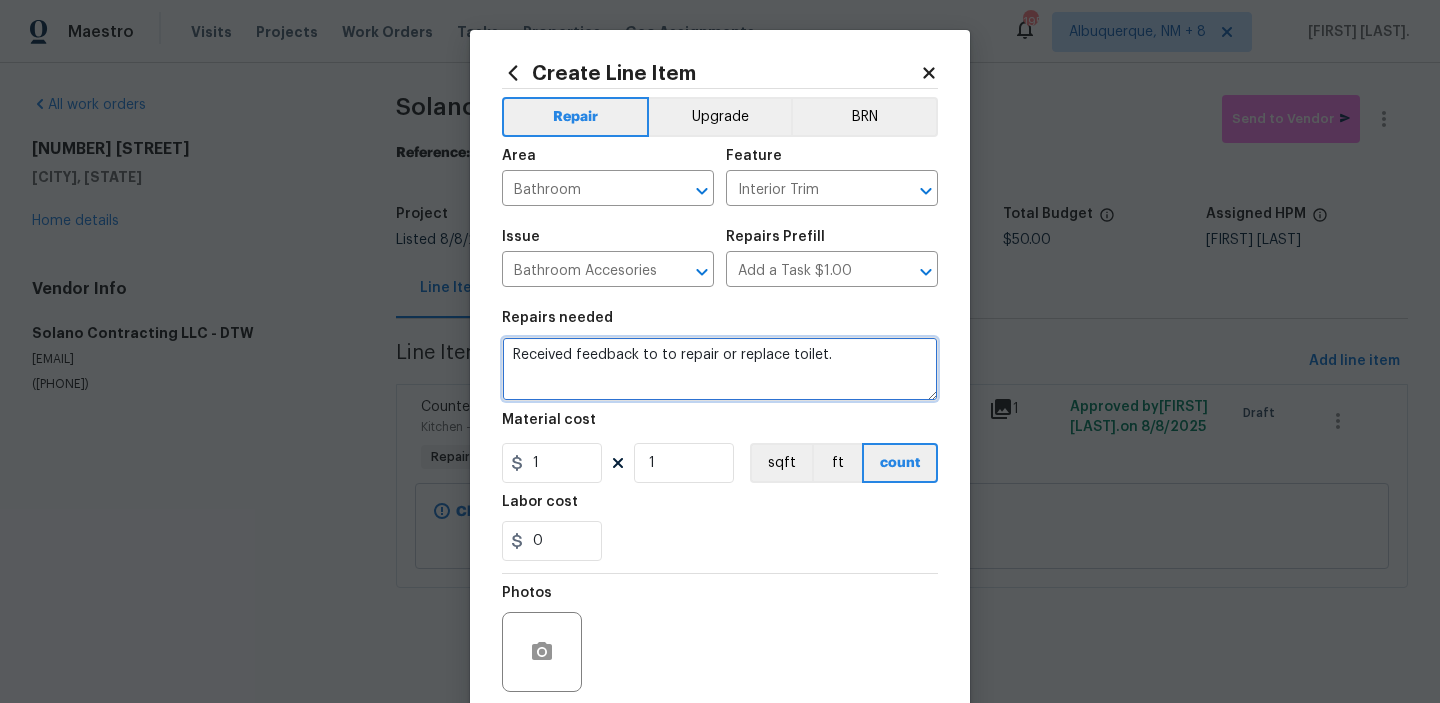 click on "Received feedback to to repair or replace toilet." at bounding box center [720, 369] 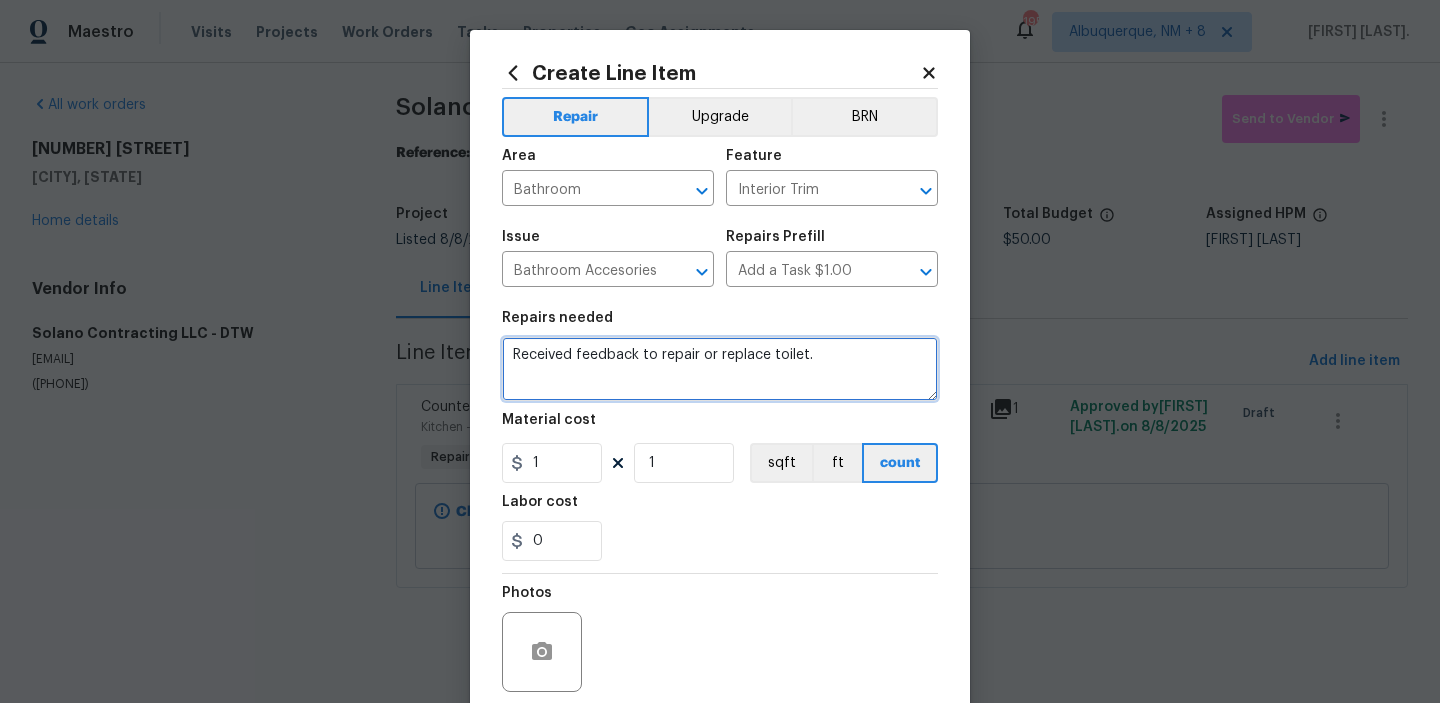 click on "Correct the article the  toilet." at bounding box center (0, 0) 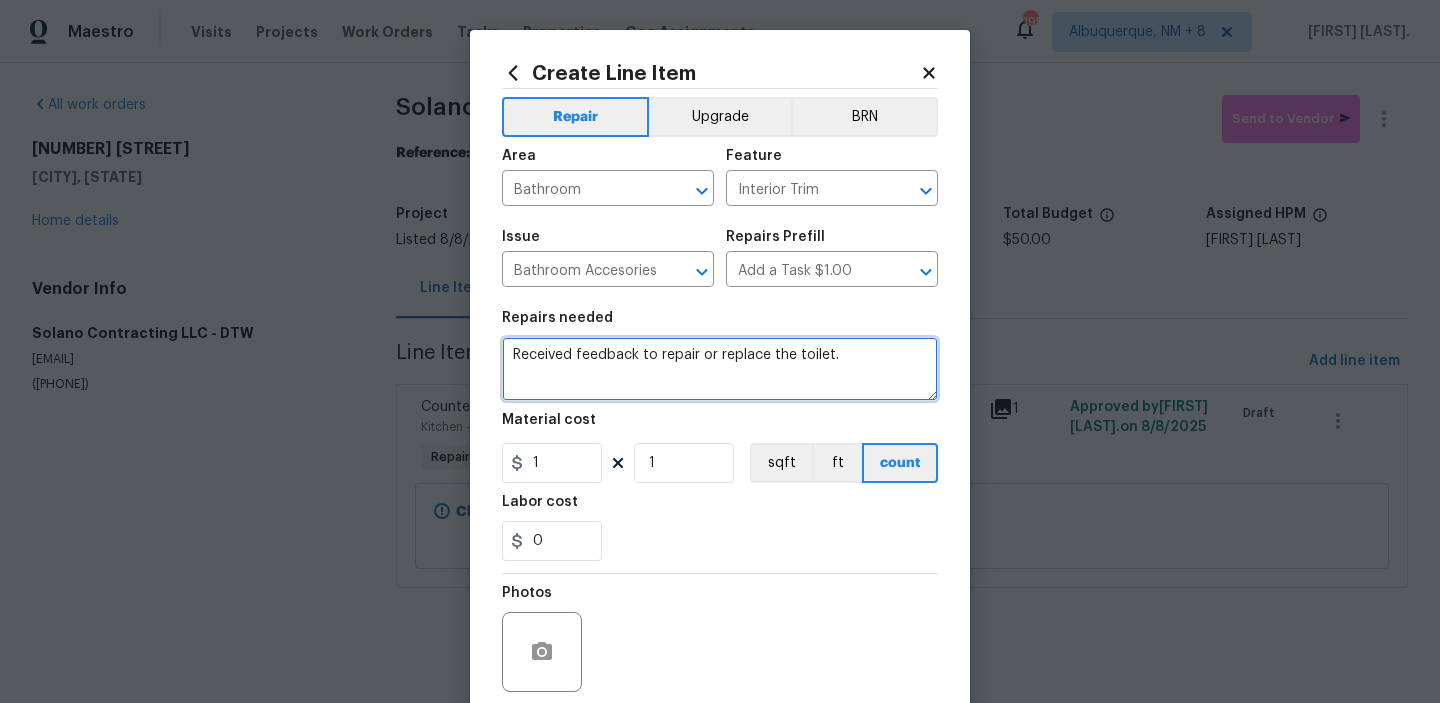 type on "Received feedback to repair or replace the toilet." 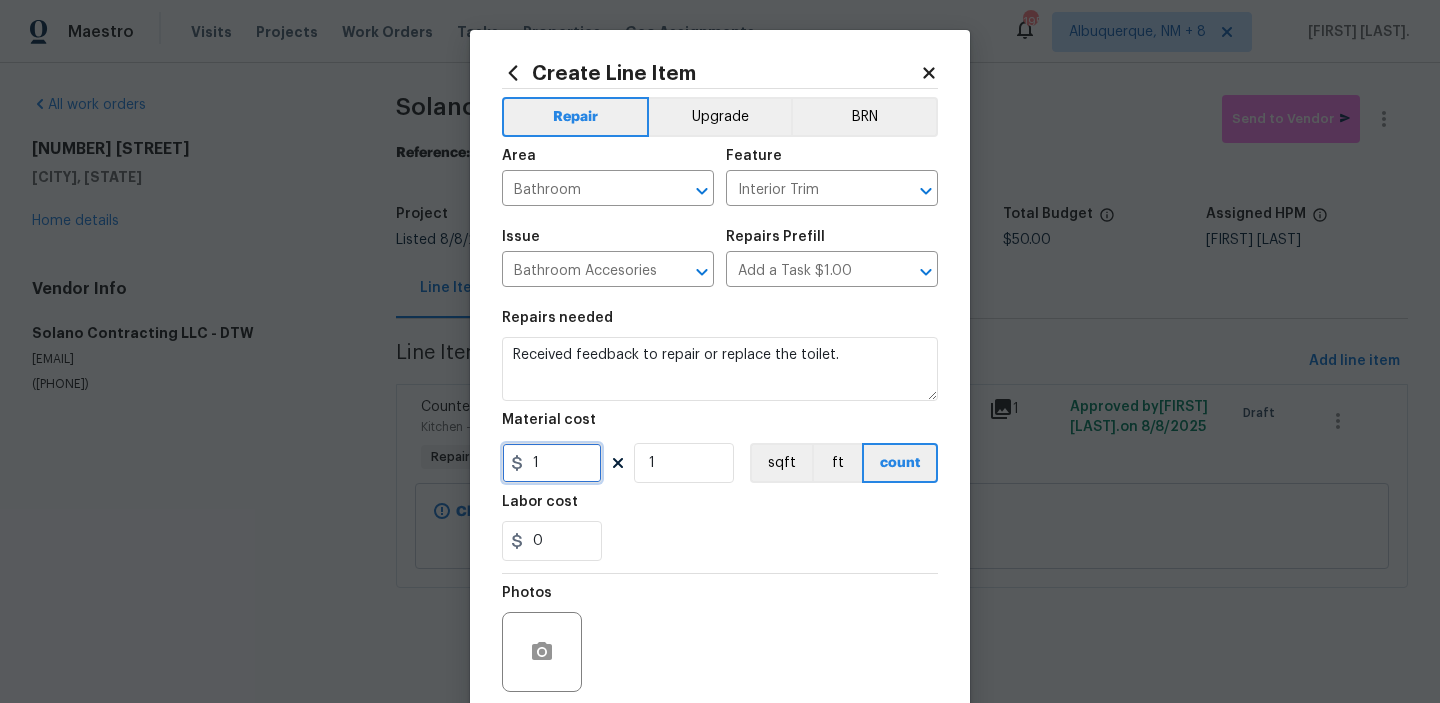 click on "1" at bounding box center [552, 463] 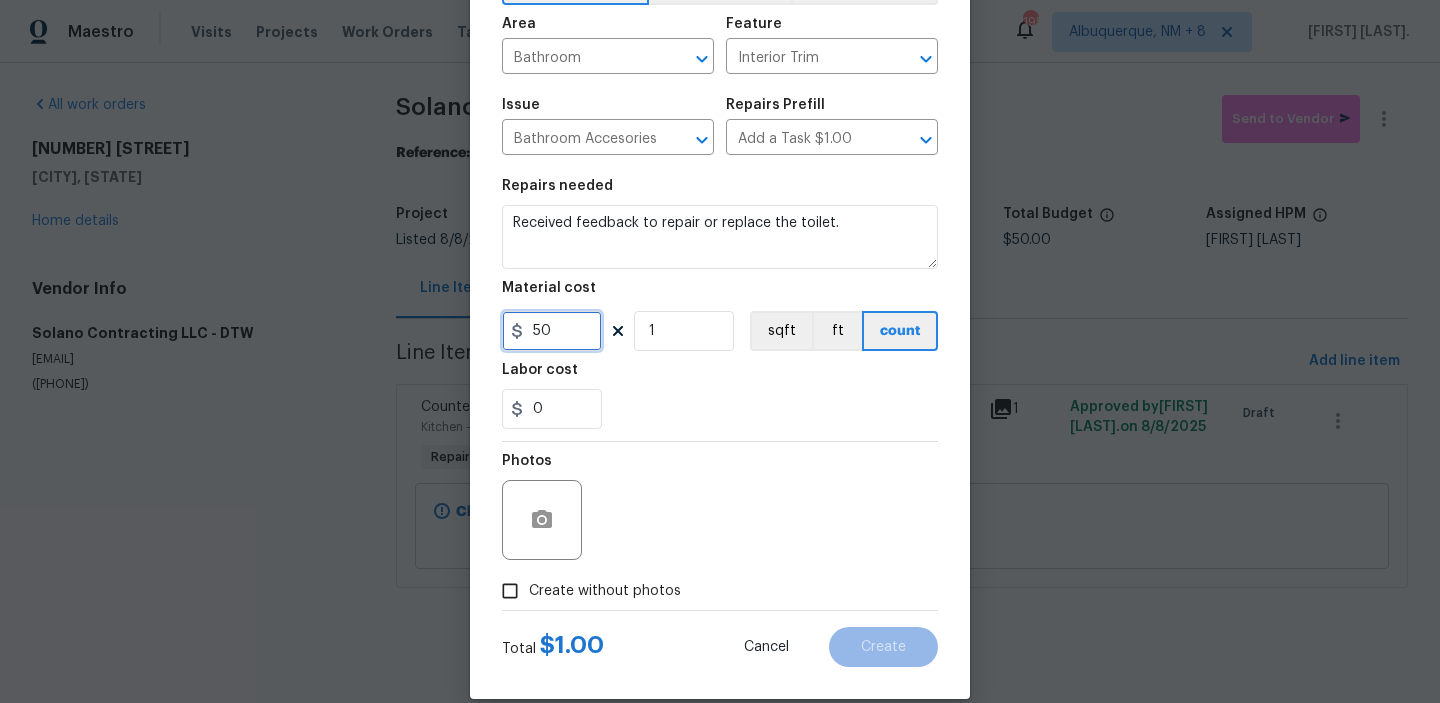 scroll, scrollTop: 159, scrollLeft: 0, axis: vertical 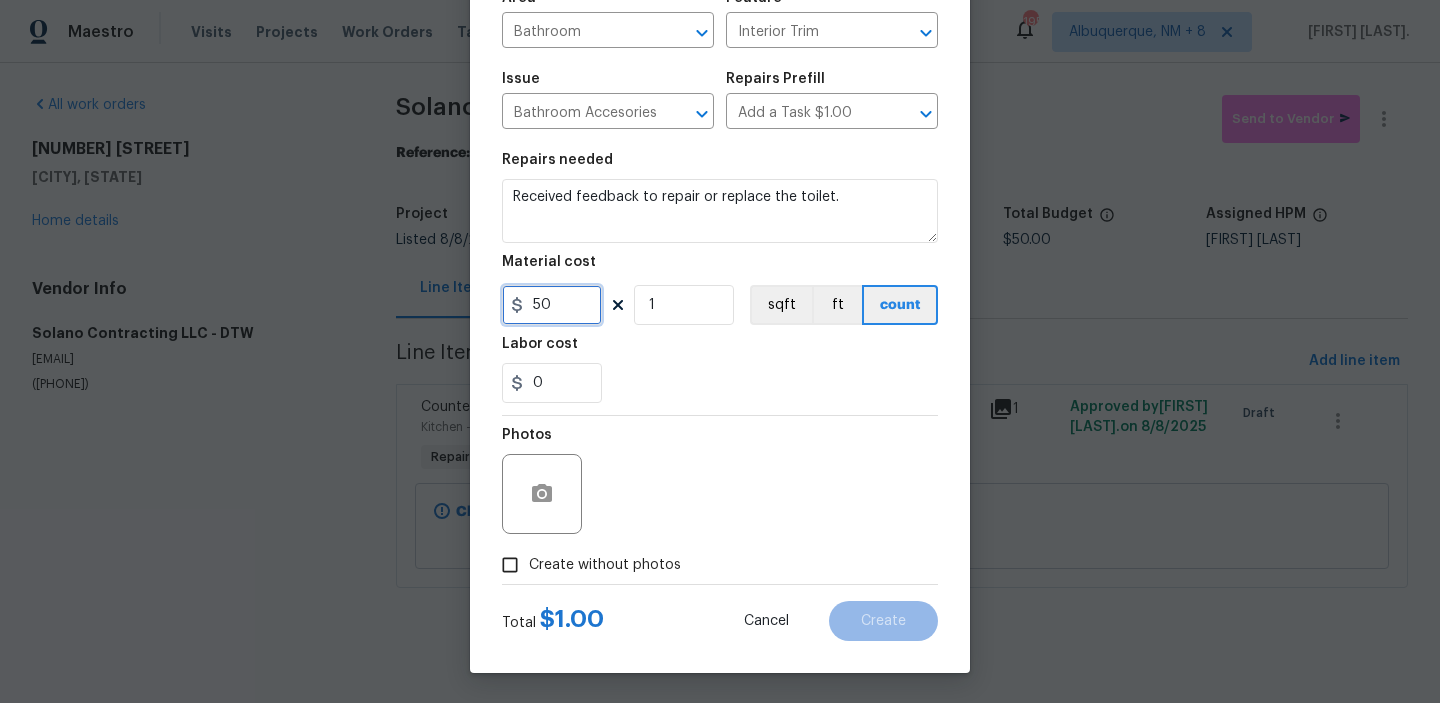 type on "50" 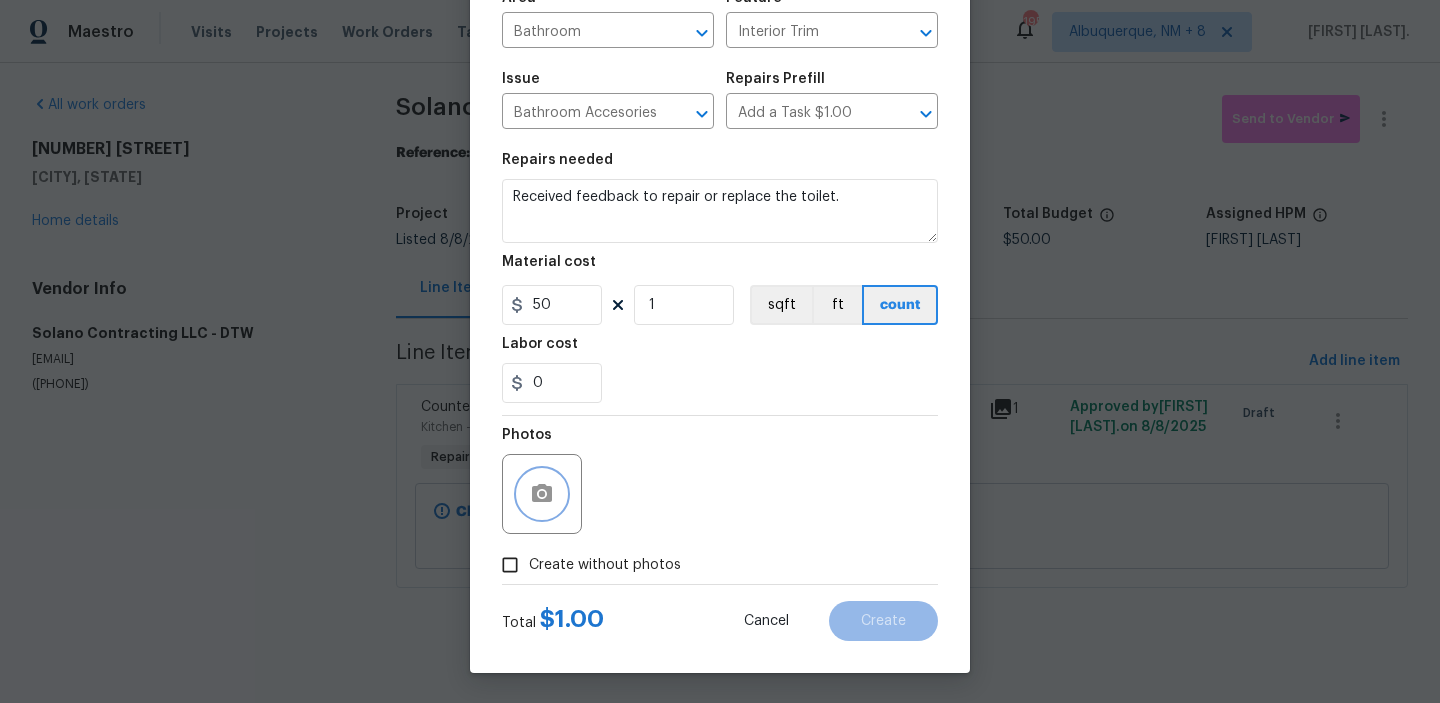 click 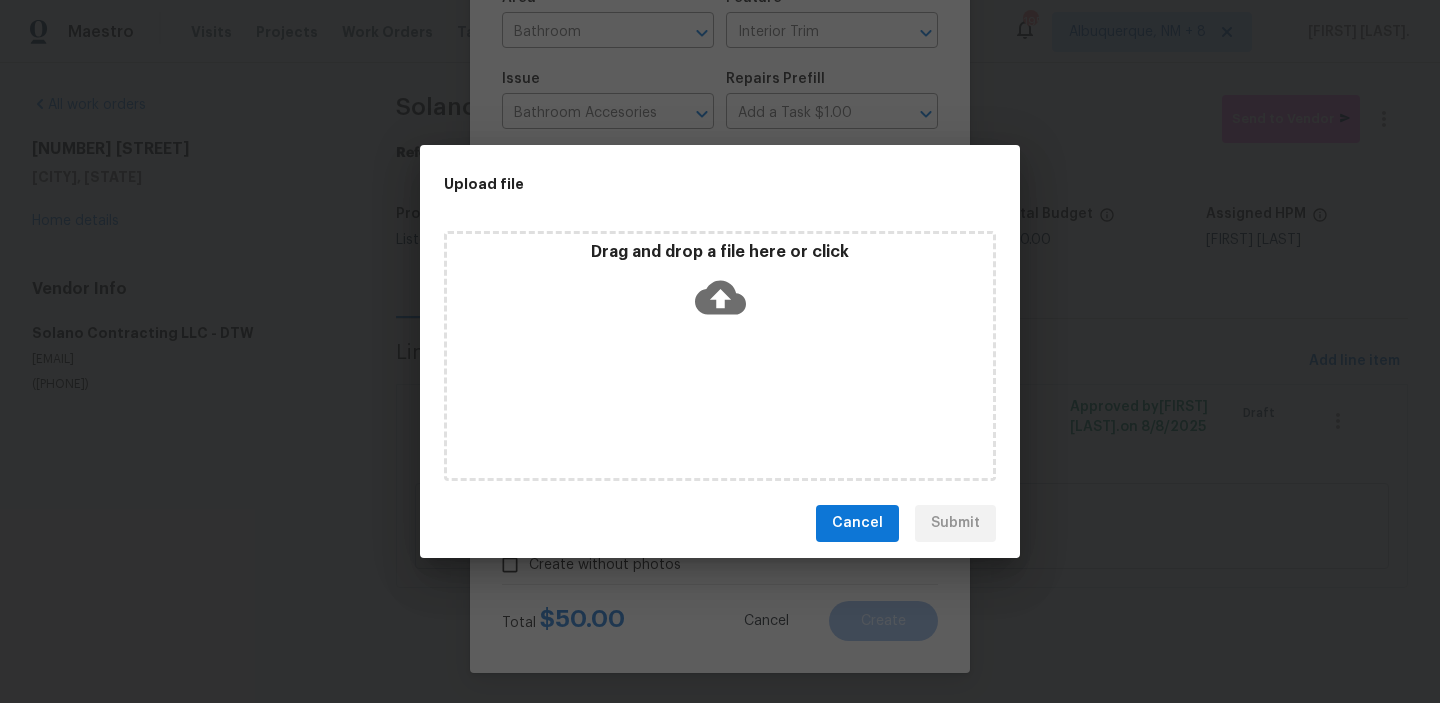click 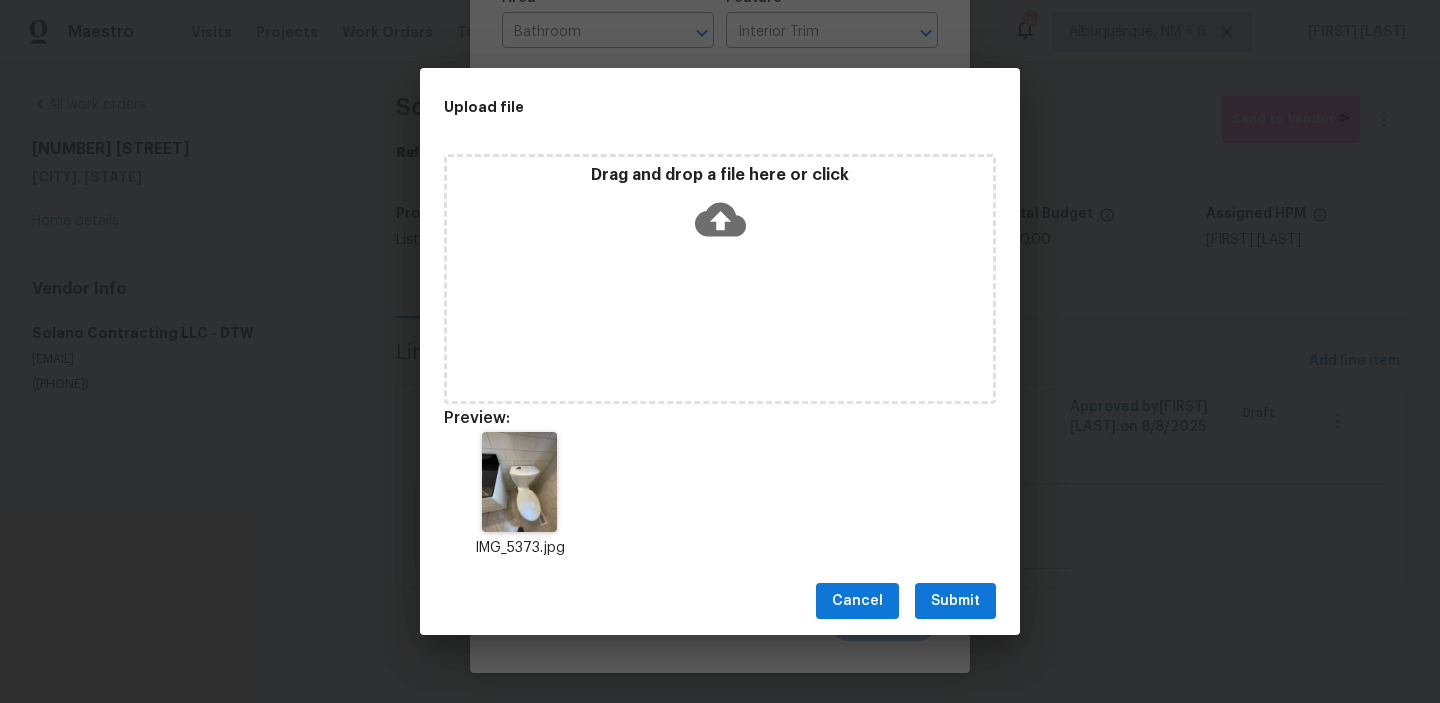 click on "Submit" at bounding box center (955, 601) 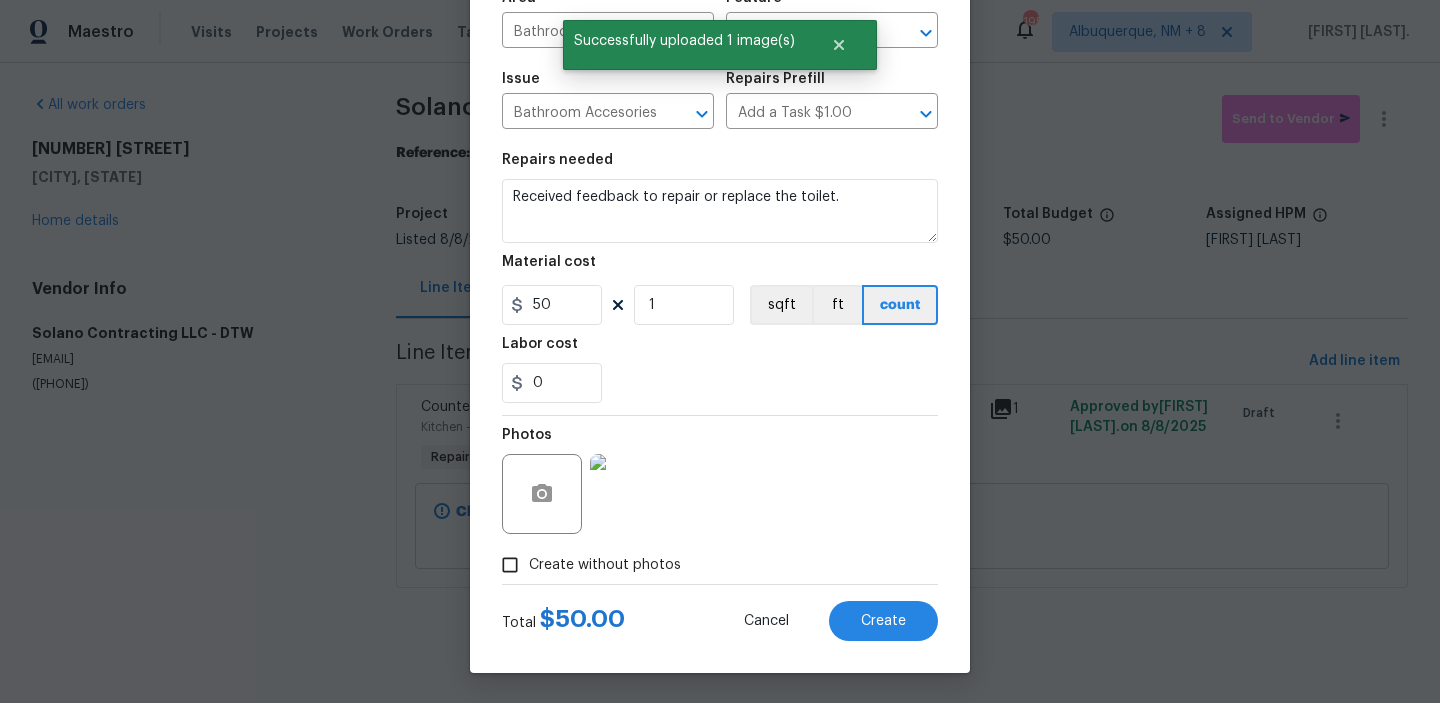 click on "Create Line Item Repair Upgrade BRN Area Bathroom ​ Feature Interior Trim ​ Issue Bathroom Accesories ​ Repairs Prefill Add a Task $1.00 ​ Repairs needed Received feedback to repair or replace the toilet. Material cost 50 1 sqft ft count Labor cost 0 Photos Create without photos Total   $ 50.00 Cancel Create" at bounding box center (720, 272) 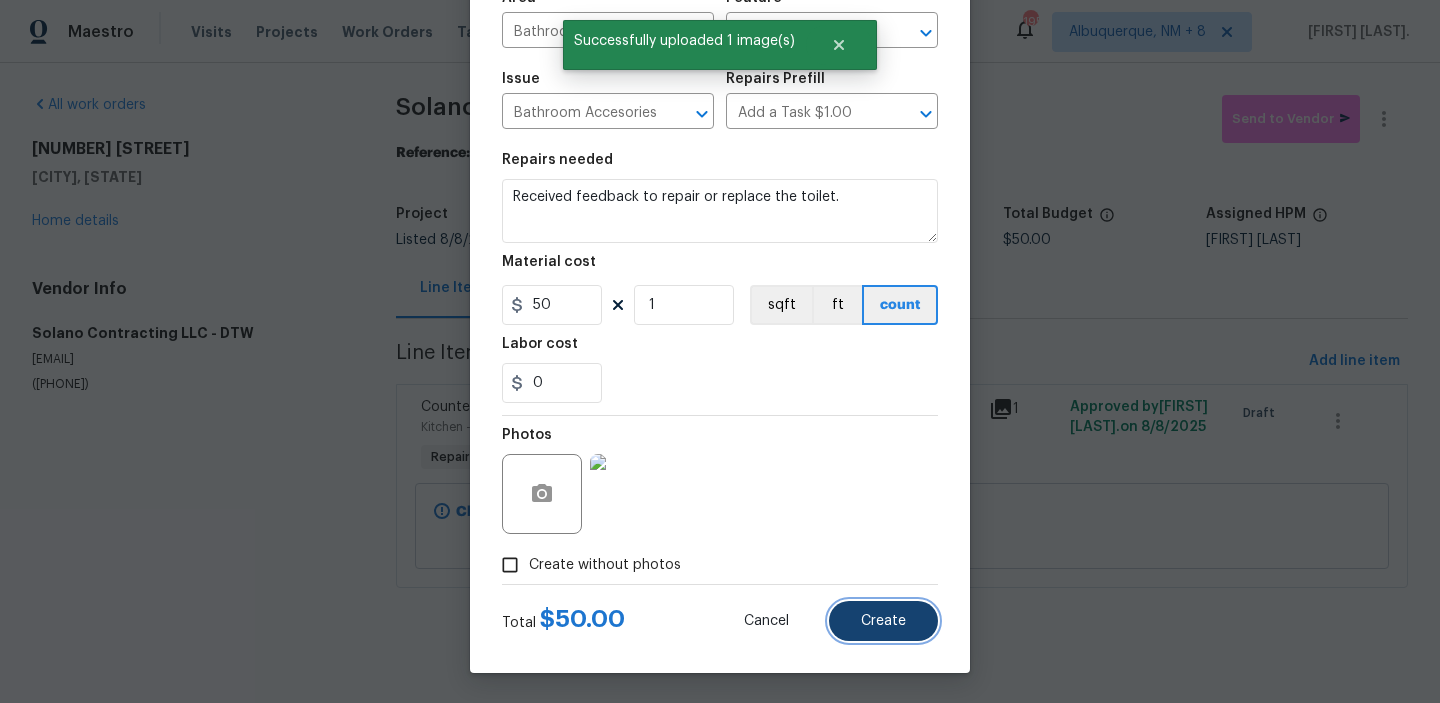 click on "Create" at bounding box center [883, 621] 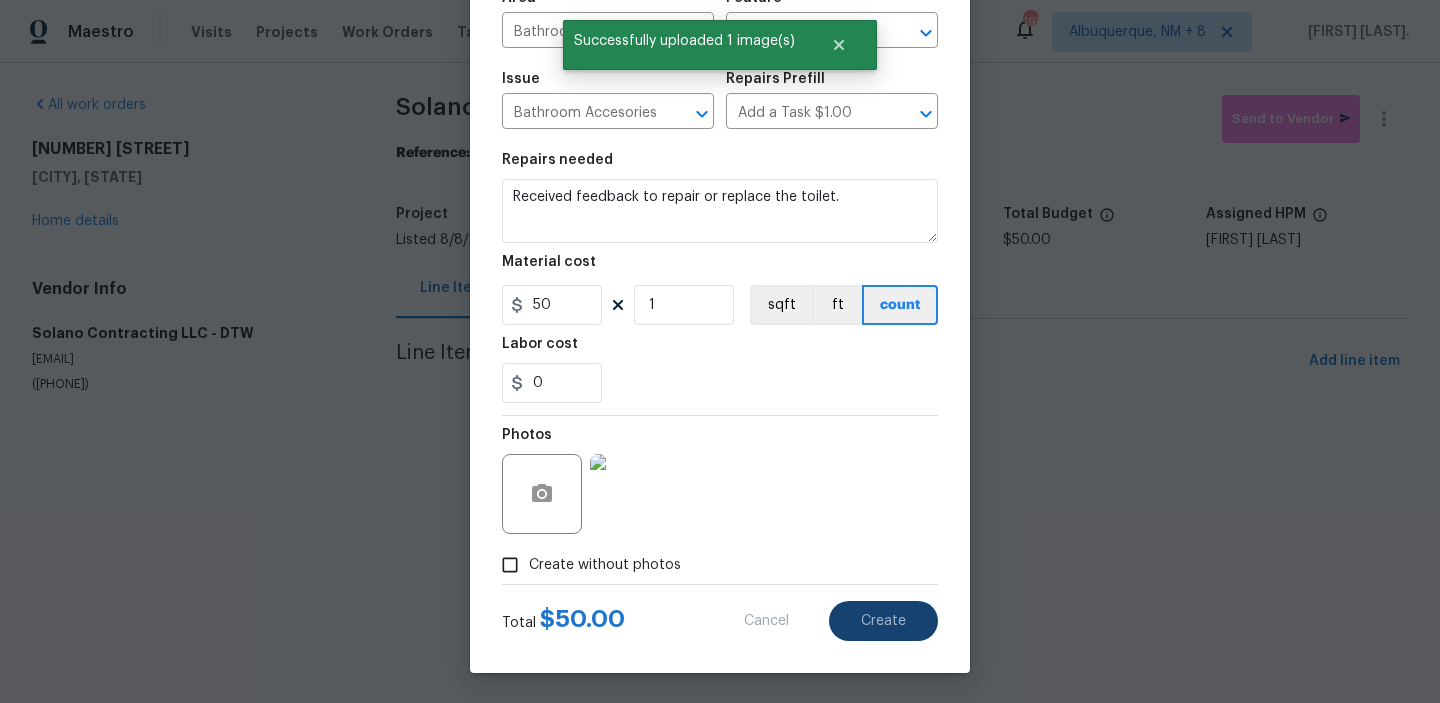 type on "0" 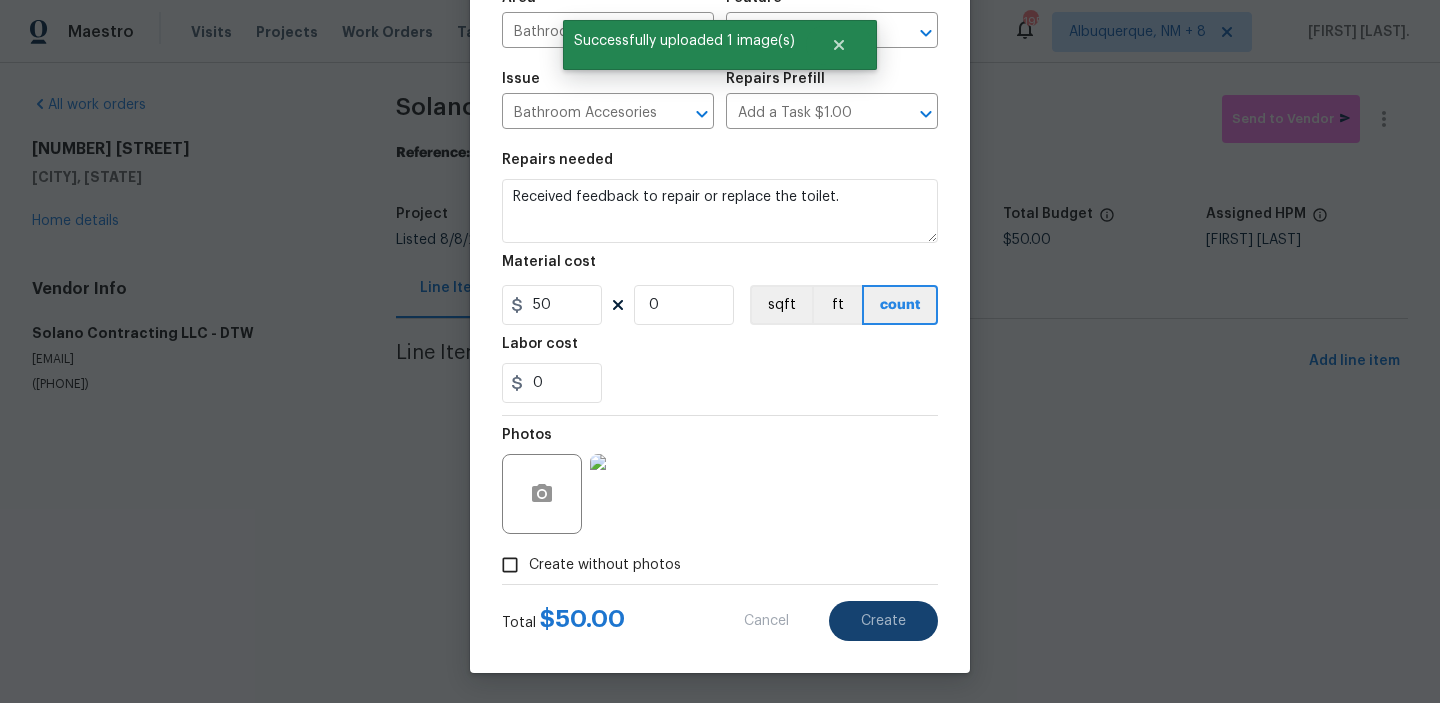 type 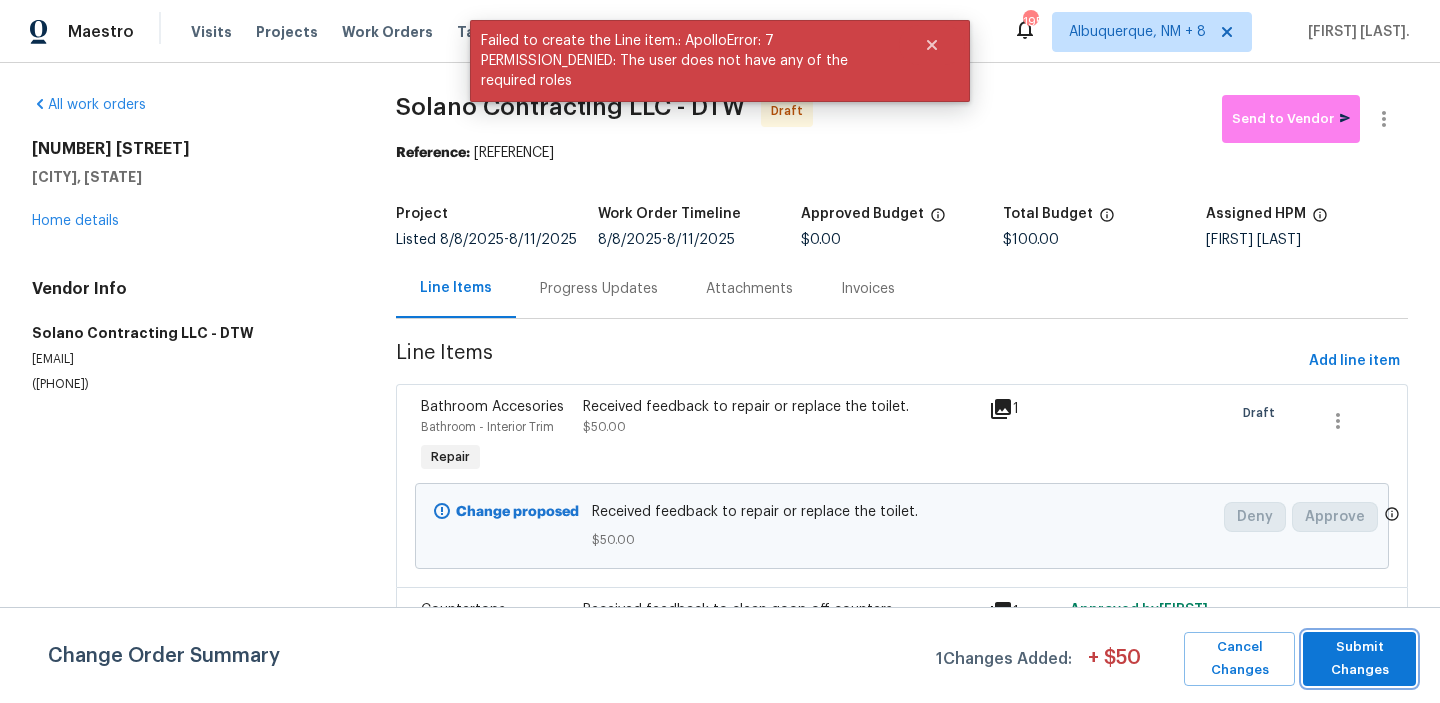 click on "Submit Changes" at bounding box center (1359, 659) 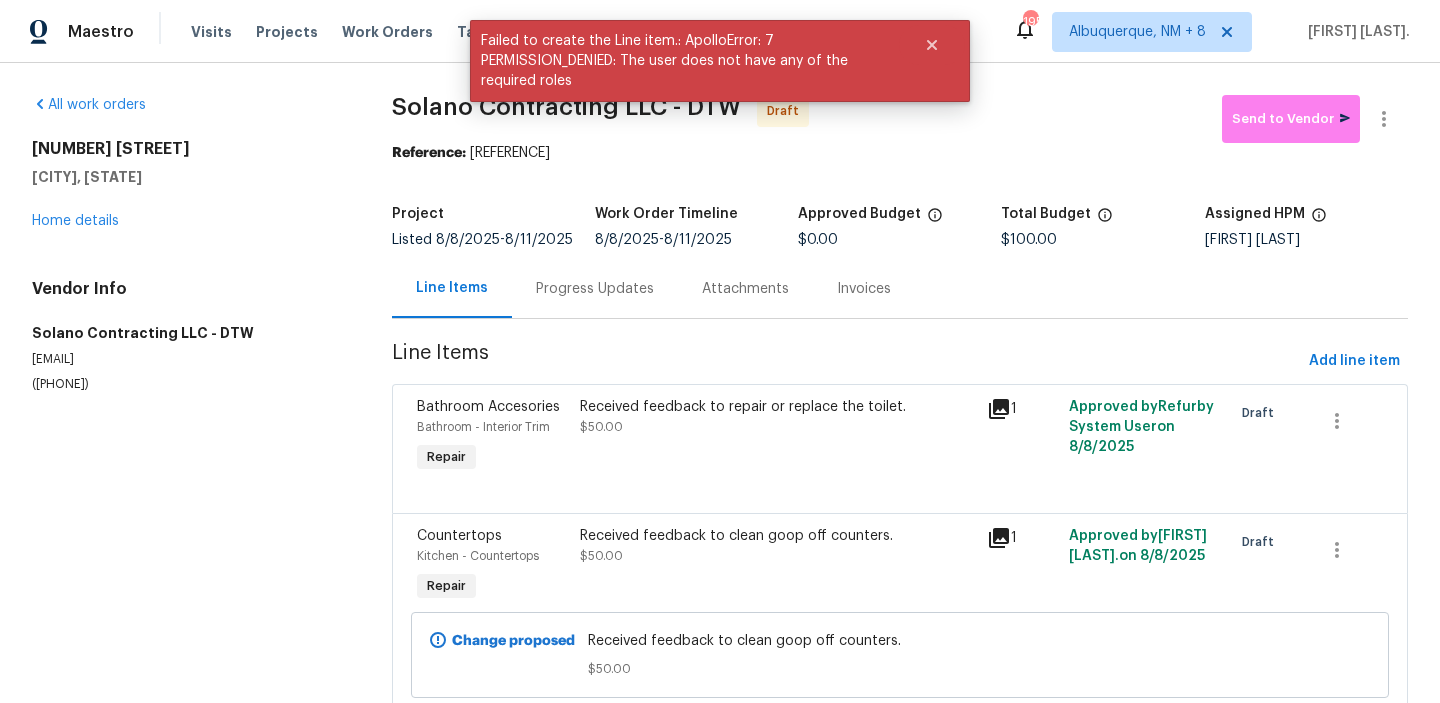 click on "Progress Updates" at bounding box center (595, 288) 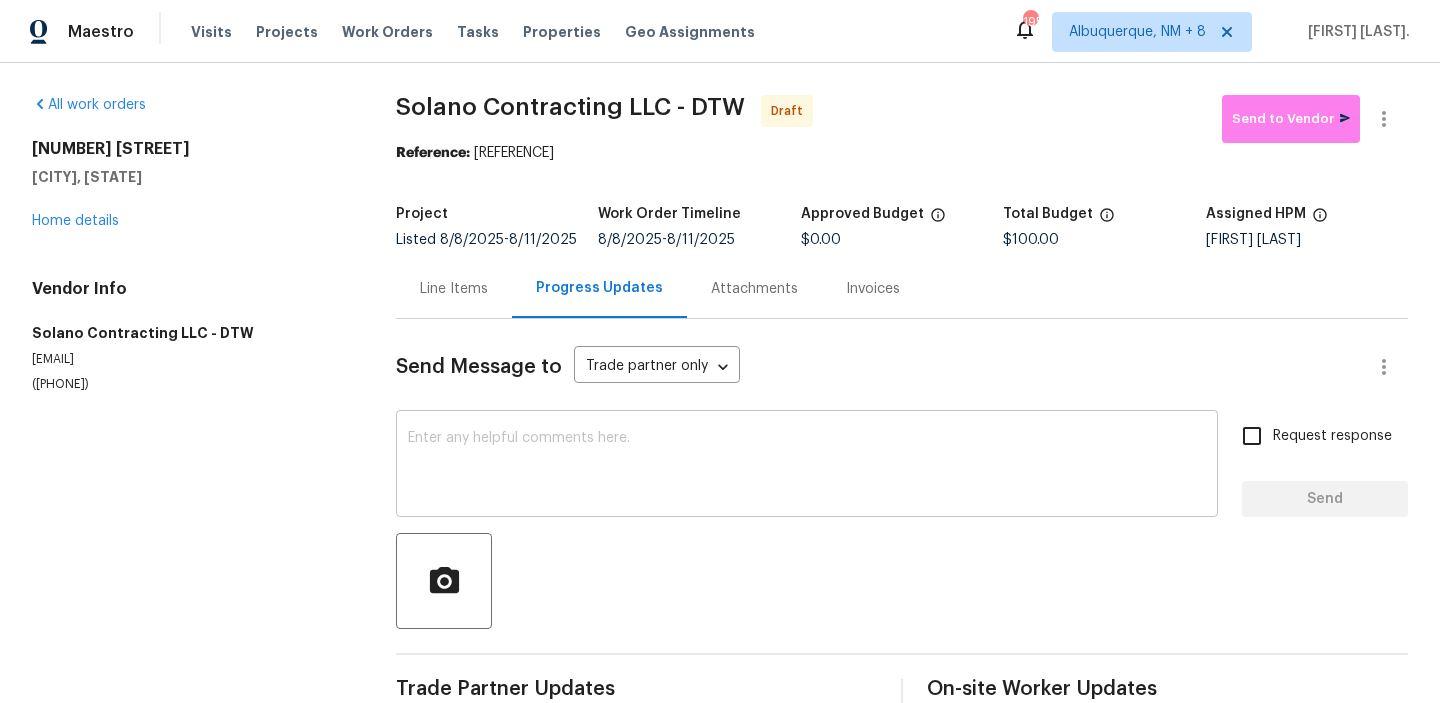 click at bounding box center [807, 466] 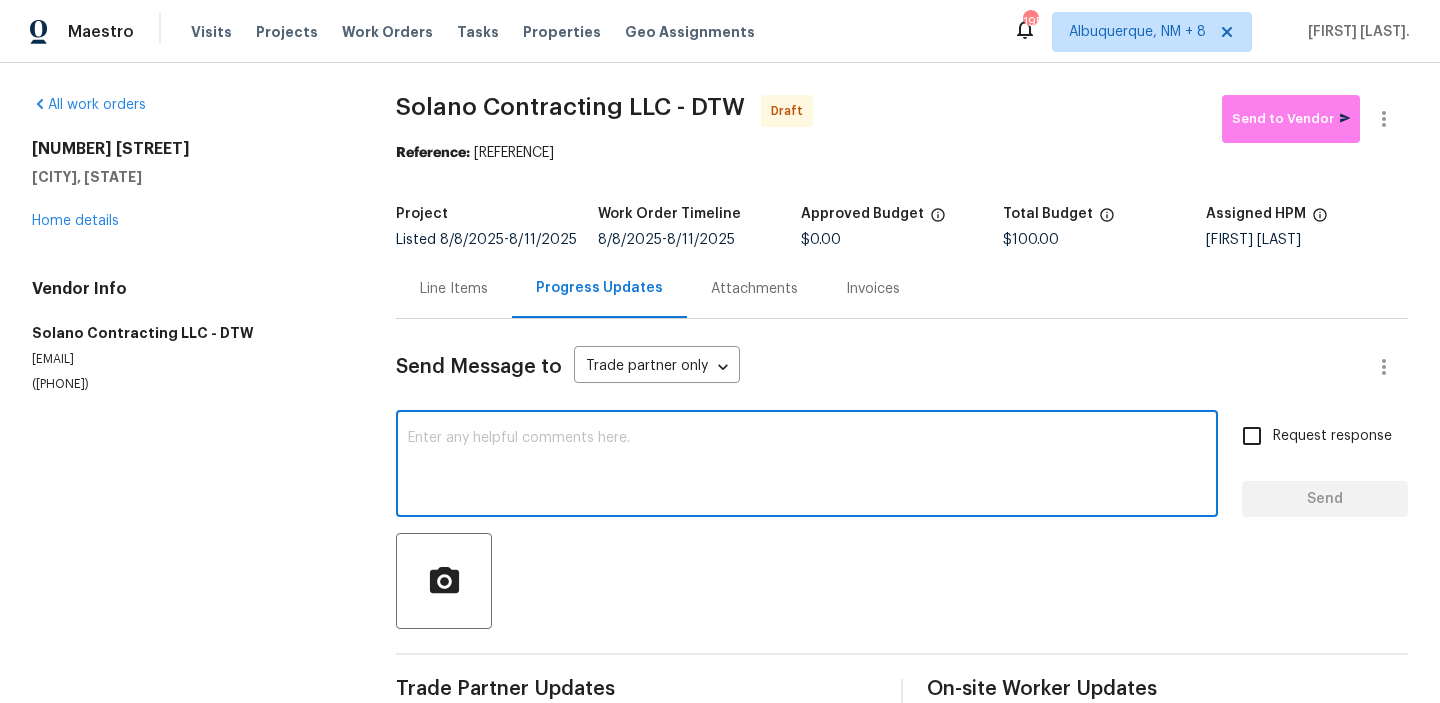 paste on "Hi, this is Glory with Opendoor. I’m confirming you received the WO for the property at (Address). Please review and accept the WO within 24 hours and provide a schedule date. Please disregard the contact information for the HPM included in the WO. Our Centralised LWO Team is responsible for Listed WOs. The team can be reached through the portal or by phone at (480) 478-0155." 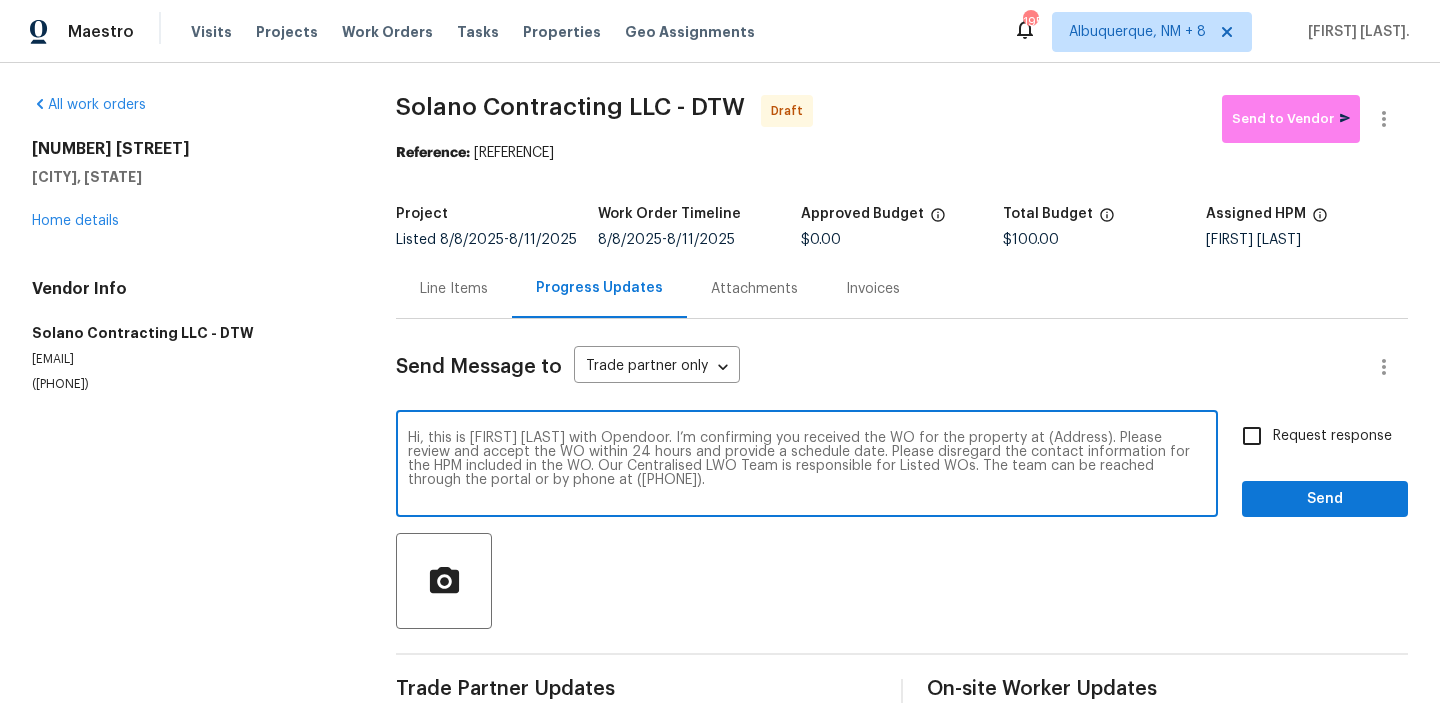 click on "Hi, this is Glory with Opendoor. I’m confirming you received the WO for the property at (Address). Please review and accept the WO within 24 hours and provide a schedule date. Please disregard the contact information for the HPM included in the WO. Our Centralised LWO Team is responsible for Listed WOs. The team can be reached through the portal or by phone at (480) 478-0155." at bounding box center (807, 466) 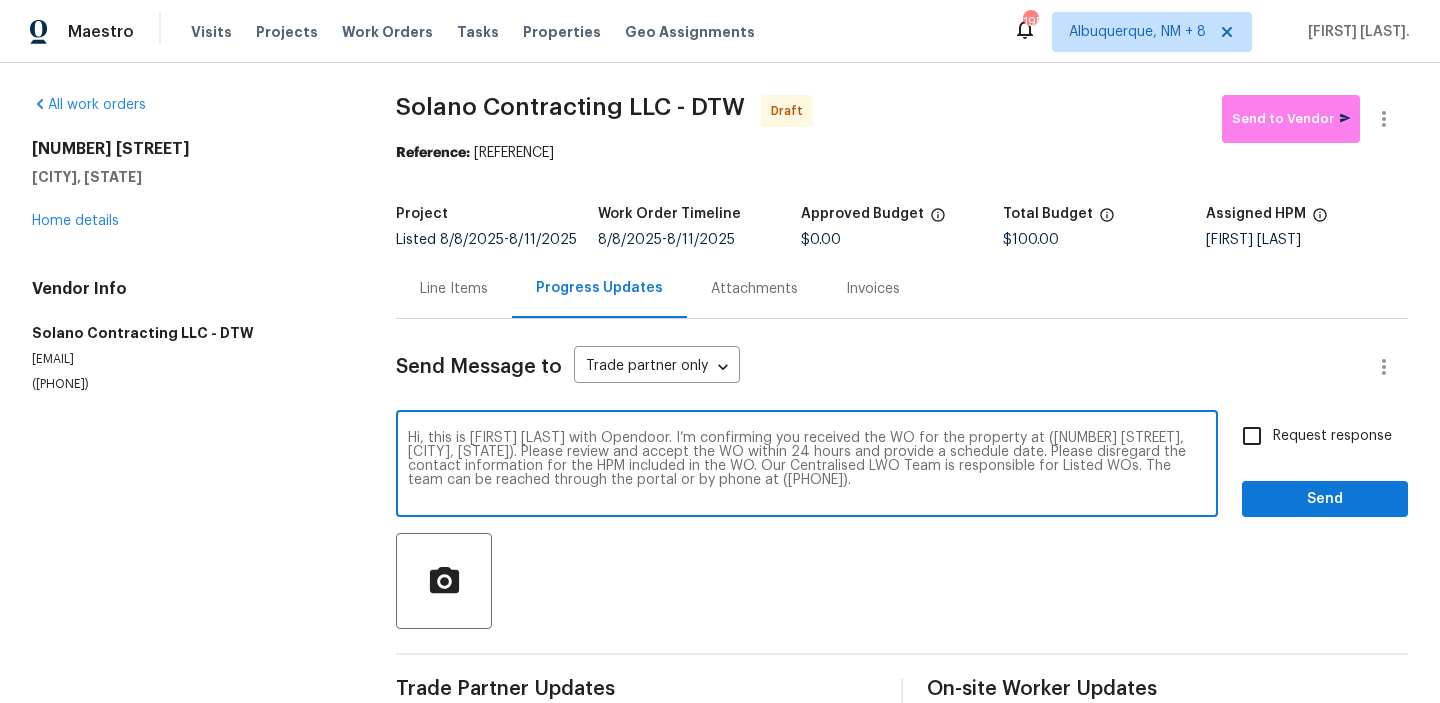 type on "Hi, this is Glory with Opendoor. I’m confirming you received the WO for the property at (305 W Hudson Ave, Madison Heights, MI 48071). Please review and accept the WO within 24 hours and provide a schedule date. Please disregard the contact information for the HPM included in the WO. Our Centralised LWO Team is responsible for Listed WOs. The team can be reached through the portal or by phone at (480) 478-0155." 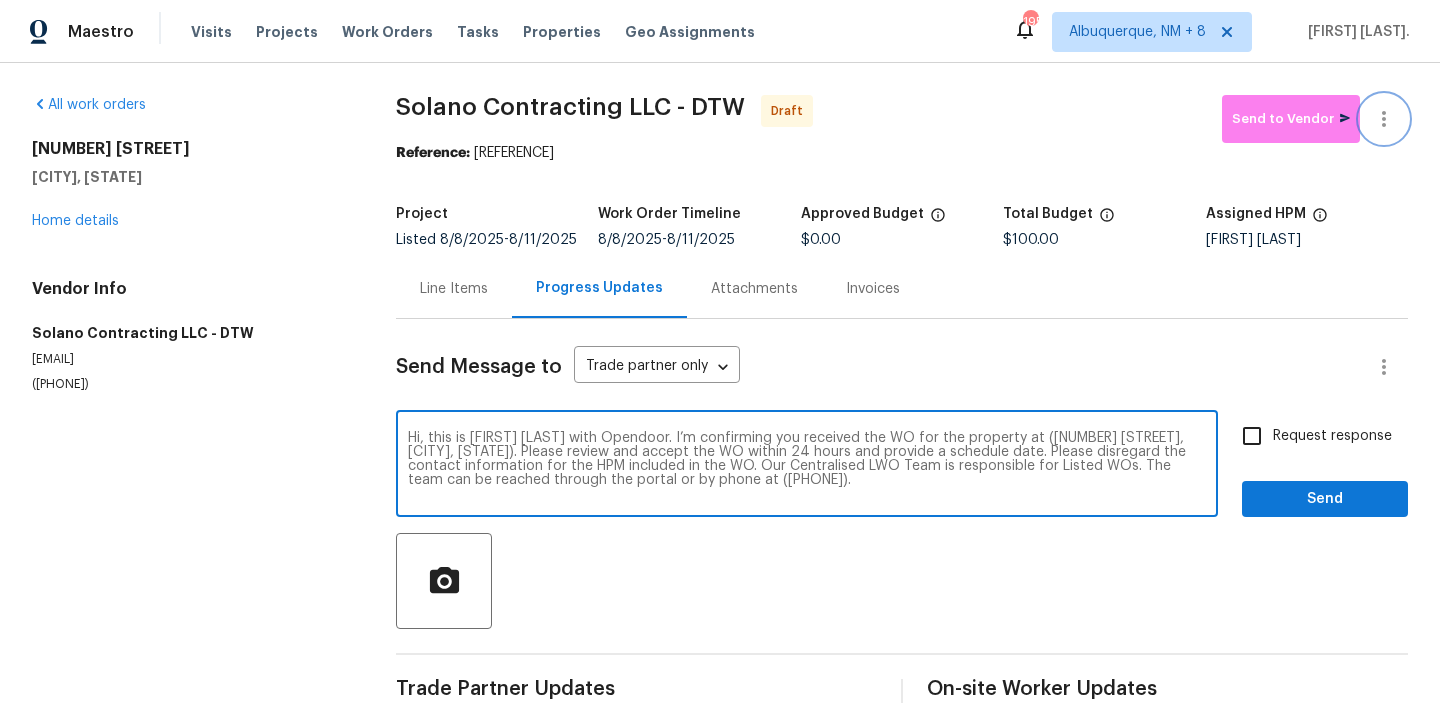 click 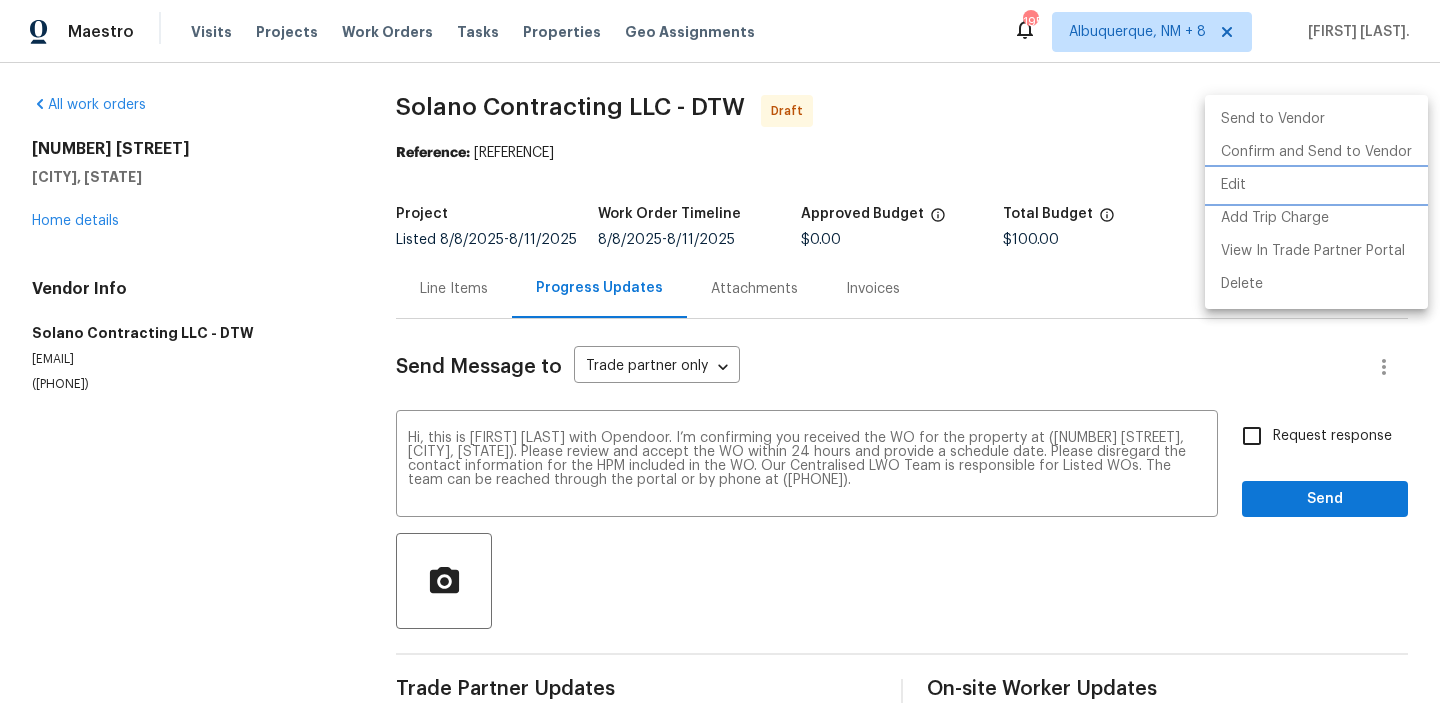 click on "Edit" at bounding box center [1316, 185] 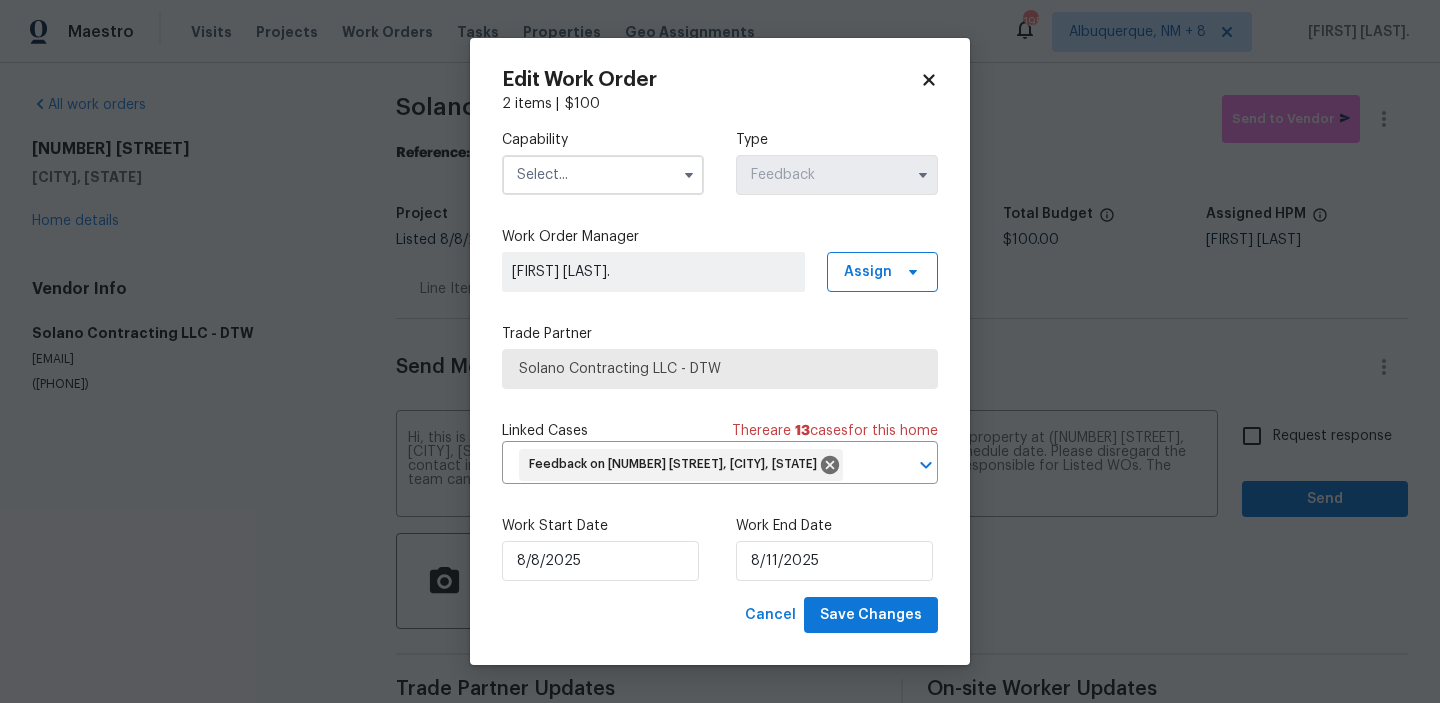 click at bounding box center (603, 175) 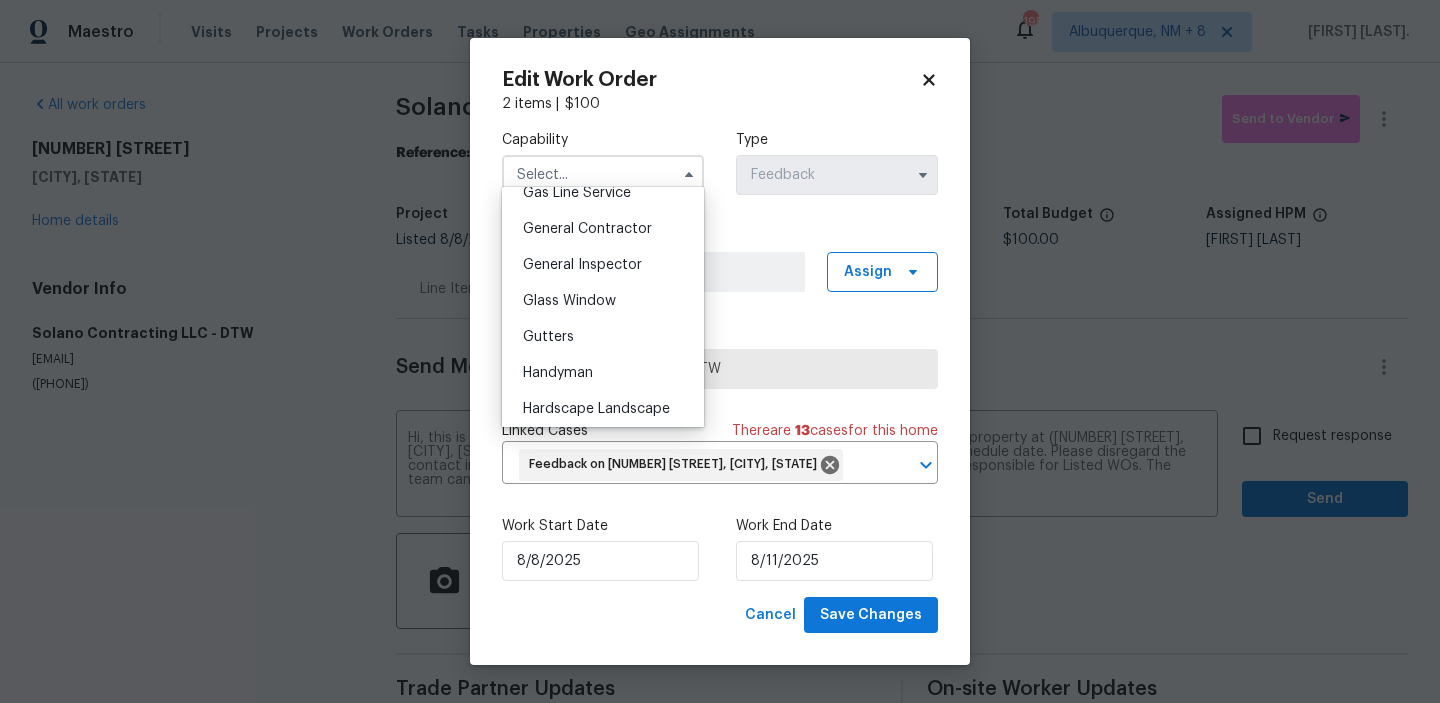 scroll, scrollTop: 927, scrollLeft: 0, axis: vertical 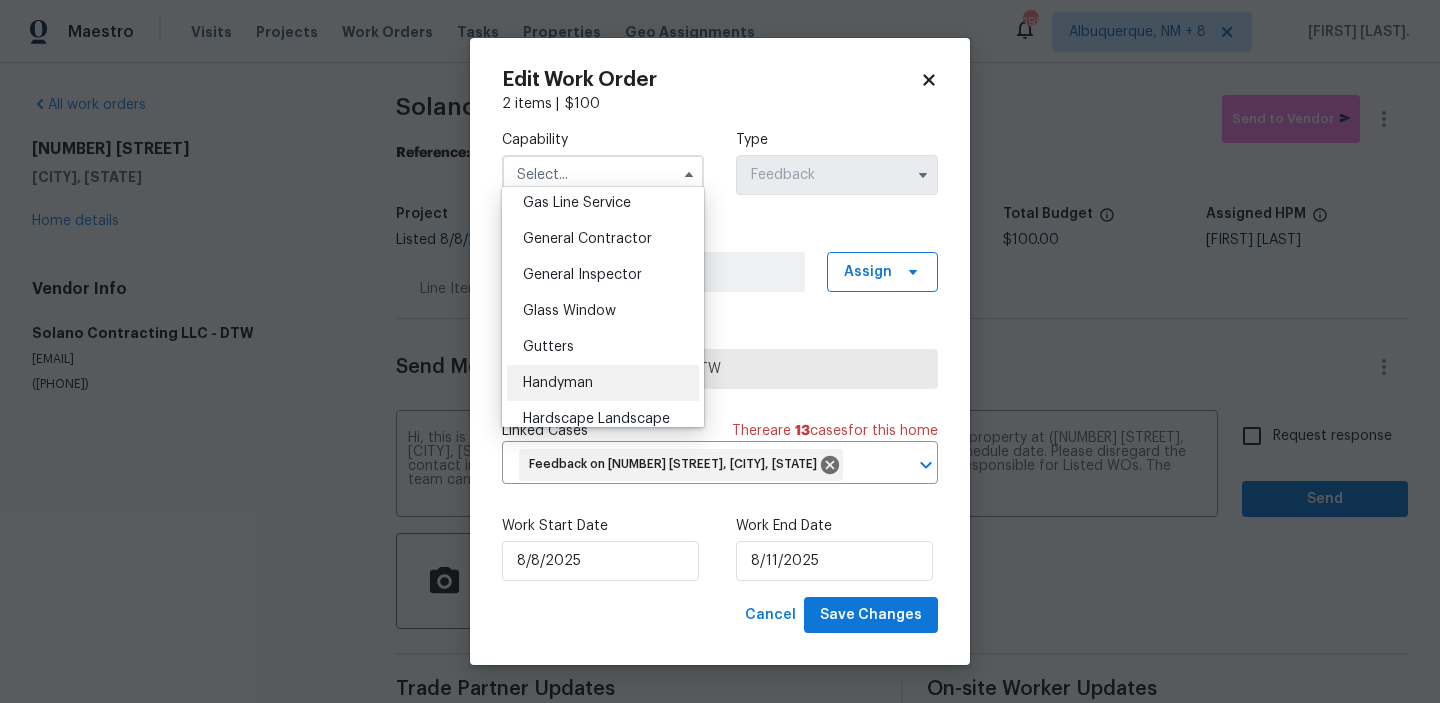click on "Handyman" at bounding box center [603, 383] 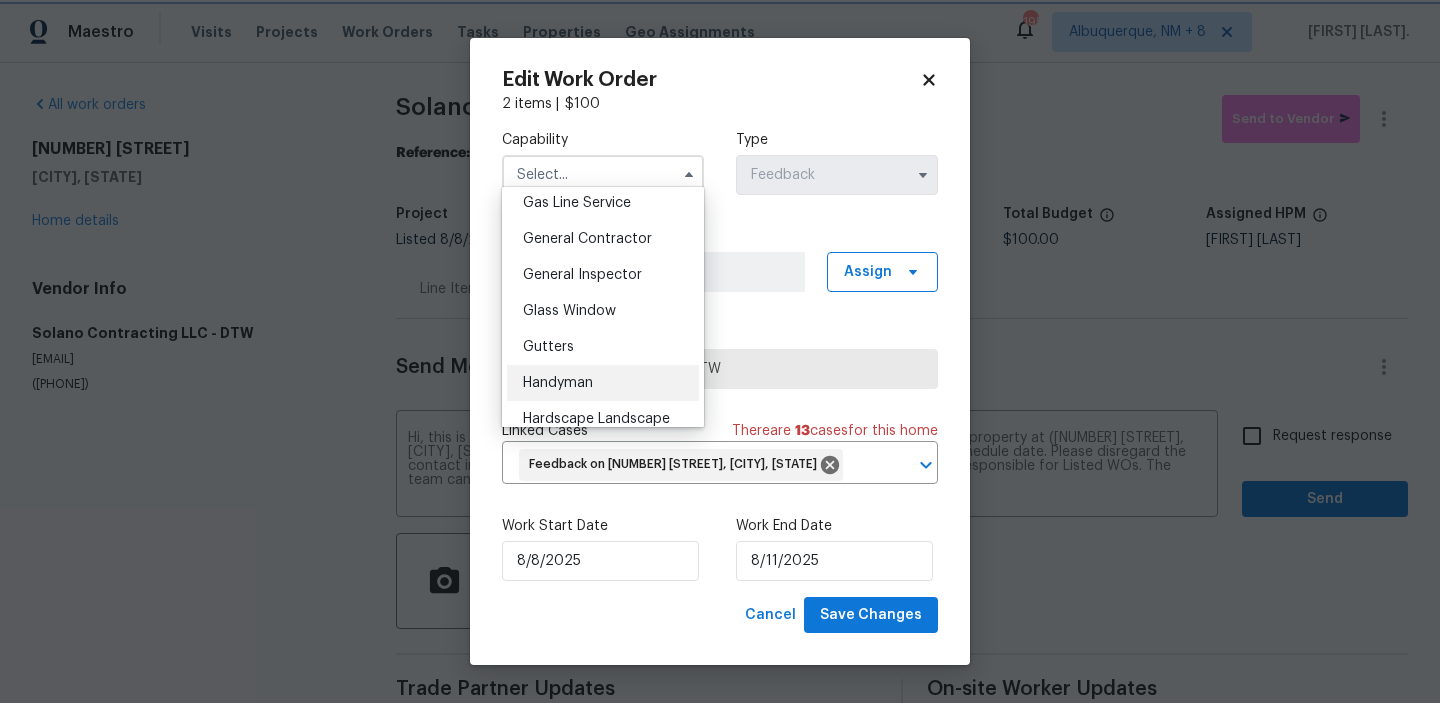 type on "Handyman" 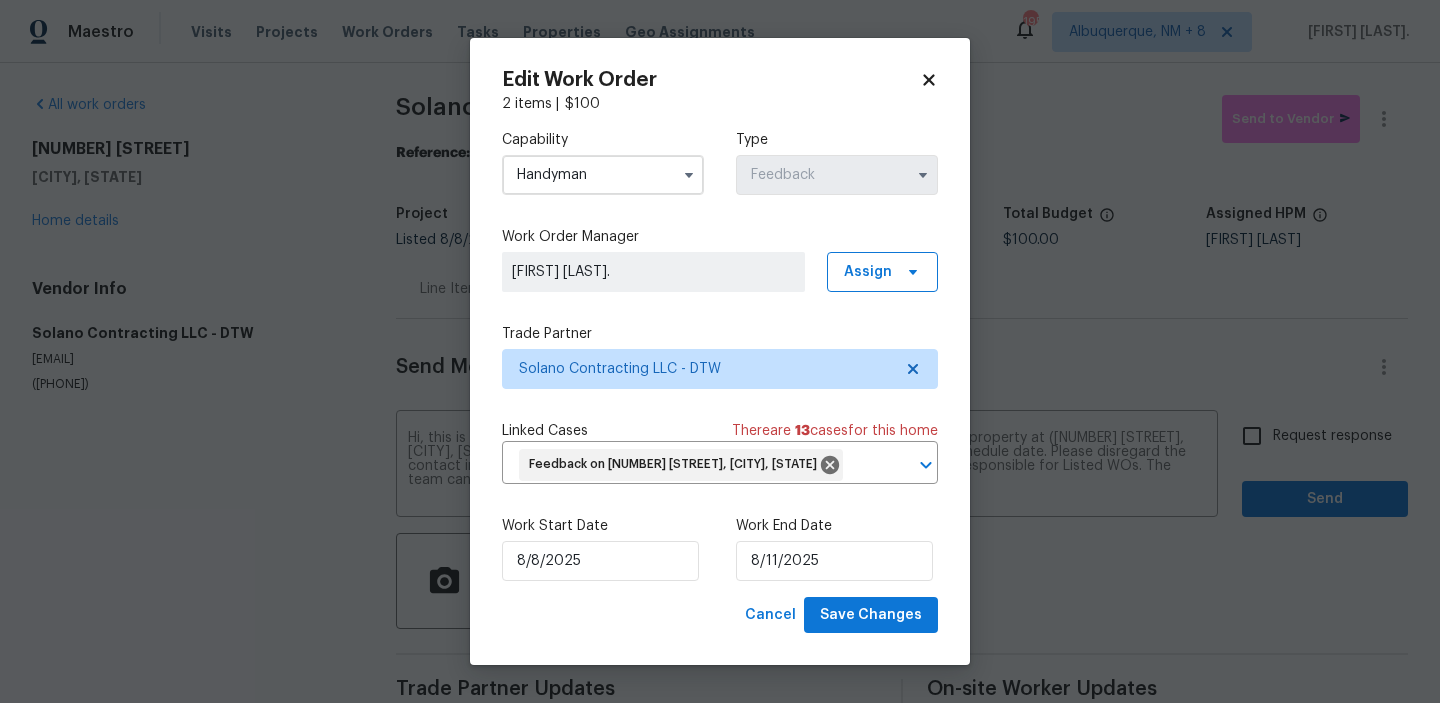 click on "Edit Work Order 2 items | $ 100 Capability   Handyman Type   Feedback Work Order Manager   Glory Joyce. S Assign Trade Partner   Solano Contracting LLC - DTW Linked Cases There  are   13  case s  for this home   Feedback on 305 W Hudson Ave, Madison Heights, MI 48071 ​ Work Start Date   8/8/2025 Work End Date   8/11/2025 Cancel Save Changes" at bounding box center (720, 352) 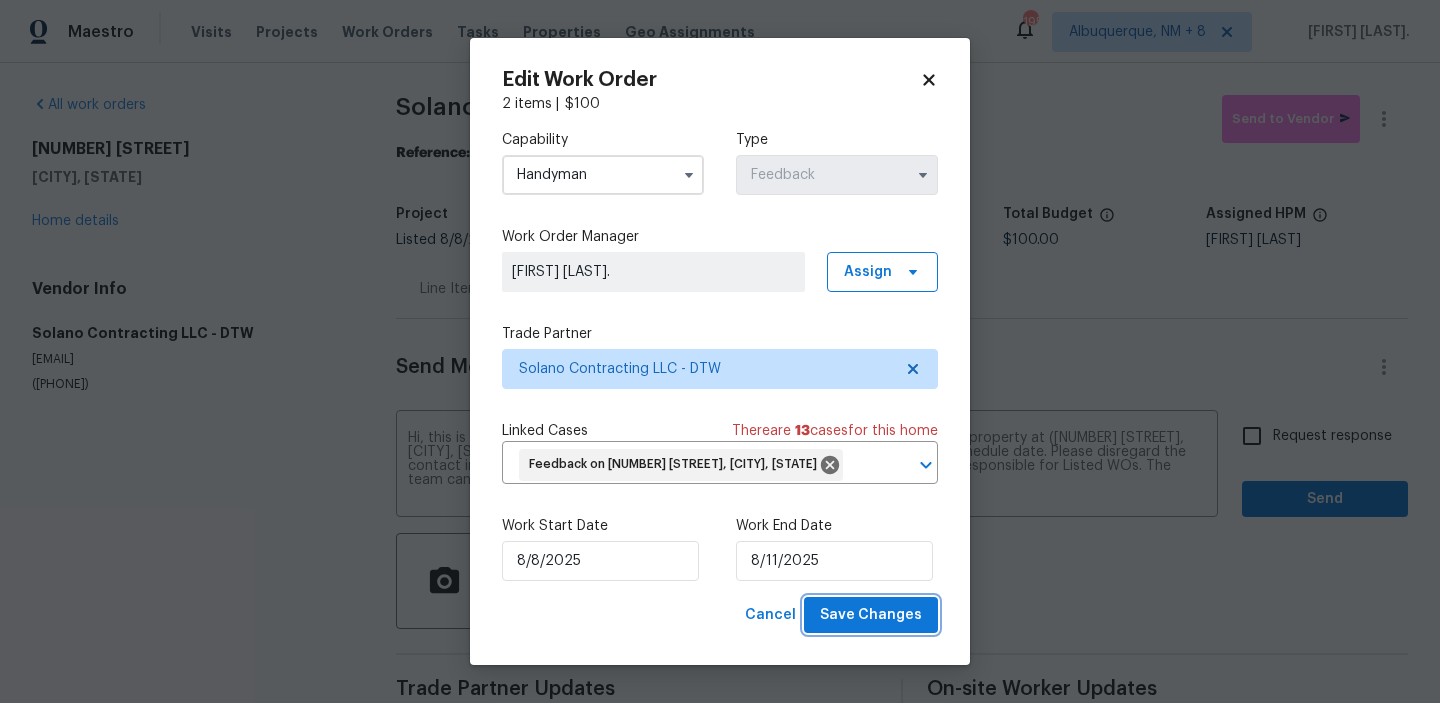 click on "Save Changes" at bounding box center (871, 615) 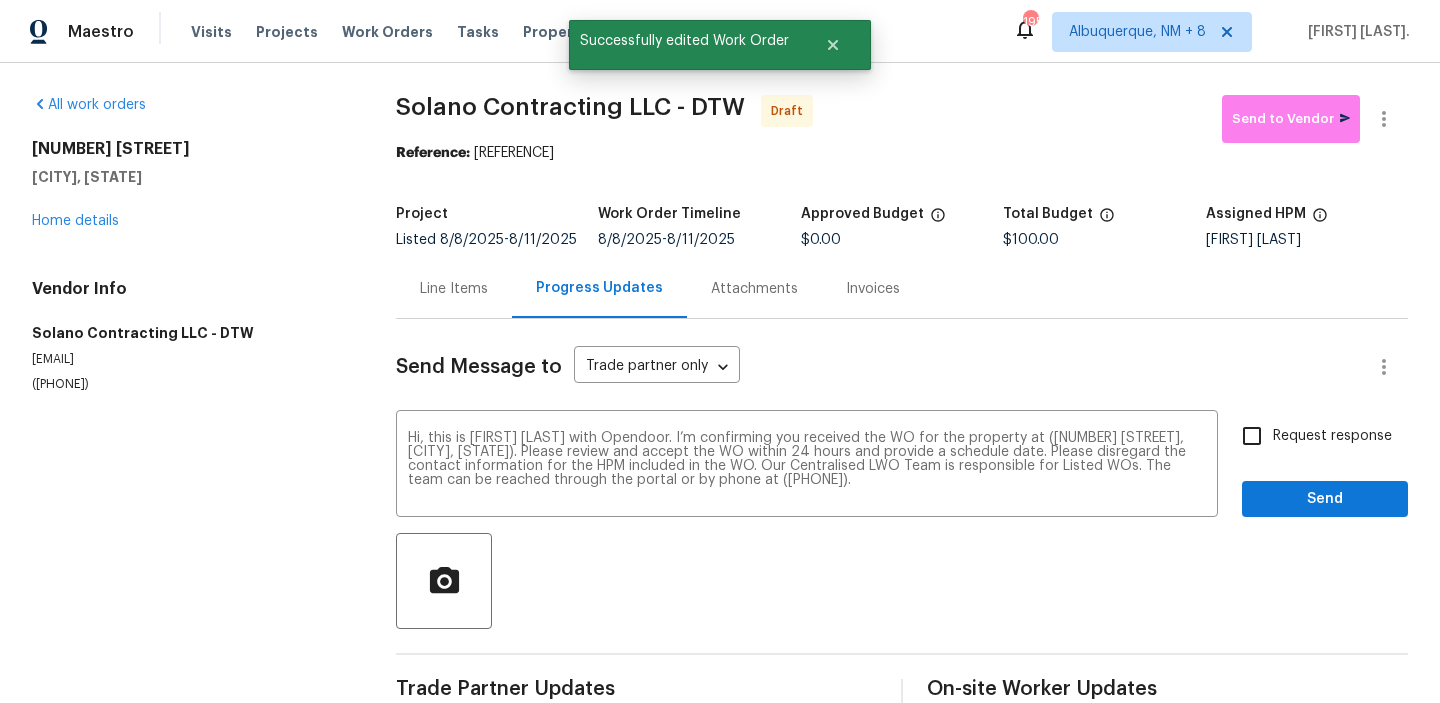 click on "Request response" at bounding box center (1252, 436) 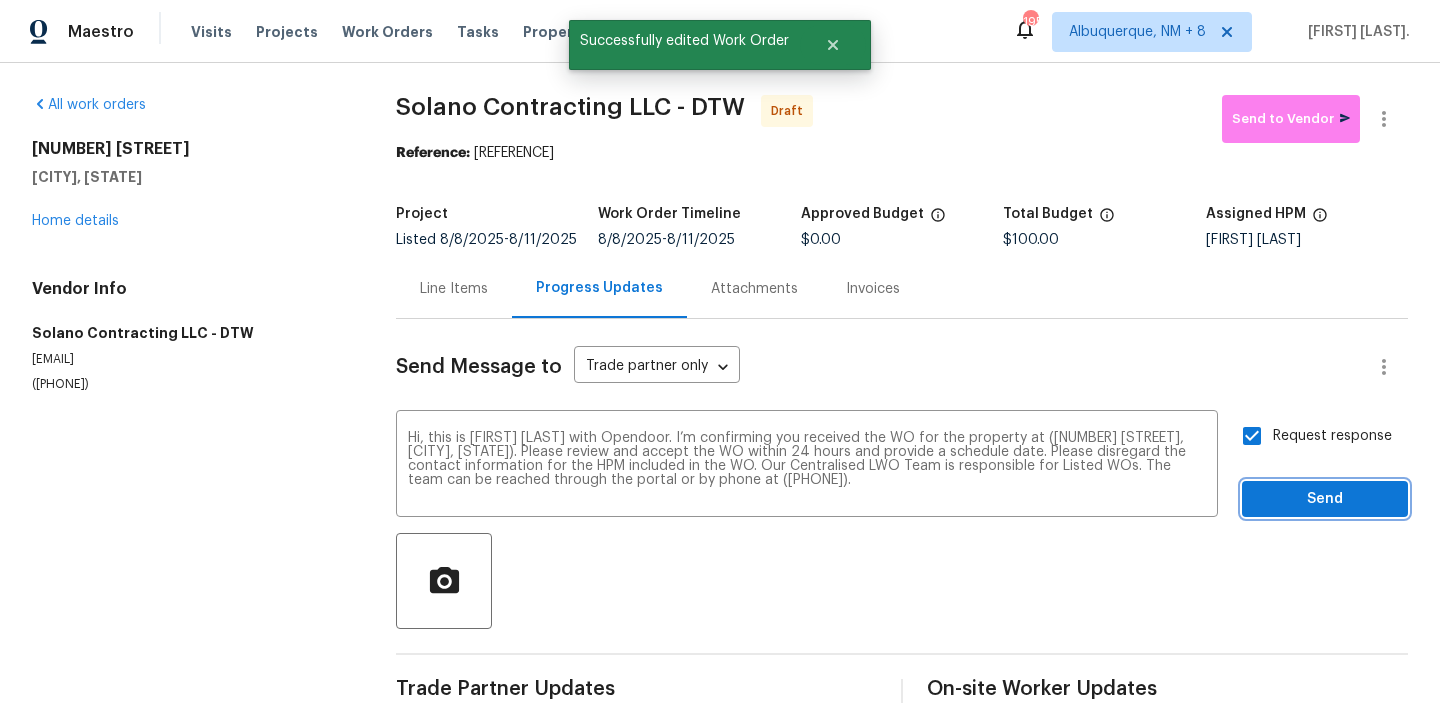 click on "Send" at bounding box center (1325, 499) 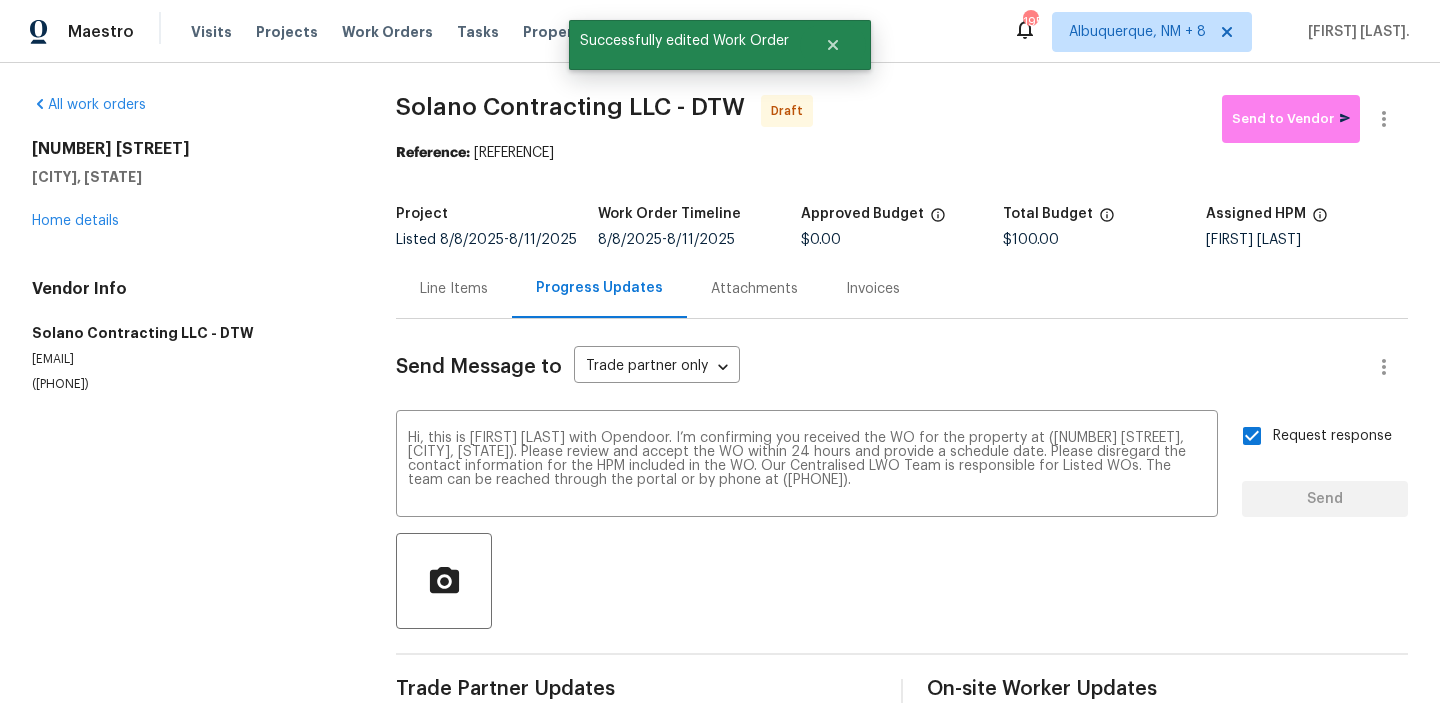 type 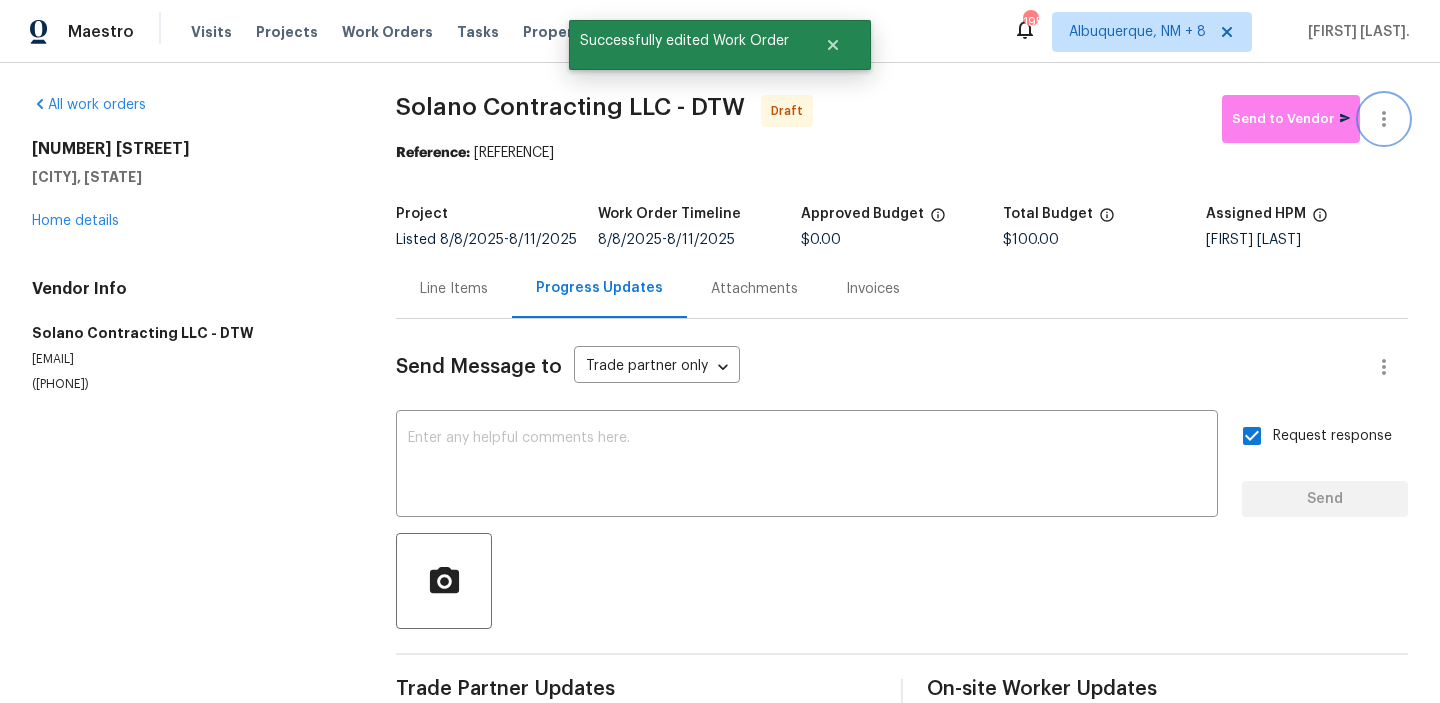 click 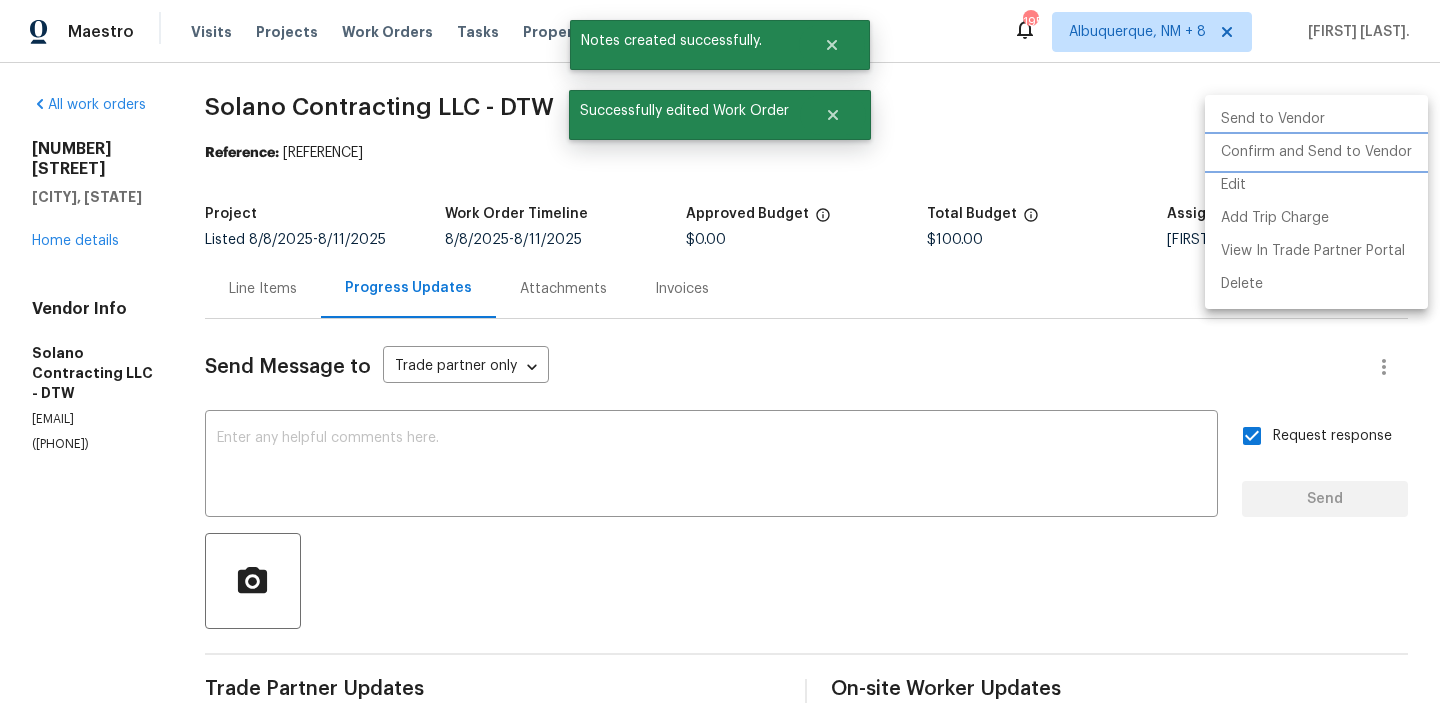 click on "Confirm and Send to Vendor" at bounding box center (1316, 152) 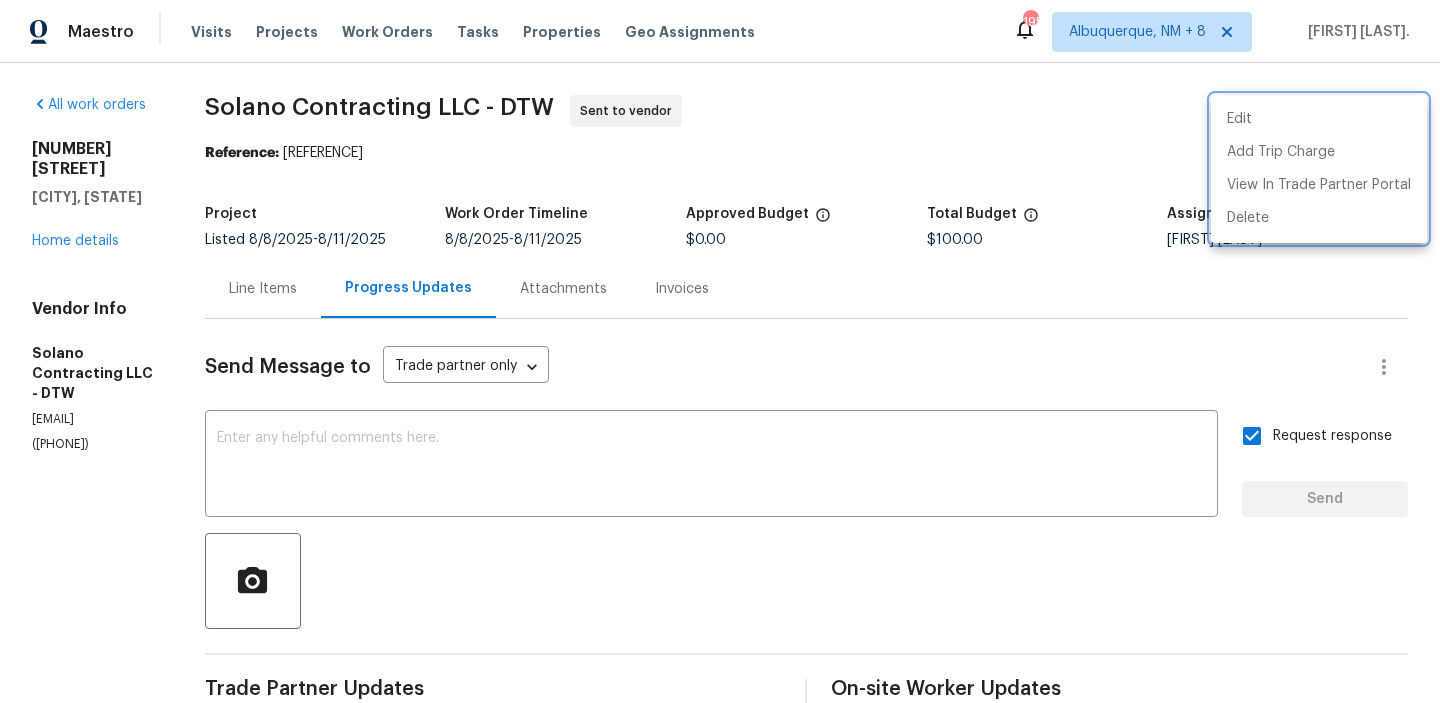 click at bounding box center [720, 351] 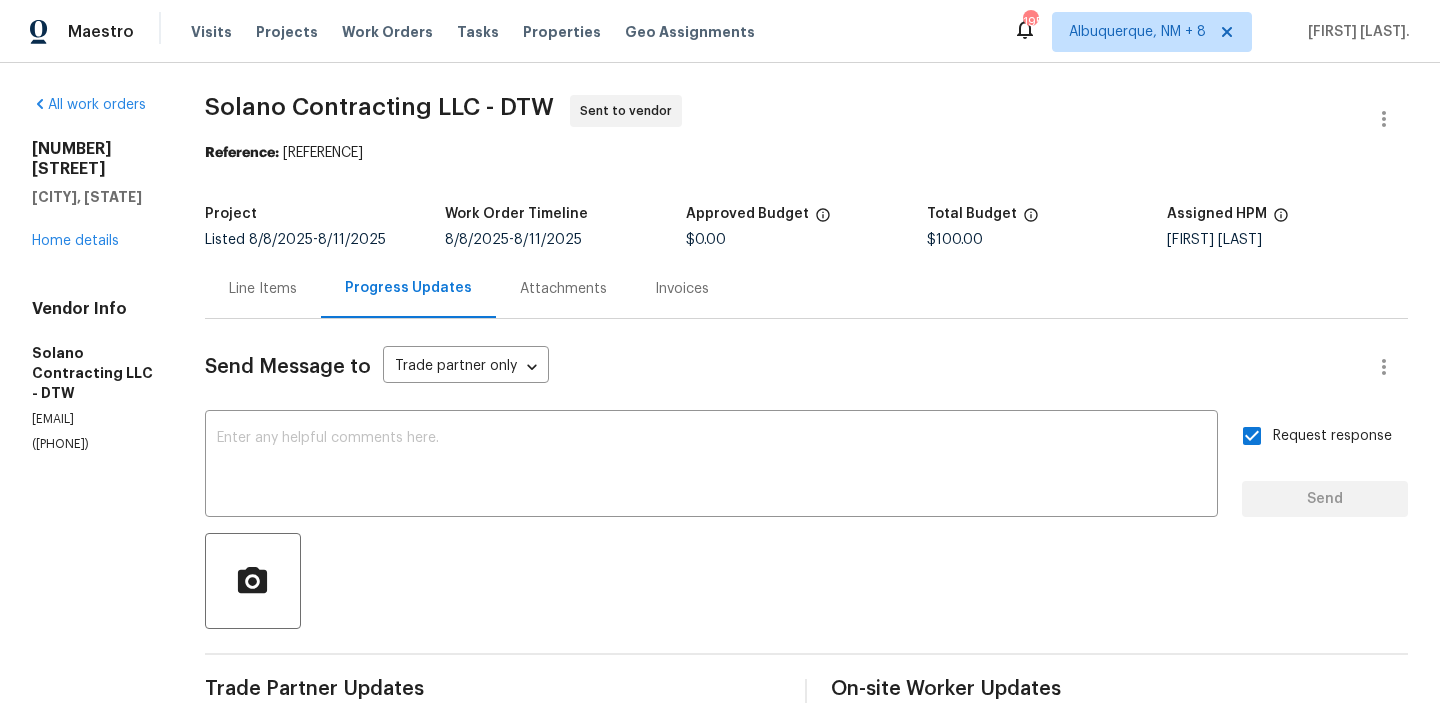 click on "Edit Add Trip Charge View In Trade Partner Portal Delete" at bounding box center [720, 351] 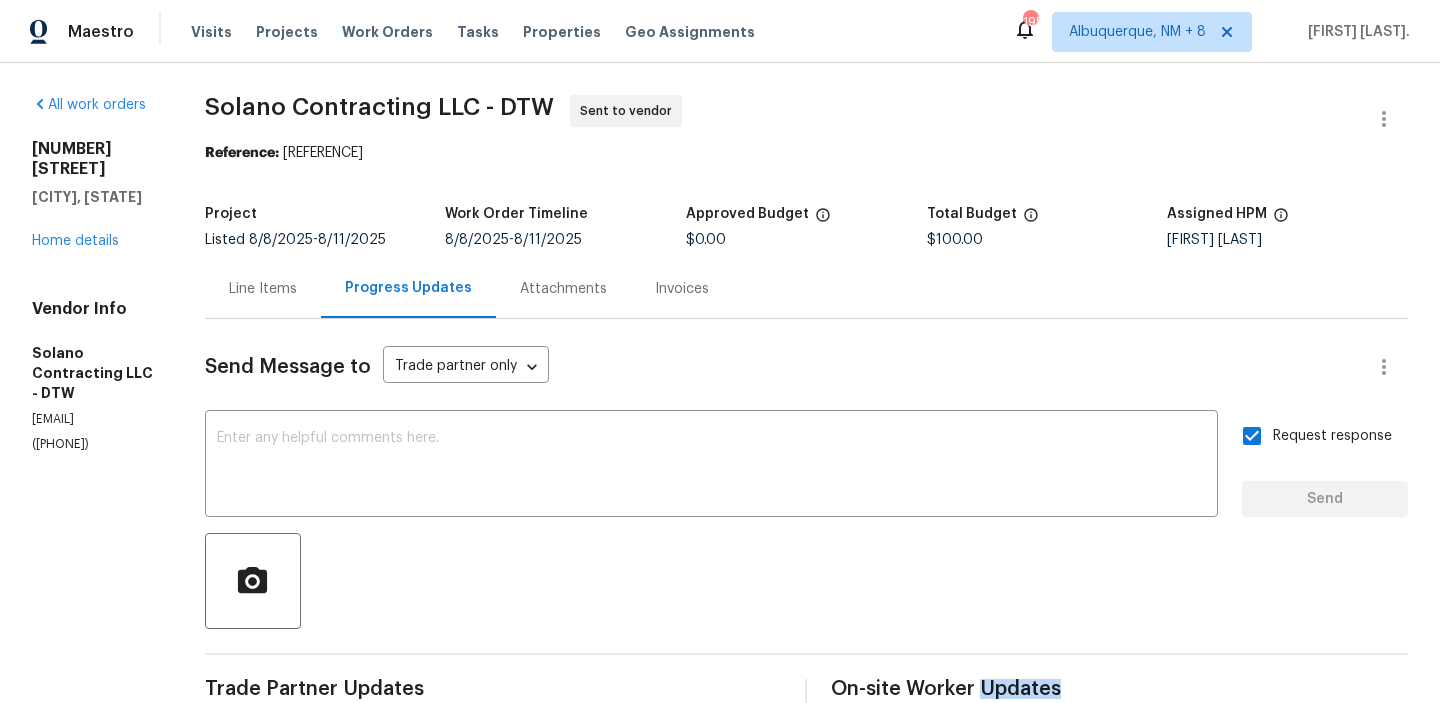 click on "Solano Contracting LLC - DTW Sent to vendor" at bounding box center (782, 119) 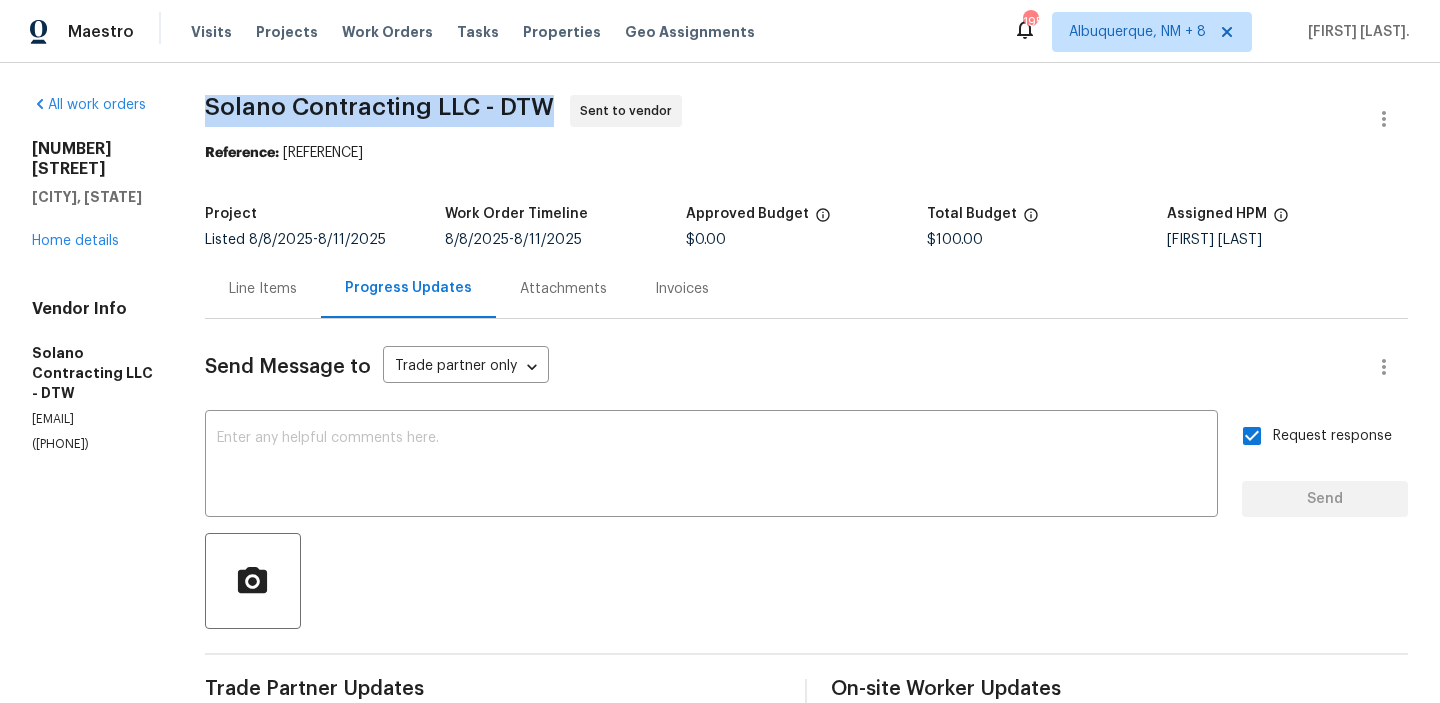 click on "Solano Contracting LLC - DTW Sent to vendor" at bounding box center [782, 119] 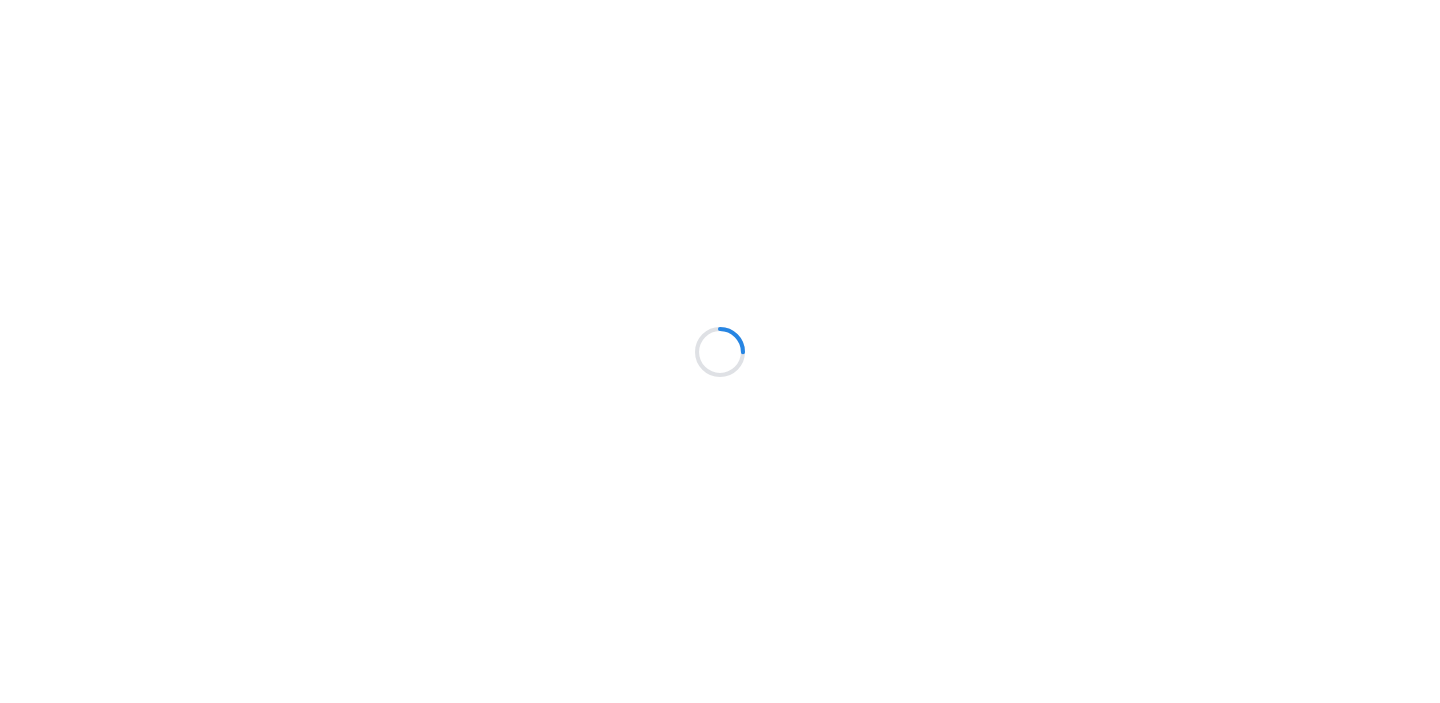 scroll, scrollTop: 0, scrollLeft: 0, axis: both 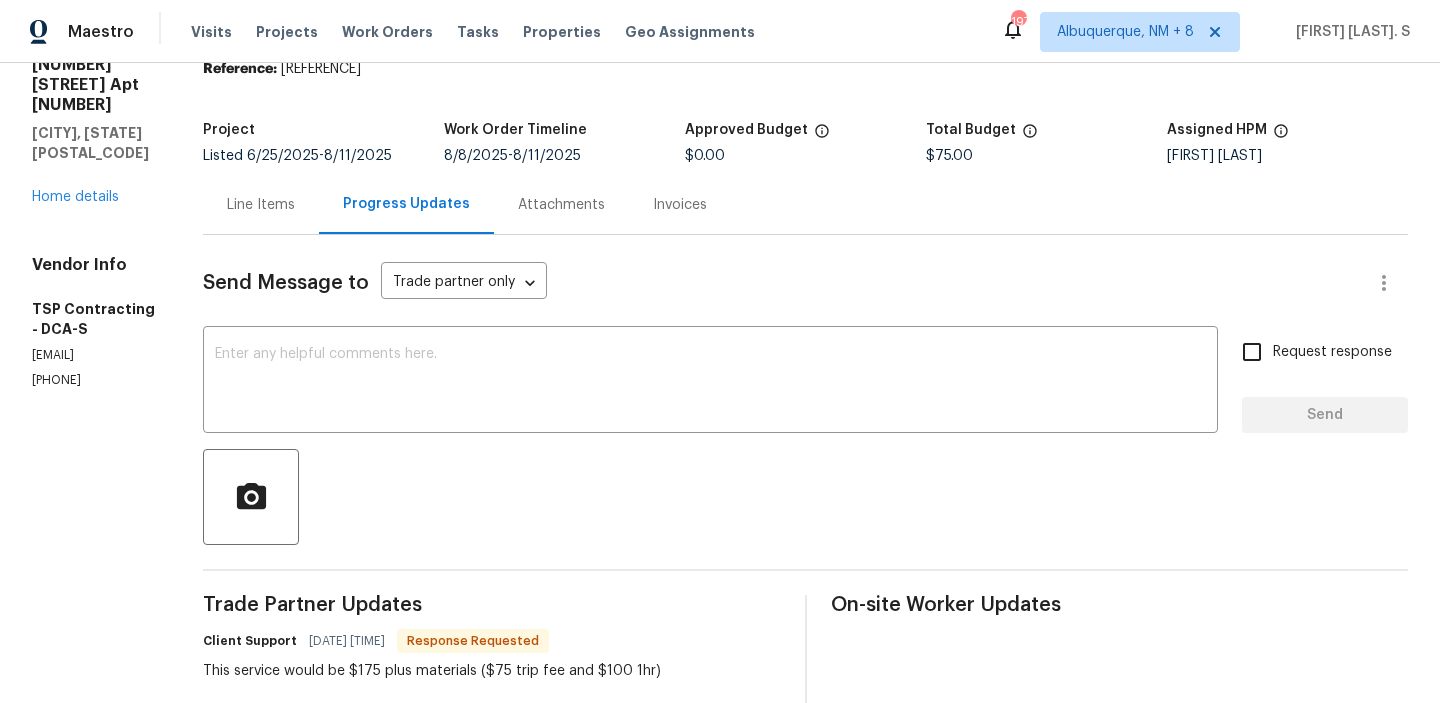click on "Line Items" at bounding box center (261, 204) 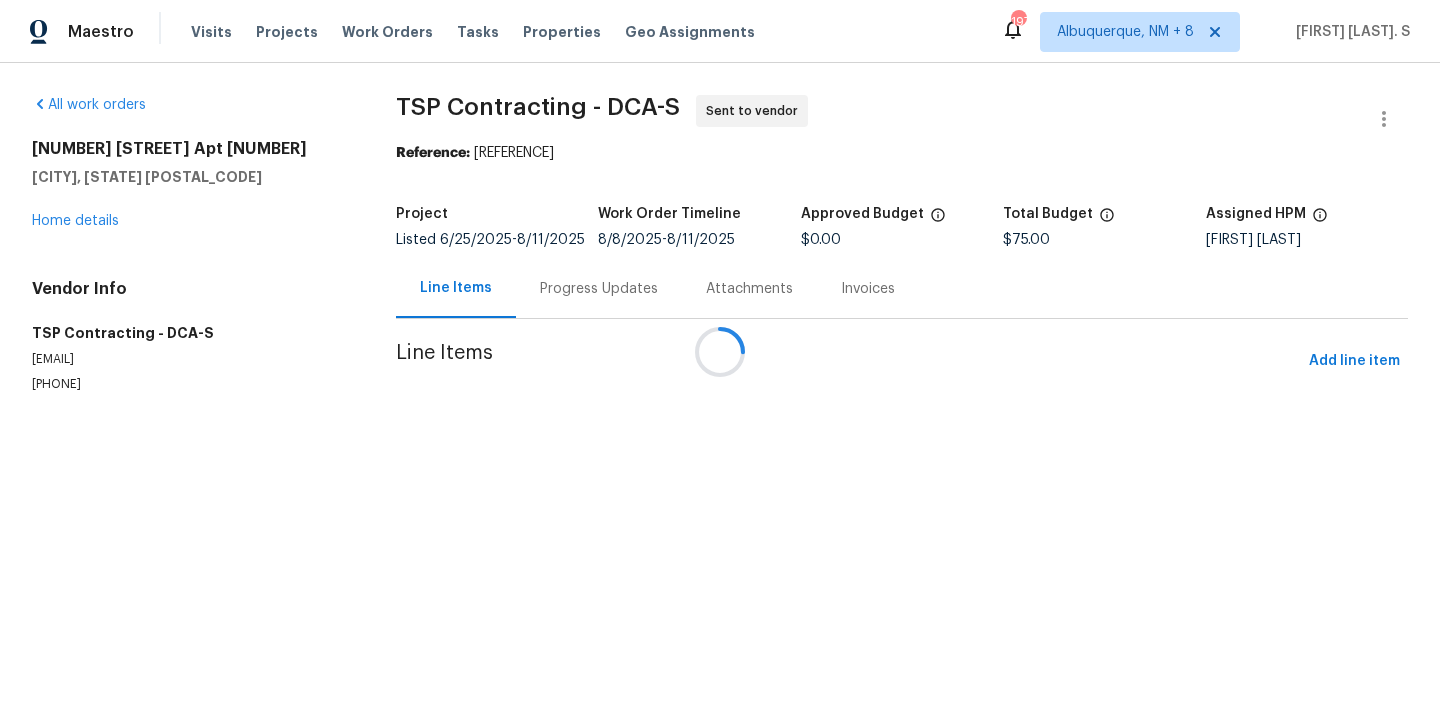 scroll, scrollTop: 0, scrollLeft: 0, axis: both 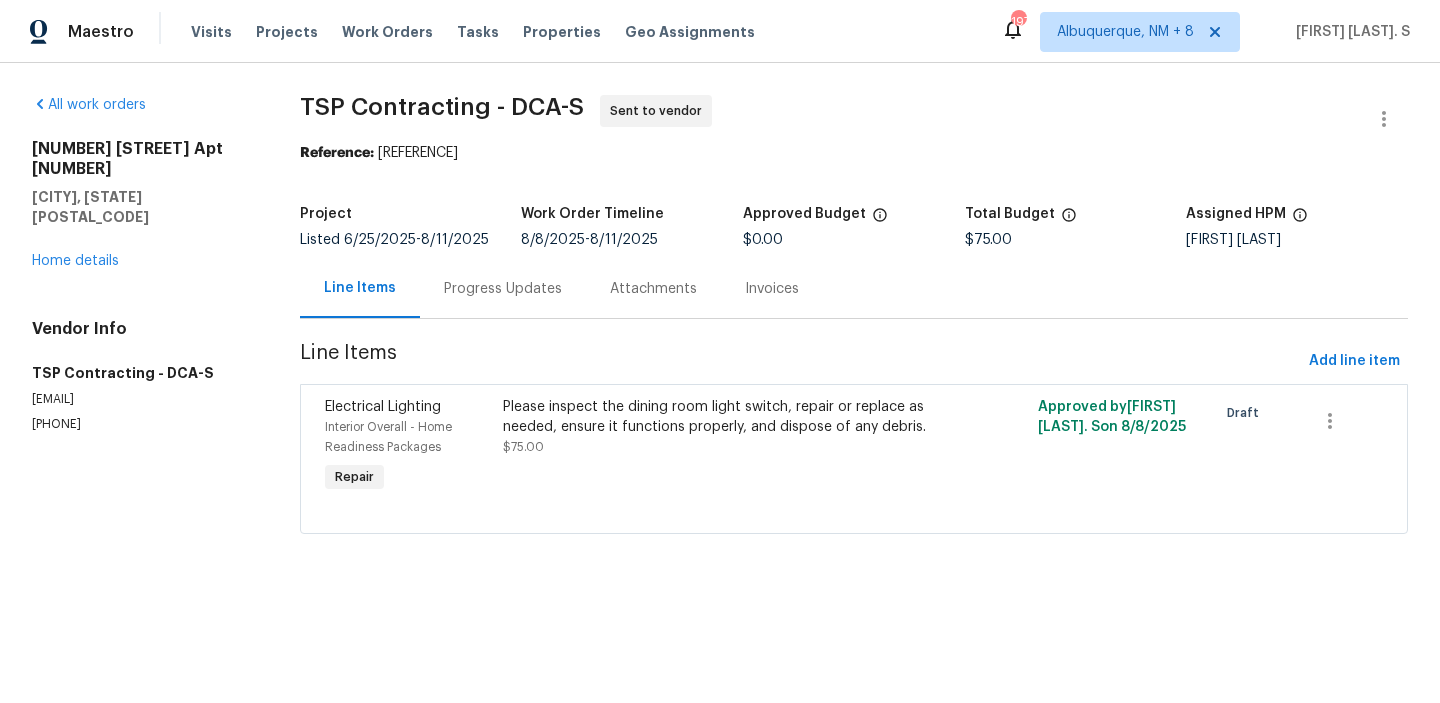 click on "Please inspect the dining room light switch, repair or replace as needed, ensure it functions properly, and dispose of any debris." at bounding box center (720, 417) 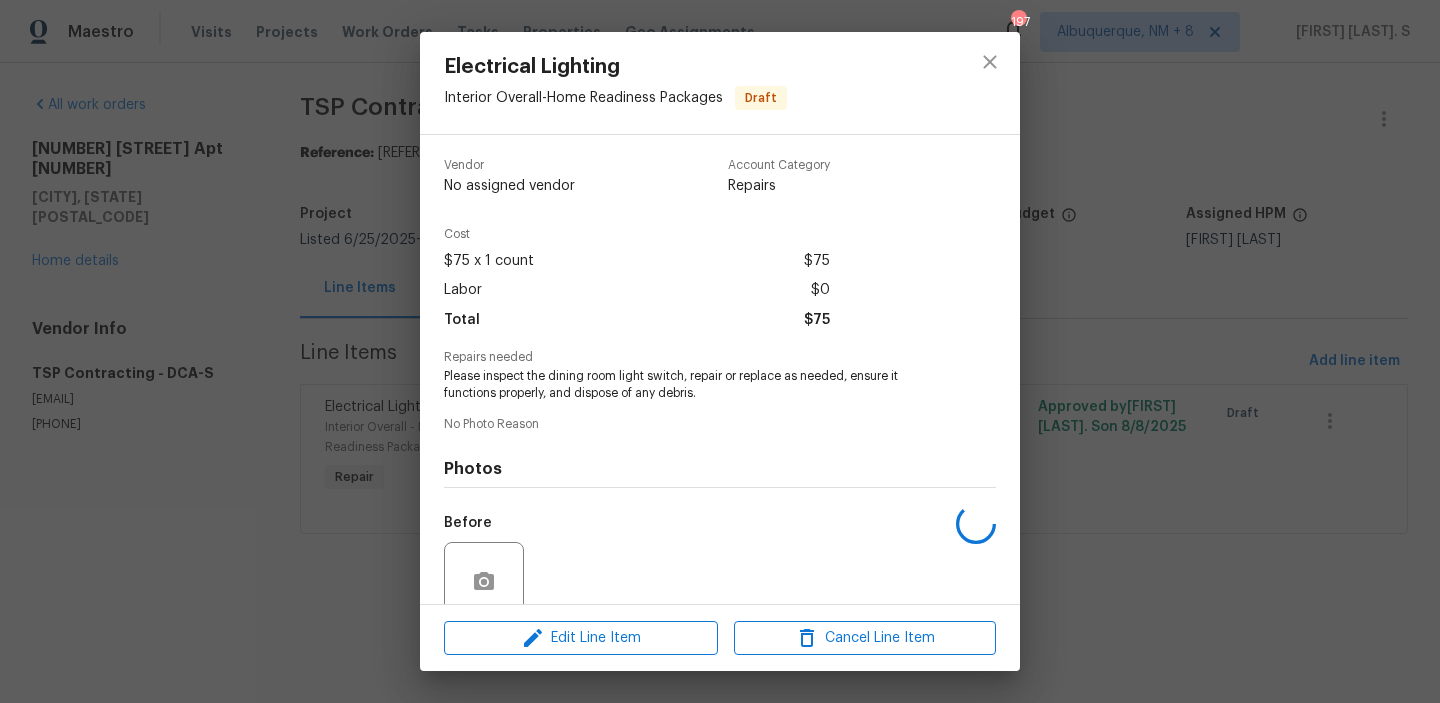 scroll, scrollTop: 123, scrollLeft: 0, axis: vertical 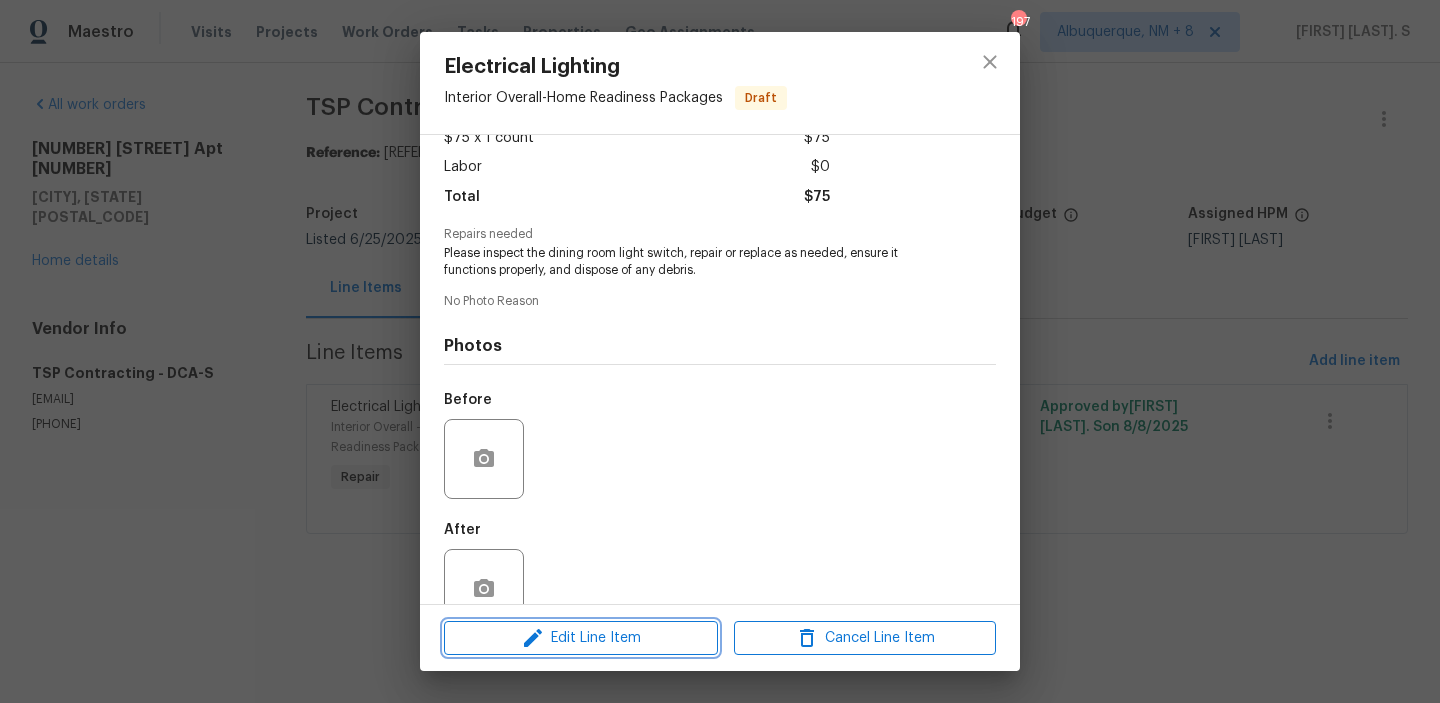 click on "Edit Line Item" at bounding box center (581, 638) 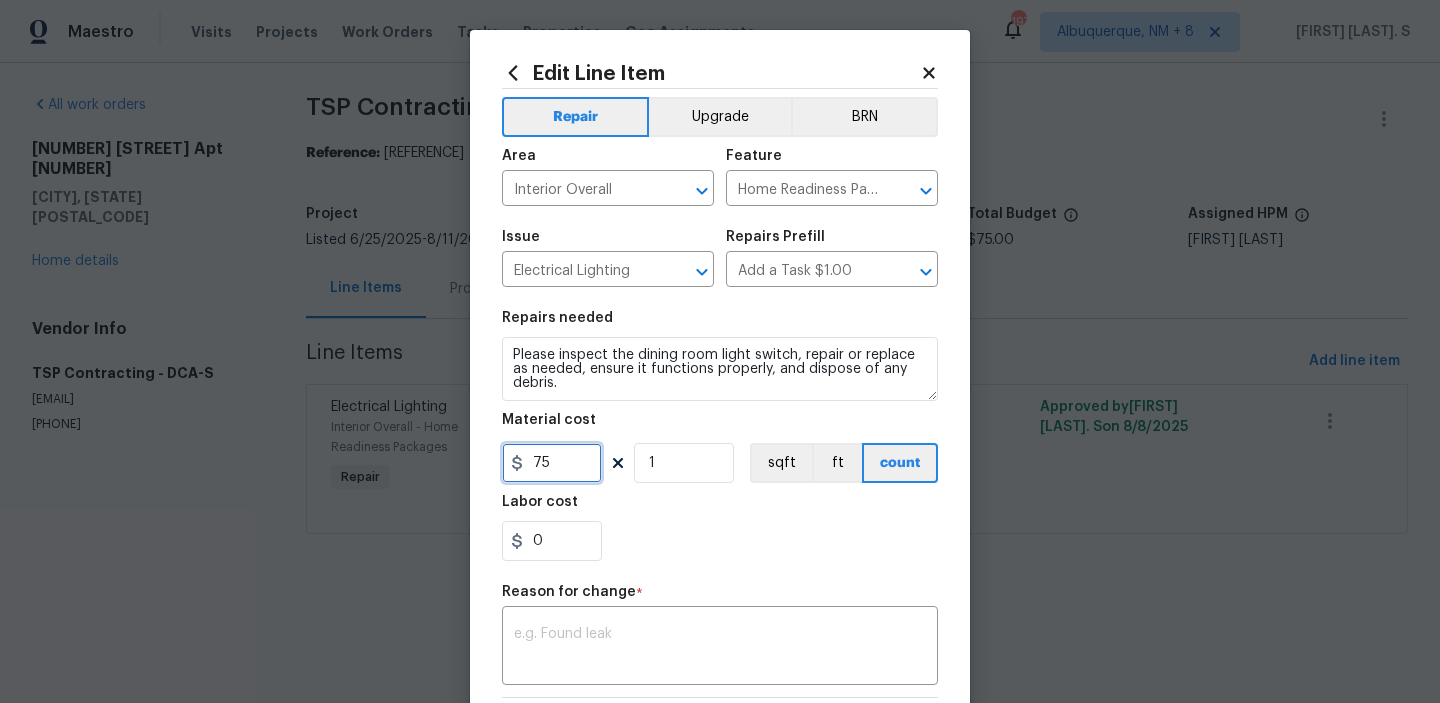 click on "75" at bounding box center [552, 463] 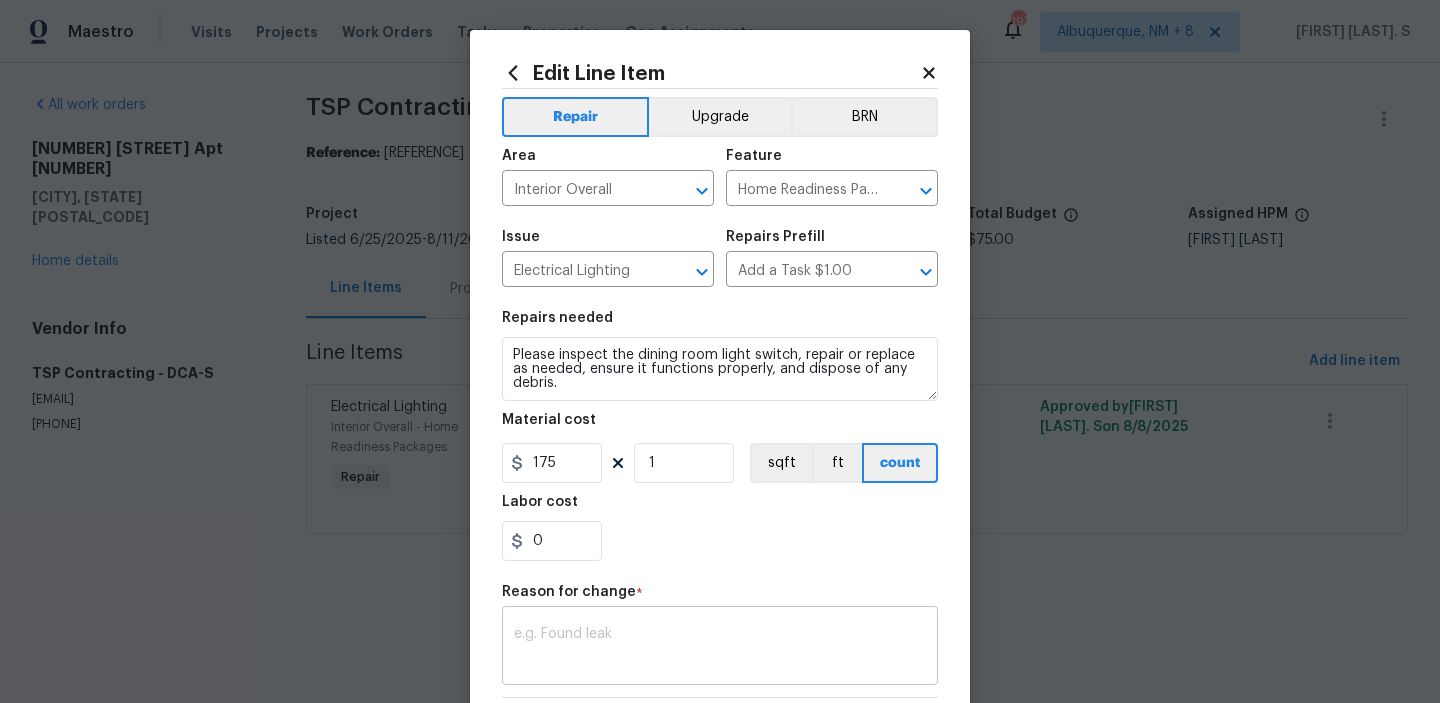 click at bounding box center (720, 648) 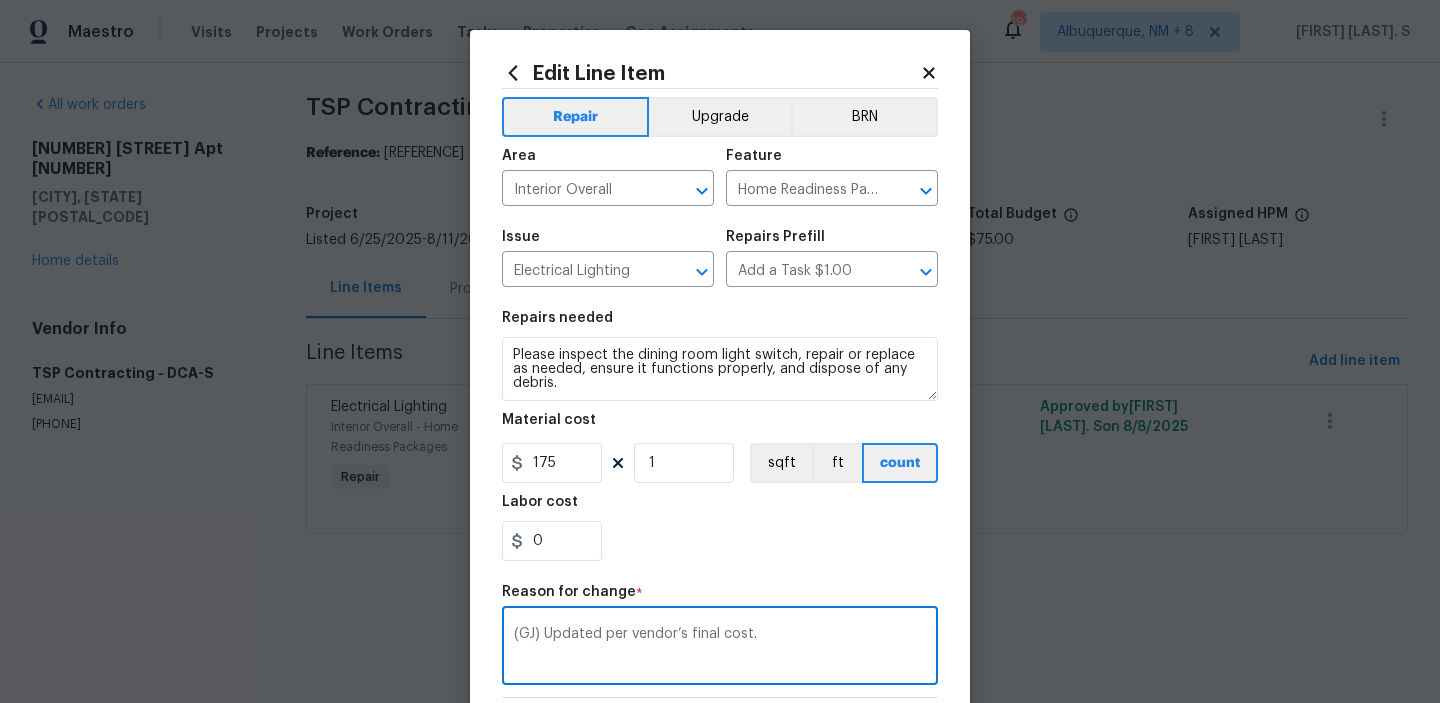 scroll, scrollTop: 283, scrollLeft: 0, axis: vertical 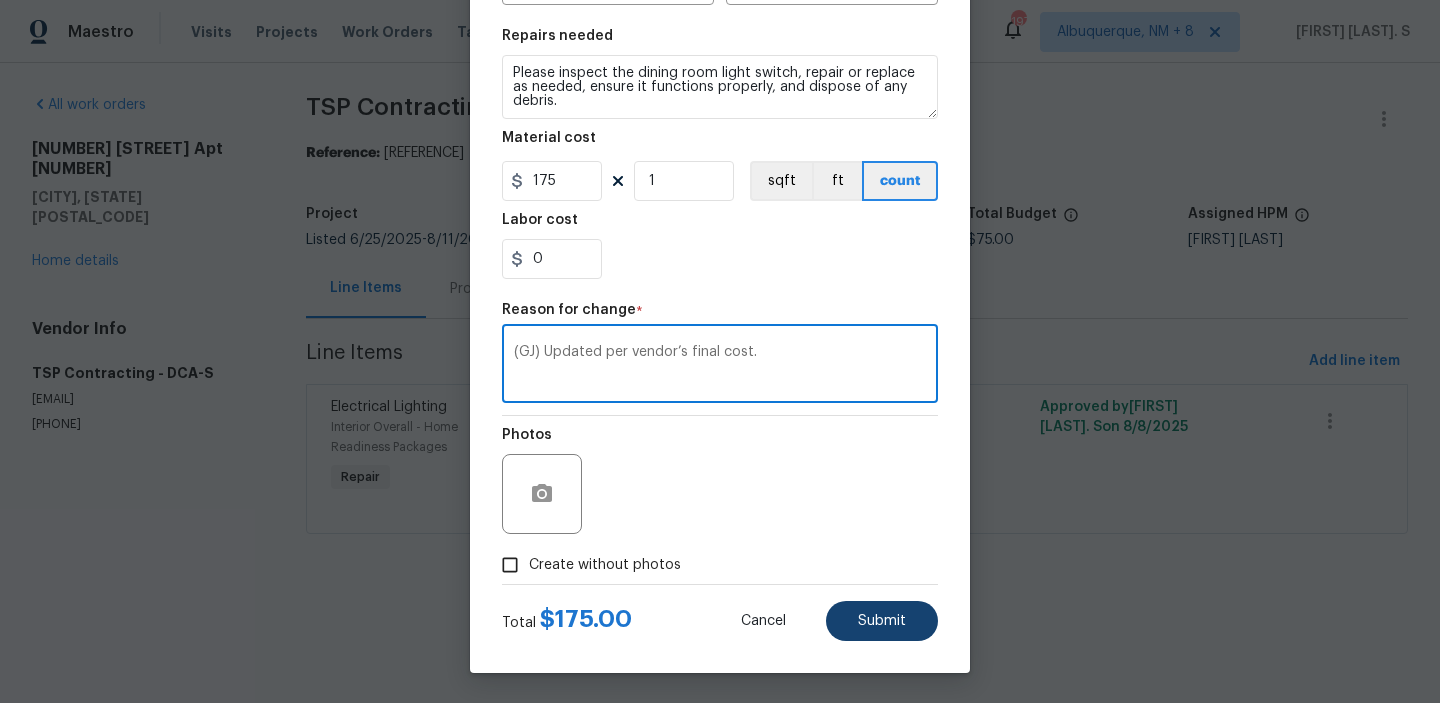 type on "(GJ) Updated per vendor’s final cost." 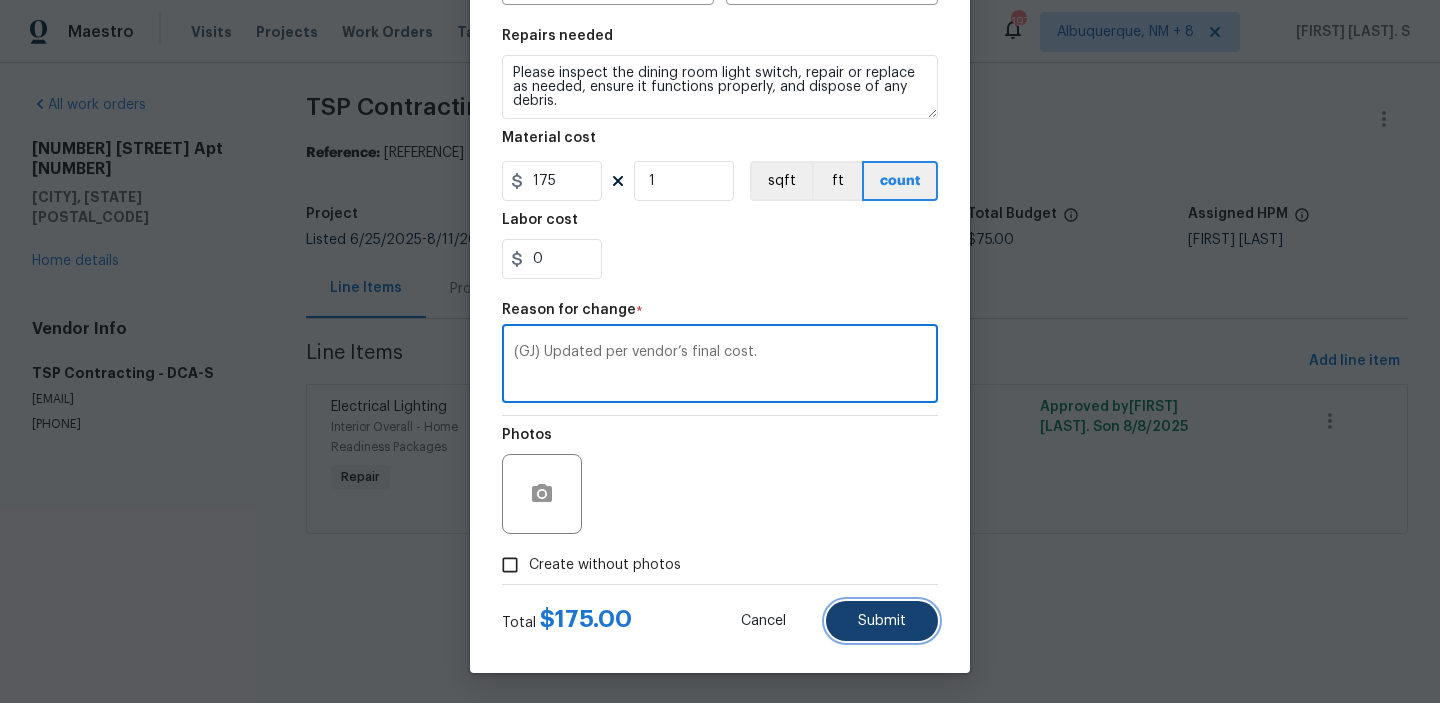 click on "Submit" at bounding box center [882, 621] 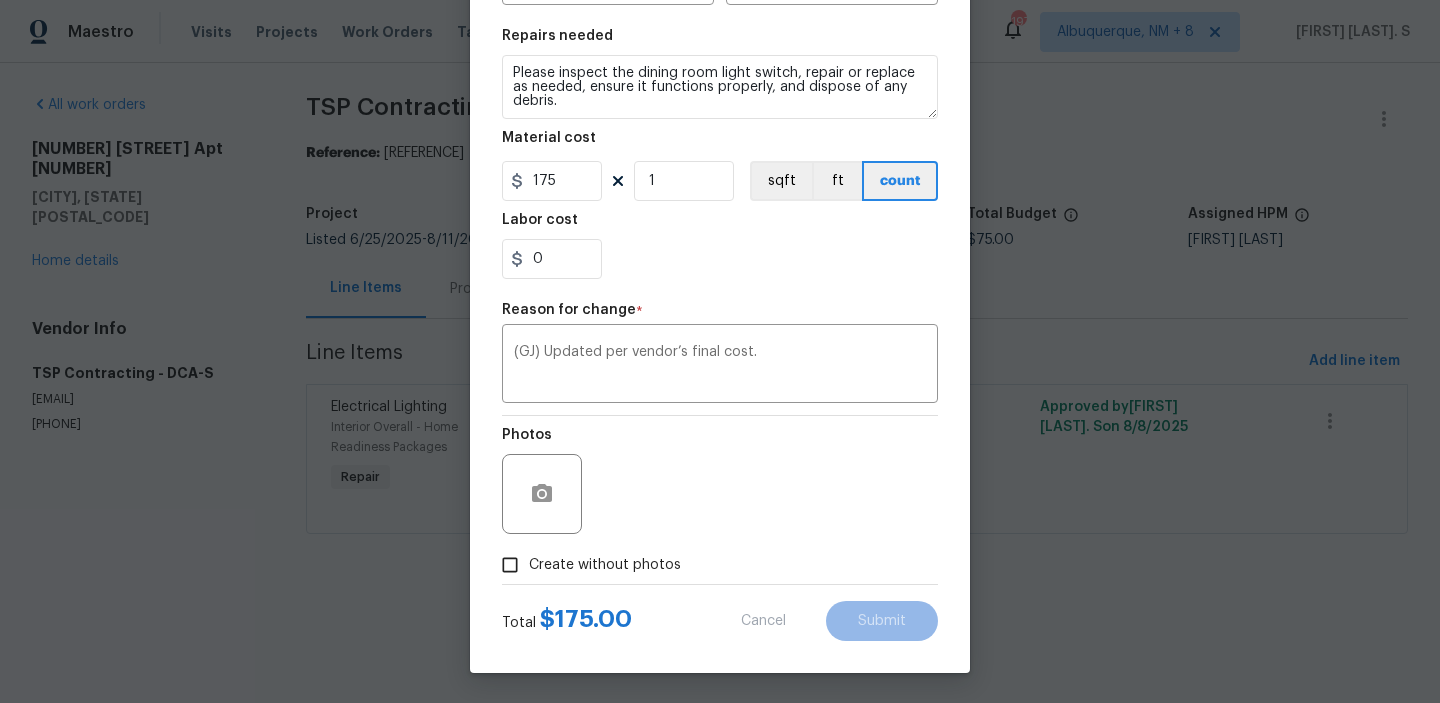 click on "Maestro Visits Projects Work Orders Tasks Properties Geo Assignments 197 Albuquerque, NM + 8 Glory Joyce. S All work orders 549 Florida Ave Apt 204 Herndon, VA 20170 Home details Vendor Info TSP Contracting - DCA-S od@tspcontracting.net (703) 829-5656 TSP Contracting - DCA-S Sent to vendor Reference:   2171E1FBMF6A0-46247b436 Project Listed   6/25/2025  -  8/11/2025 Work Order Timeline 8/8/2025  -  8/11/2025 Approved Budget $0.00 Total Budget $75.00 Assigned HPM Nicolas Campuzano Line Items Progress Updates Attachments Invoices Line Items Add line item Electrical Lighting Interior Overall - Home Readiness Packages Repair Please inspect the dining room light switch, repair or replace as needed, ensure it functions properly, and dispose of any debris. $75.00 Approved by  Glory Joyce. S  on   8/8/2025 Edit Line Item Repair Upgrade BRN Area Interior Overall ​ Feature Home Readiness Packages ​ Issue Electrical Lighting ​ Repairs Prefill Add a Task $1.00 ​ Repairs needed Material cost 175 1 sqft ft count 0" at bounding box center (720, 295) 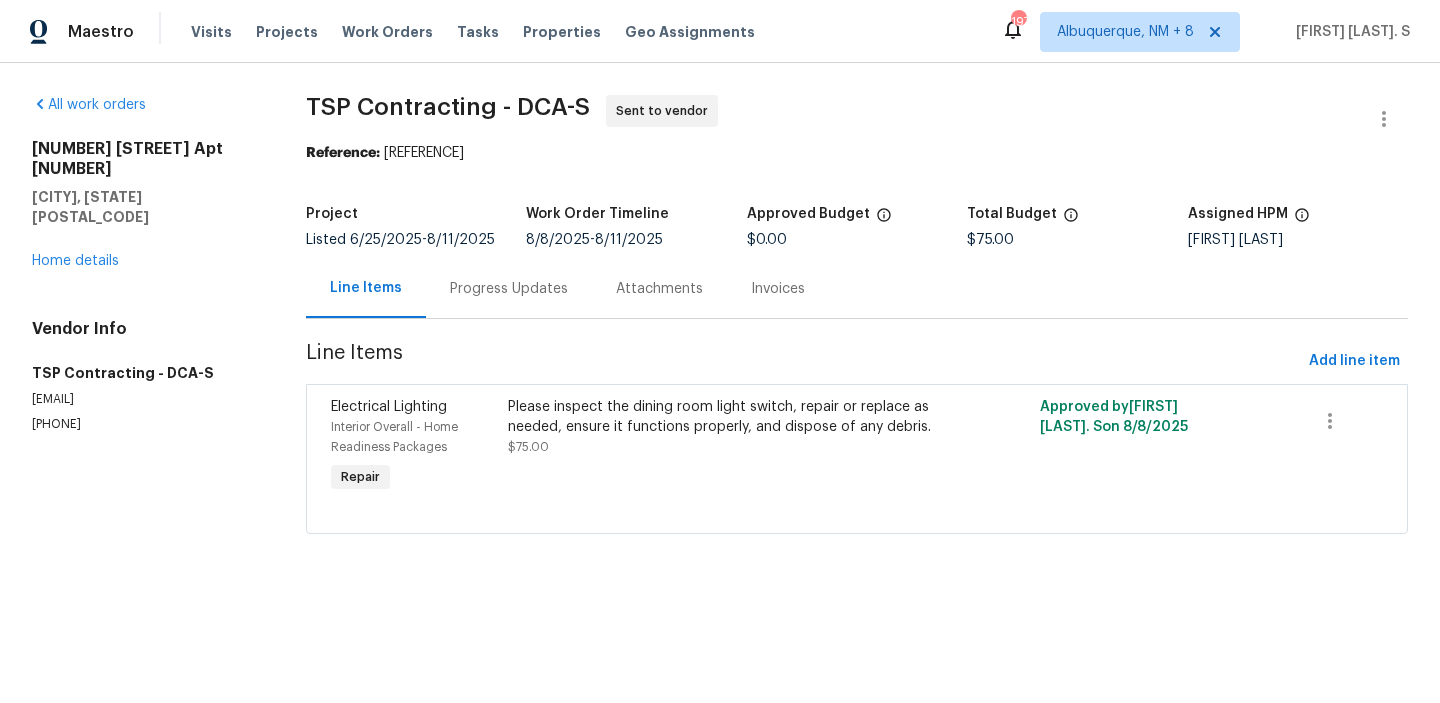 scroll, scrollTop: 0, scrollLeft: 0, axis: both 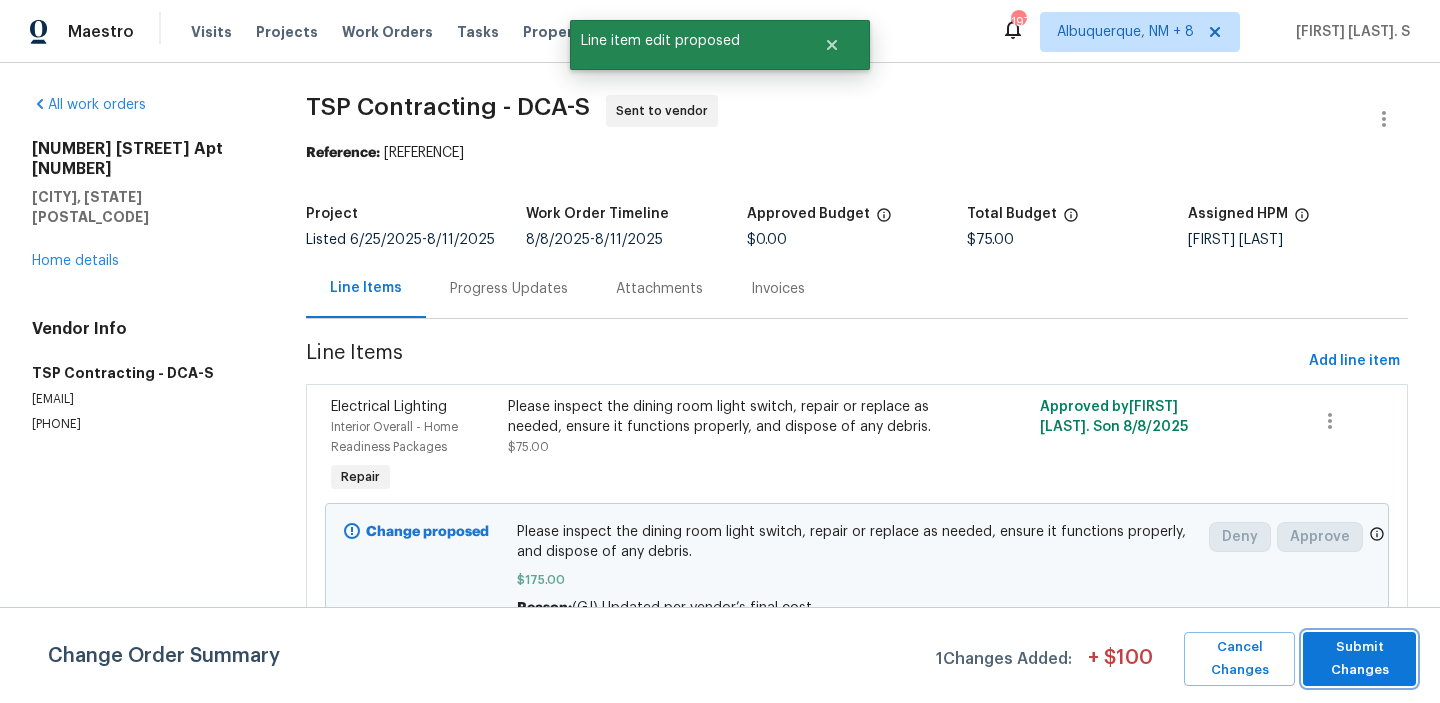 click on "Submit Changes" at bounding box center [1359, 659] 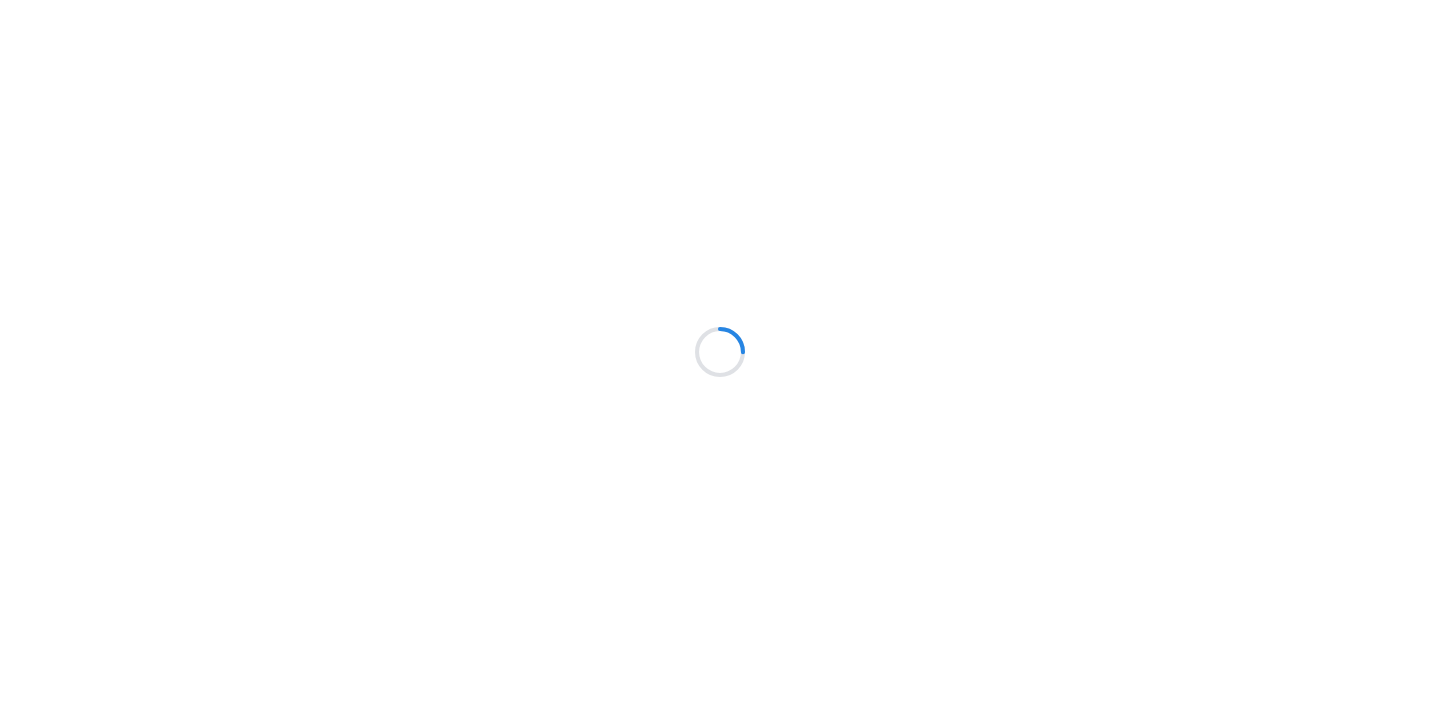 scroll, scrollTop: 0, scrollLeft: 0, axis: both 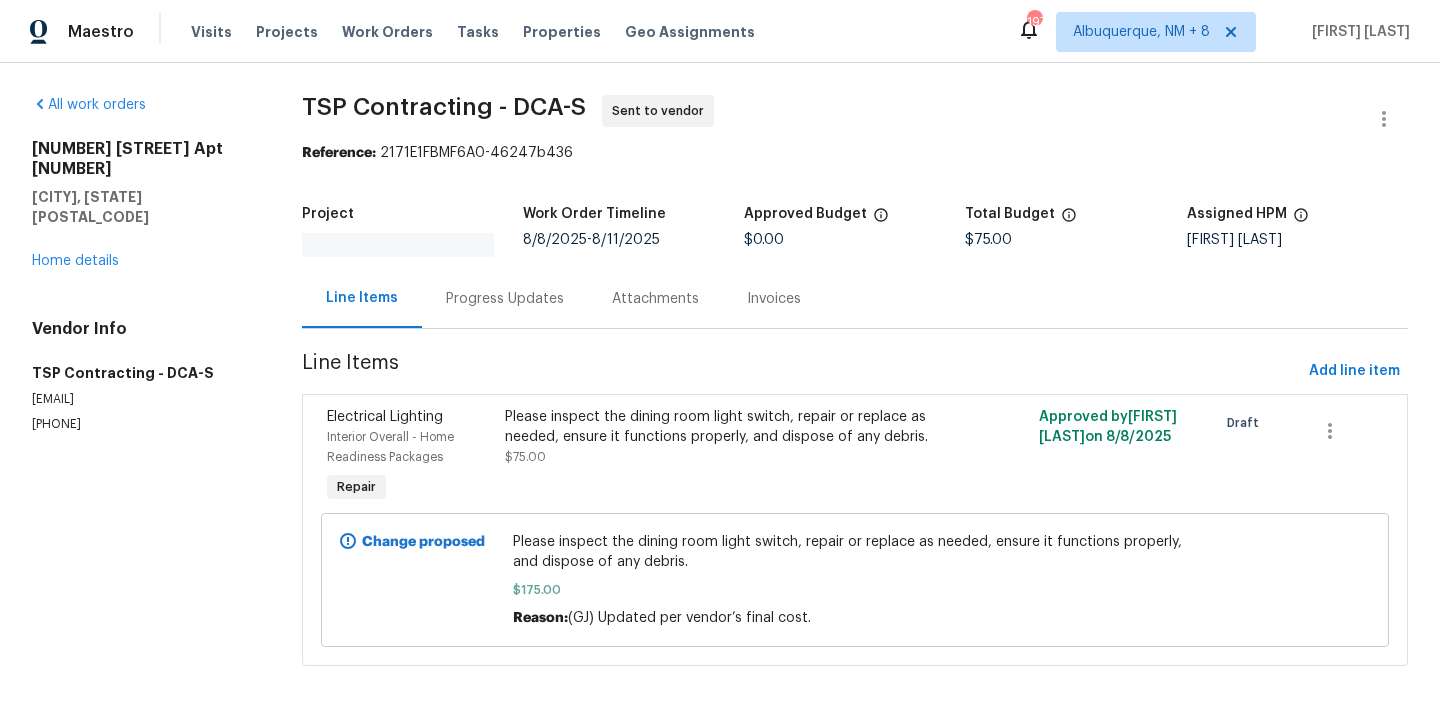 click on "Line Items" at bounding box center (801, 371) 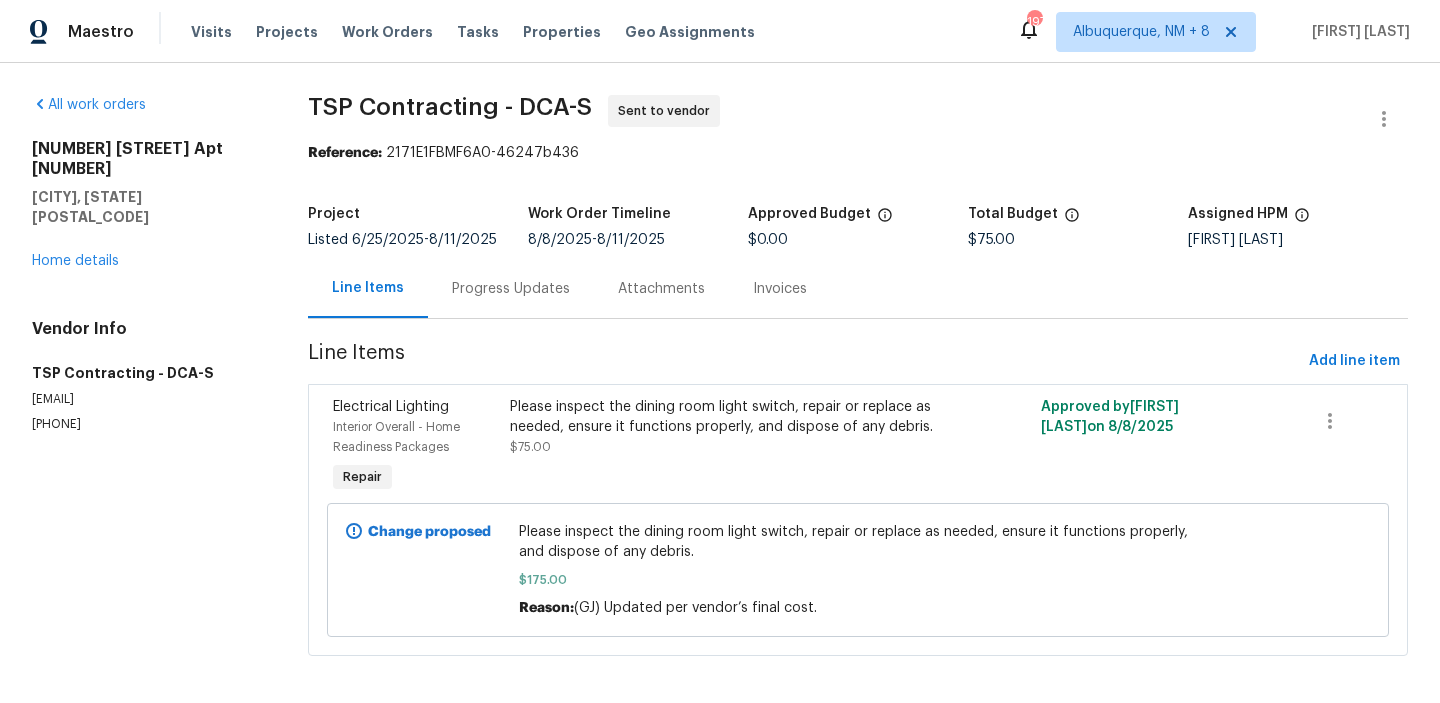 click on "Progress Updates" at bounding box center (511, 289) 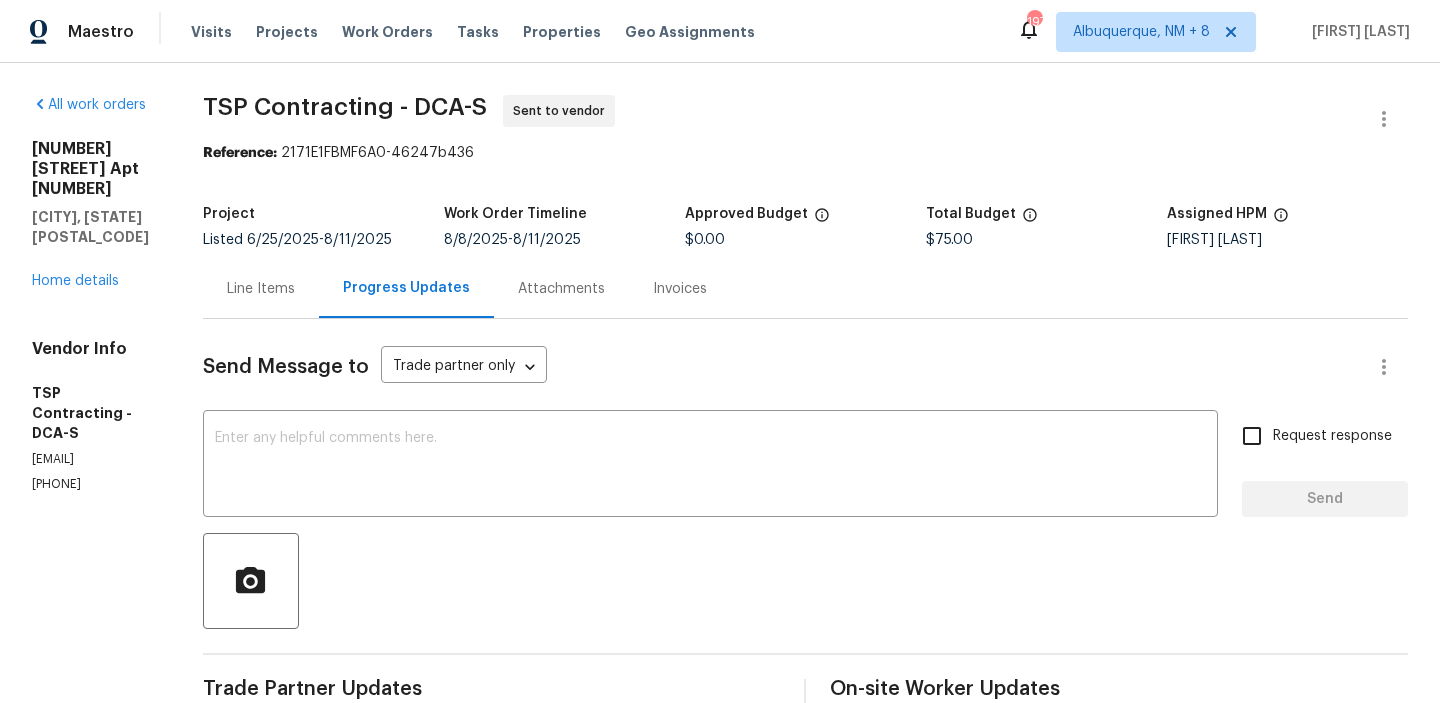 click at bounding box center [805, 581] 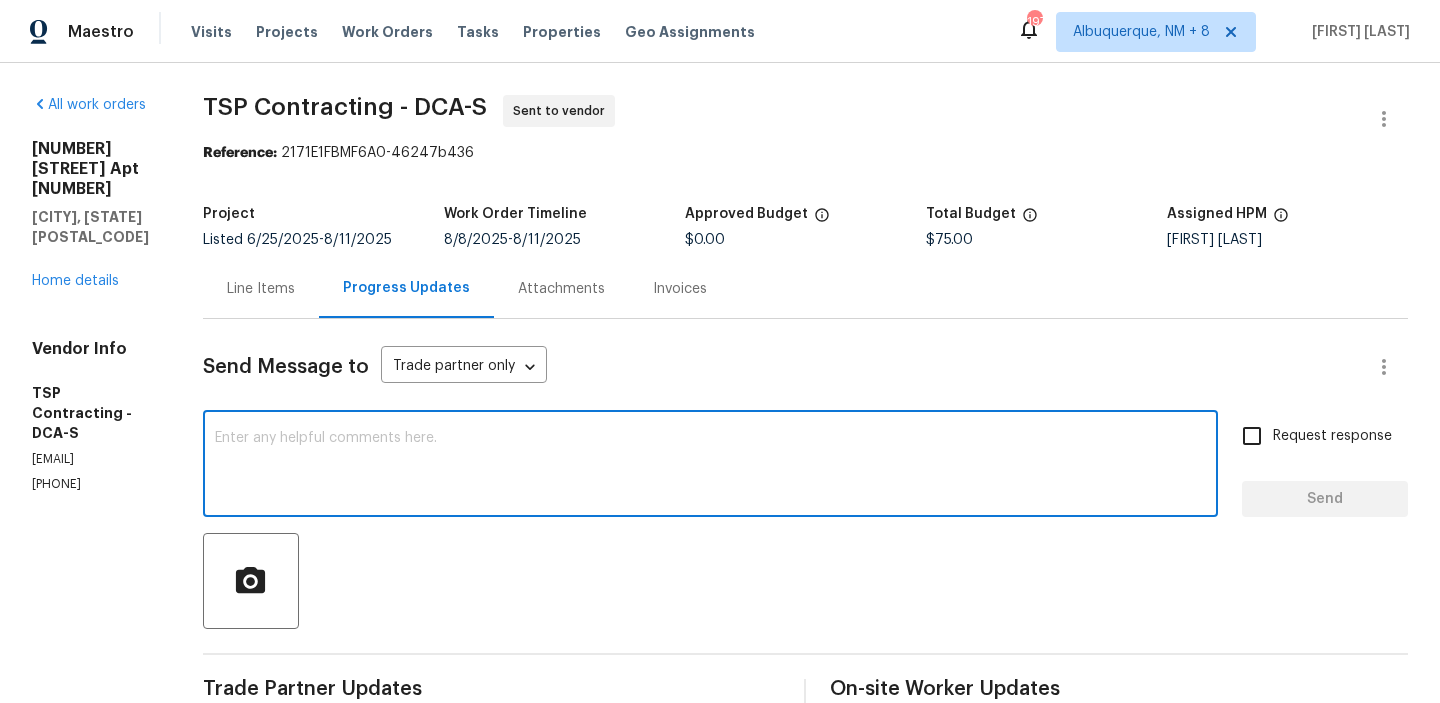click at bounding box center (710, 466) 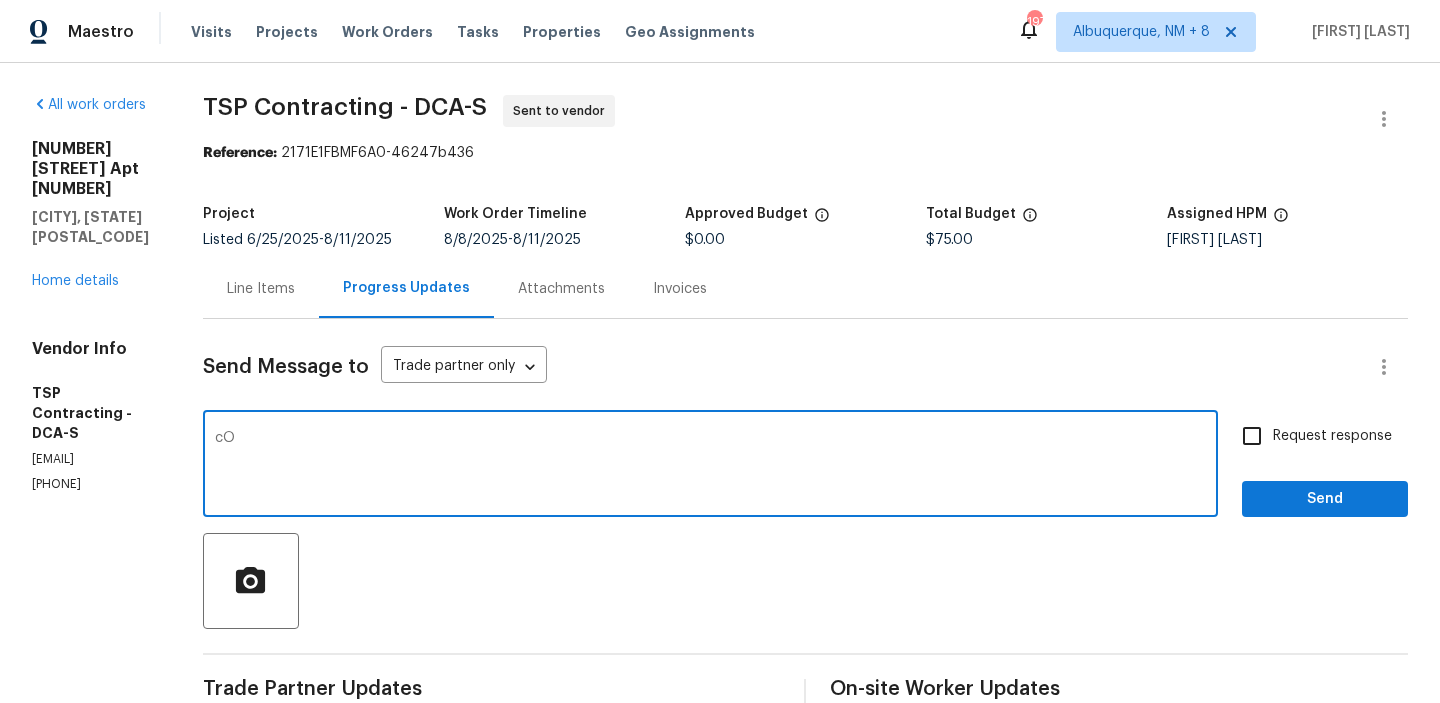 type on "c" 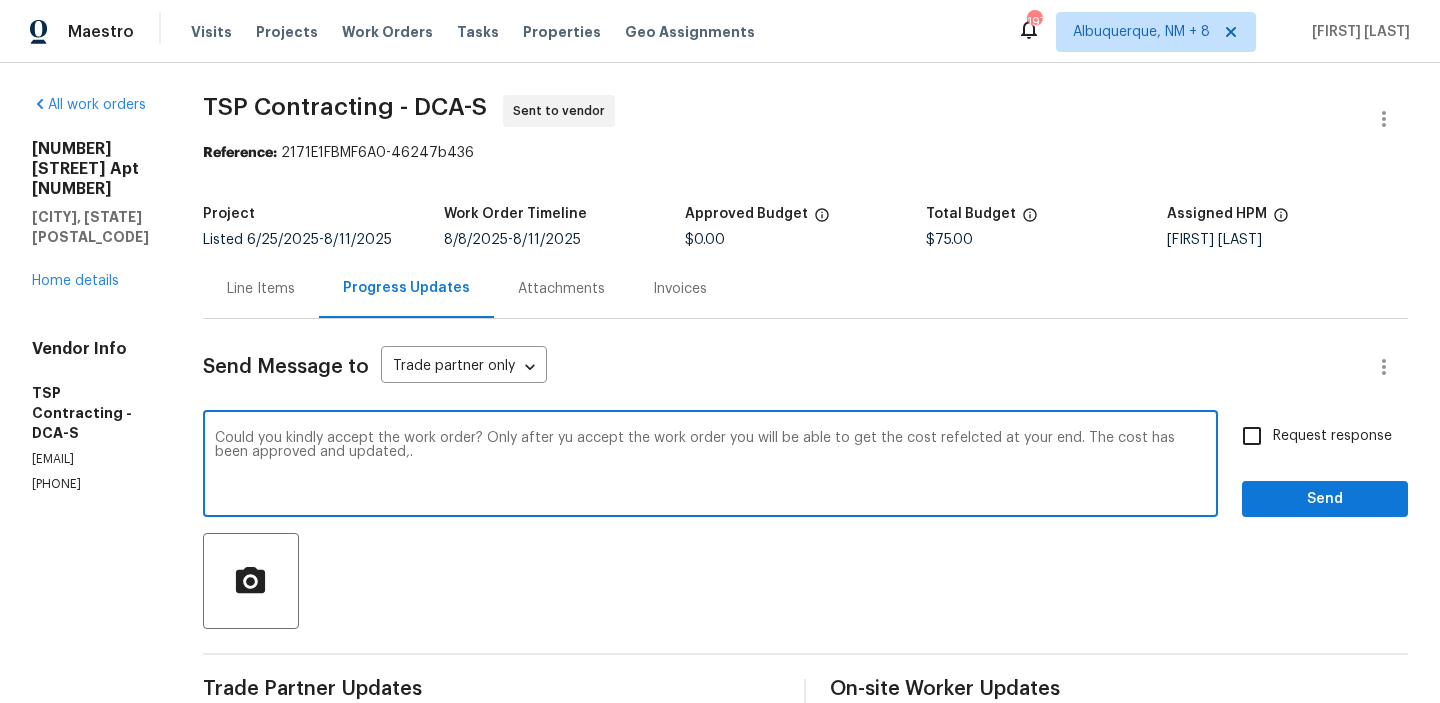 click on "you" at bounding box center [0, 0] 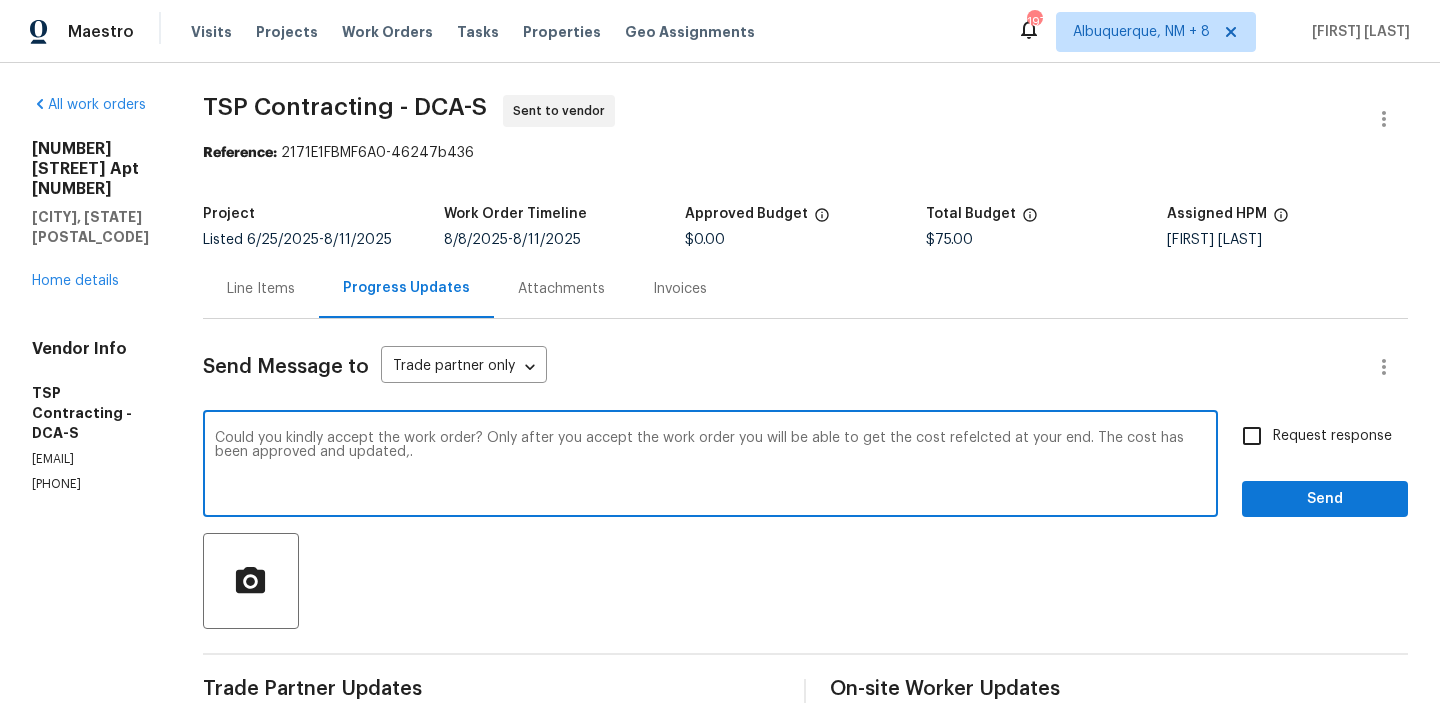 click on "Could you kindly accept the work order? Only after you accept the work order you will be able to get the cost refelcted at your end. The cost has been approved and updated,." at bounding box center (710, 466) 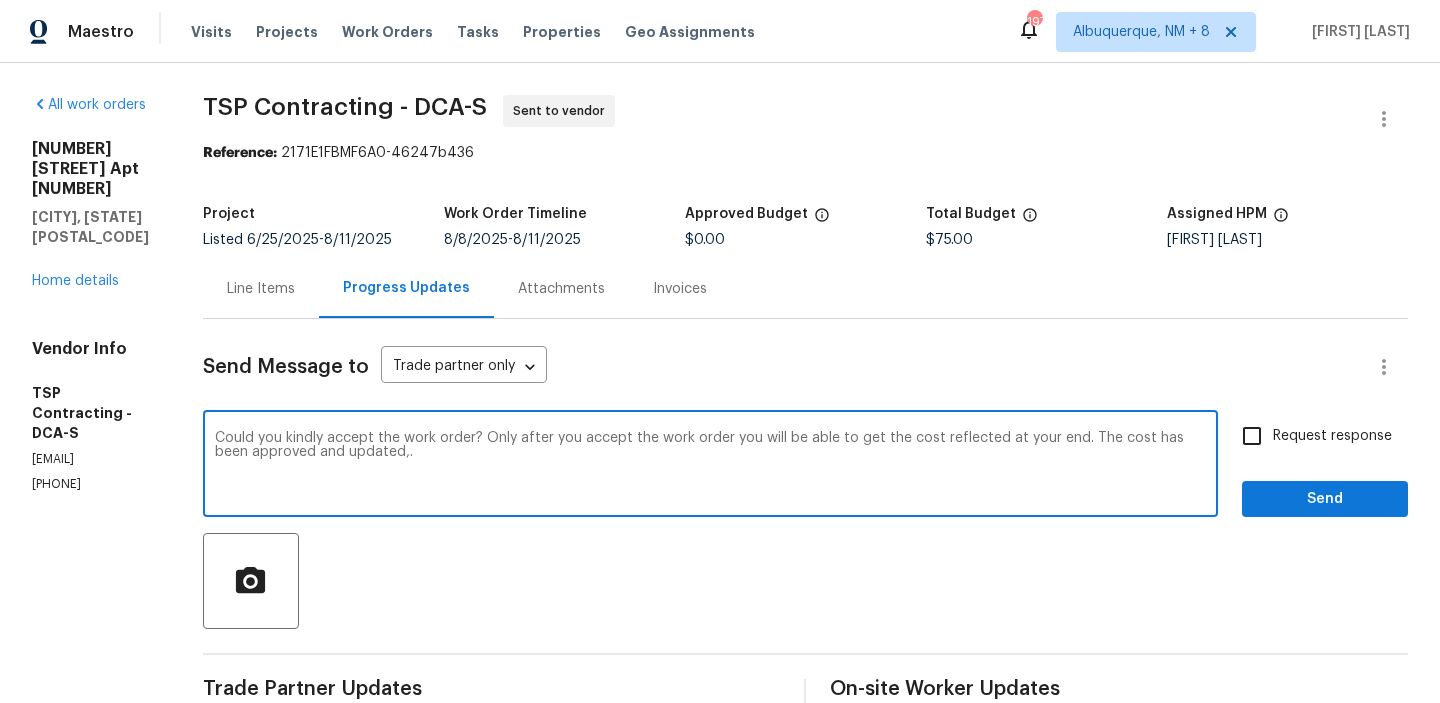 click on "Remove the comma" at bounding box center (0, 0) 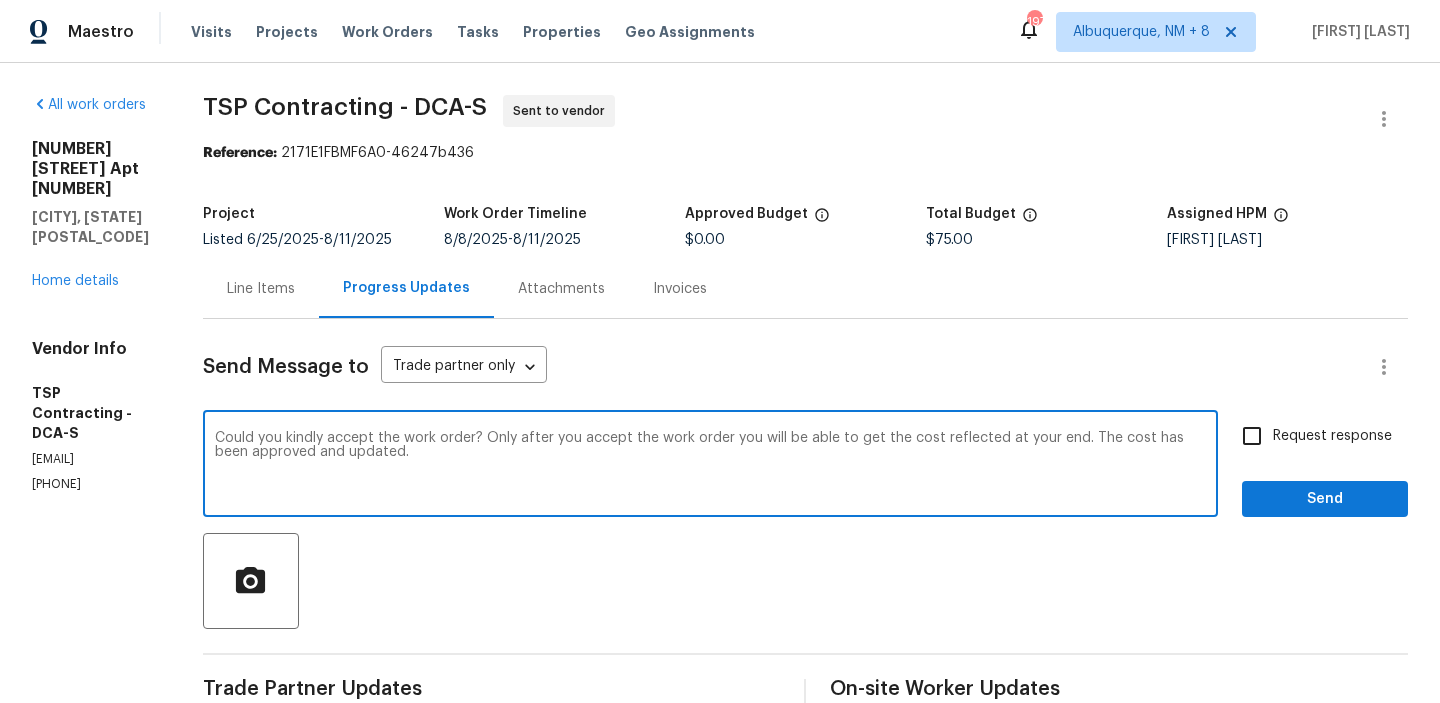 click on "Could you kindly accept the work order? Only after you accept the work order you will be able to get the cost reflected at your end. The cost has been approved and updated." at bounding box center [710, 466] 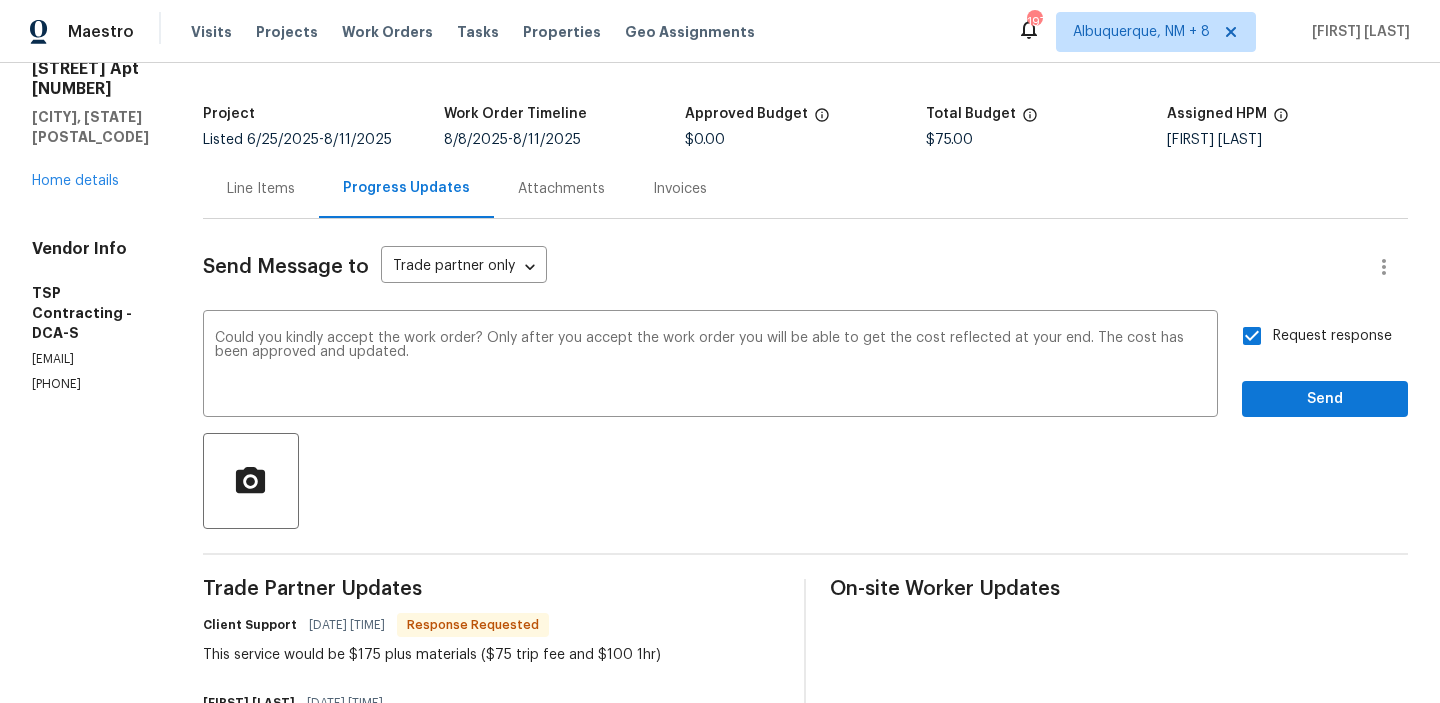 scroll, scrollTop: 214, scrollLeft: 0, axis: vertical 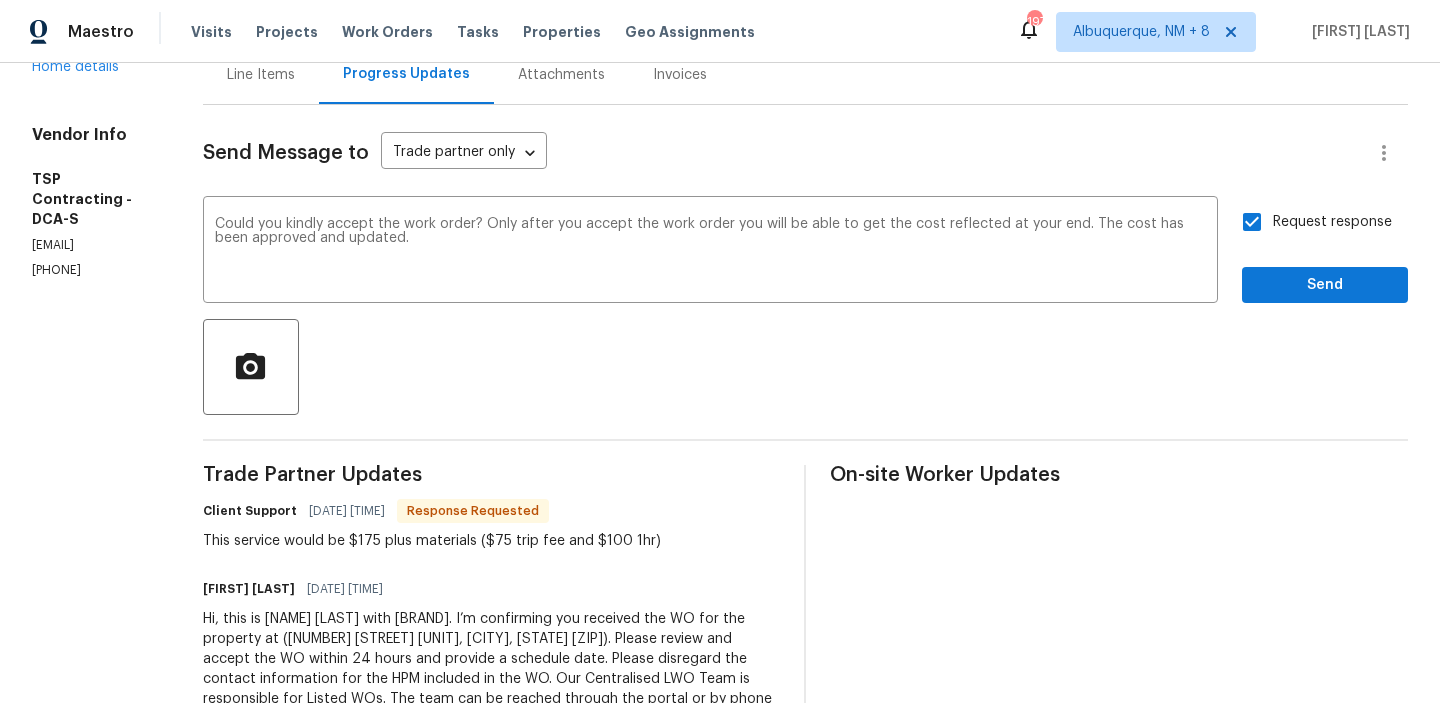 click on "This service would be $175 plus materials ($75 trip fee and $100 1hr)" at bounding box center (432, 541) 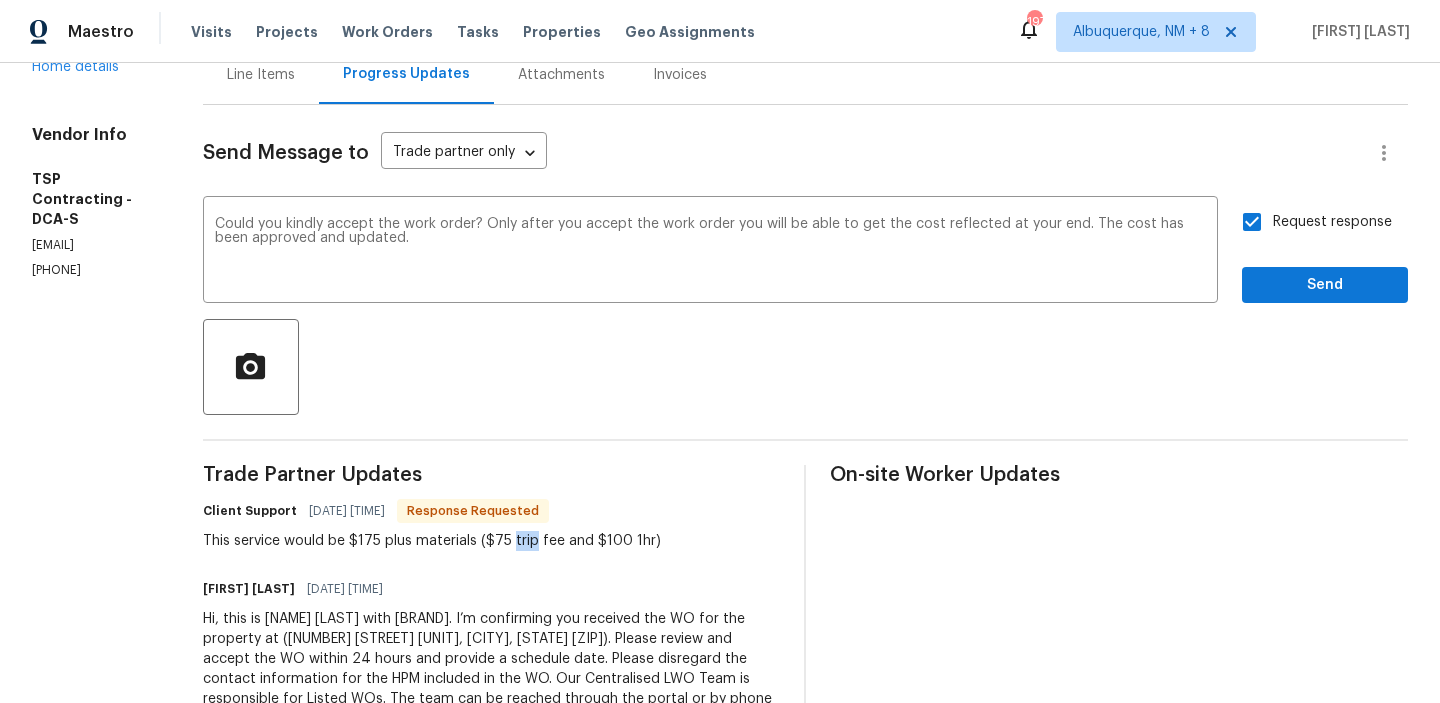click on "This service would be $175 plus materials ($75 trip fee and $100 1hr)" at bounding box center [432, 541] 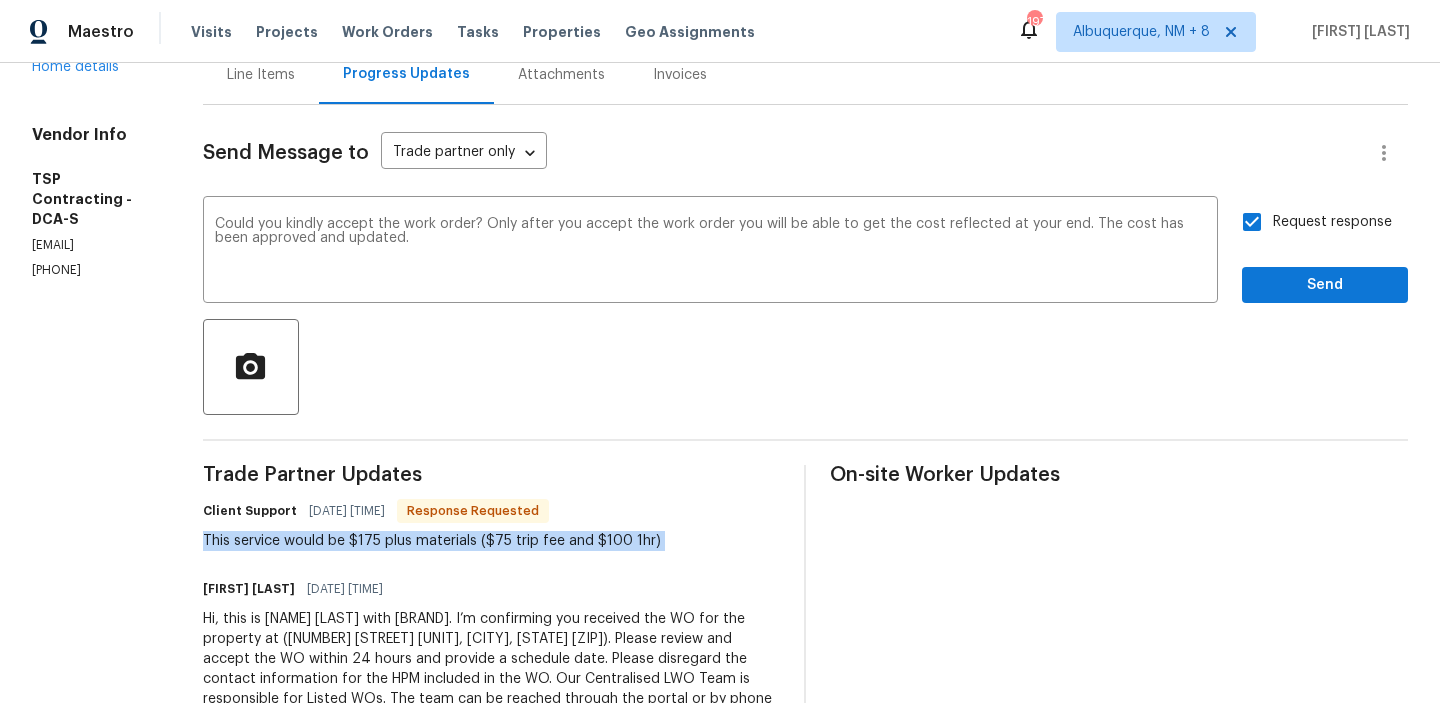 copy on "This service would be $175 plus materials ($75 trip fee and $100 1hr)" 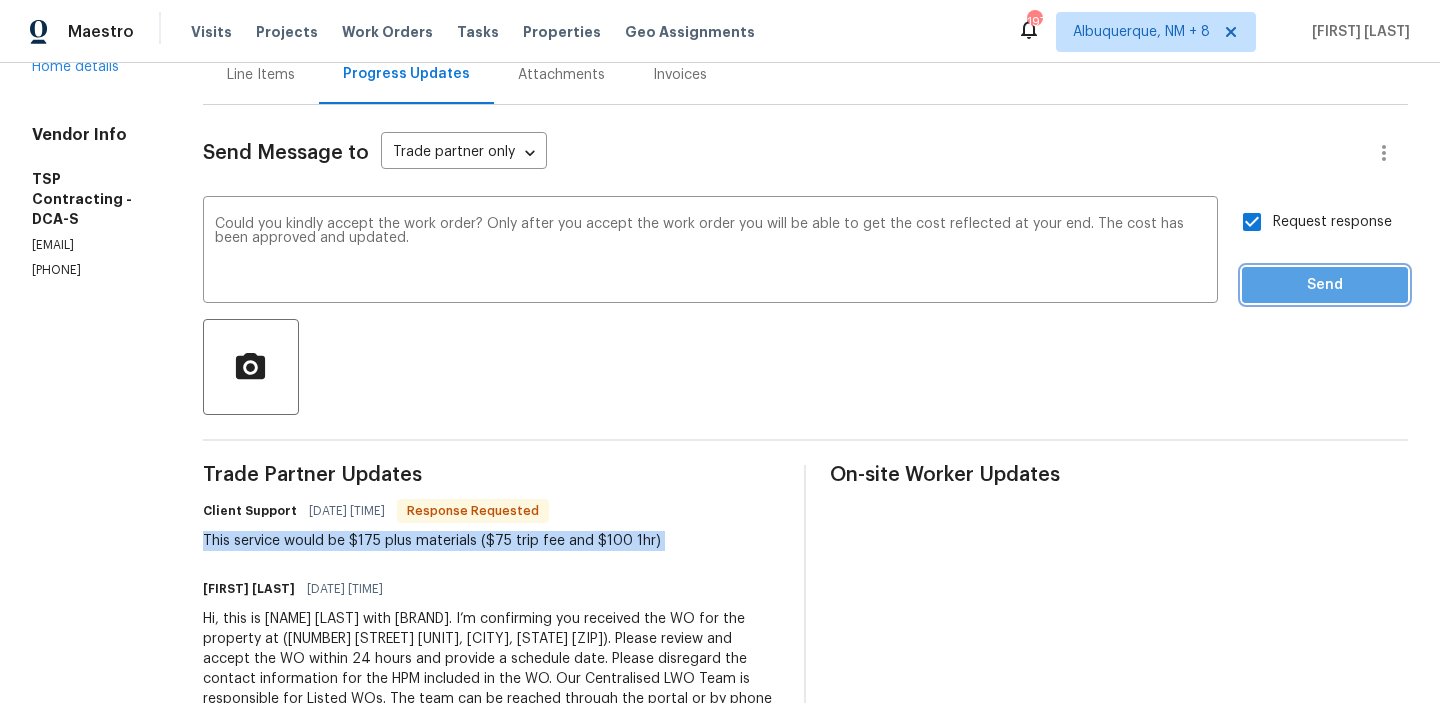 click on "Send" at bounding box center [1325, 285] 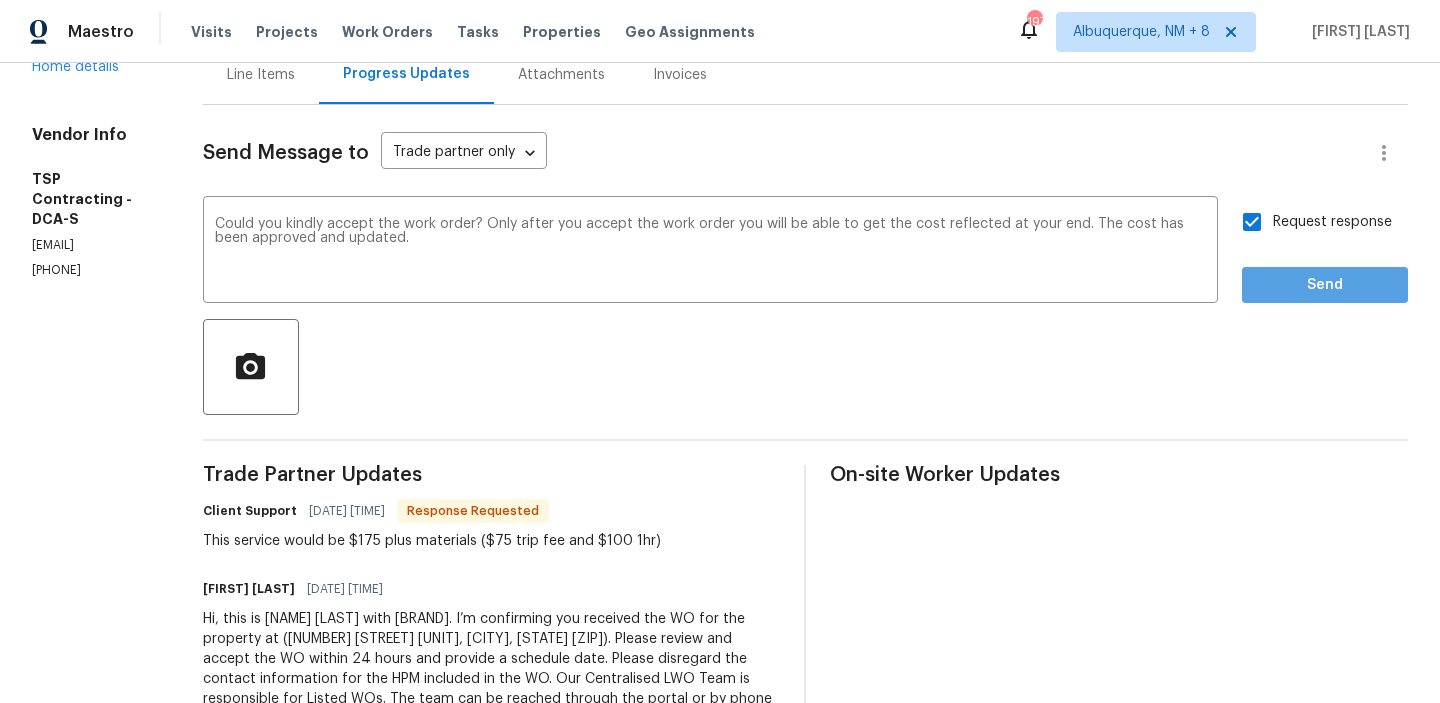 scroll, scrollTop: 44, scrollLeft: 0, axis: vertical 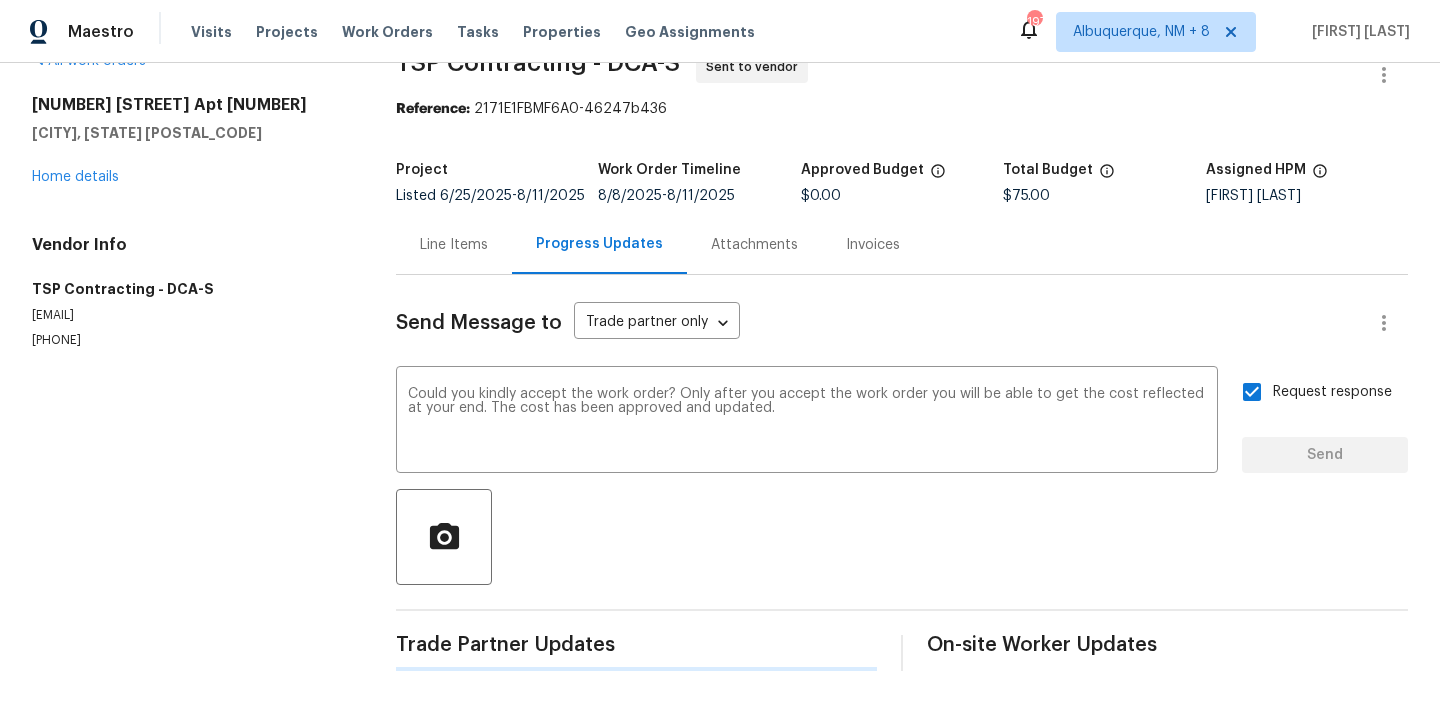 type 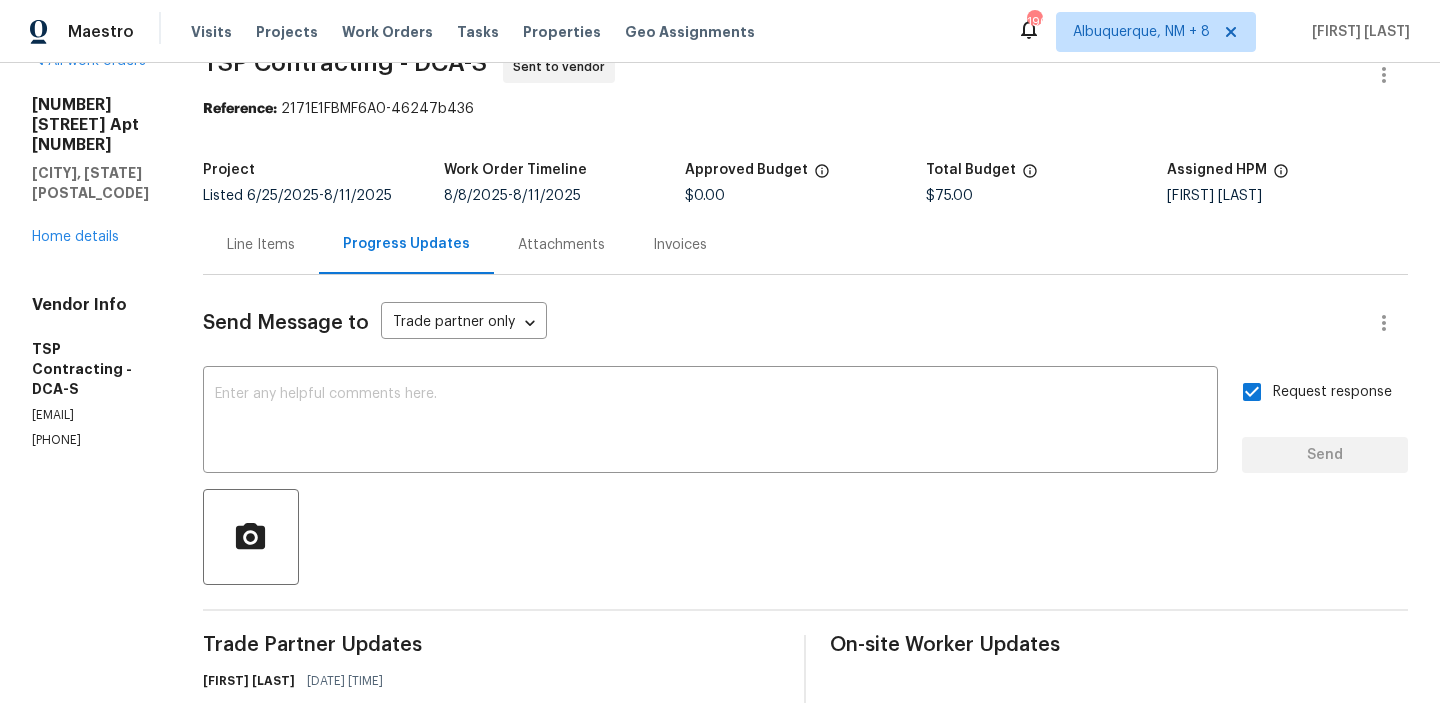 scroll, scrollTop: 214, scrollLeft: 0, axis: vertical 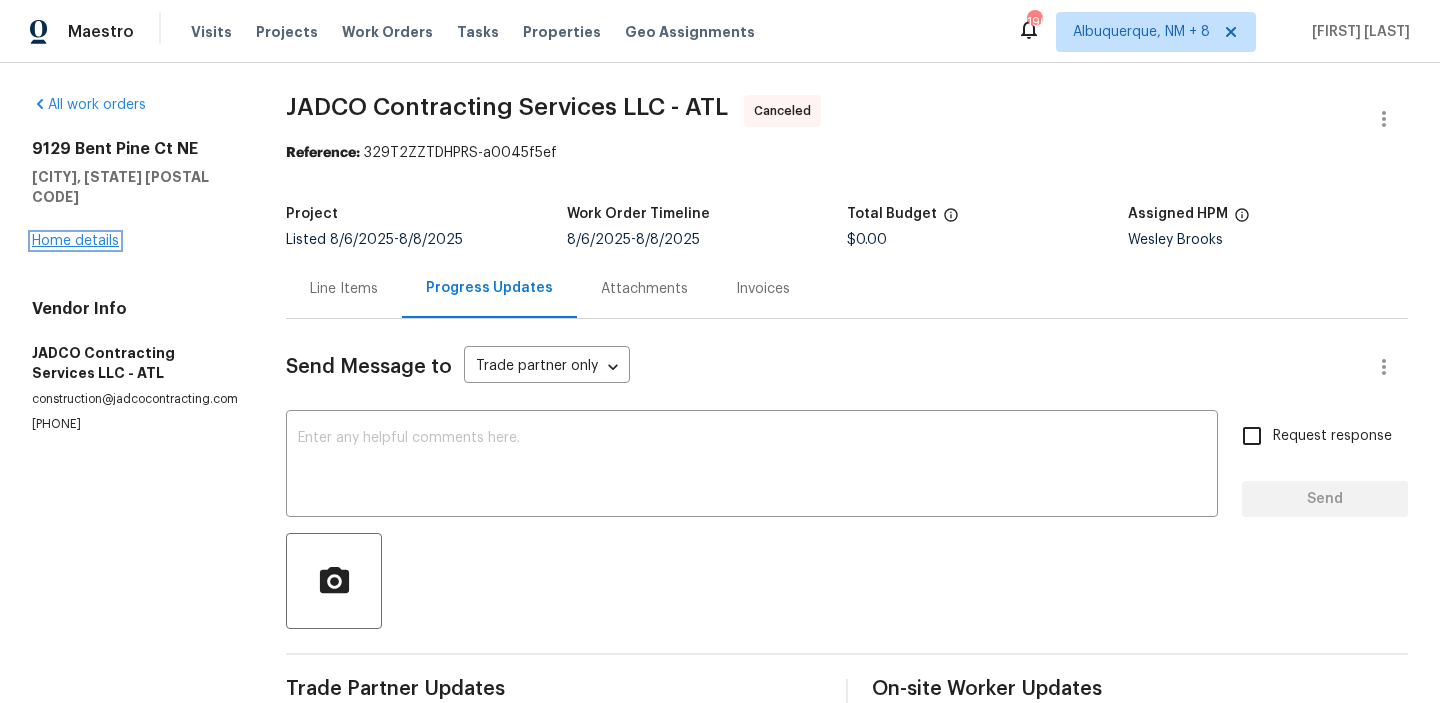 click on "Home details" at bounding box center (75, 241) 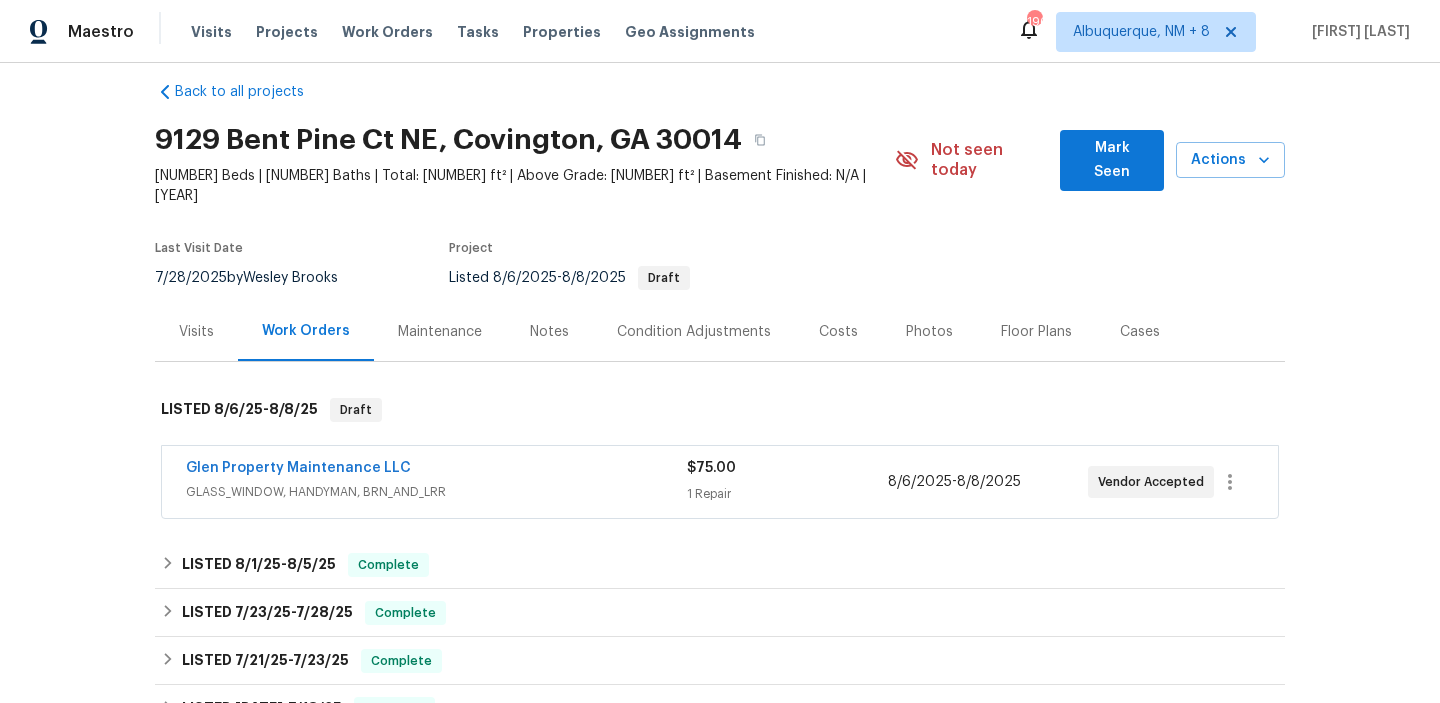scroll, scrollTop: 29, scrollLeft: 0, axis: vertical 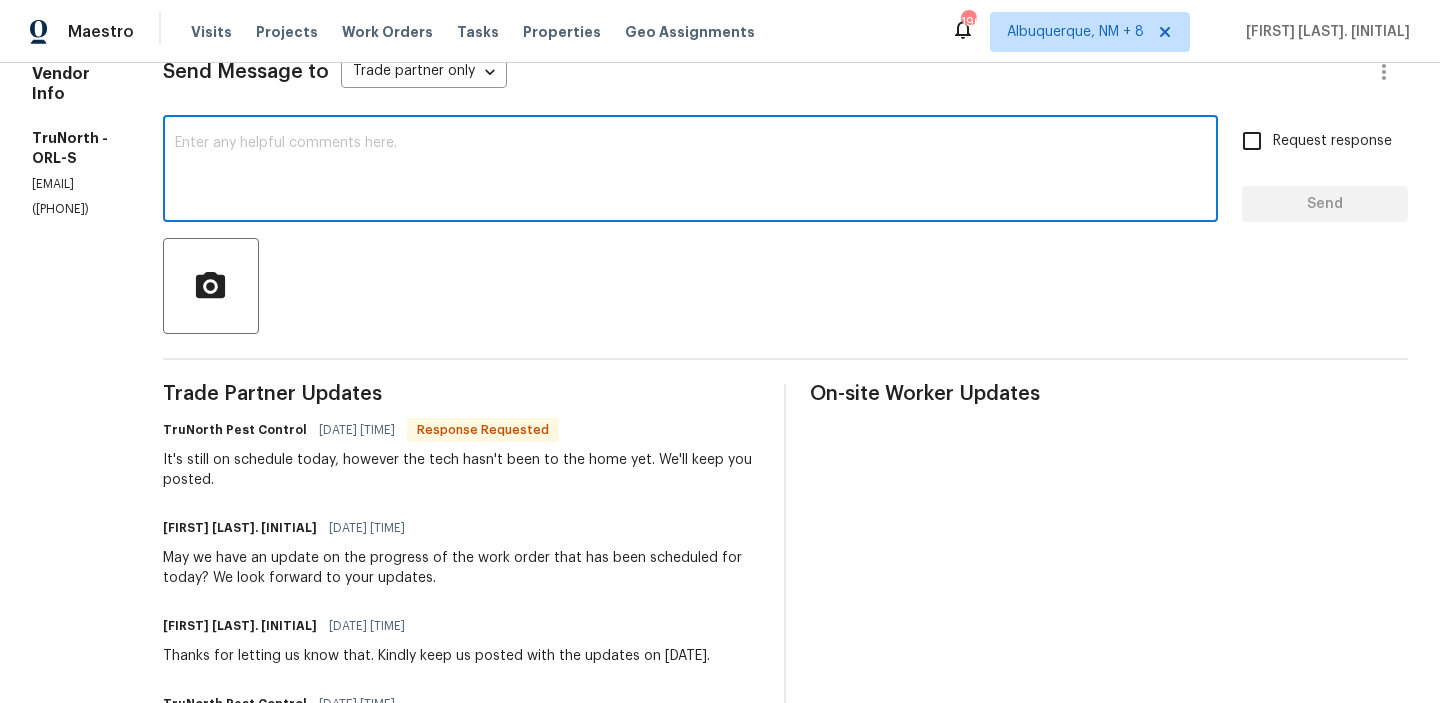 click at bounding box center [690, 171] 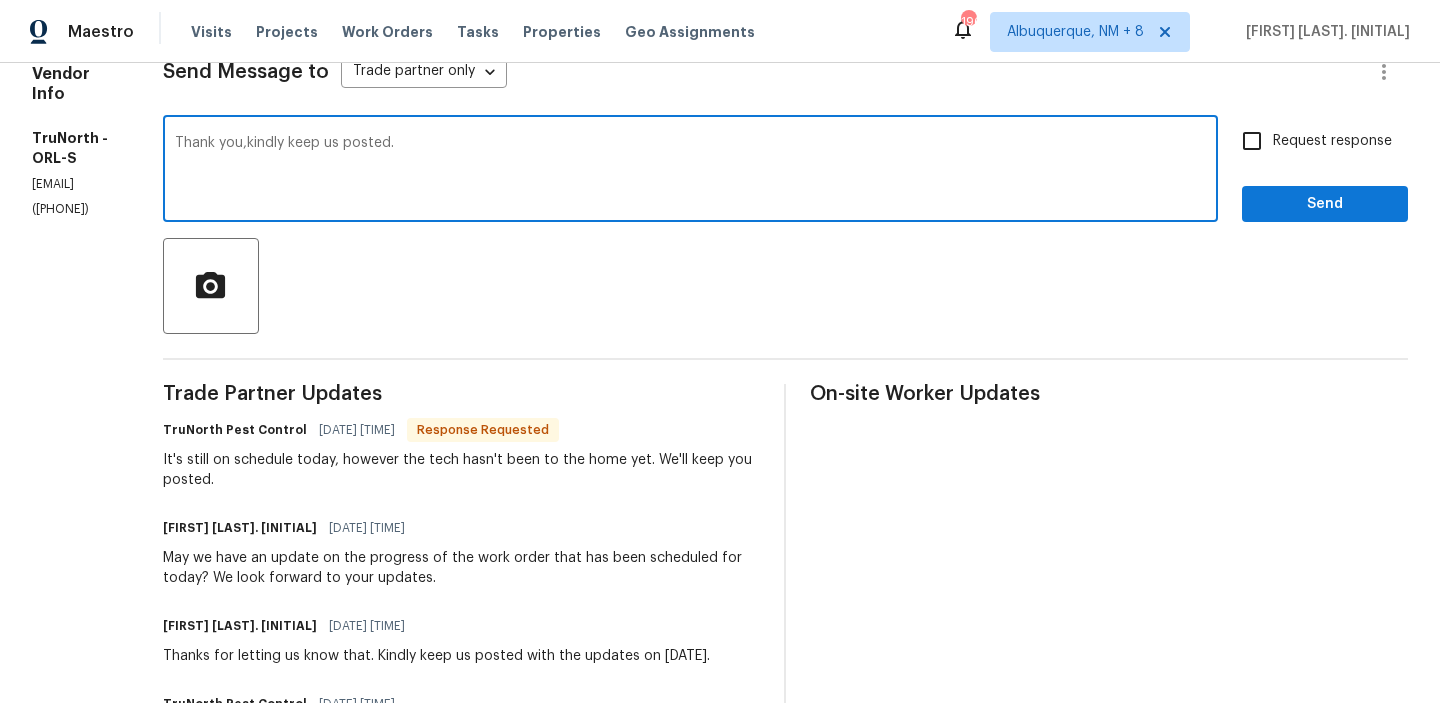 type on "Thank you,kindly keep us posted." 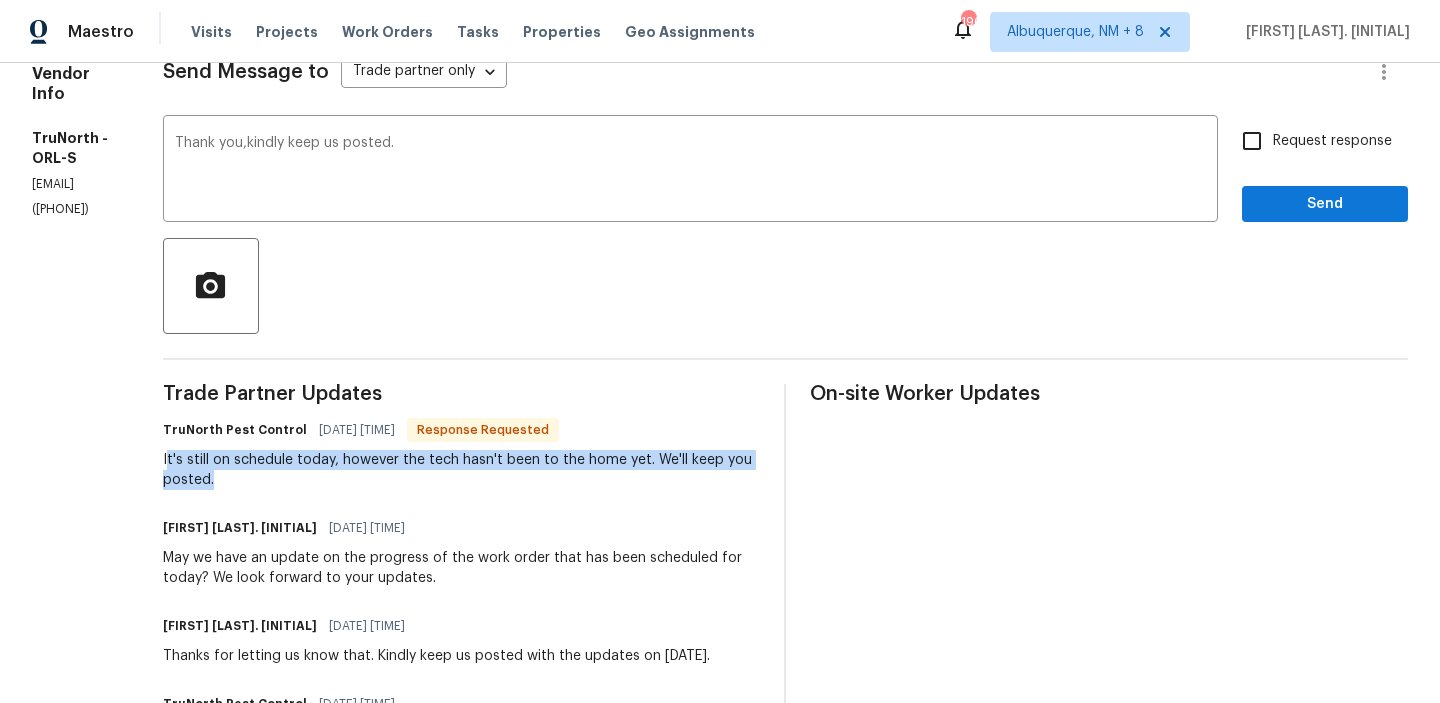 drag, startPoint x: 225, startPoint y: 465, endPoint x: 357, endPoint y: 473, distance: 132.2422 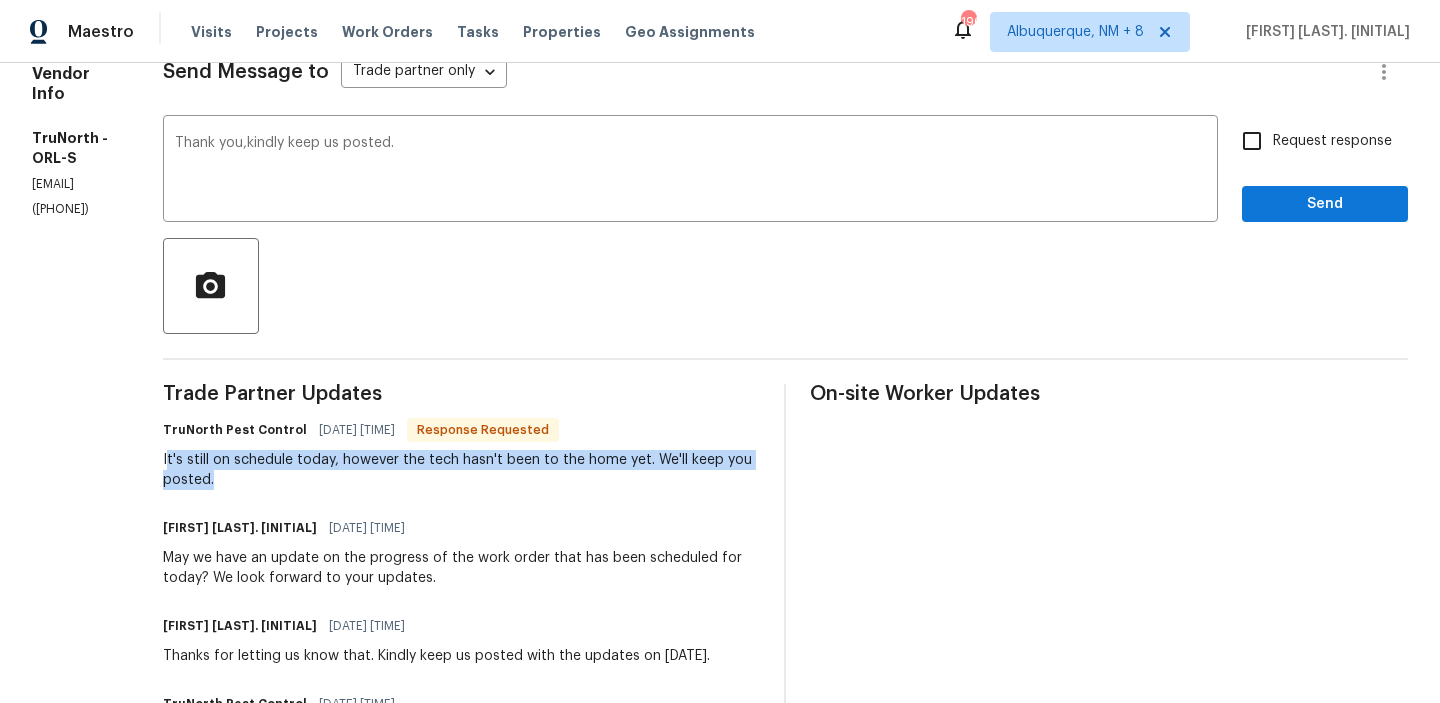 click on "It's still on schedule today, however the tech hasn't been to the home yet. We'll keep you posted." at bounding box center (462, 470) 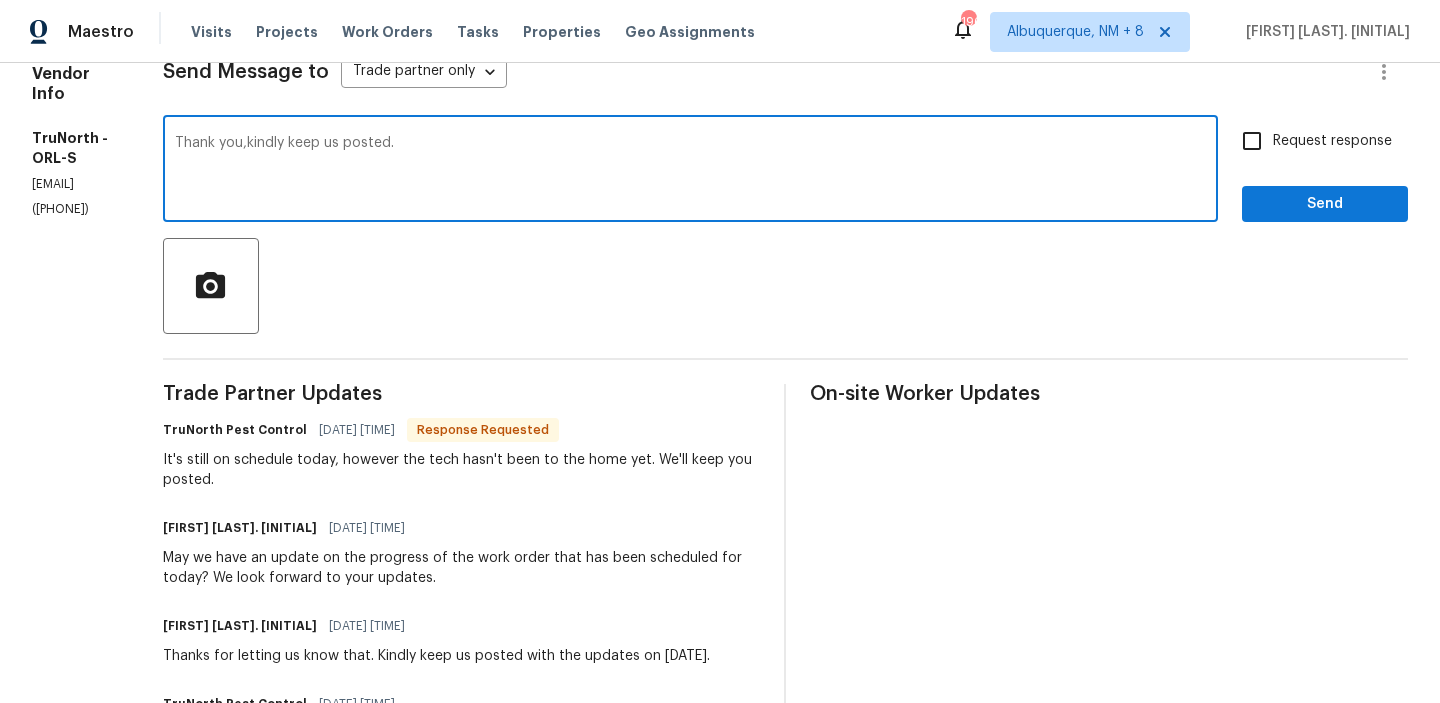 drag, startPoint x: 341, startPoint y: 144, endPoint x: 750, endPoint y: 144, distance: 409 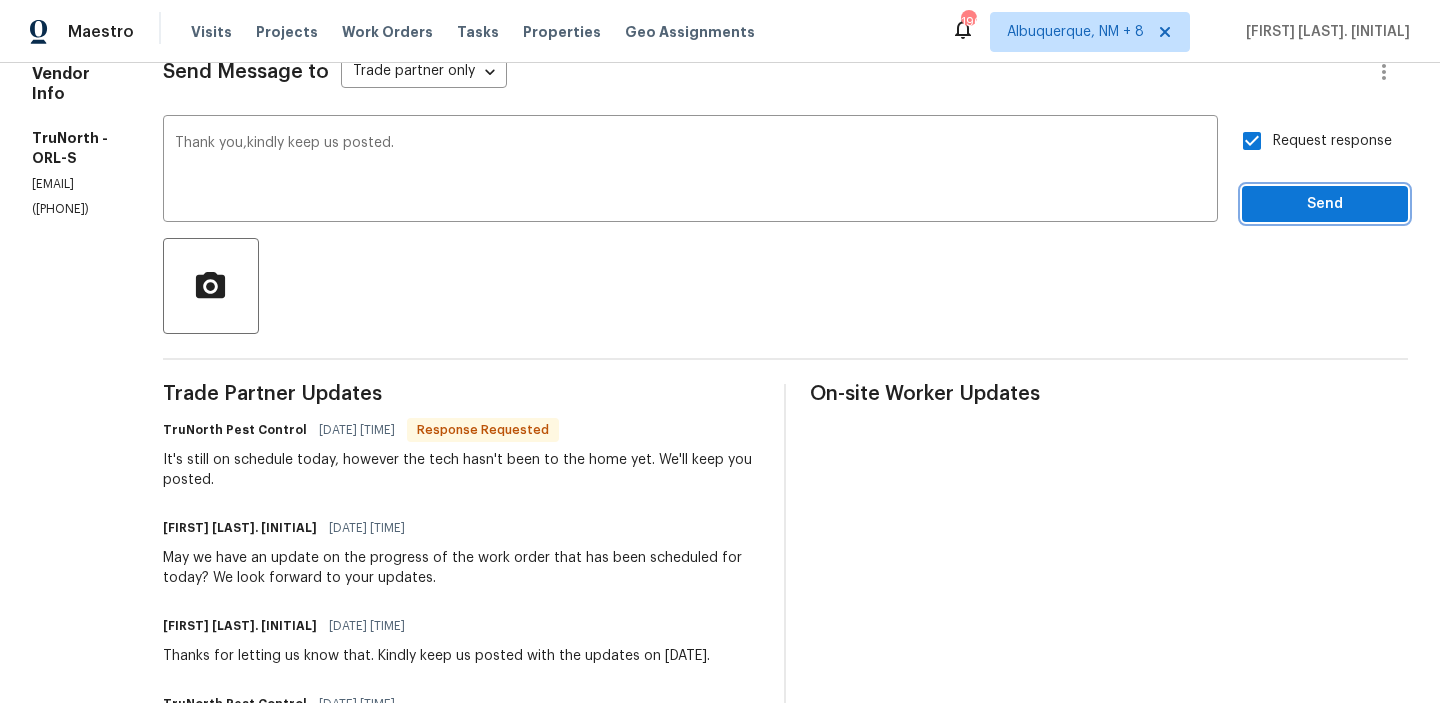 click on "Send" at bounding box center [1325, 204] 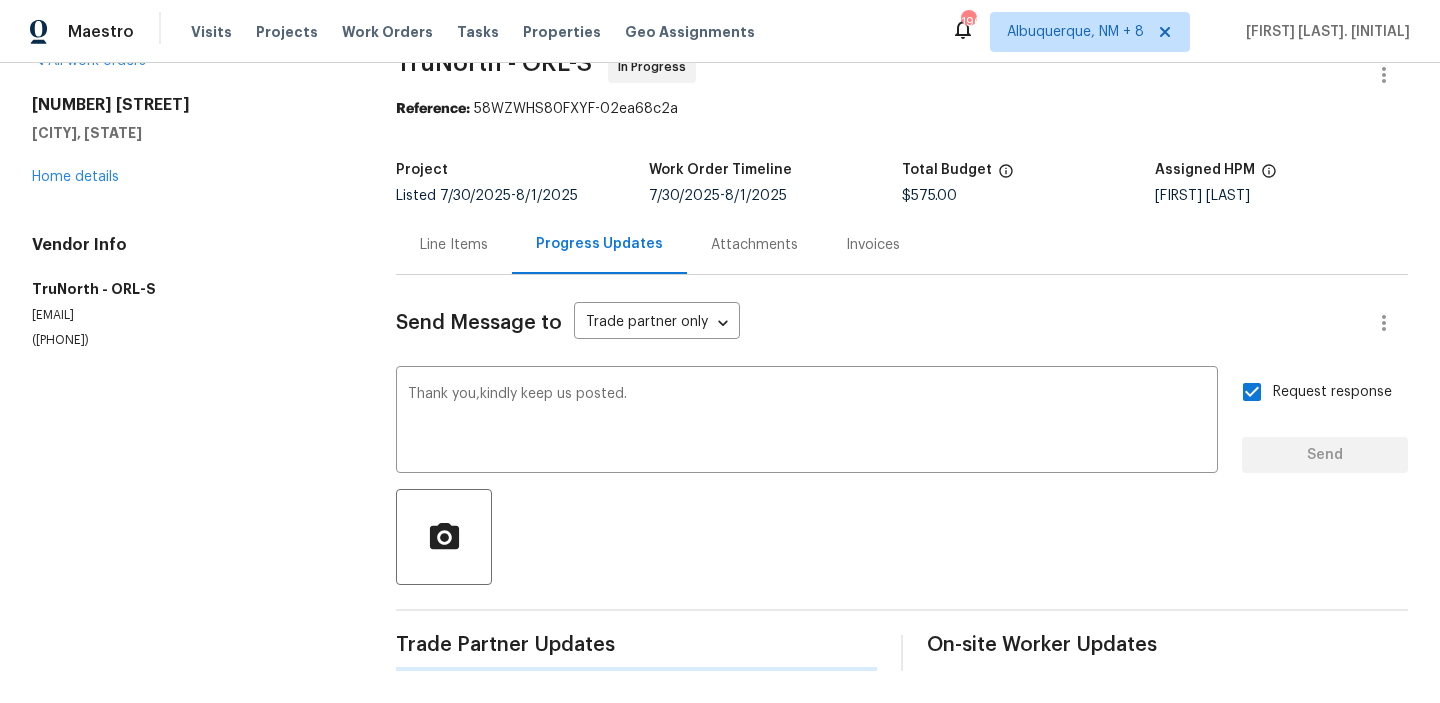 type 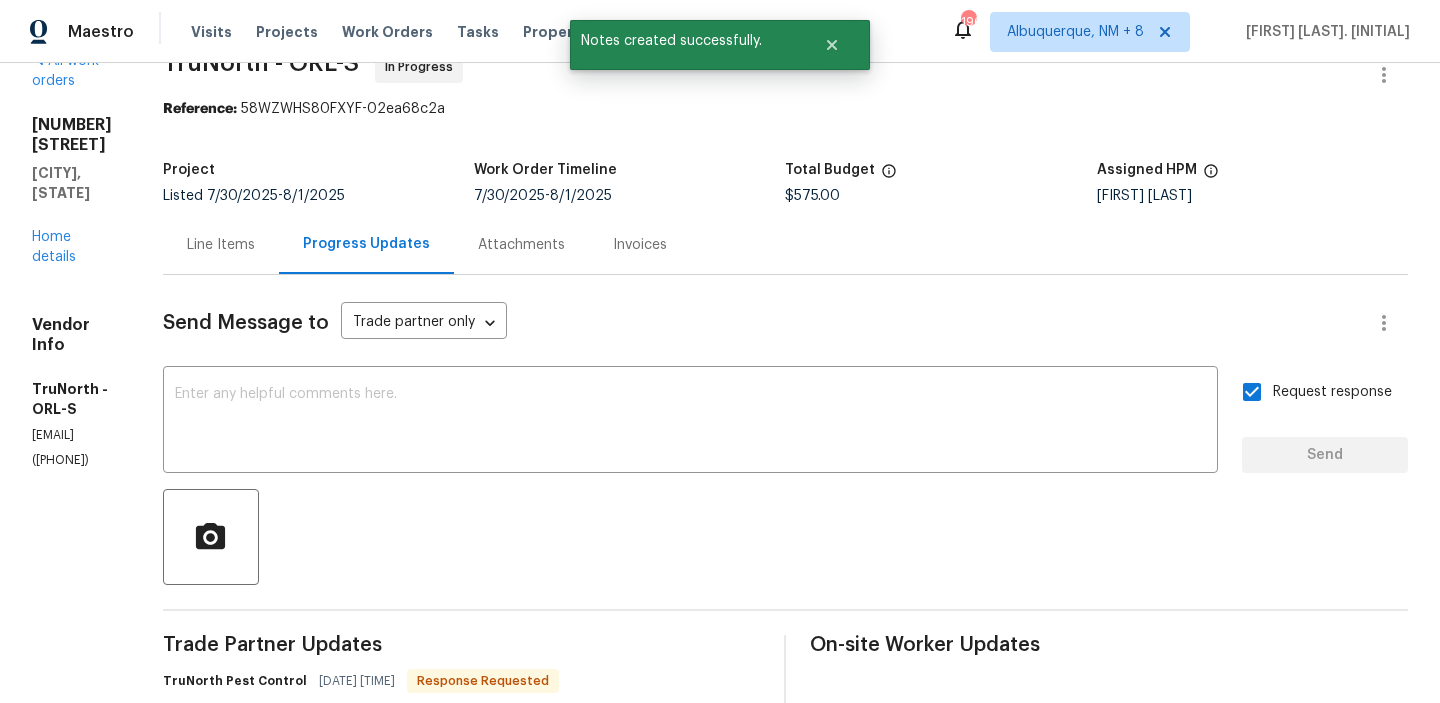 scroll, scrollTop: 295, scrollLeft: 0, axis: vertical 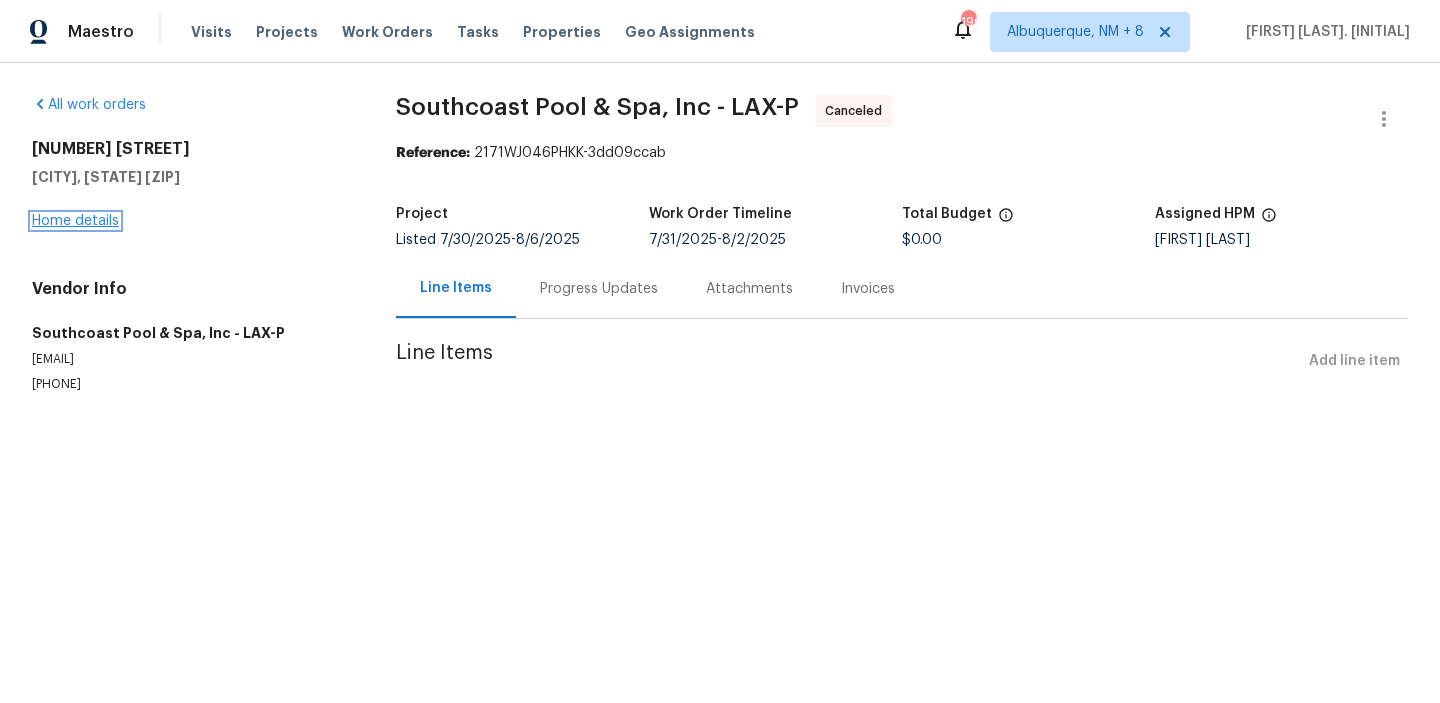 click on "Home details" at bounding box center (75, 221) 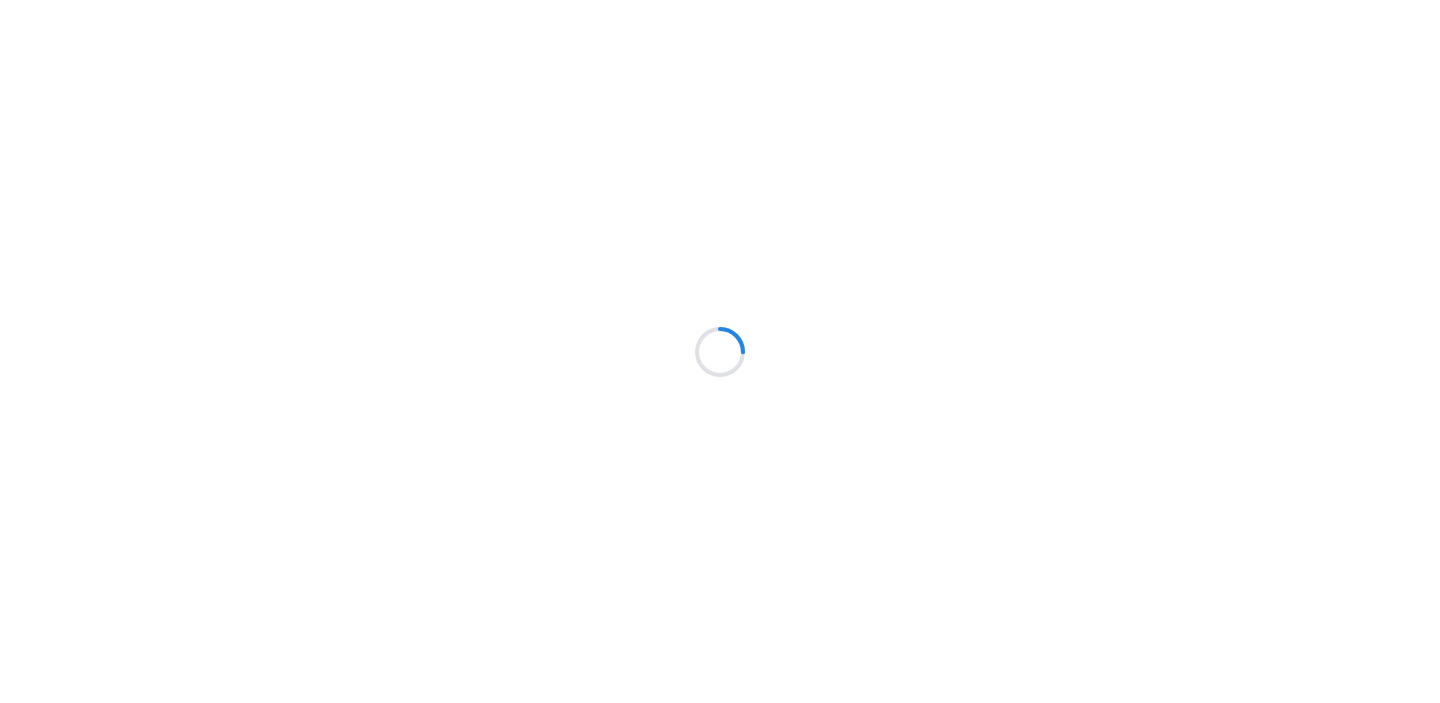scroll, scrollTop: 0, scrollLeft: 0, axis: both 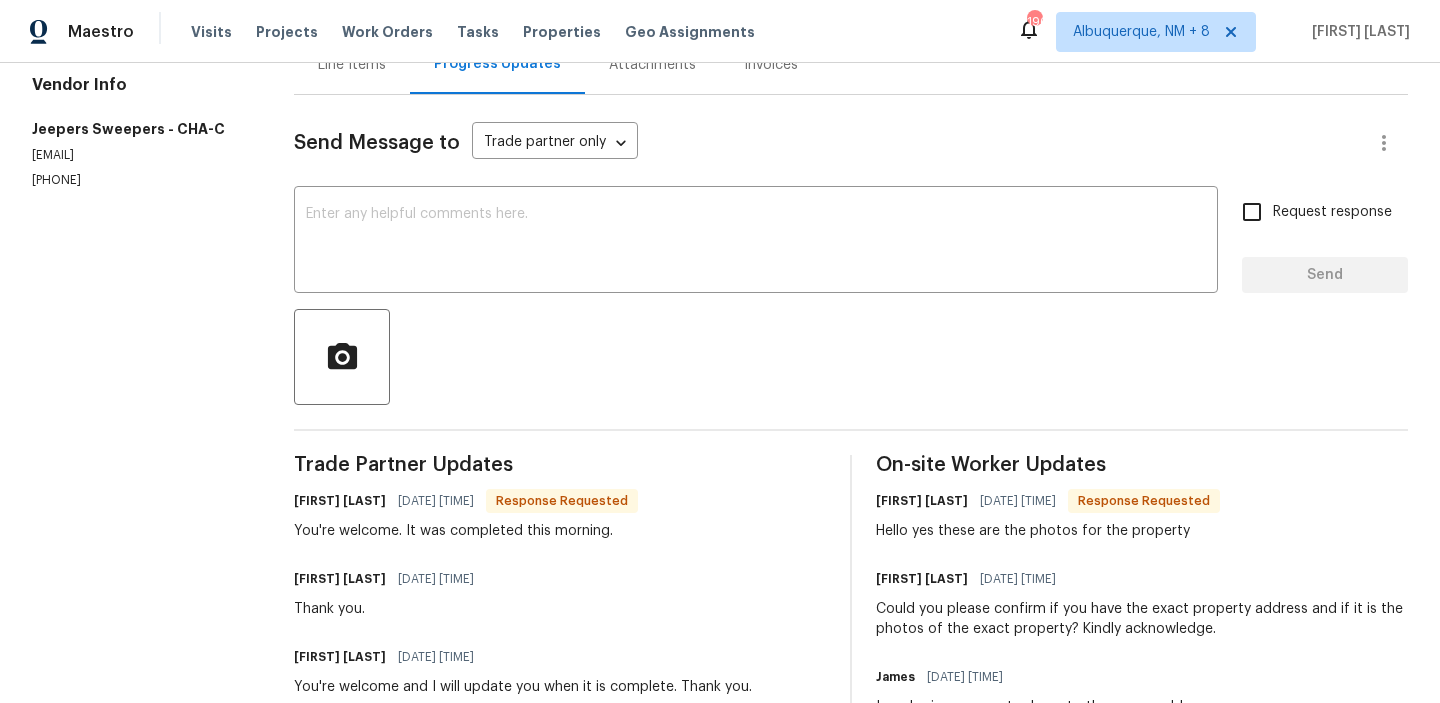 click on "Line Items" at bounding box center (352, 64) 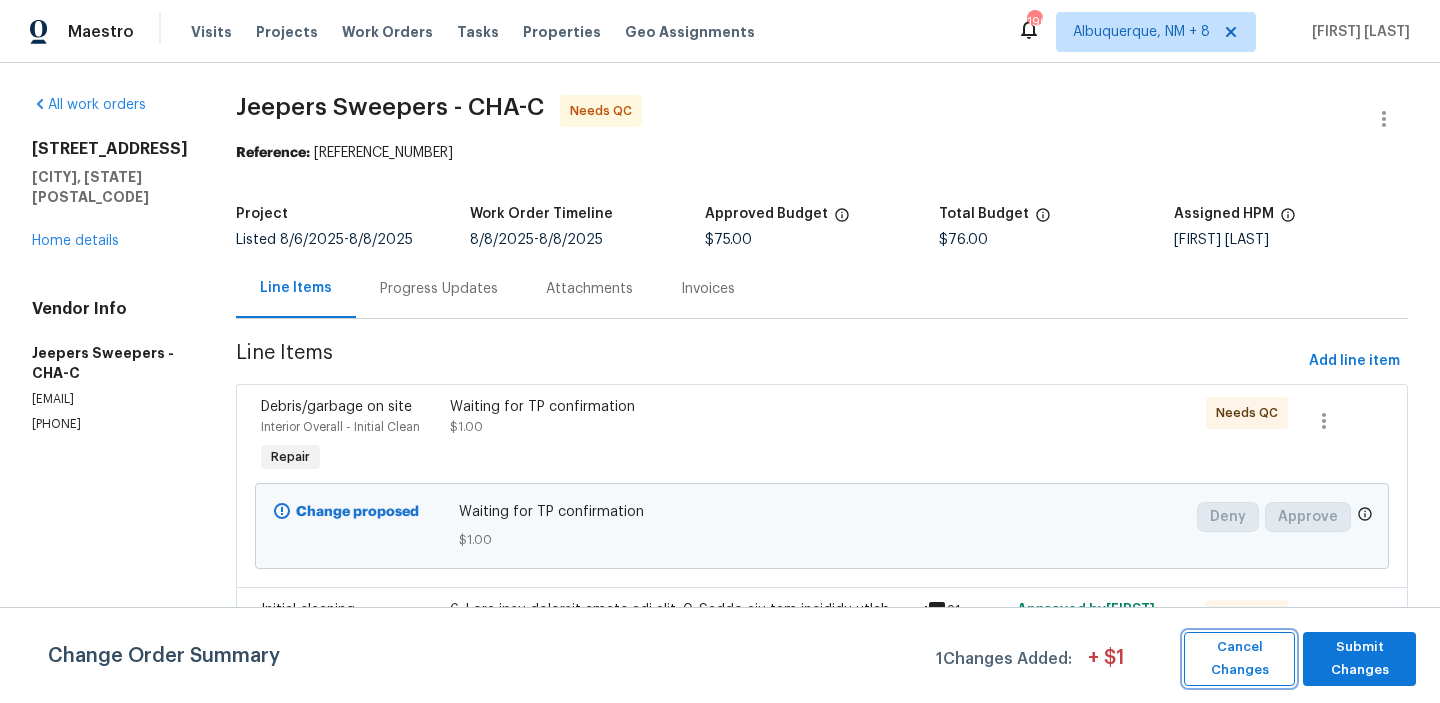 click on "Cancel Changes" at bounding box center [1239, 659] 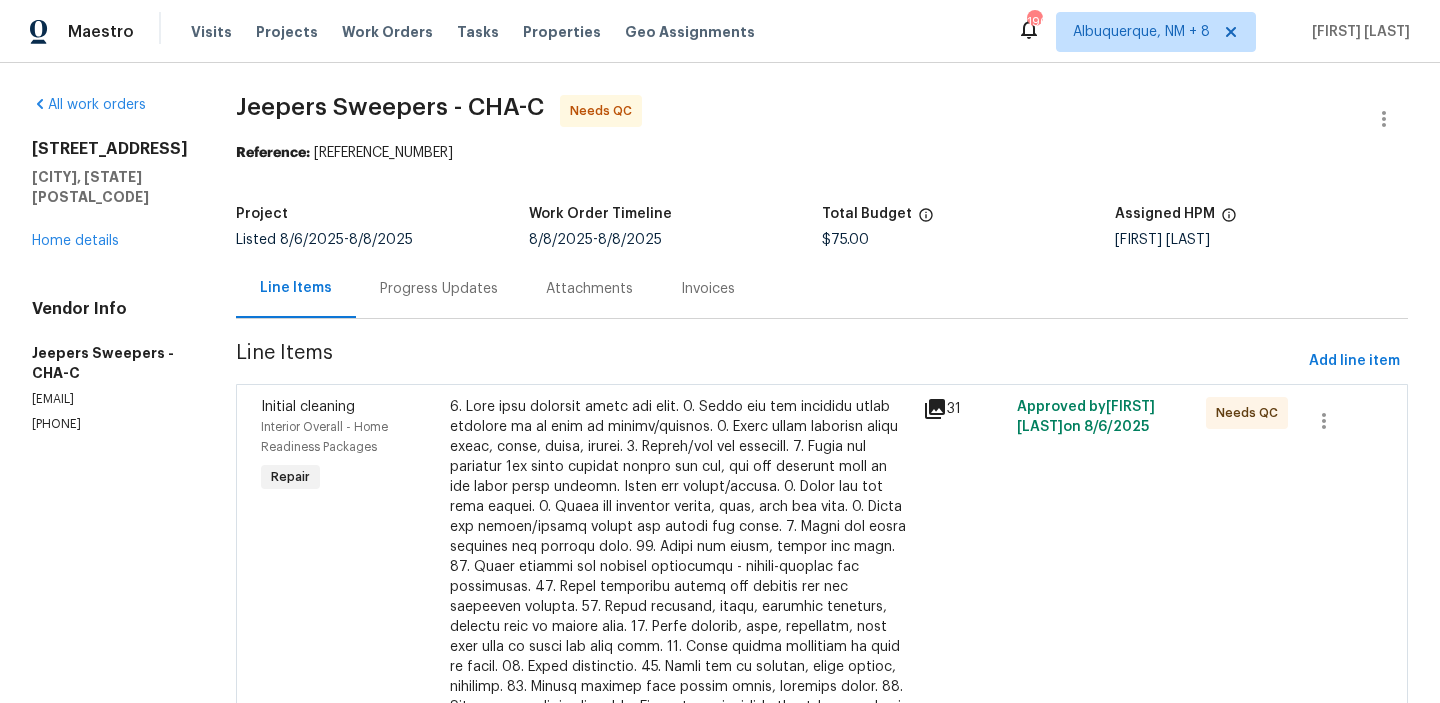 click at bounding box center (680, 607) 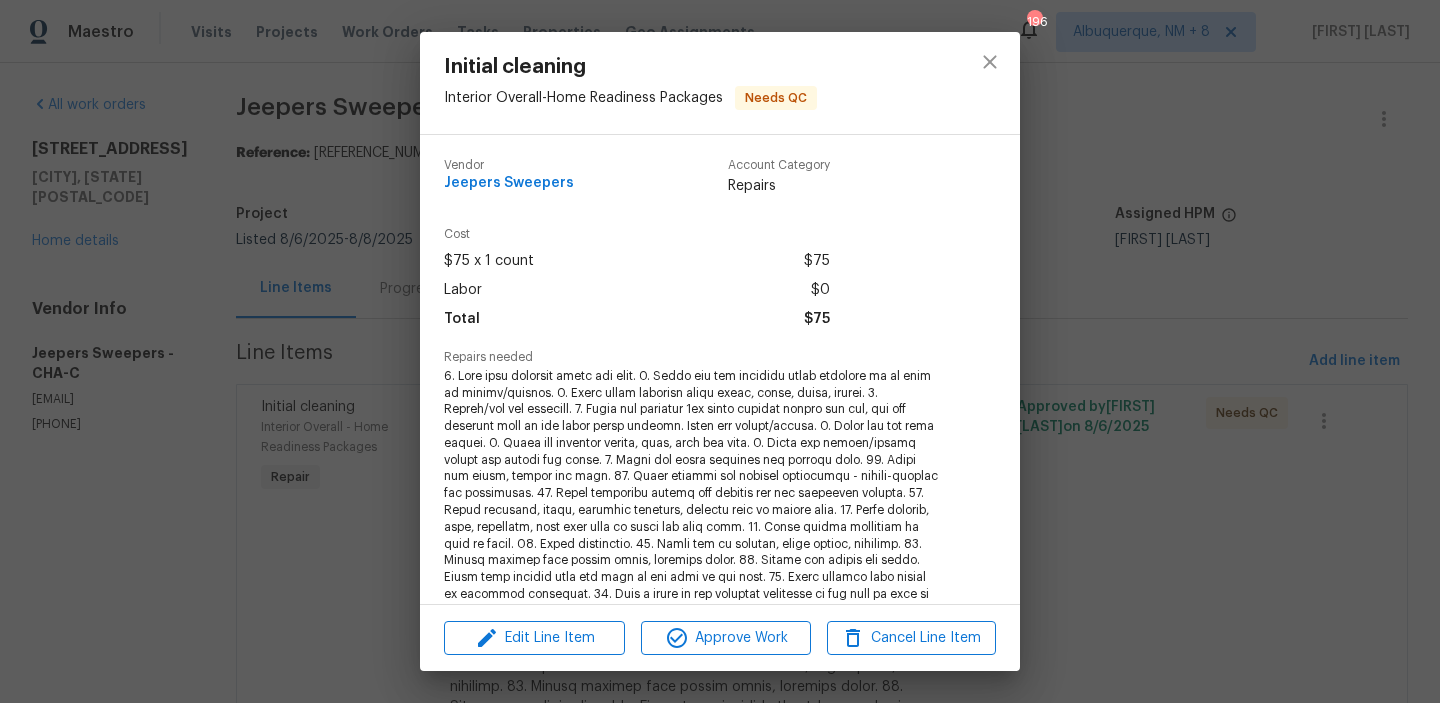 scroll, scrollTop: 281, scrollLeft: 0, axis: vertical 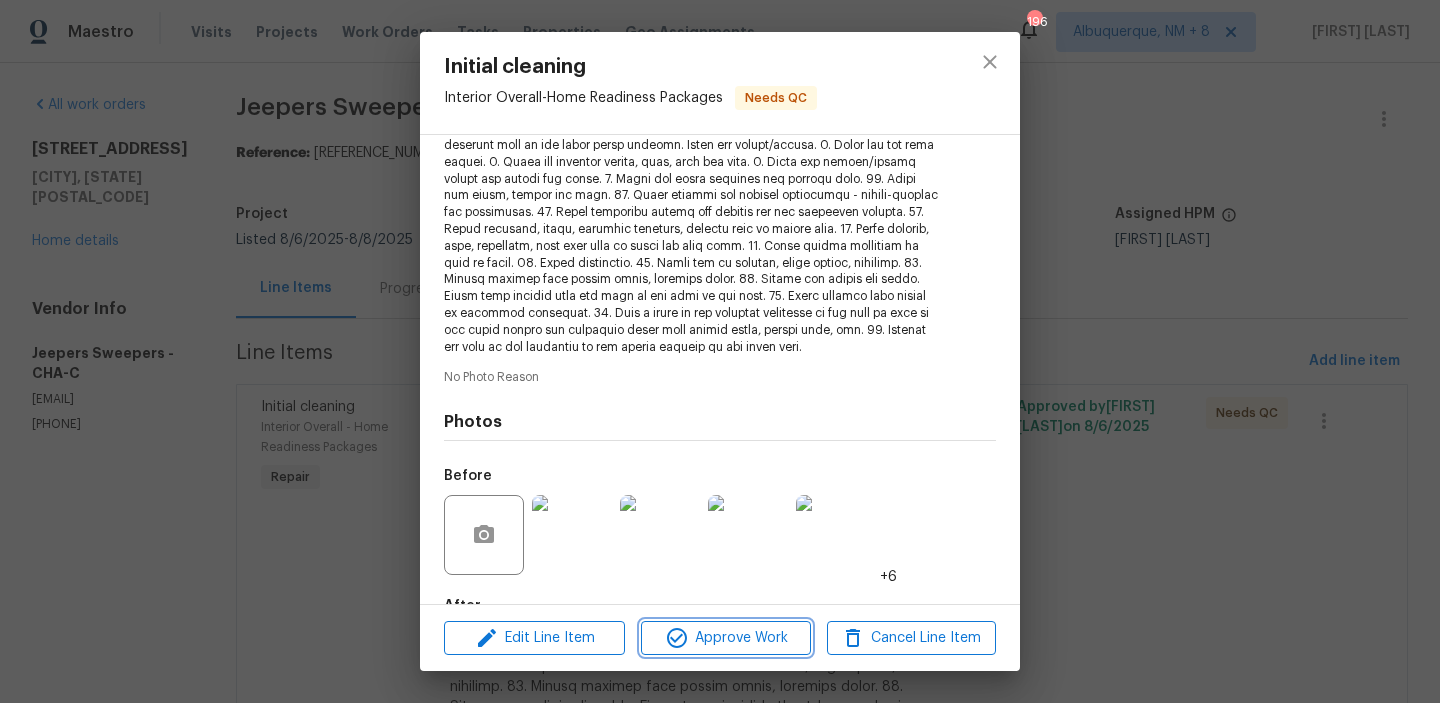click on "Approve Work" at bounding box center [725, 638] 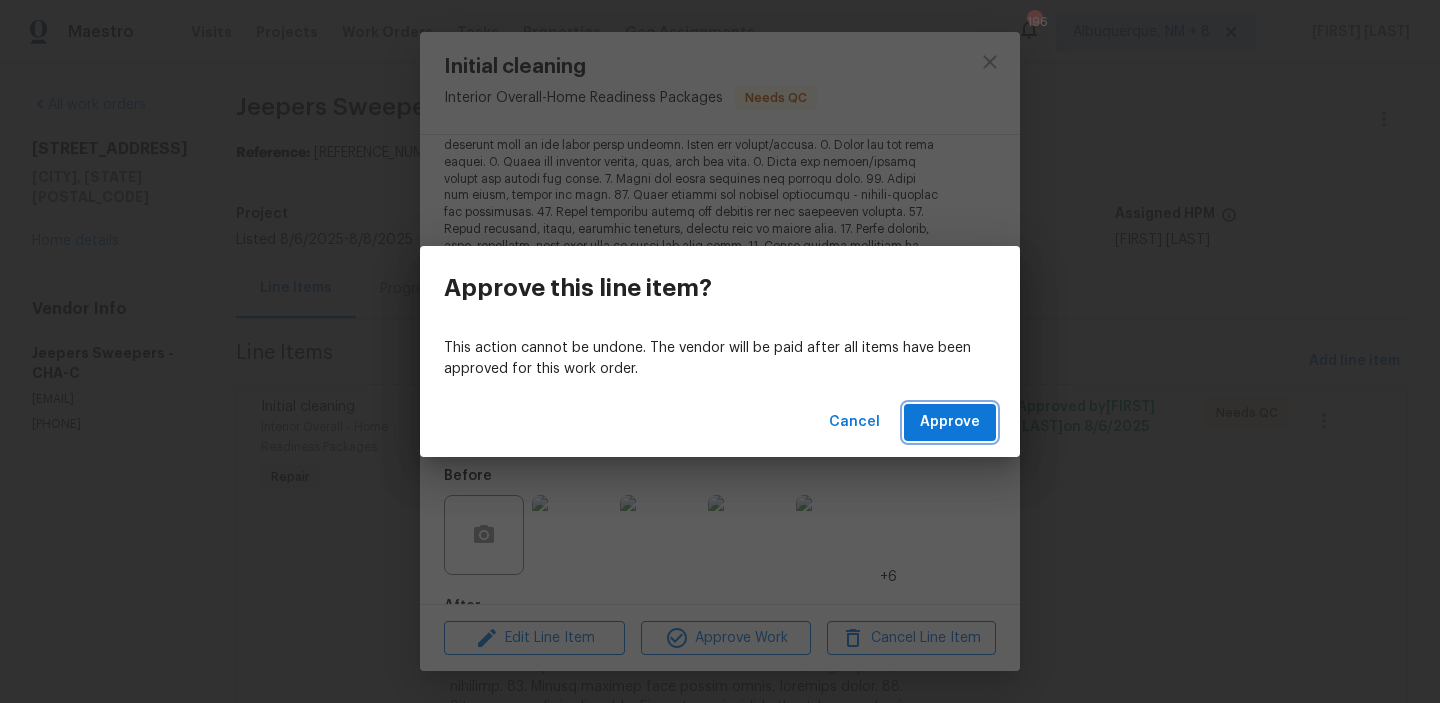 click on "Approve" at bounding box center [950, 422] 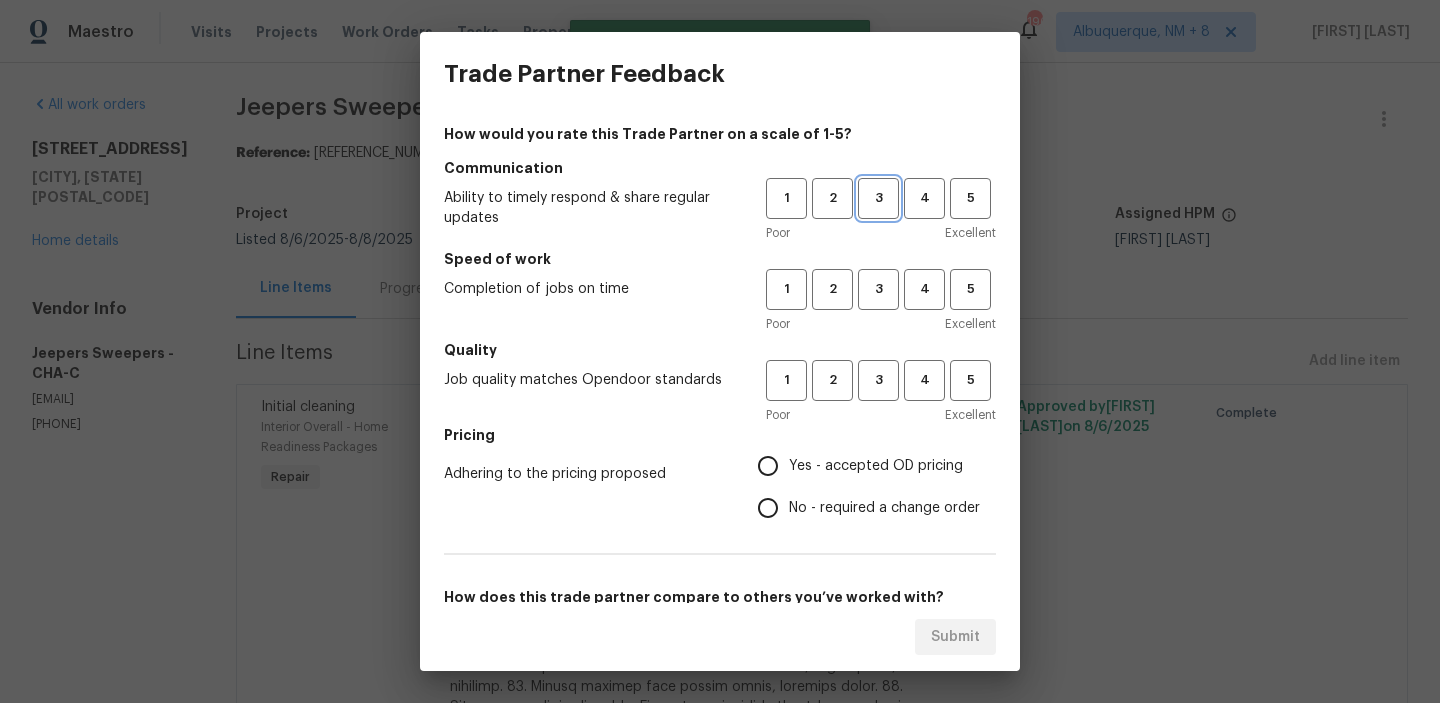 click on "3" at bounding box center (878, 198) 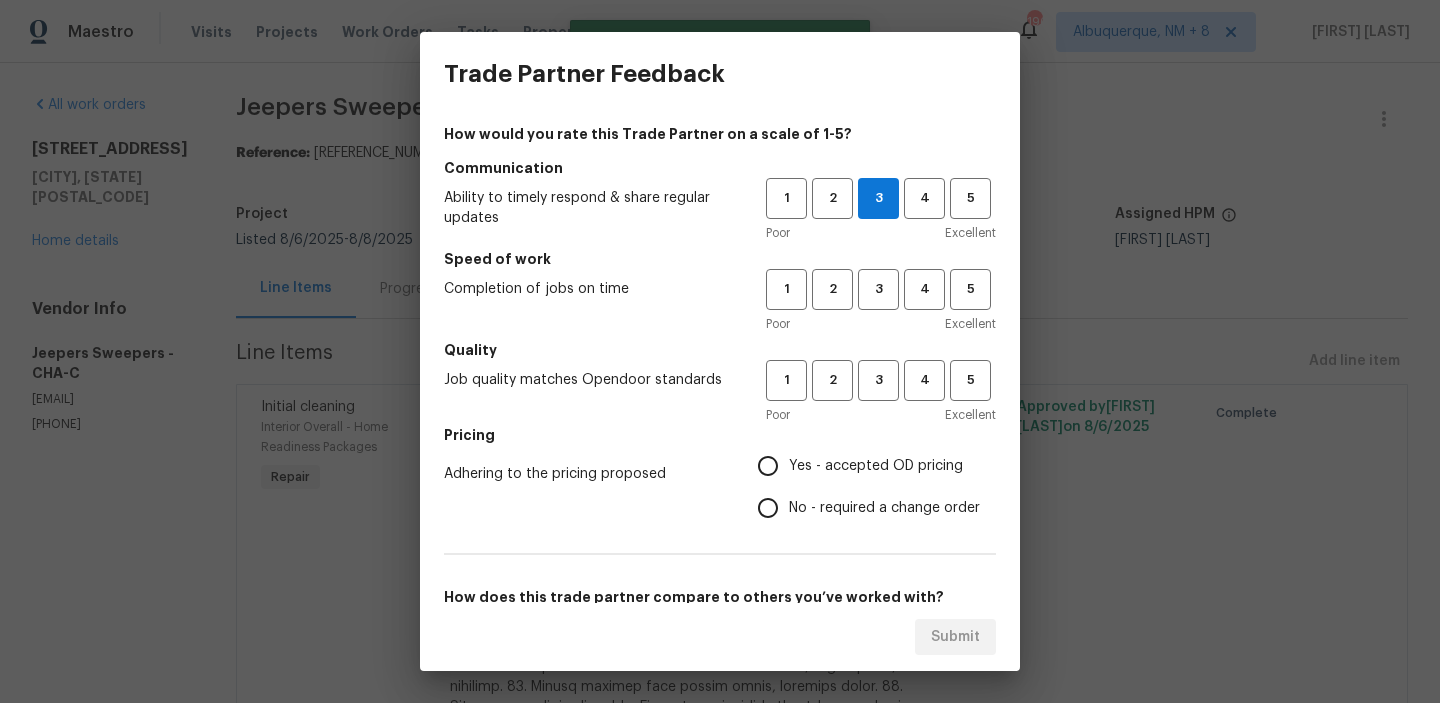 click on "Poor Excellent" at bounding box center [881, 324] 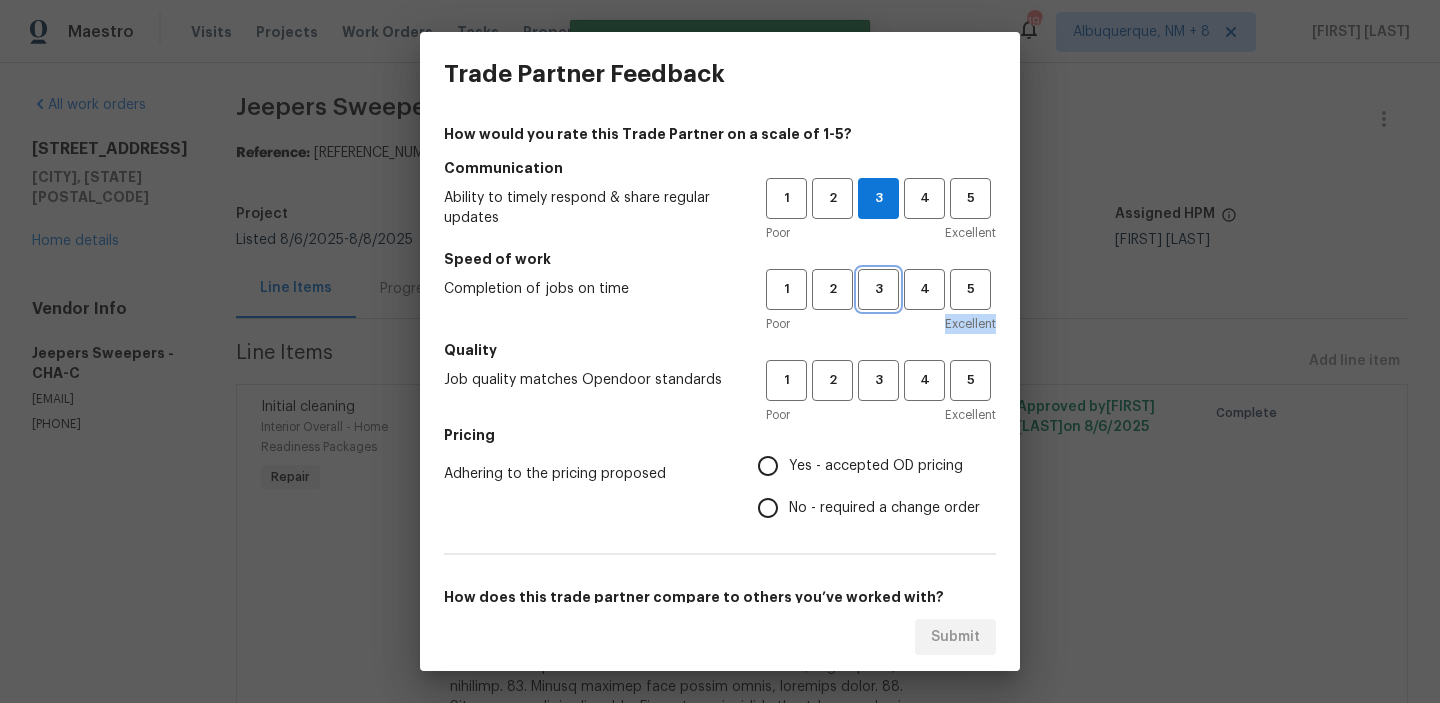 click on "3" at bounding box center [878, 289] 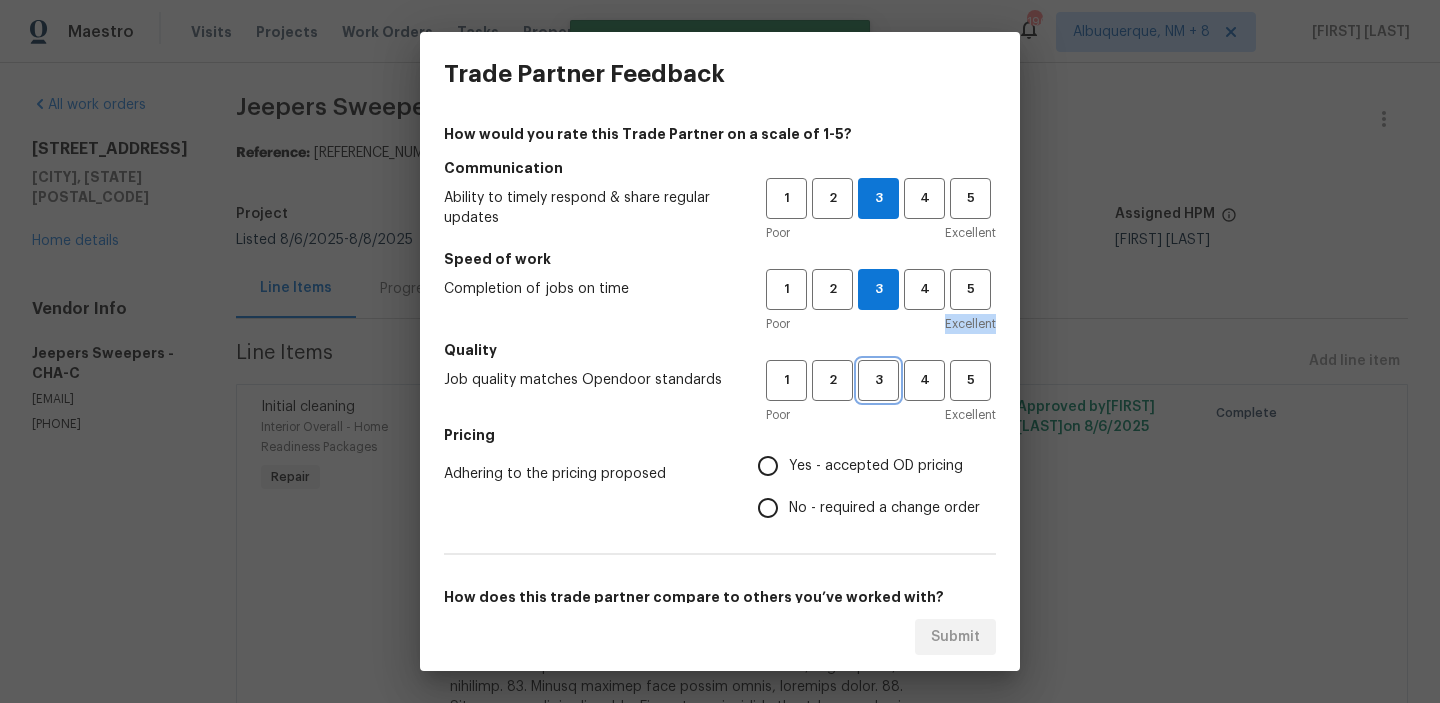 click on "3" at bounding box center (878, 380) 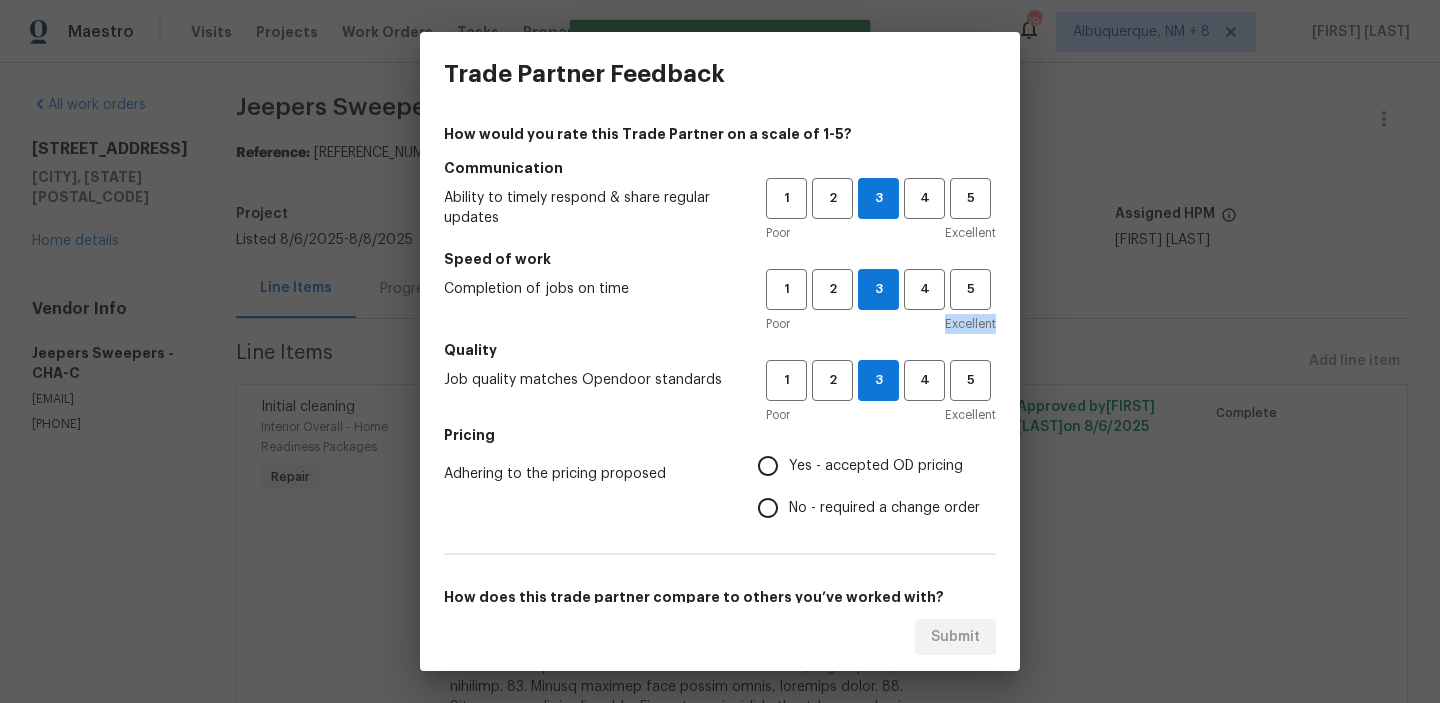 click on "Yes - accepted OD pricing" at bounding box center (876, 466) 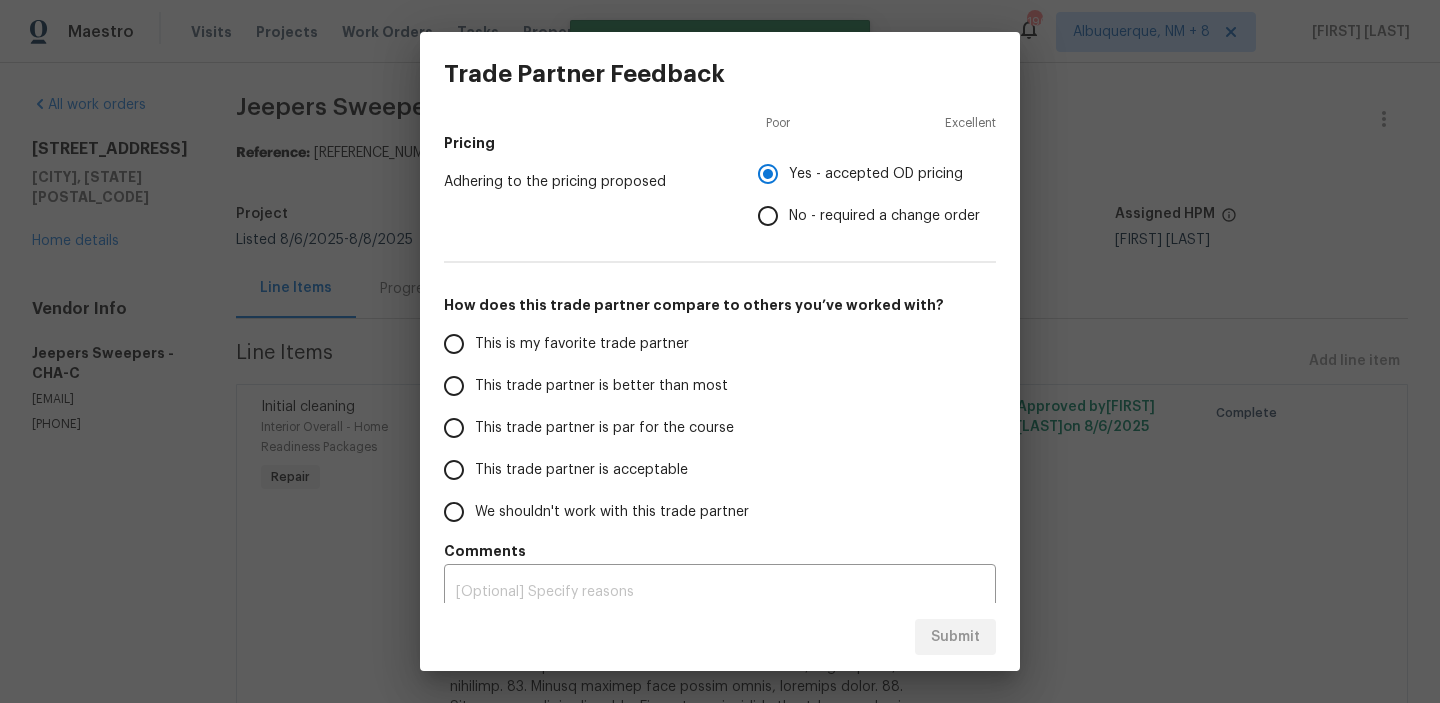scroll, scrollTop: 312, scrollLeft: 0, axis: vertical 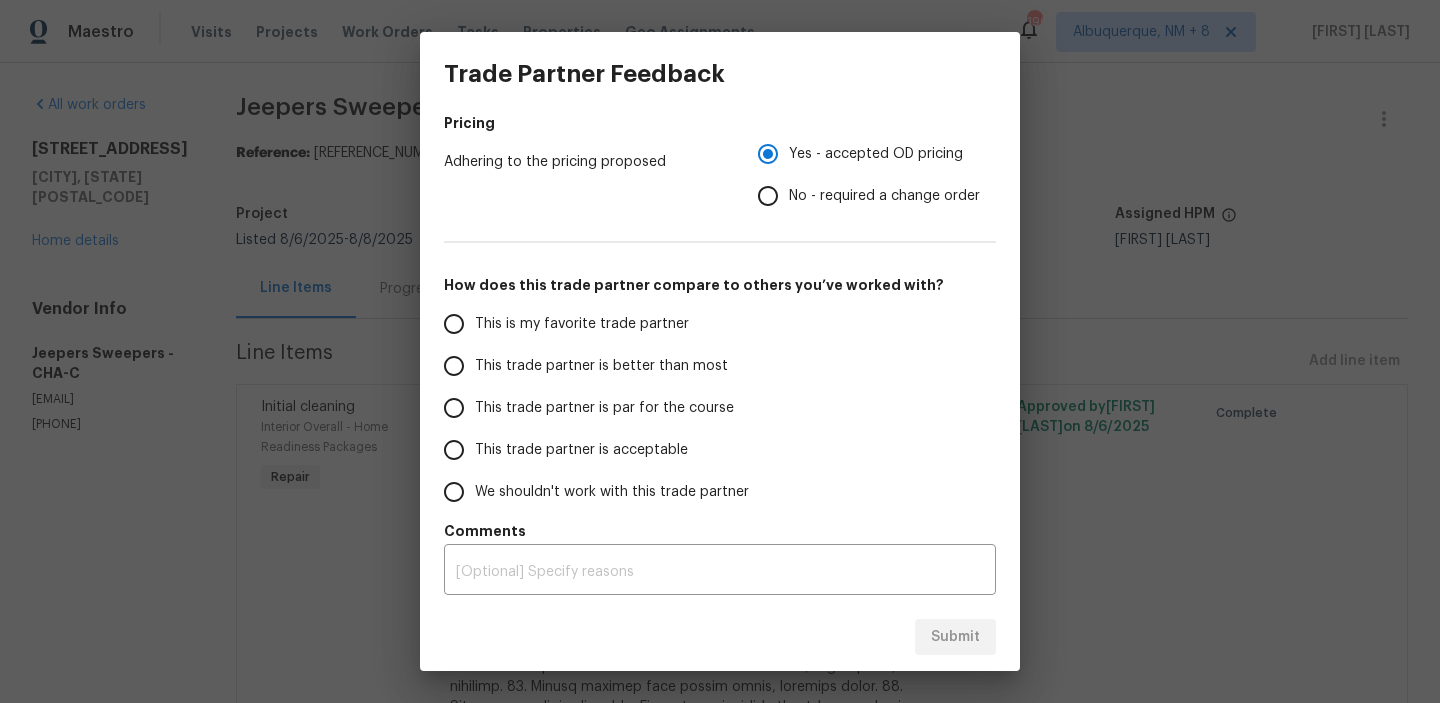 click on "This trade partner is better than most" at bounding box center (601, 366) 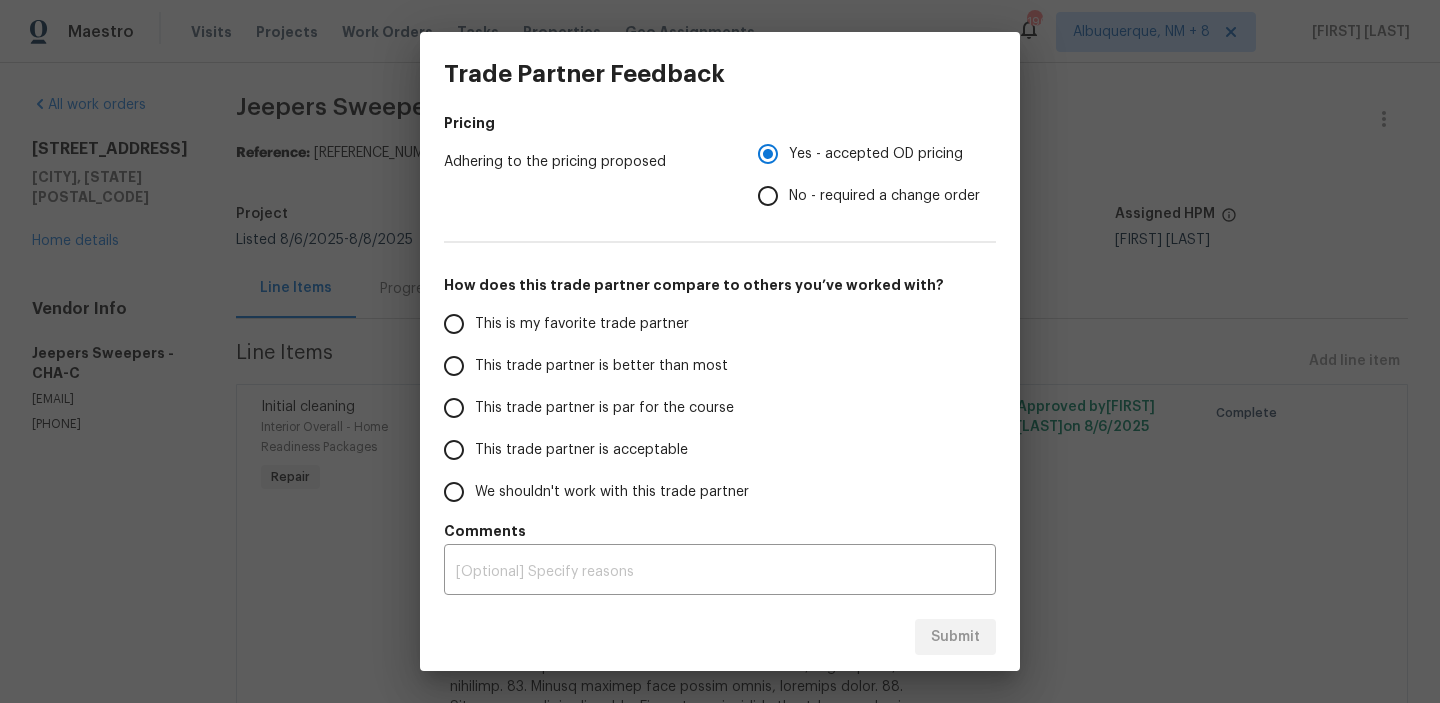 click on "This trade partner is better than most" at bounding box center (454, 366) 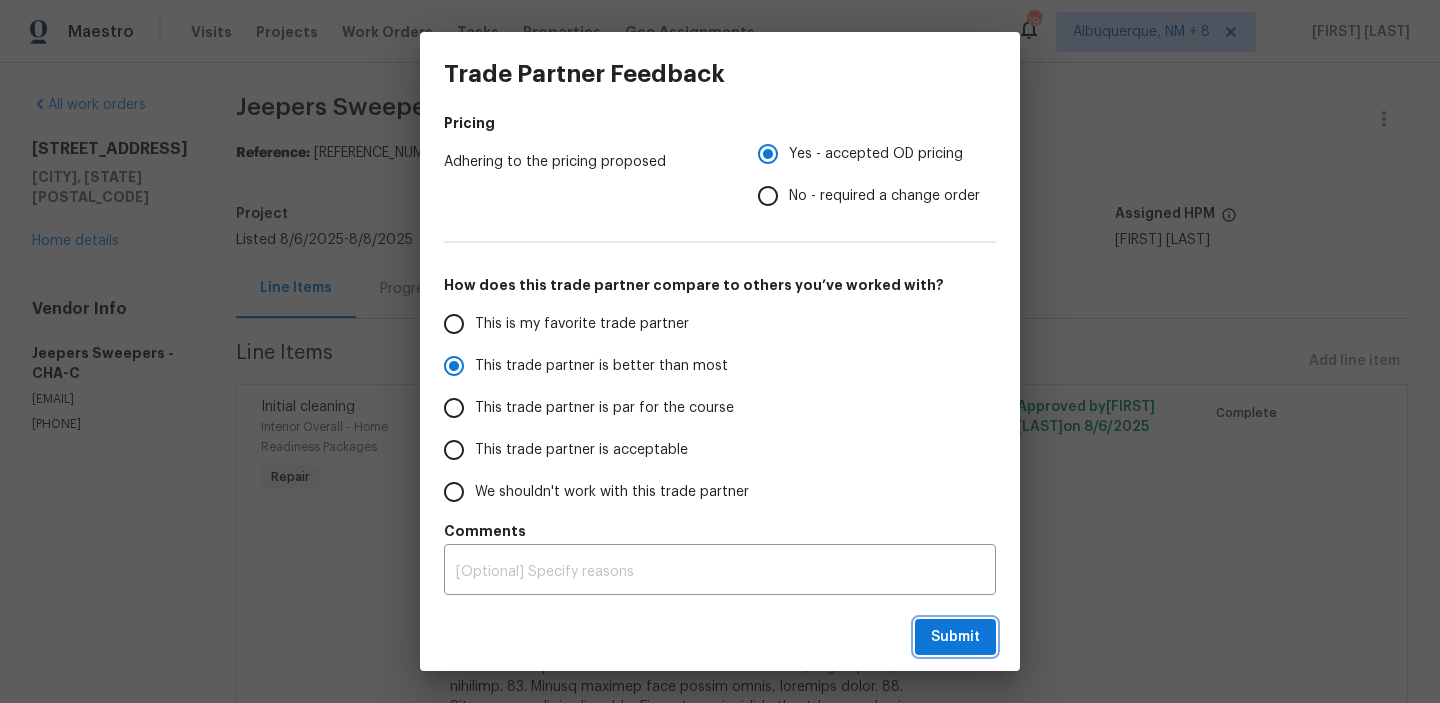 click on "Submit" at bounding box center [955, 637] 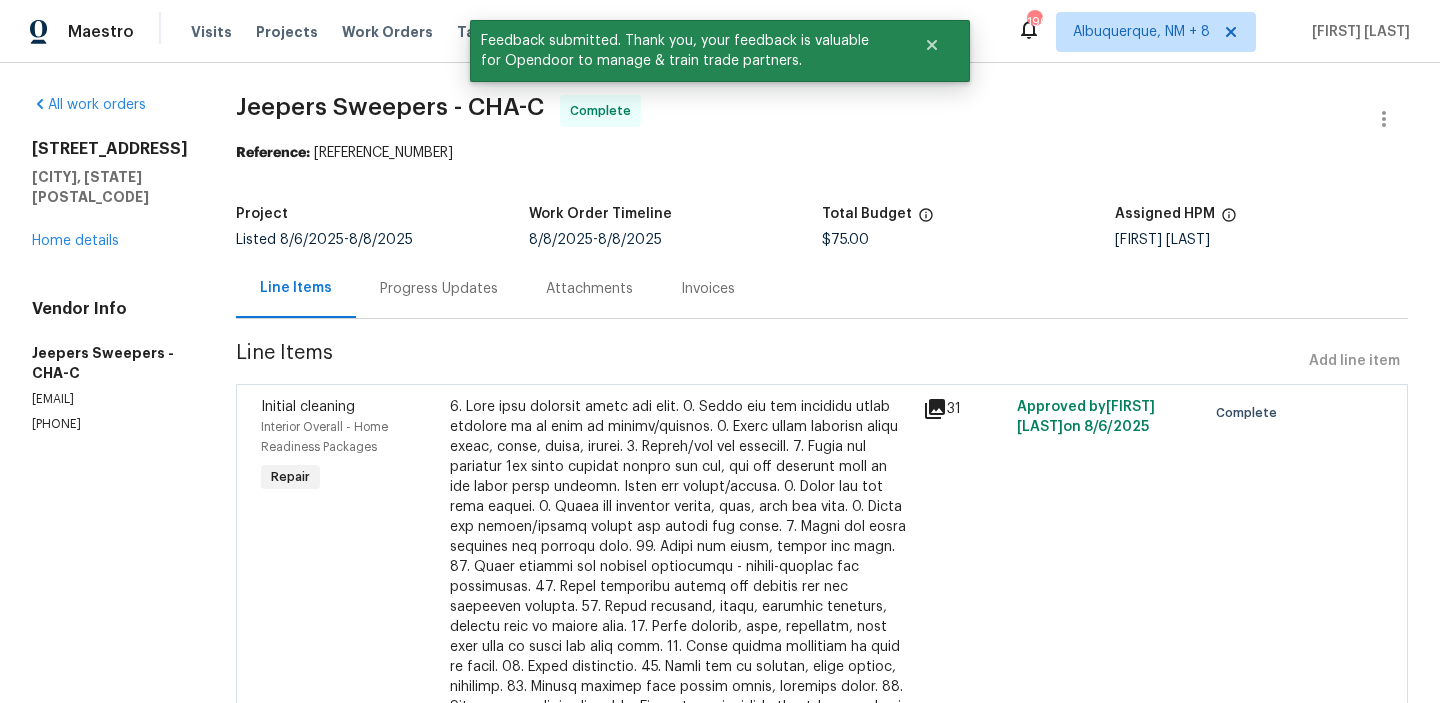 click on "Progress Updates" at bounding box center [439, 288] 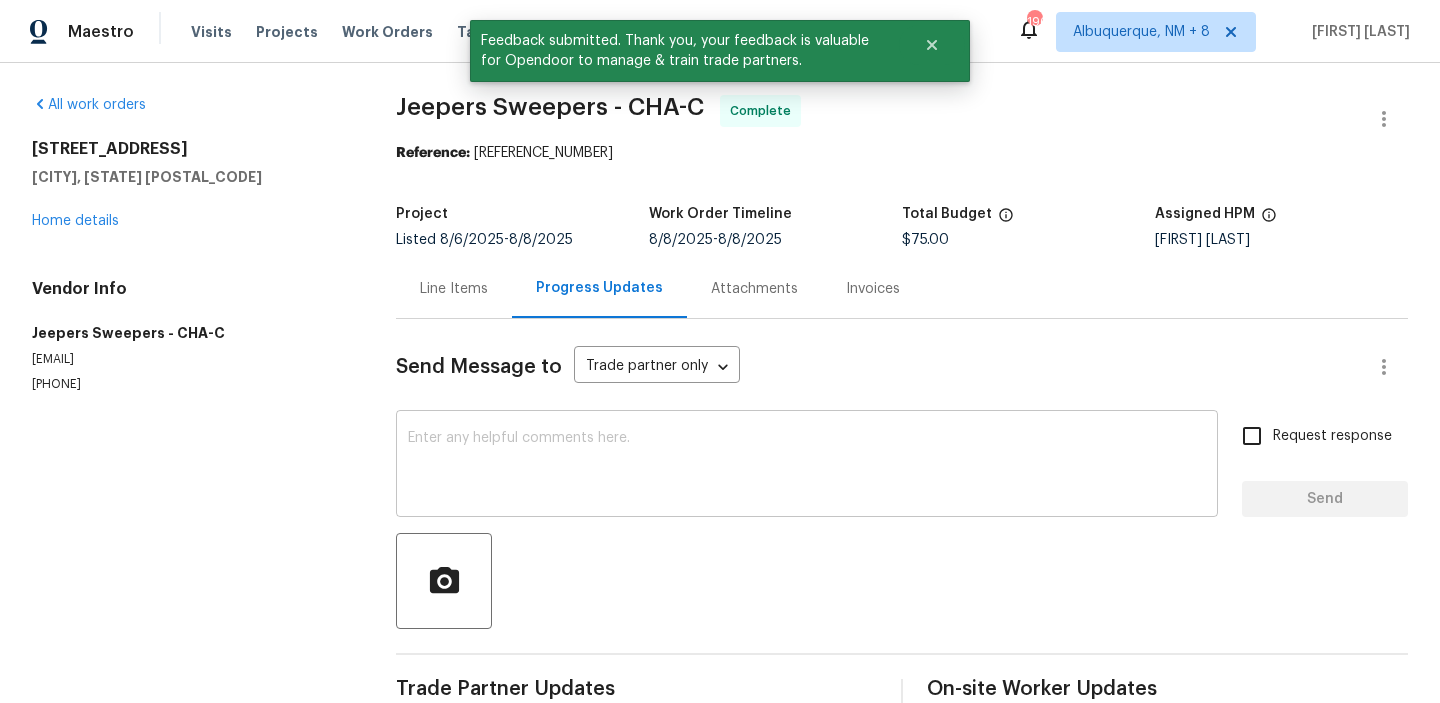 click at bounding box center [807, 466] 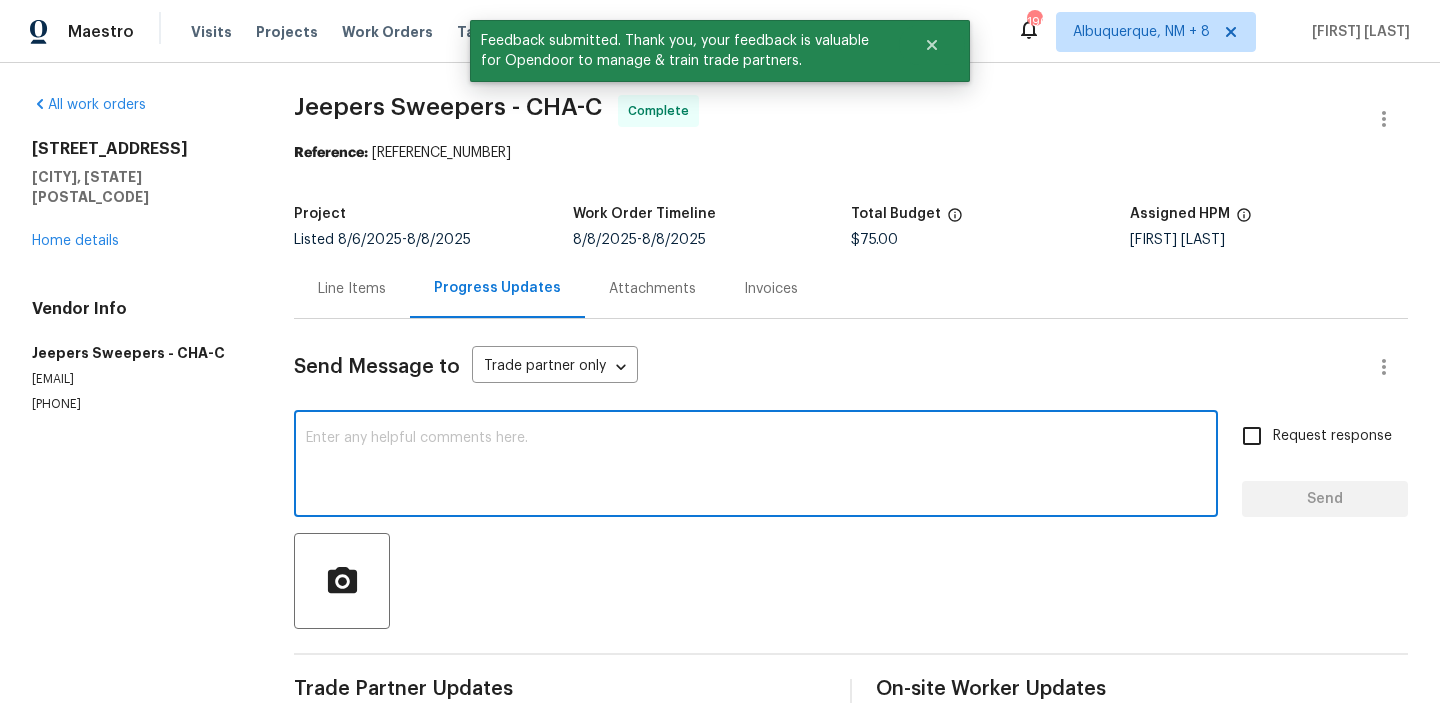 scroll, scrollTop: 199, scrollLeft: 0, axis: vertical 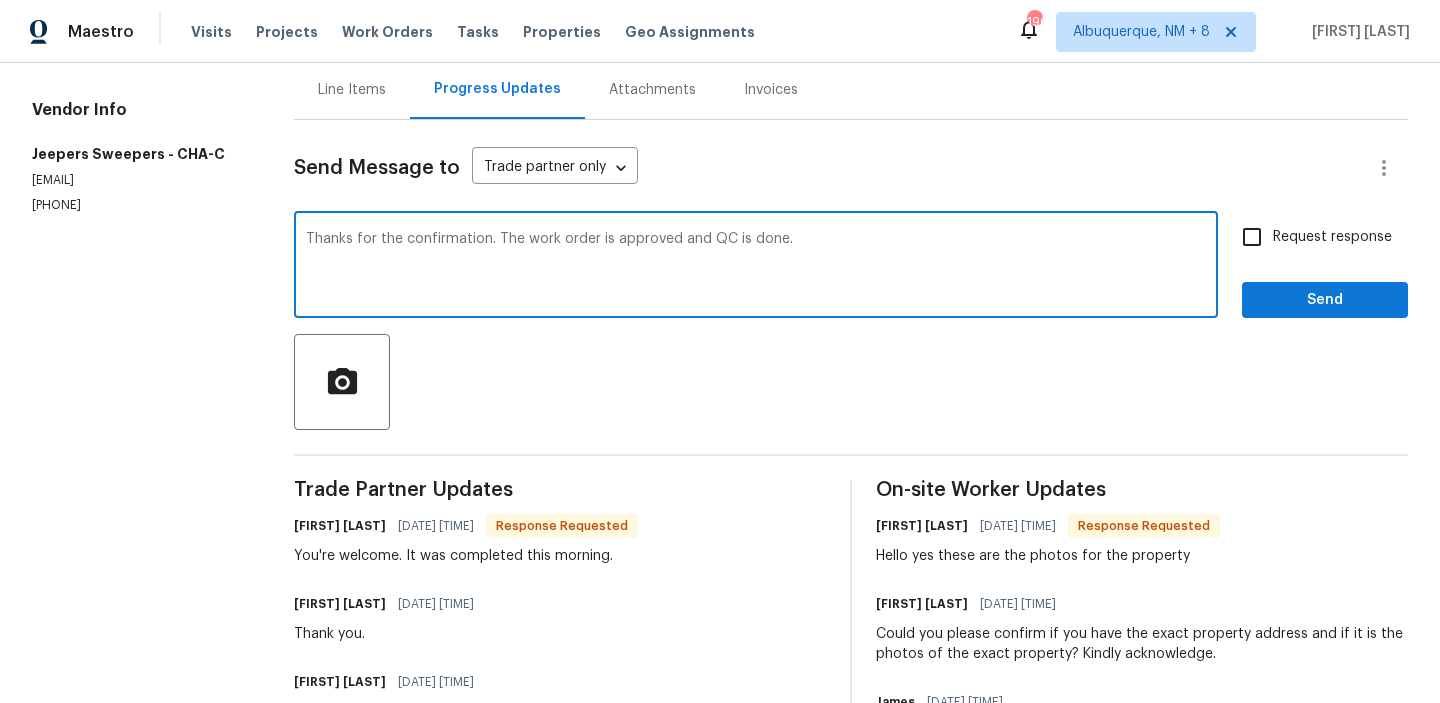 type on "Thanks for the confirmation. The work order is approved and QC is done." 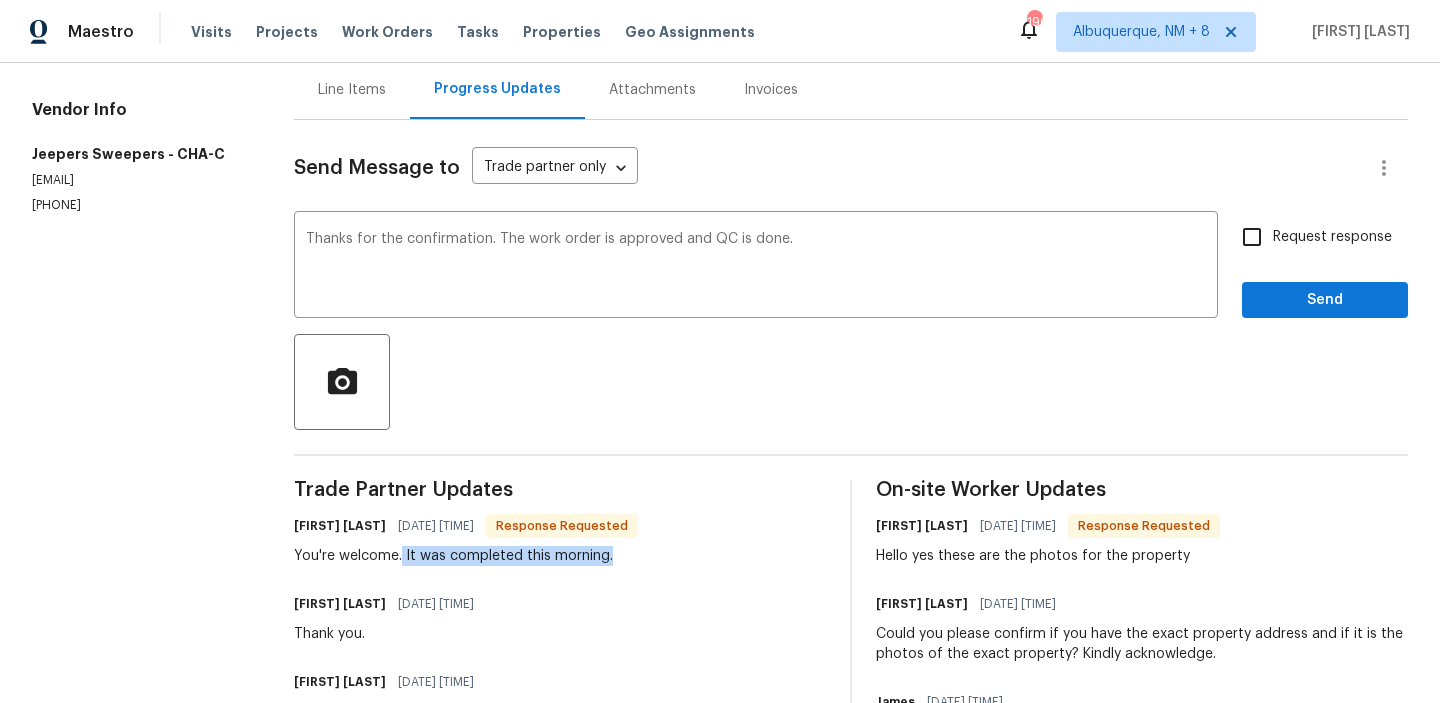 drag, startPoint x: 365, startPoint y: 561, endPoint x: 760, endPoint y: 561, distance: 395 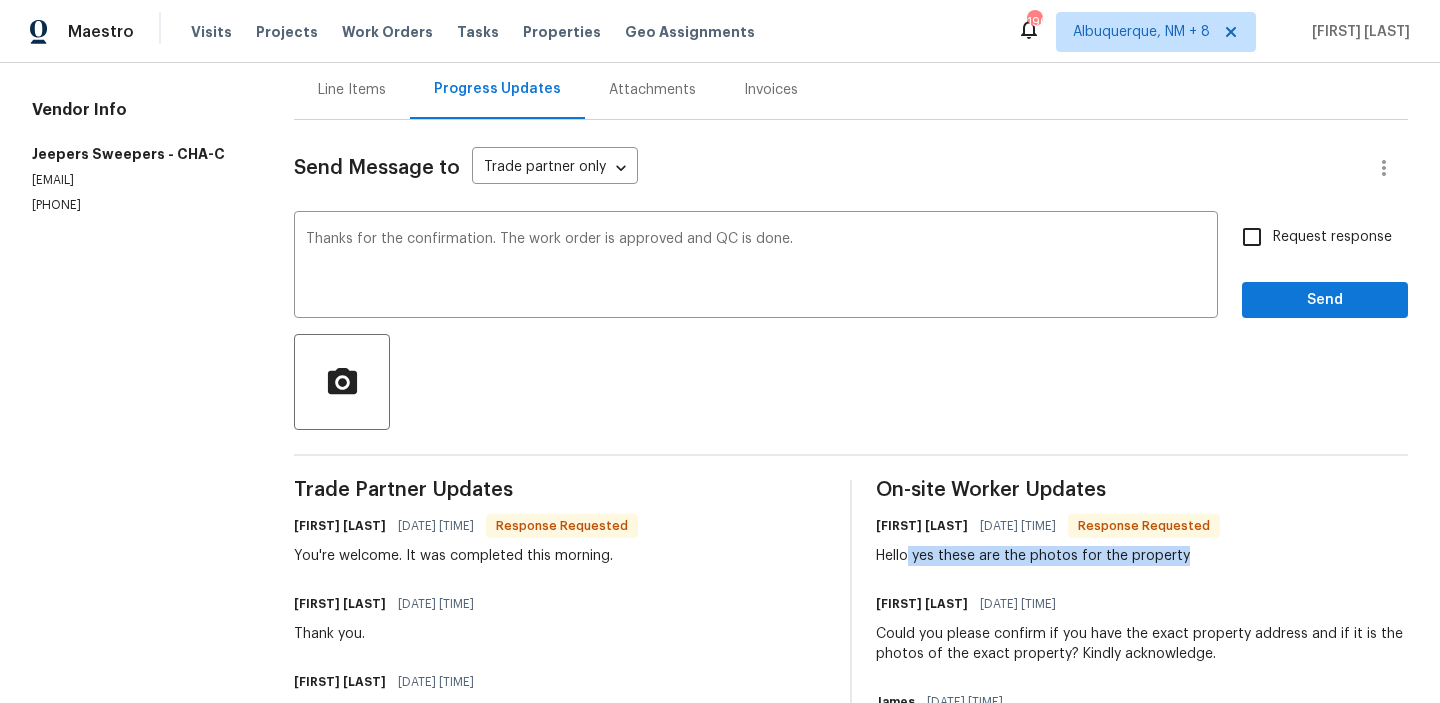 drag, startPoint x: 893, startPoint y: 556, endPoint x: 1254, endPoint y: 556, distance: 361 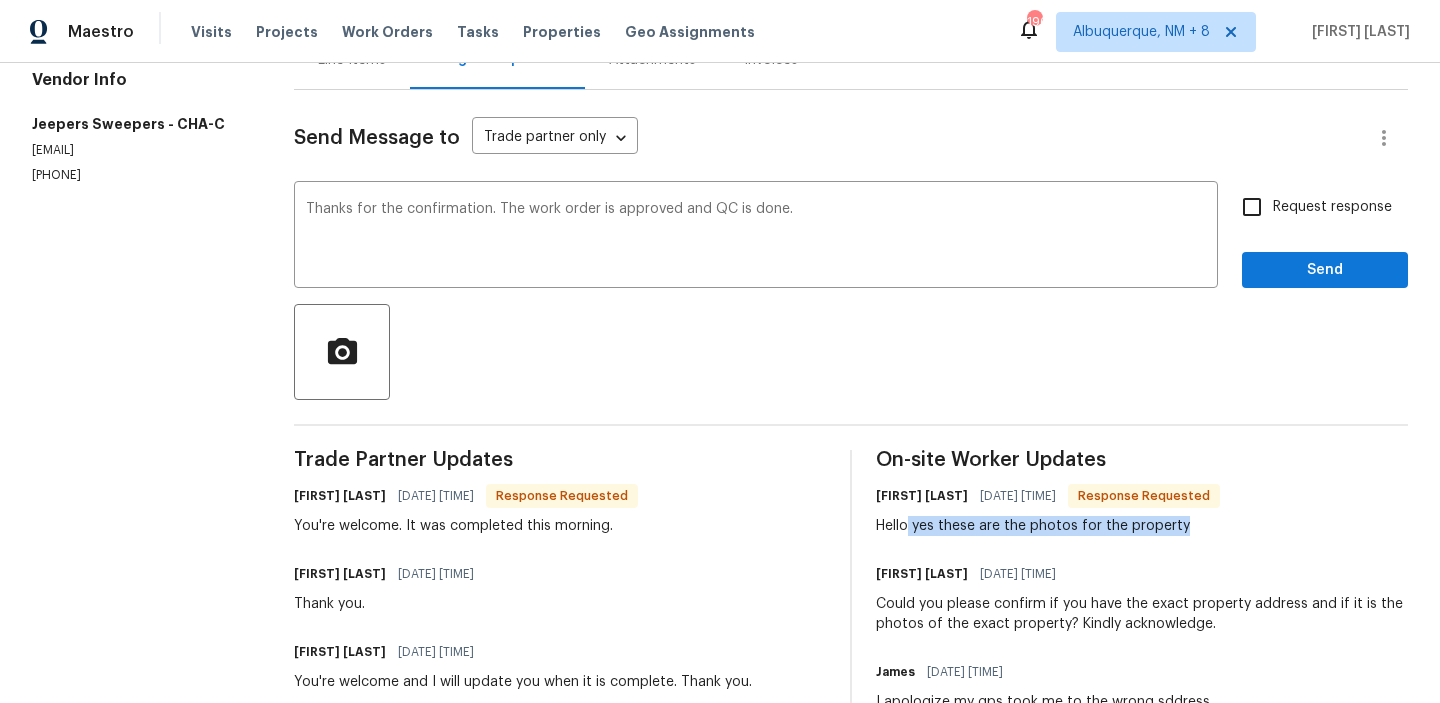 scroll, scrollTop: 253, scrollLeft: 0, axis: vertical 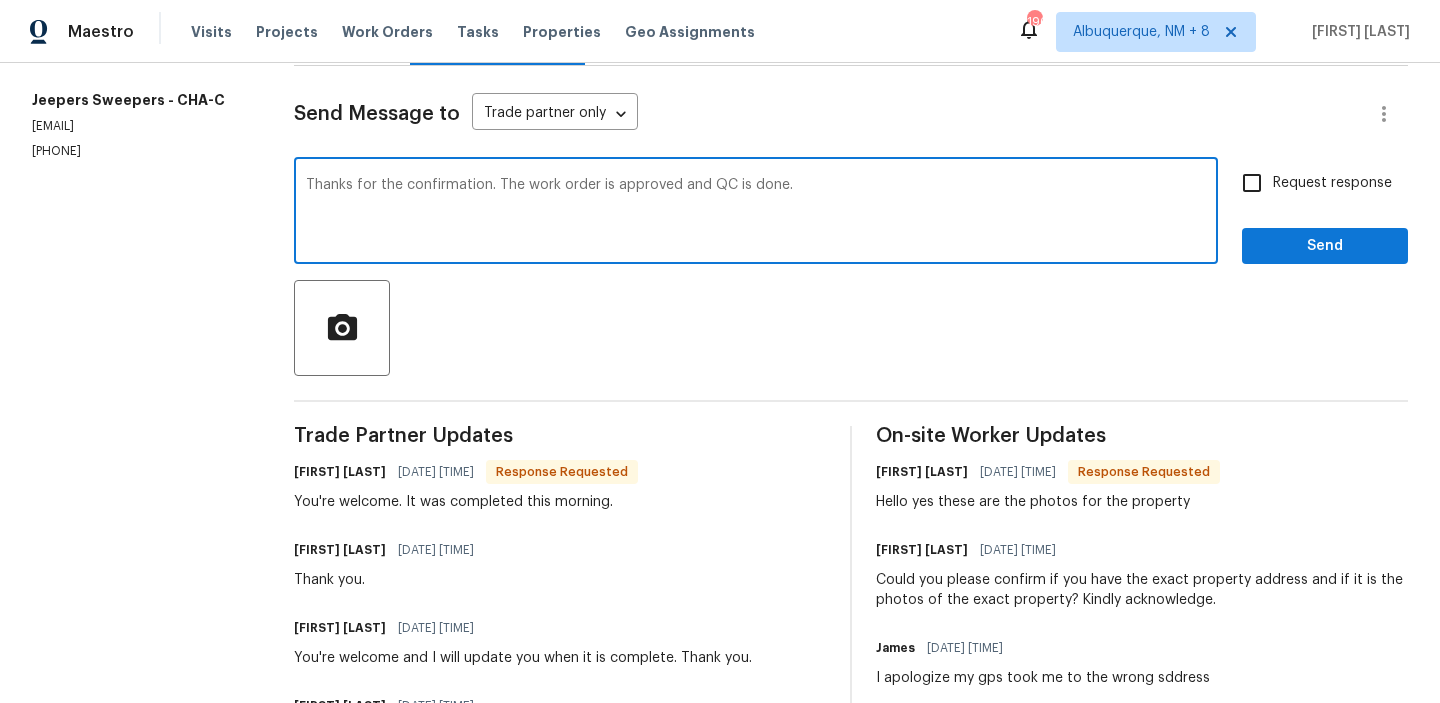 drag, startPoint x: 276, startPoint y: 189, endPoint x: 958, endPoint y: 190, distance: 682.00073 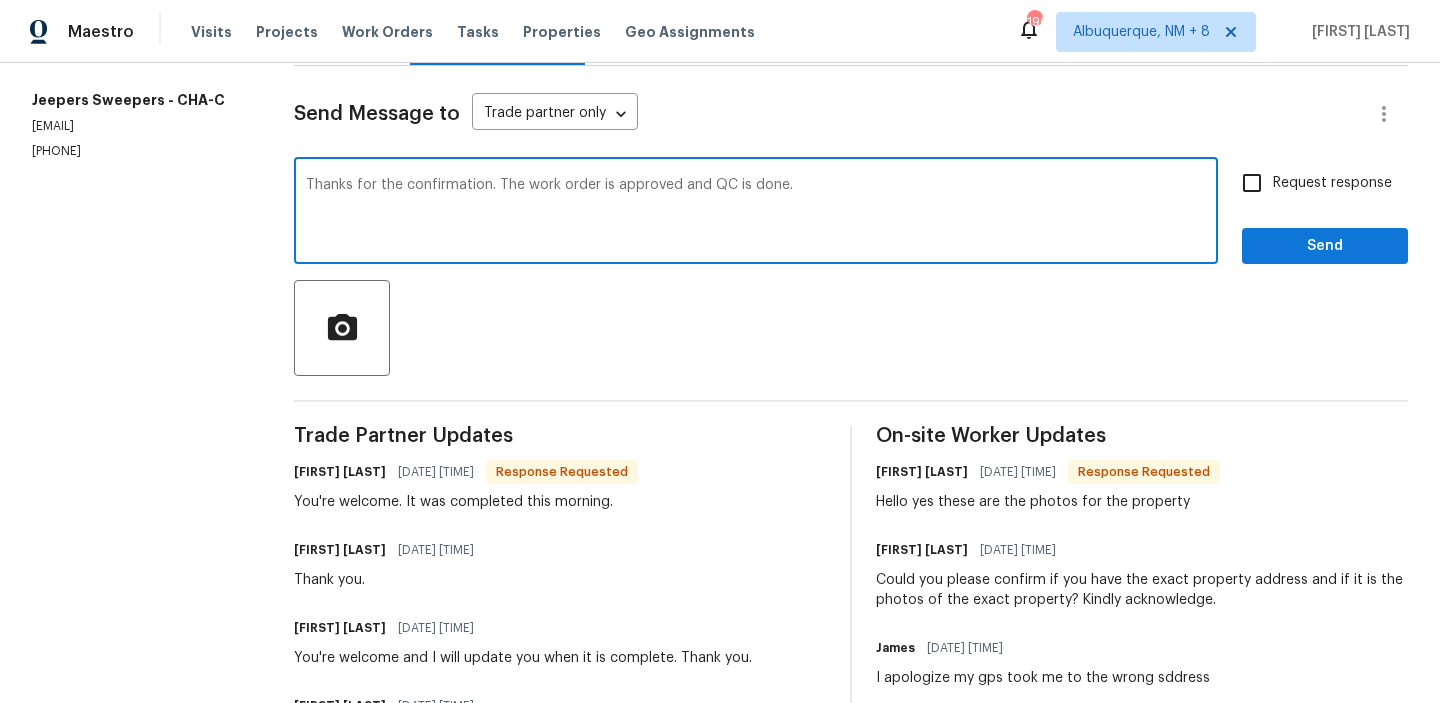 click on "Request response" at bounding box center [1252, 183] 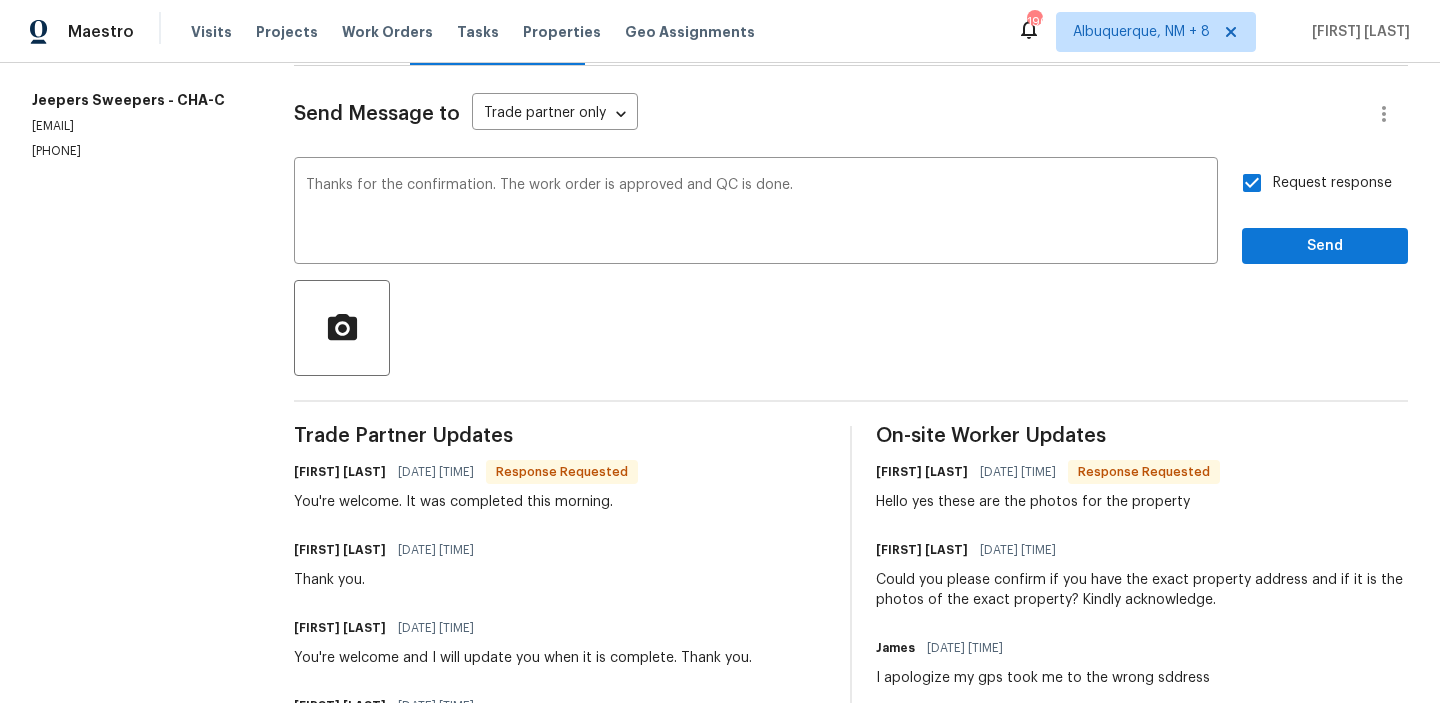 click on "Request response Send" at bounding box center (1325, 213) 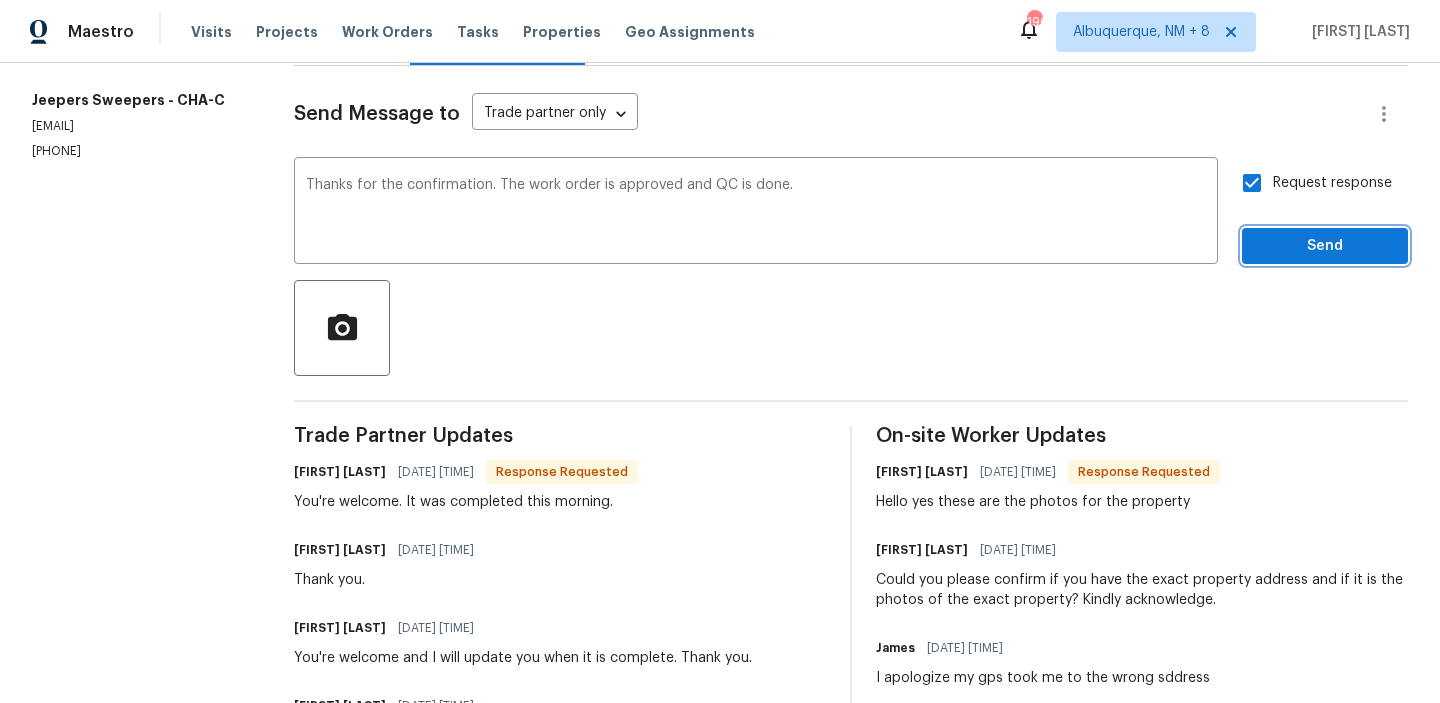 click on "Send" at bounding box center (1325, 246) 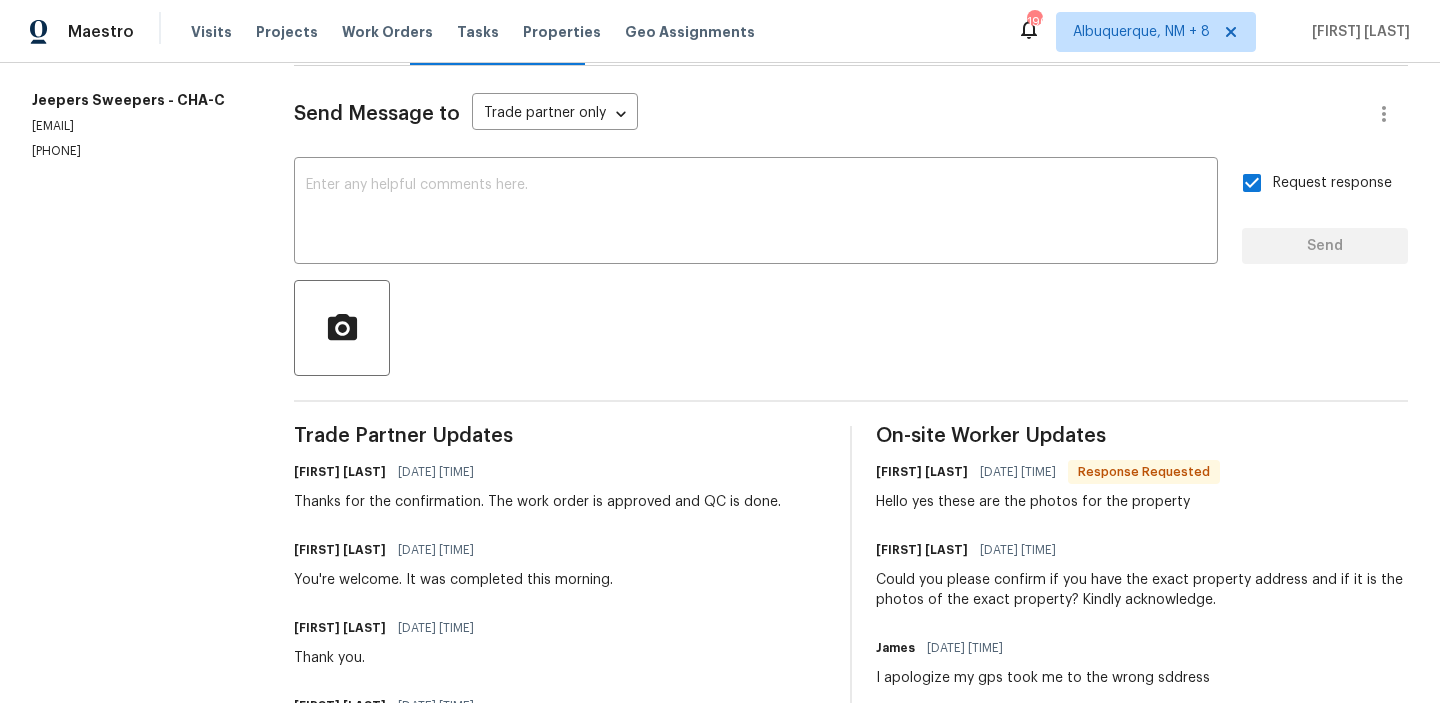 click on "Glory Joyce. S 08/08/2025 11:22 AM" at bounding box center (537, 472) 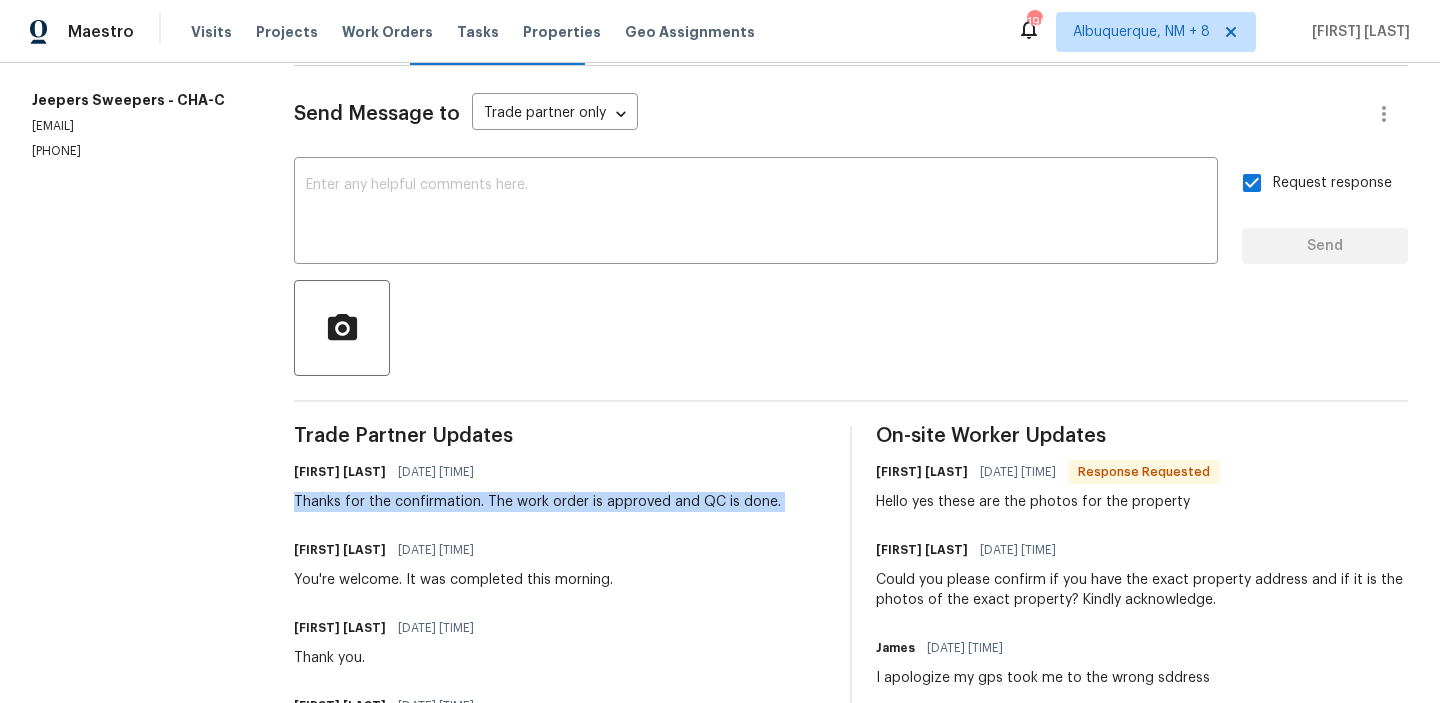 click on "Trade Partner Updates Glory Joyce. S 08/08/2025 11:22 AM Thanks for the confirmation. The work order is approved and QC is done. Darlene Jones 08/08/2025 10:36 AM You're welcome. It was completed this morning. Glory Joyce. S 08/06/2025 3:37 PM Thank you. Darlene Jones 08/06/2025 1:36 PM You're welcome and I will update you when it is complete. Thank you. Glory Joyce. S 08/06/2025 1:35 PM Thanks for accepting the work order and for scheduling it. Kindly keep us posted with the updates on Friday. Darlene Jones 08/06/2025 12:35 PM Hello, I can have someone out there Friday morning. Glory Joyce. S 08/06/2025 11:43 AM" at bounding box center [560, 735] 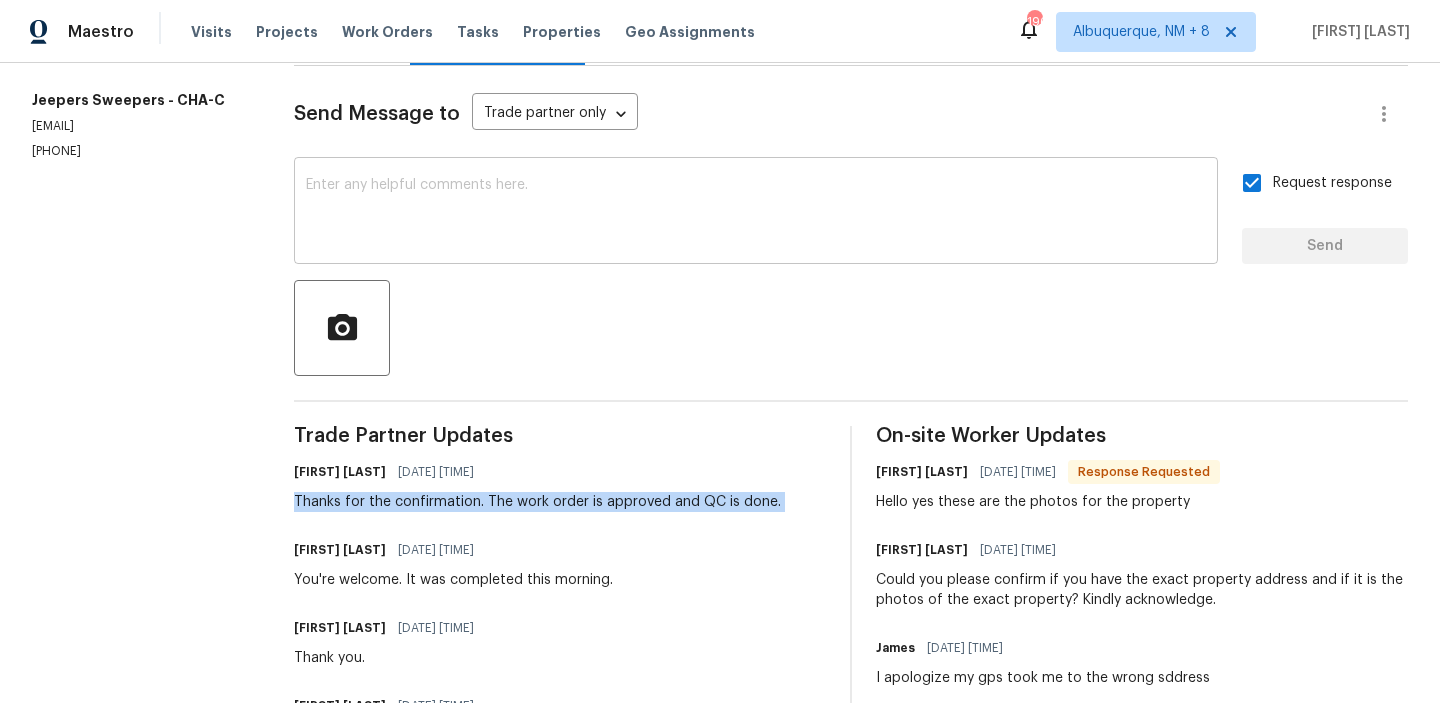 click at bounding box center (756, 213) 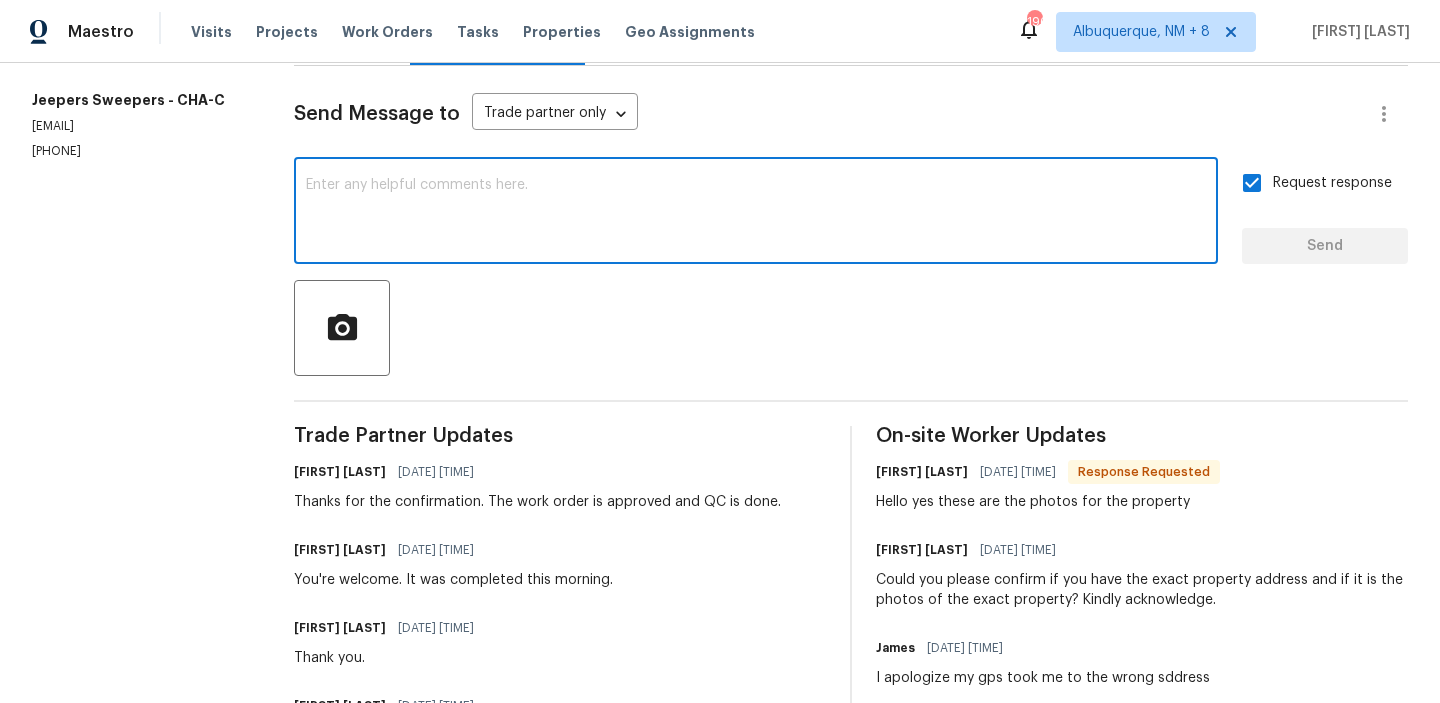 paste on "Thanks for the confirmation. The work order is approved and QC is done." 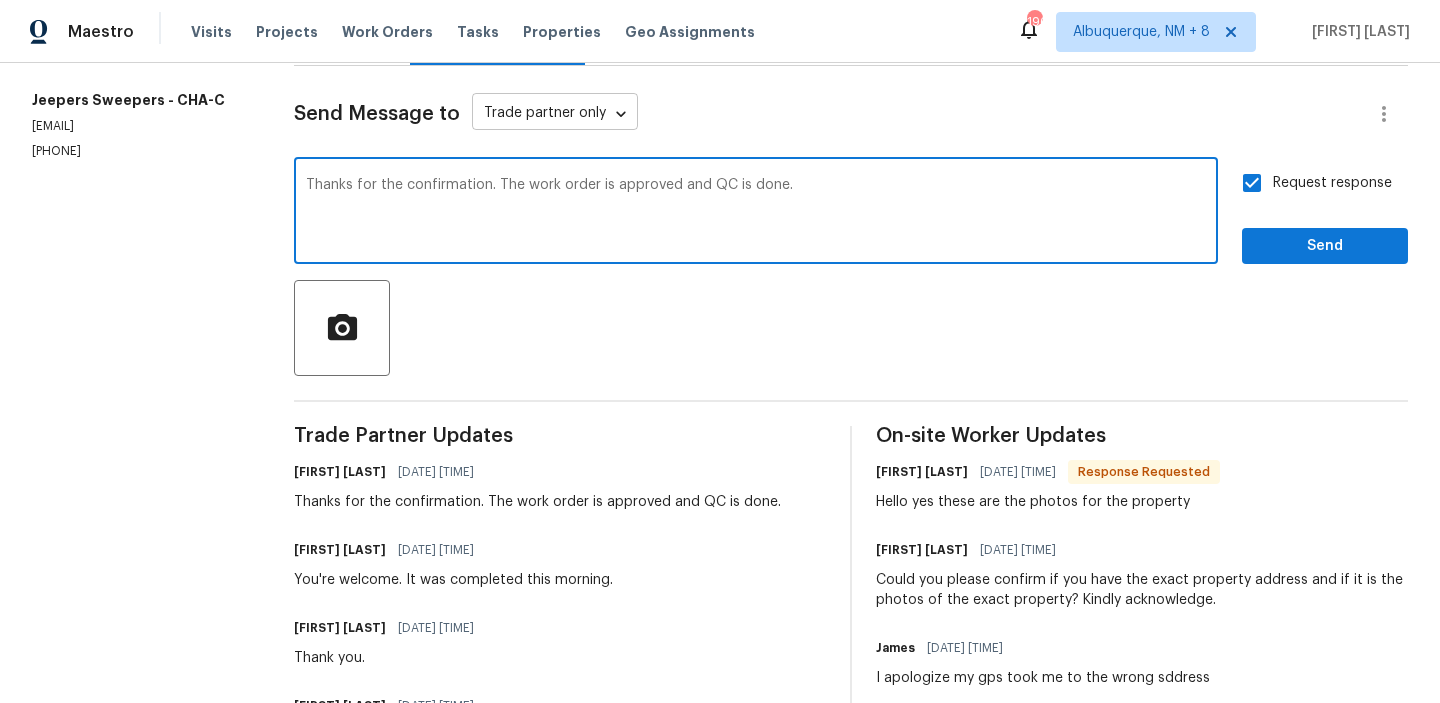 type on "Thanks for the confirmation. The work order is approved and QC is done." 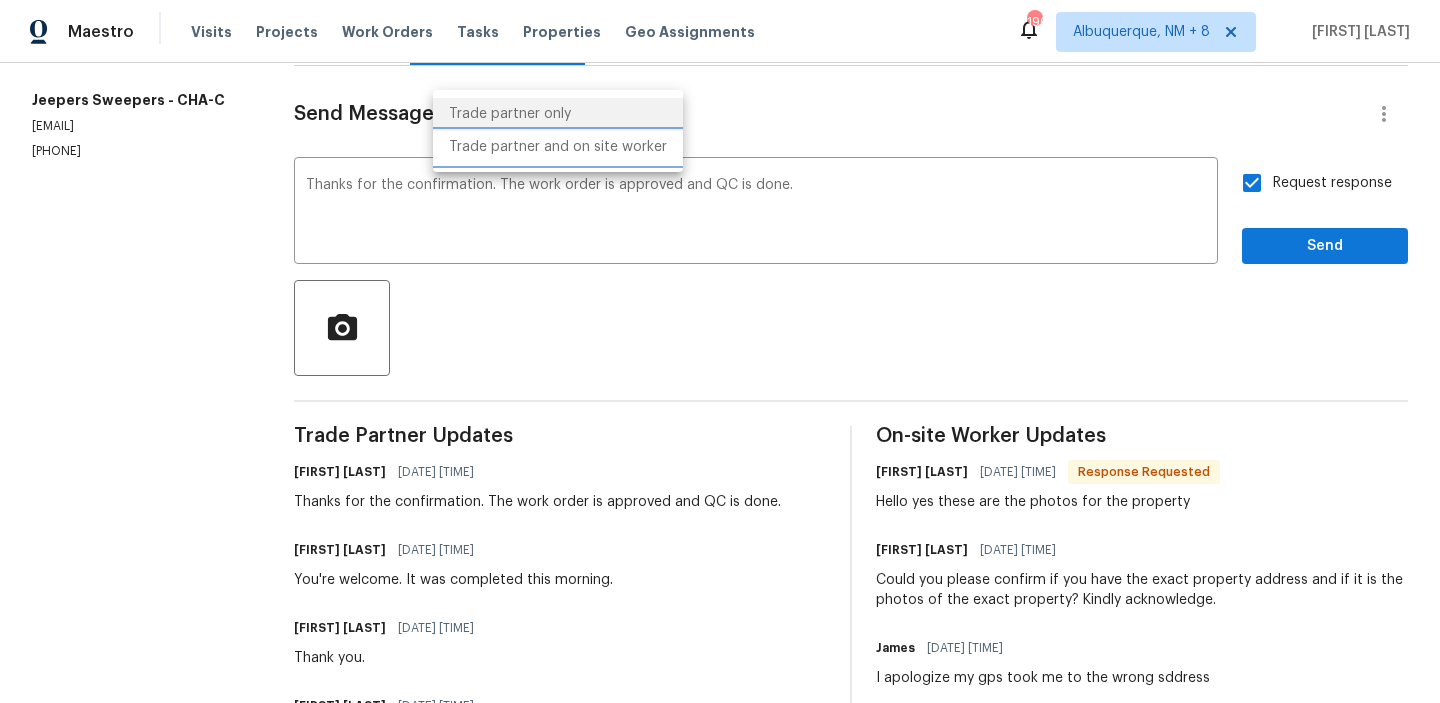 click on "Trade partner and on site worker" at bounding box center [558, 147] 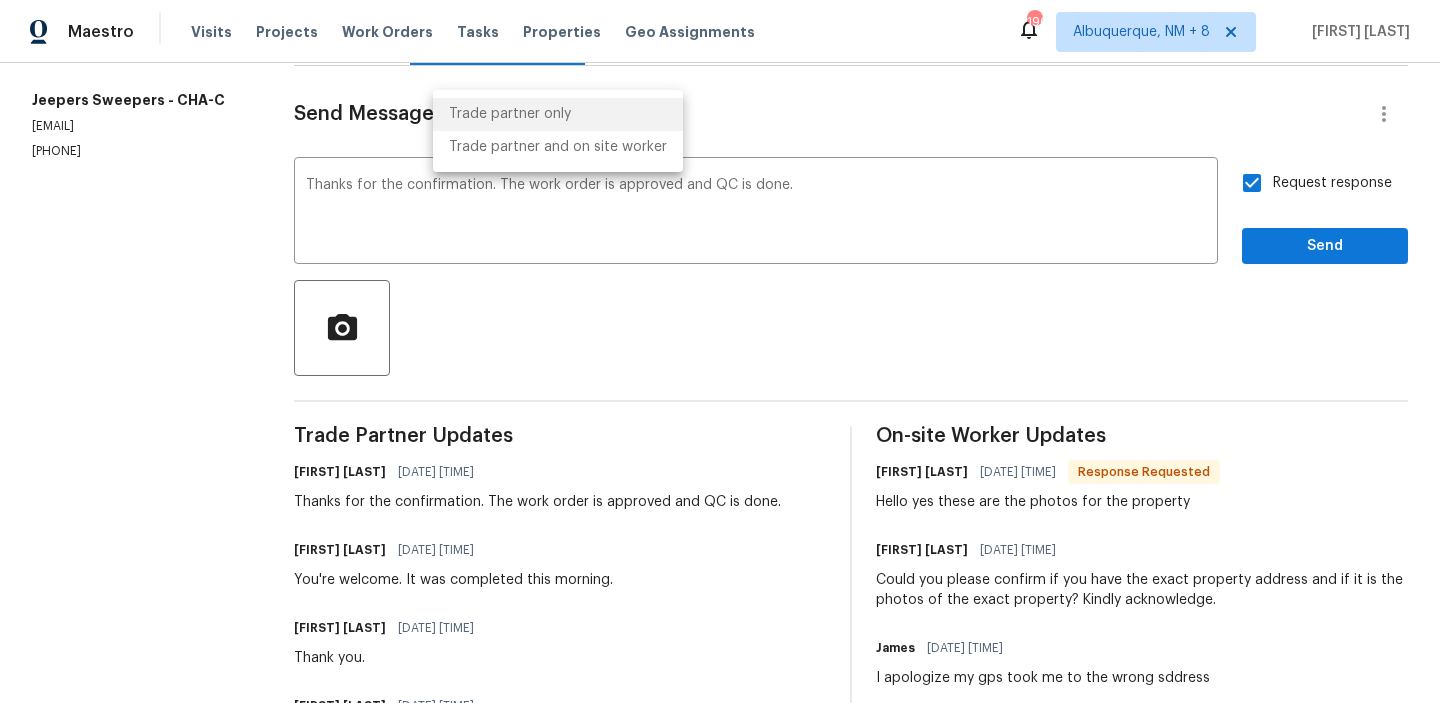 type on "Trade Partner and On-Site Worker" 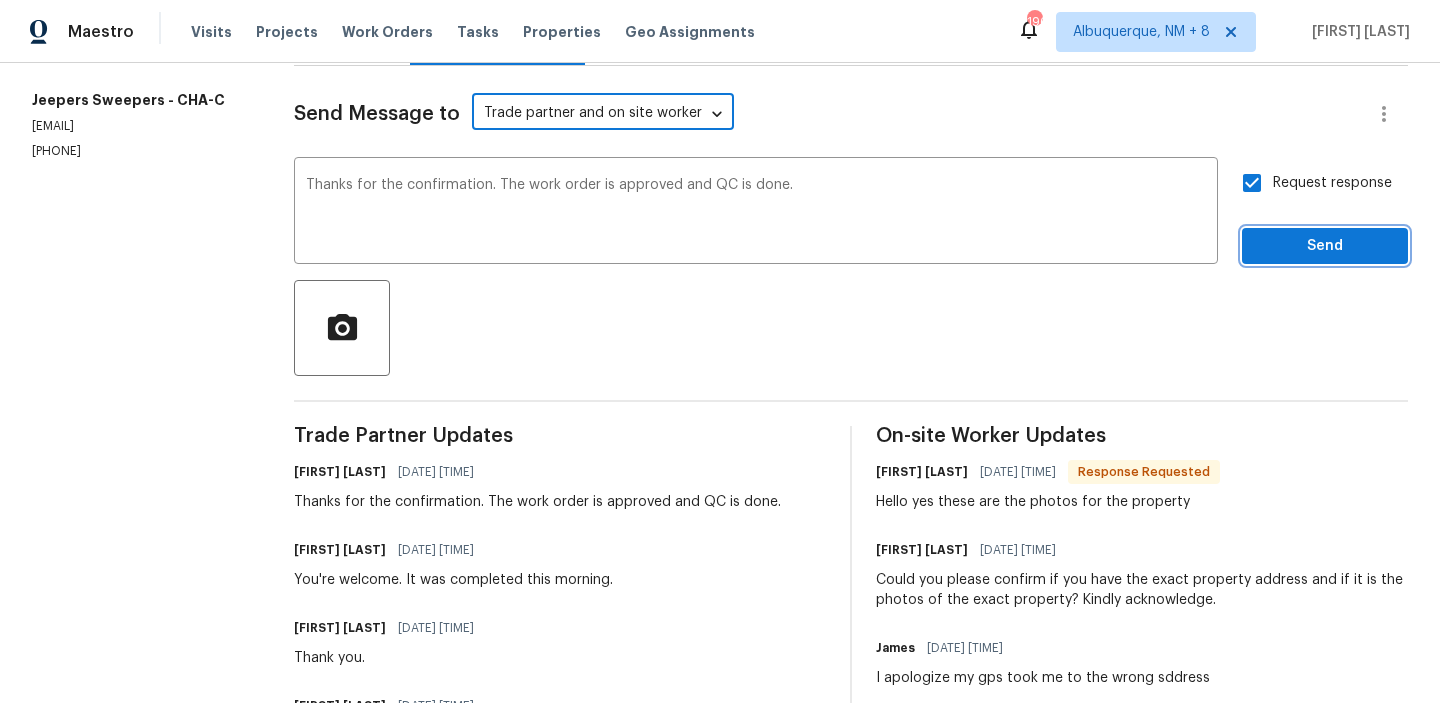 click on "Send" at bounding box center (1325, 246) 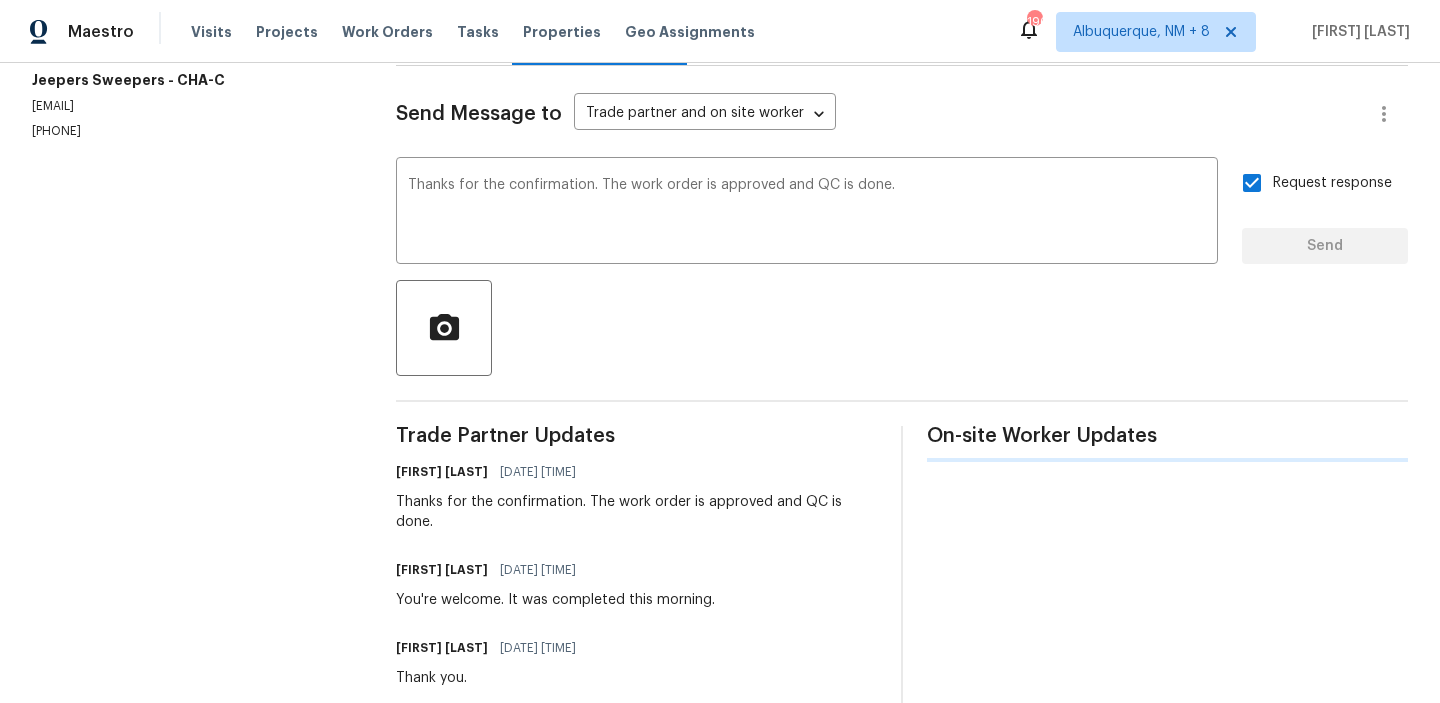 type 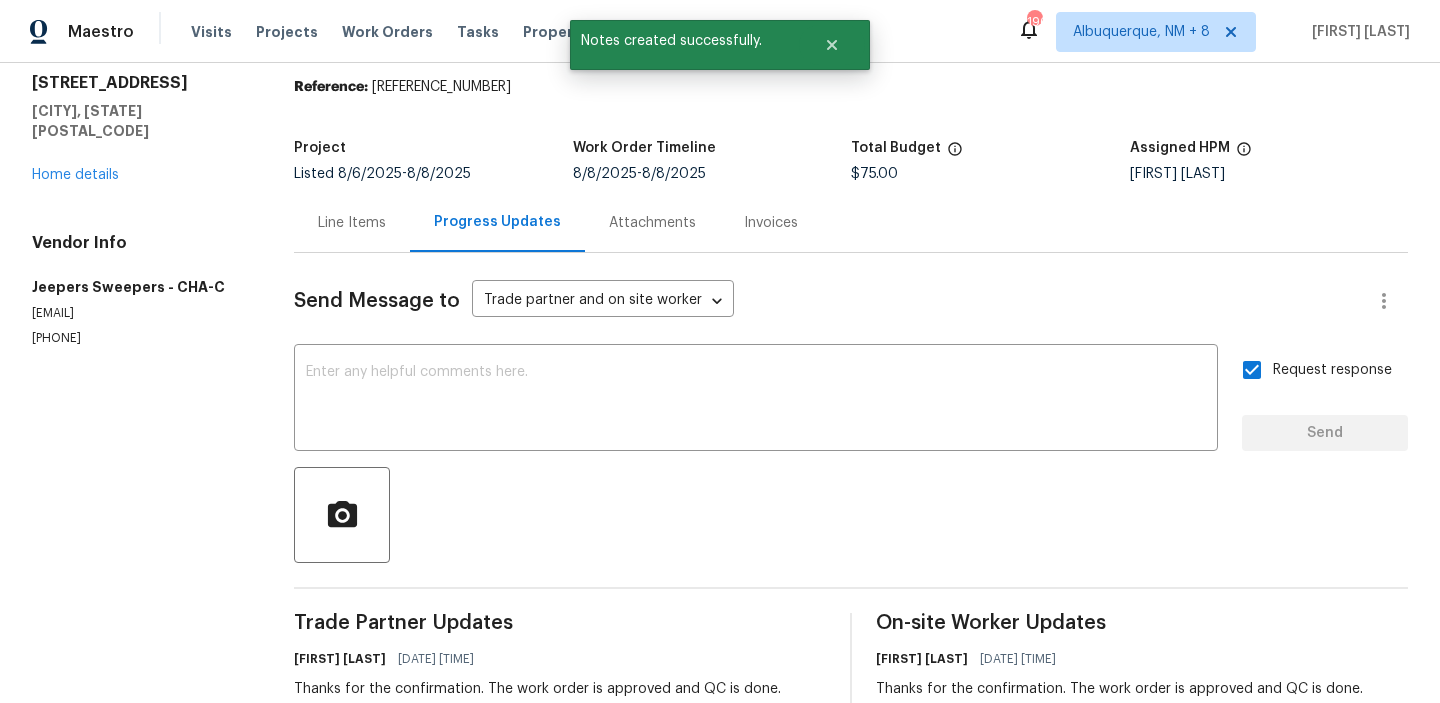 scroll, scrollTop: 0, scrollLeft: 0, axis: both 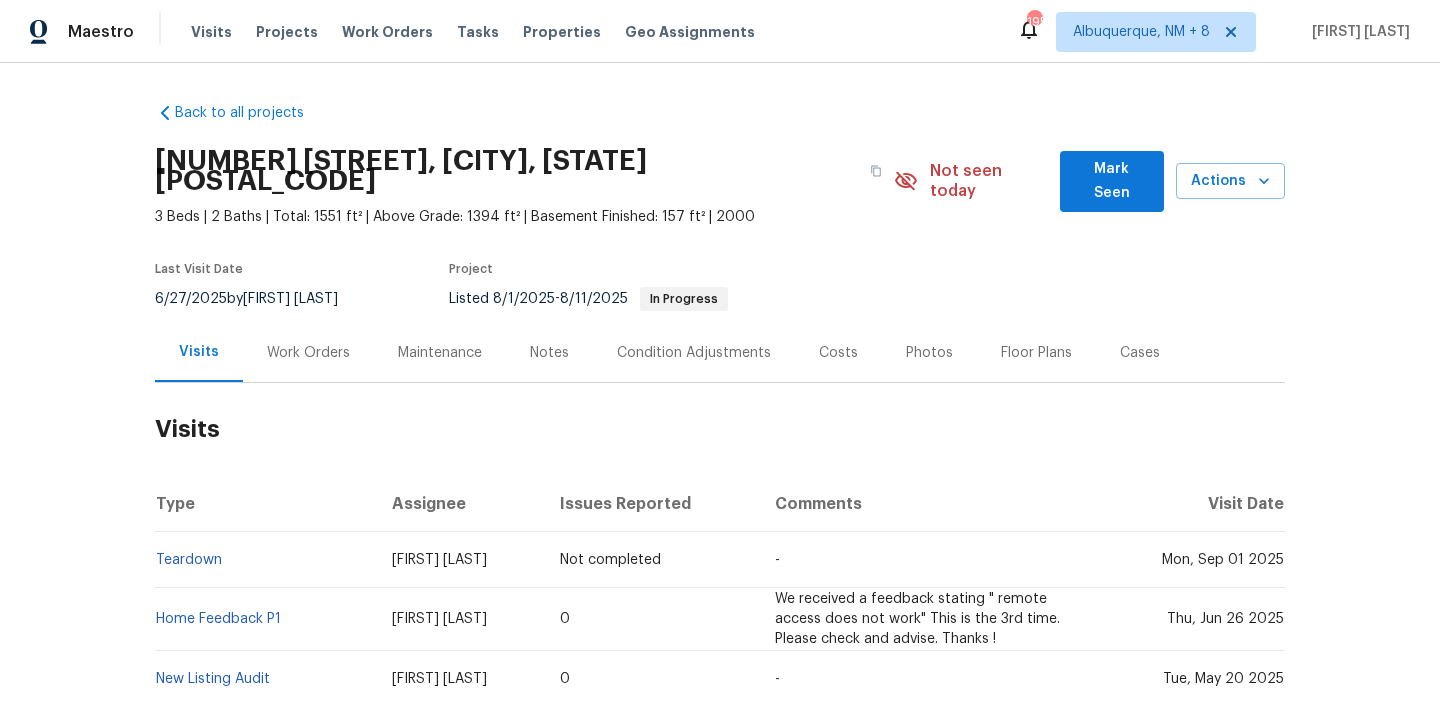 click on "Work Orders" at bounding box center [308, 352] 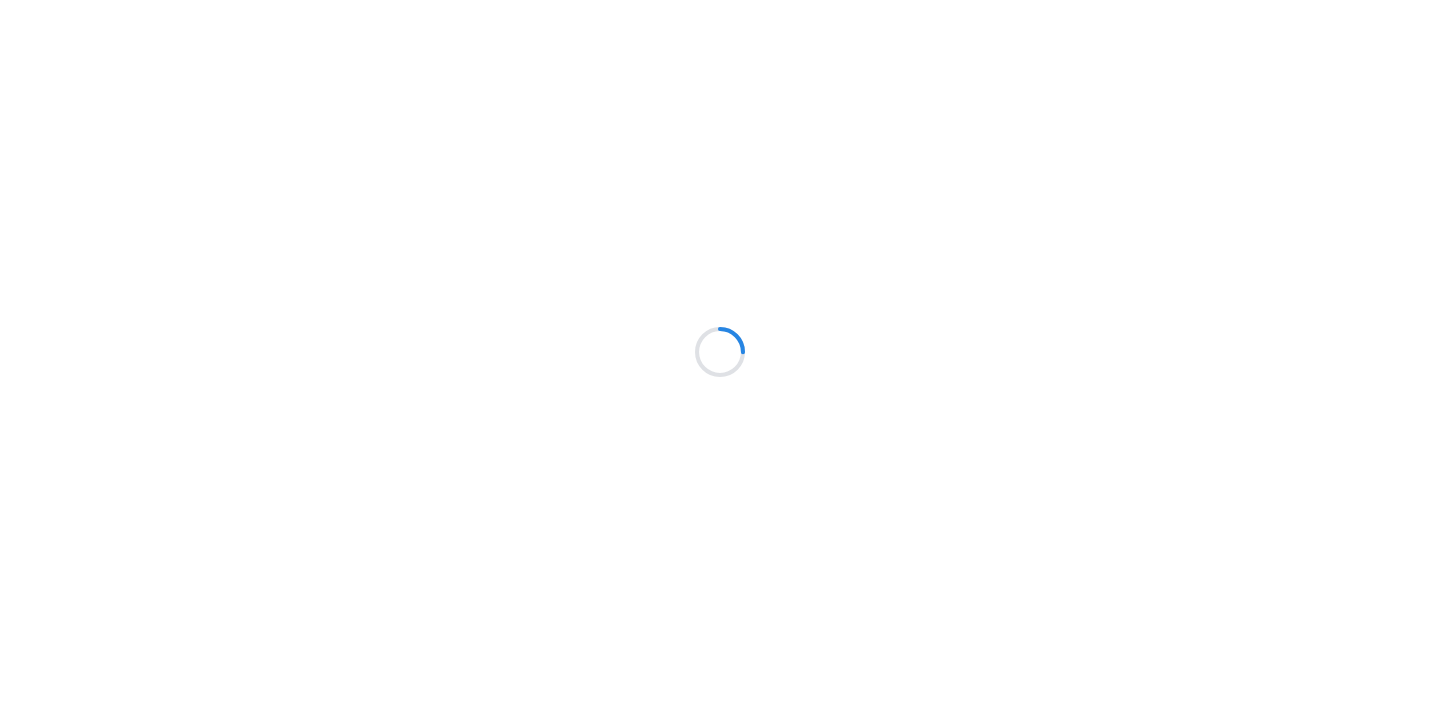 scroll, scrollTop: 0, scrollLeft: 0, axis: both 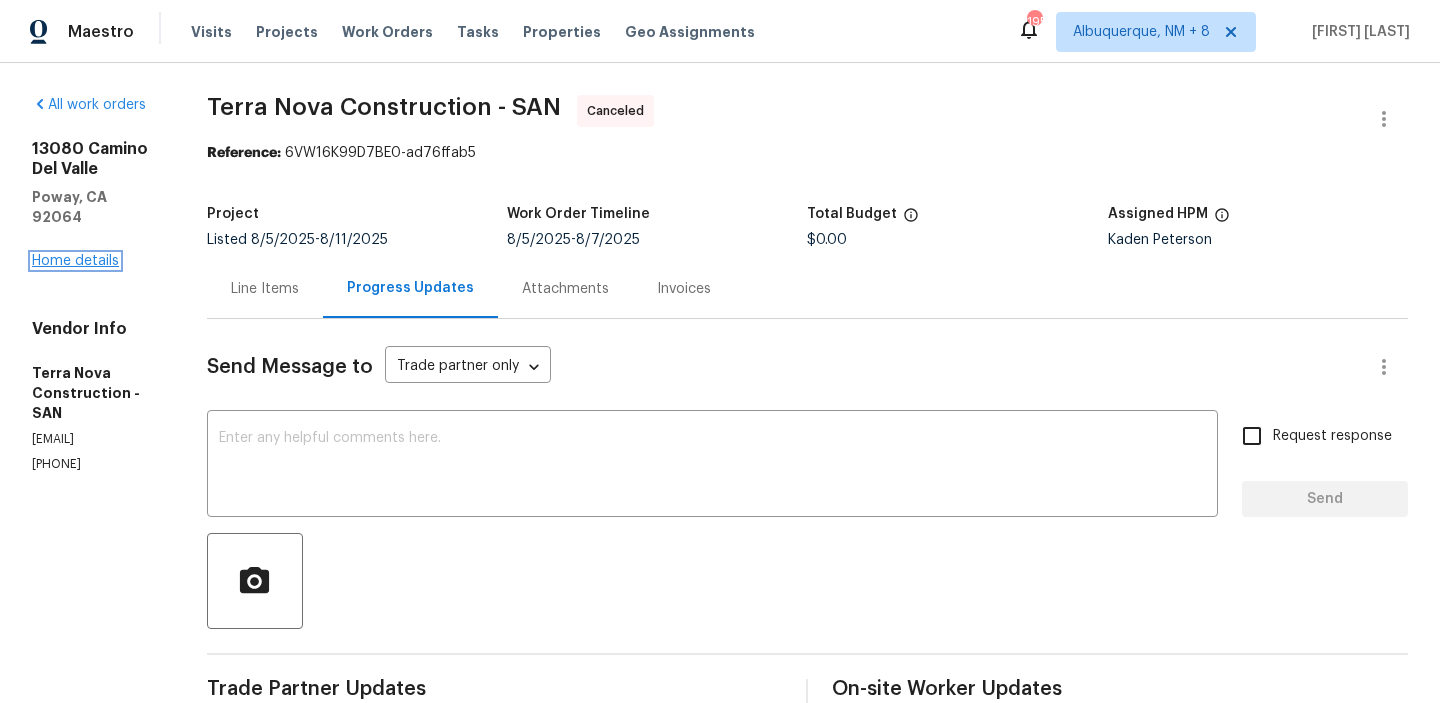 click on "Home details" at bounding box center (75, 261) 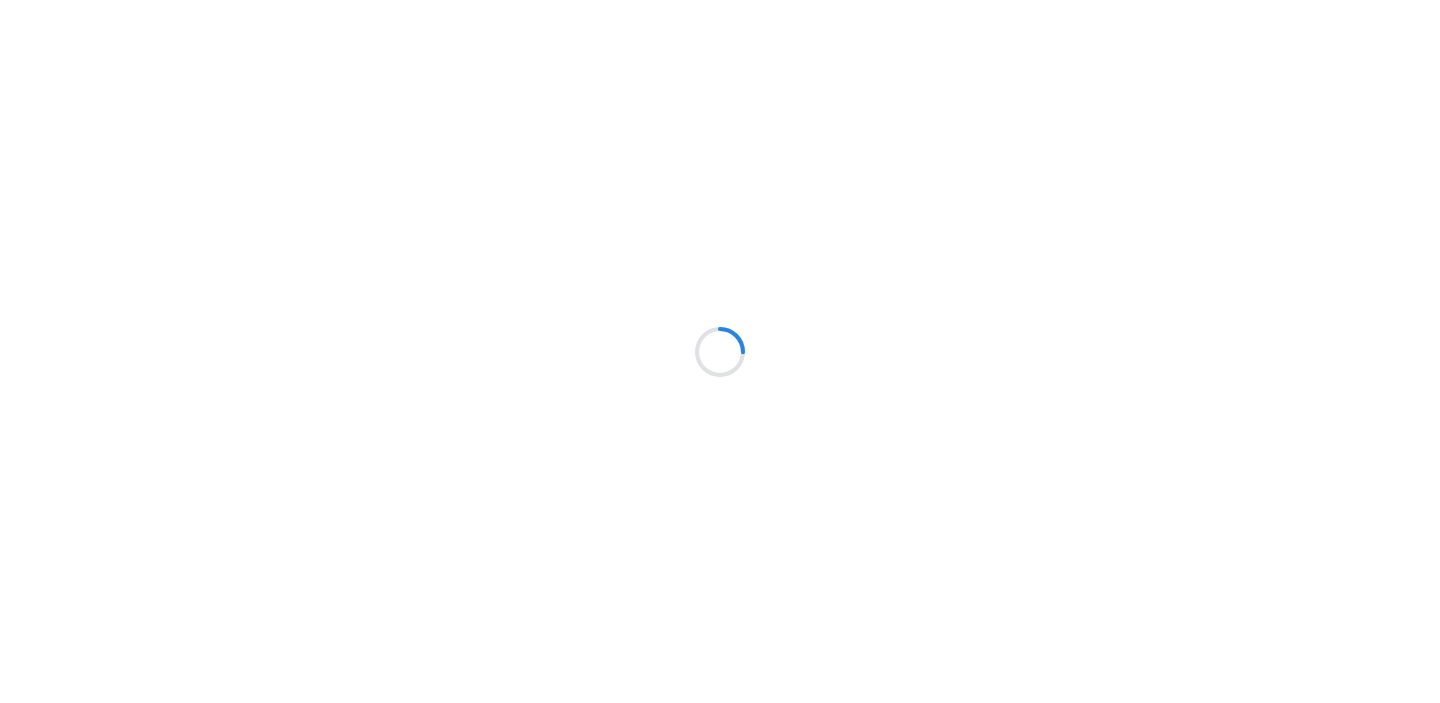 scroll, scrollTop: 0, scrollLeft: 0, axis: both 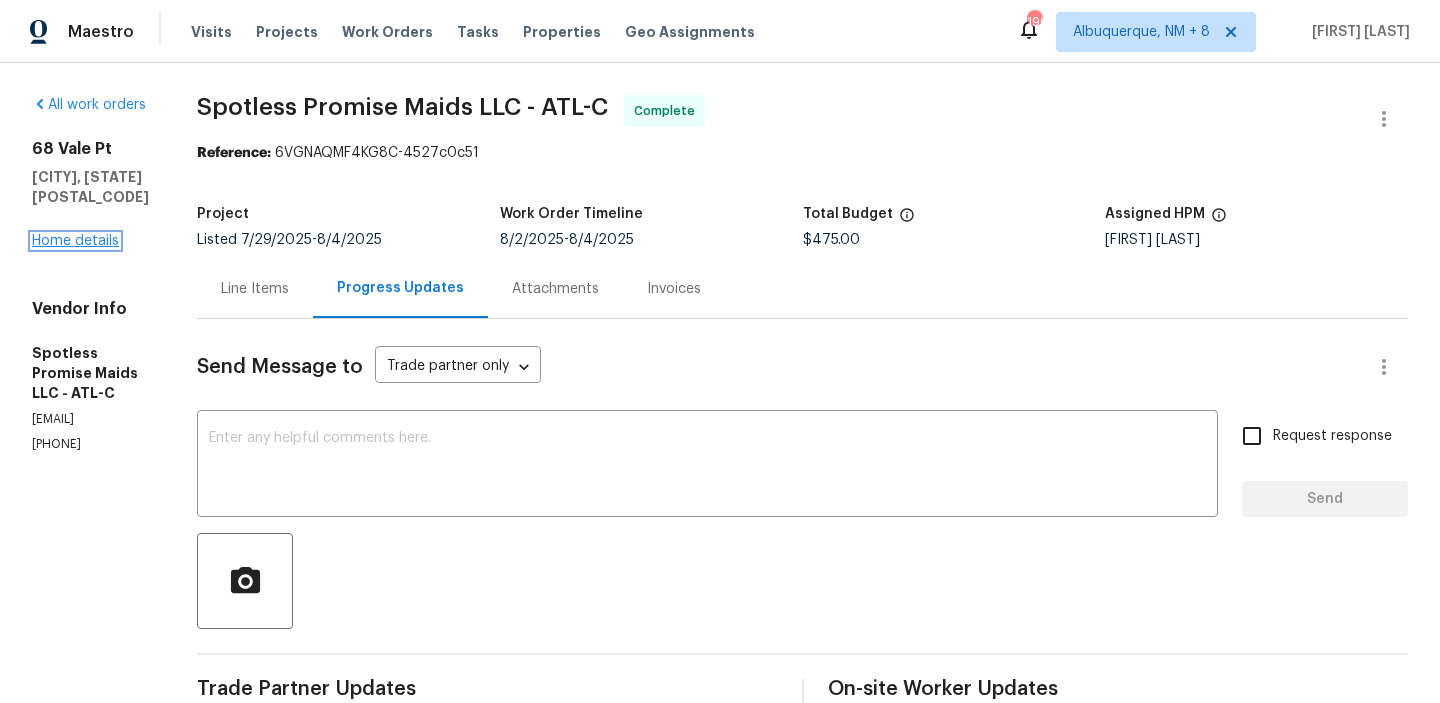 click on "Home details" at bounding box center [75, 241] 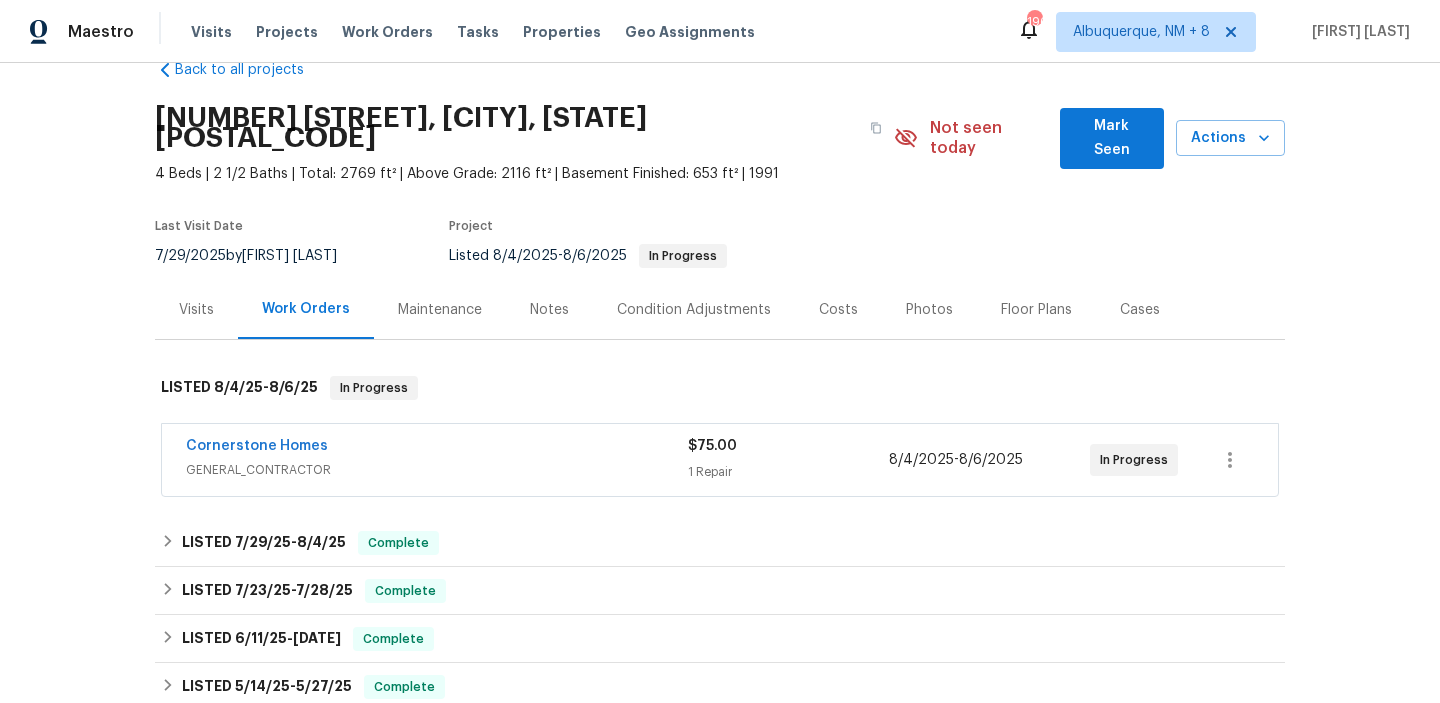scroll, scrollTop: 55, scrollLeft: 0, axis: vertical 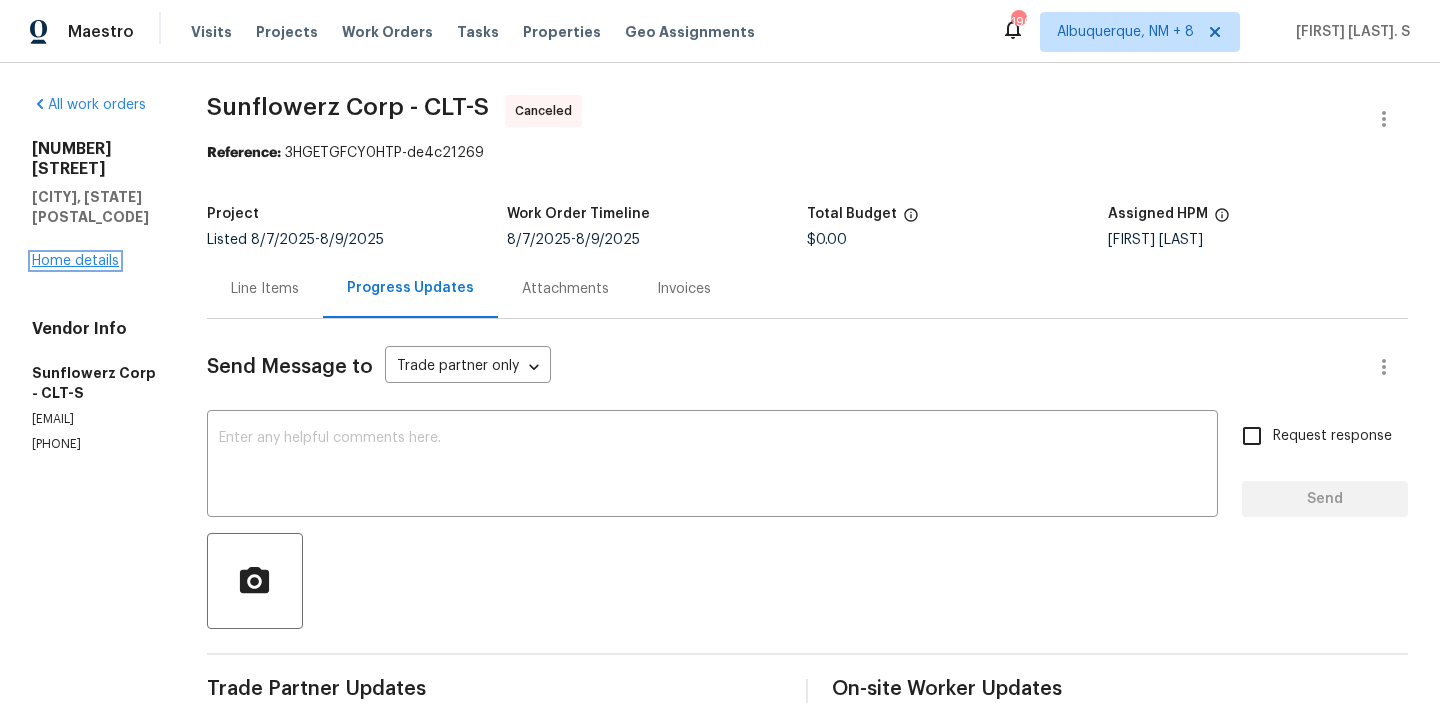 click on "Home details" at bounding box center [75, 261] 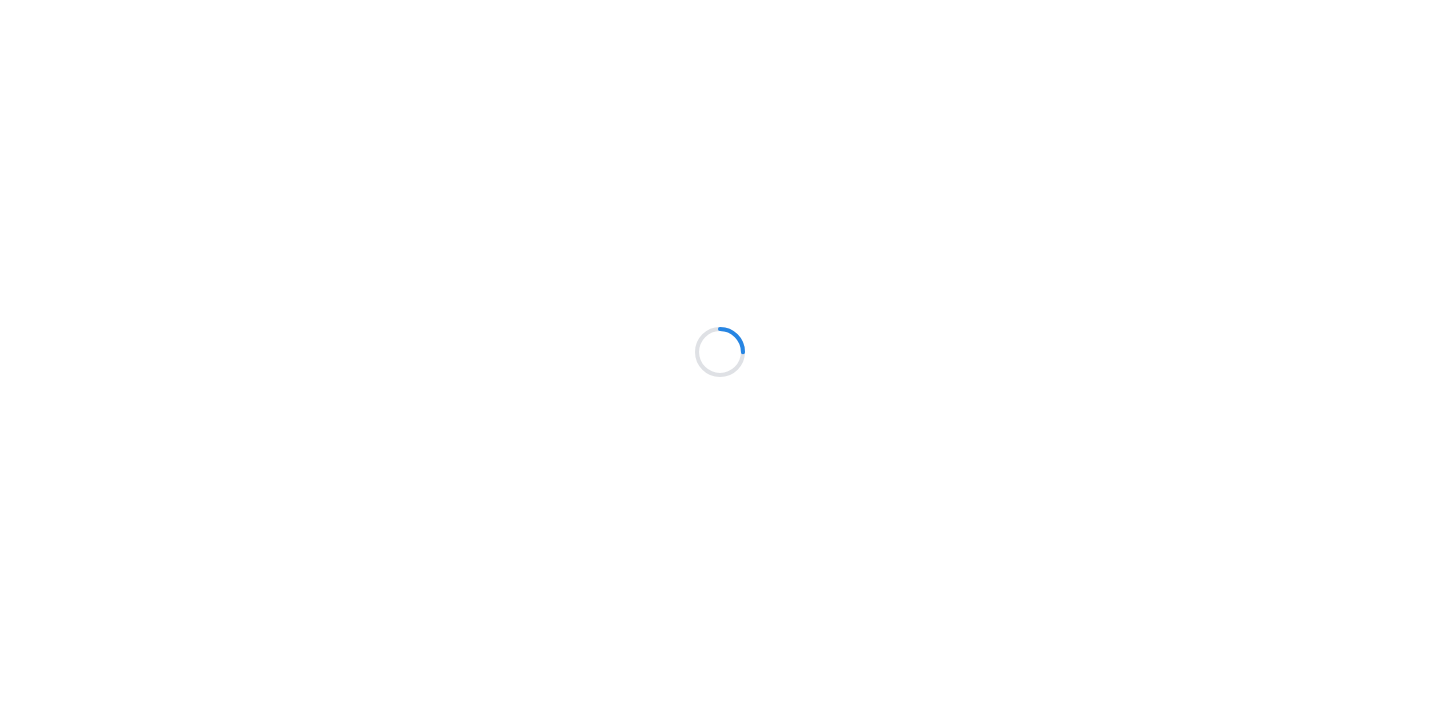 scroll, scrollTop: 0, scrollLeft: 0, axis: both 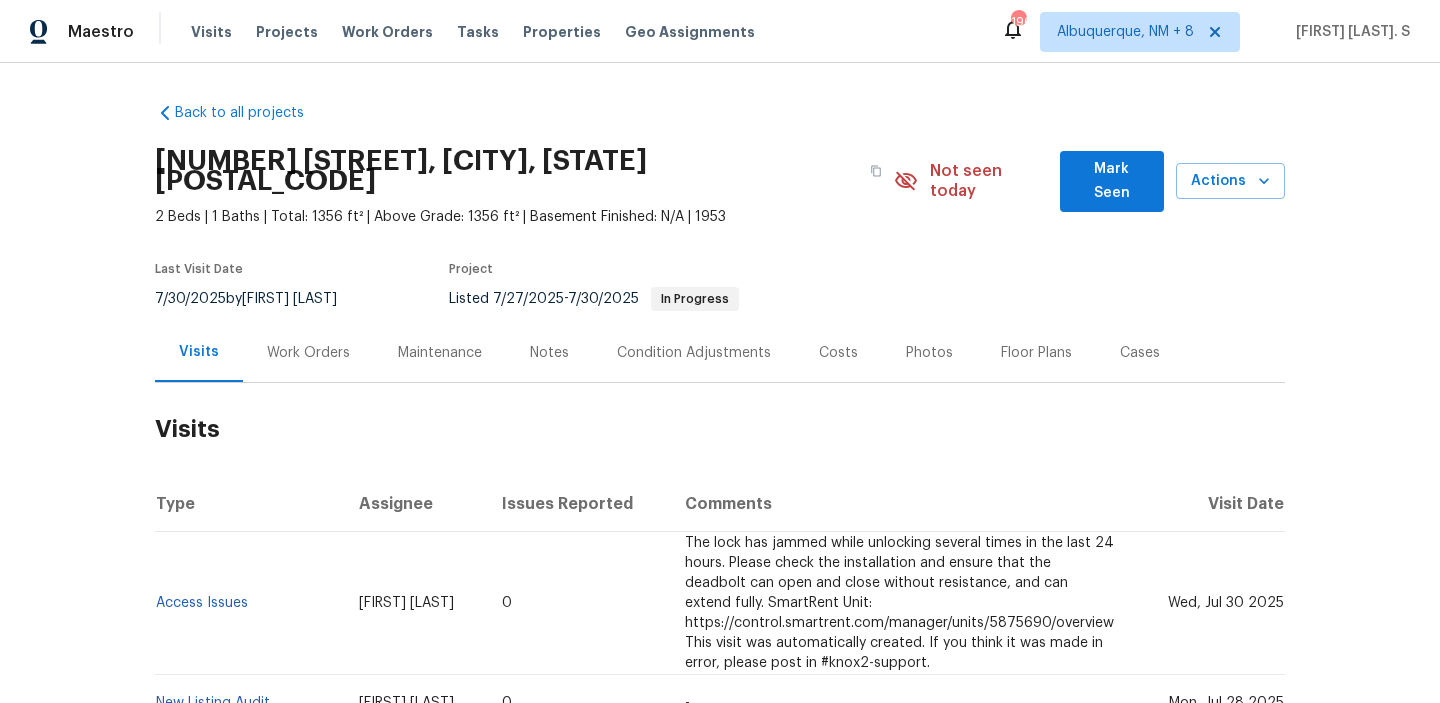 click on "Work Orders" at bounding box center [308, 353] 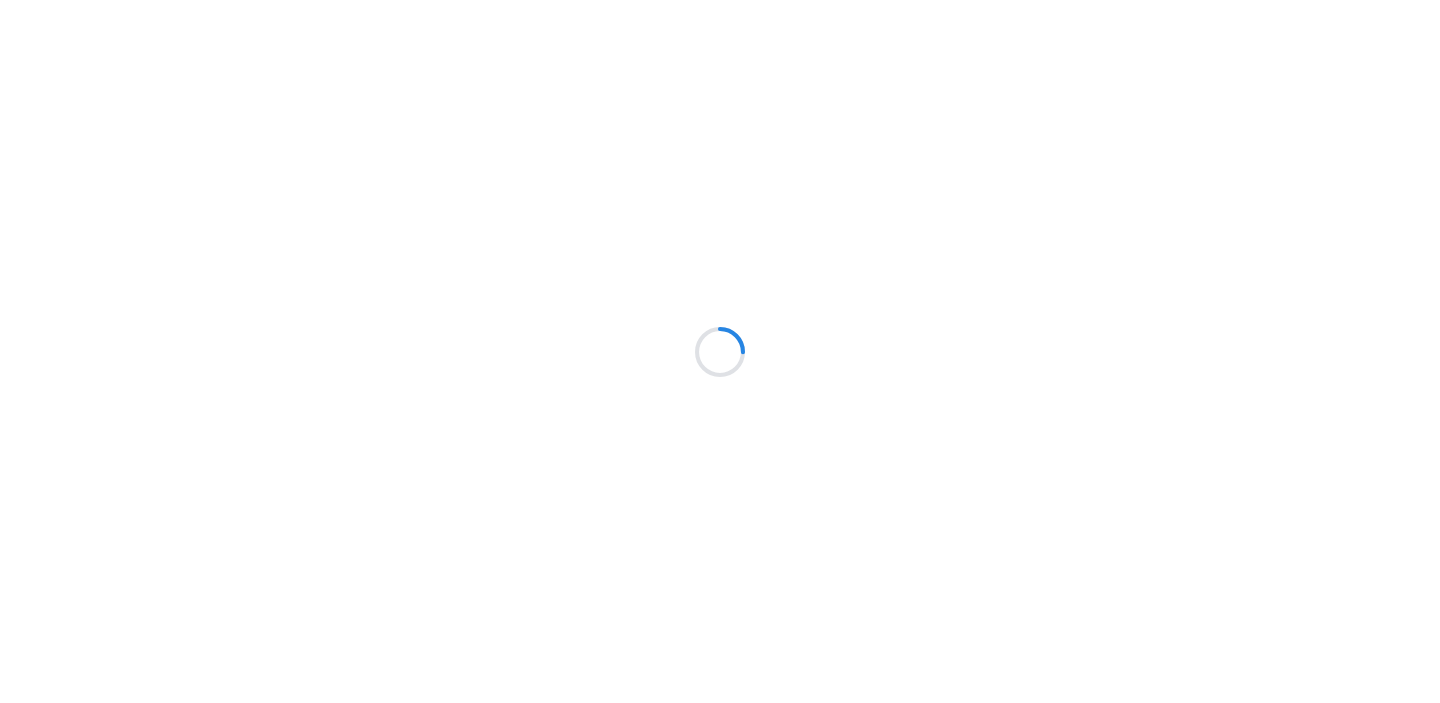 scroll, scrollTop: 0, scrollLeft: 0, axis: both 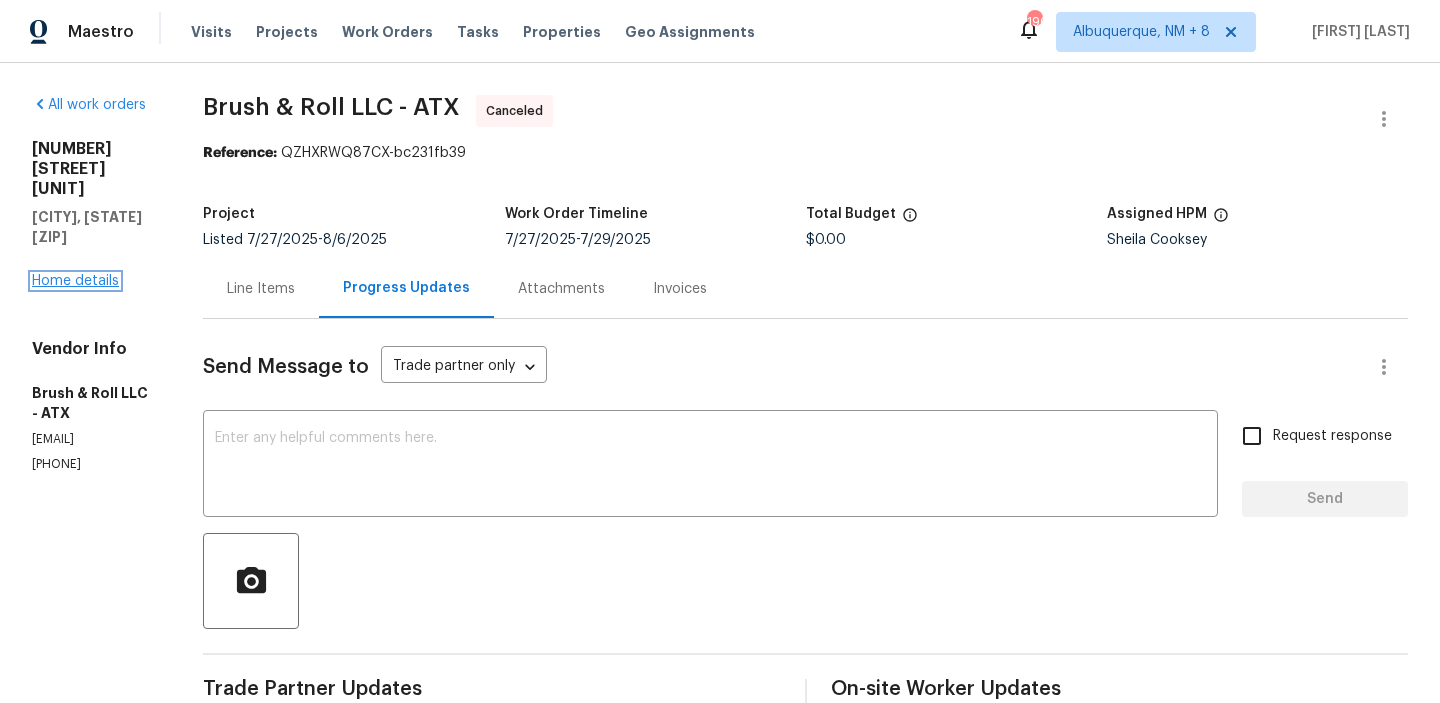 click on "Home details" at bounding box center [75, 281] 